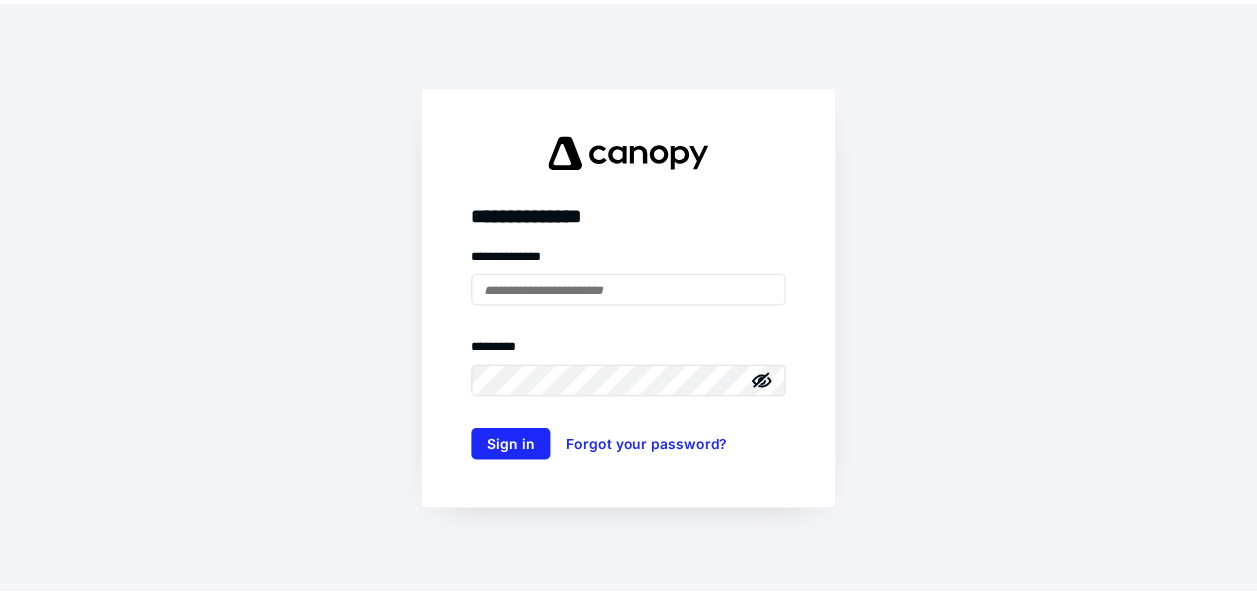 scroll, scrollTop: 0, scrollLeft: 0, axis: both 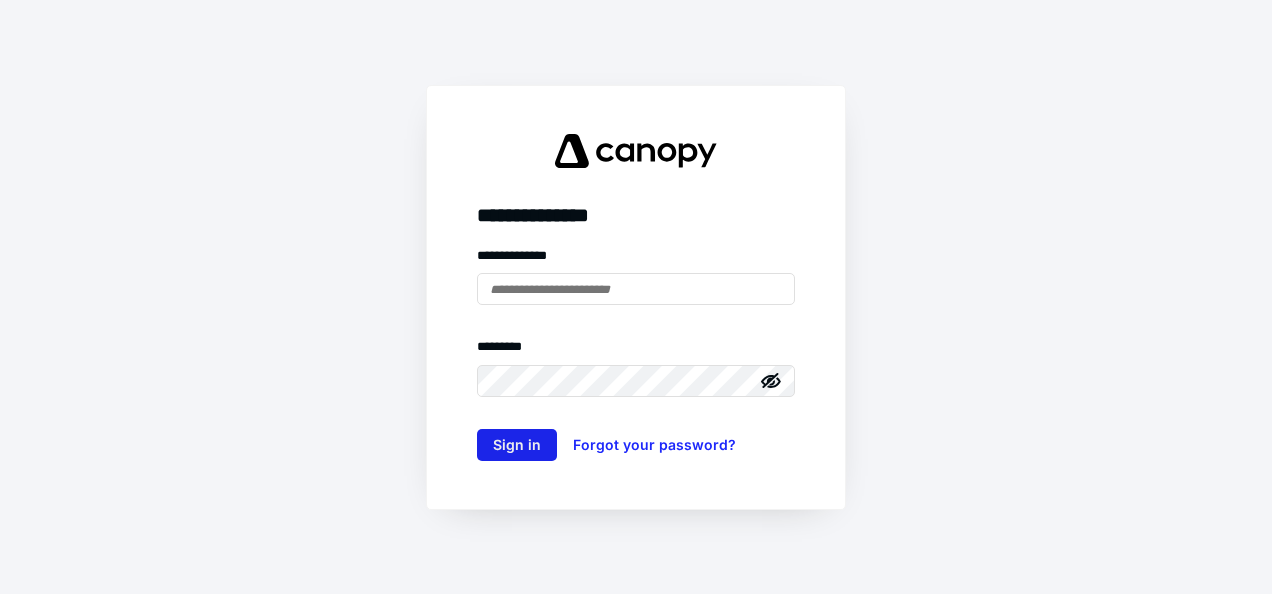 type on "**********" 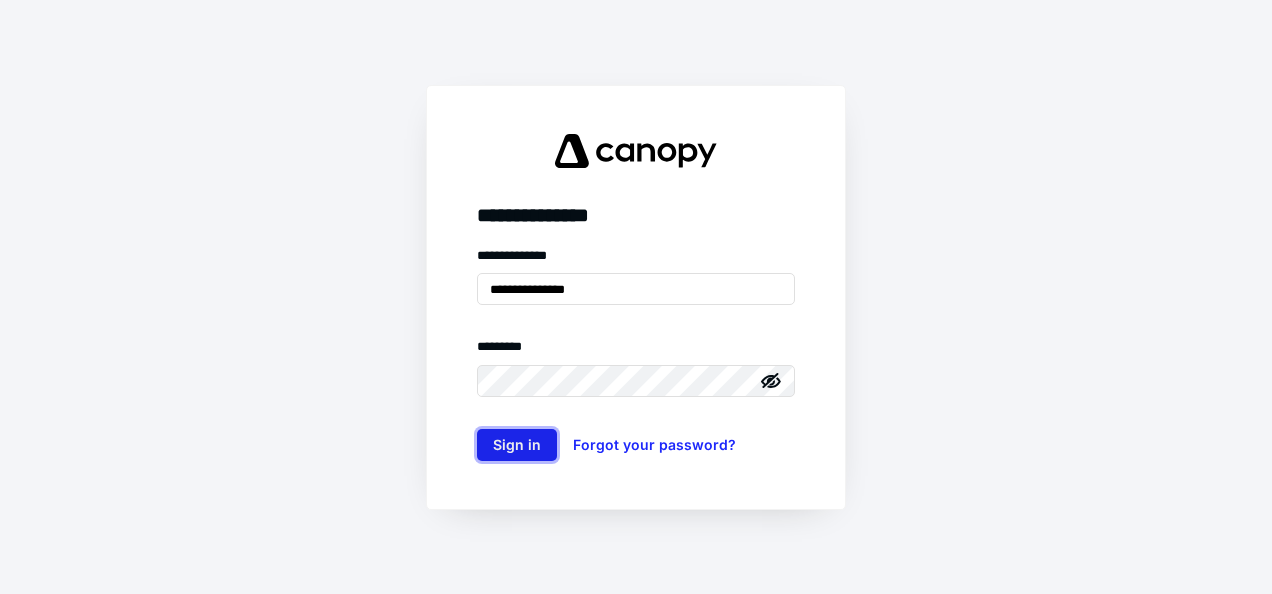 click on "Sign in" at bounding box center [517, 445] 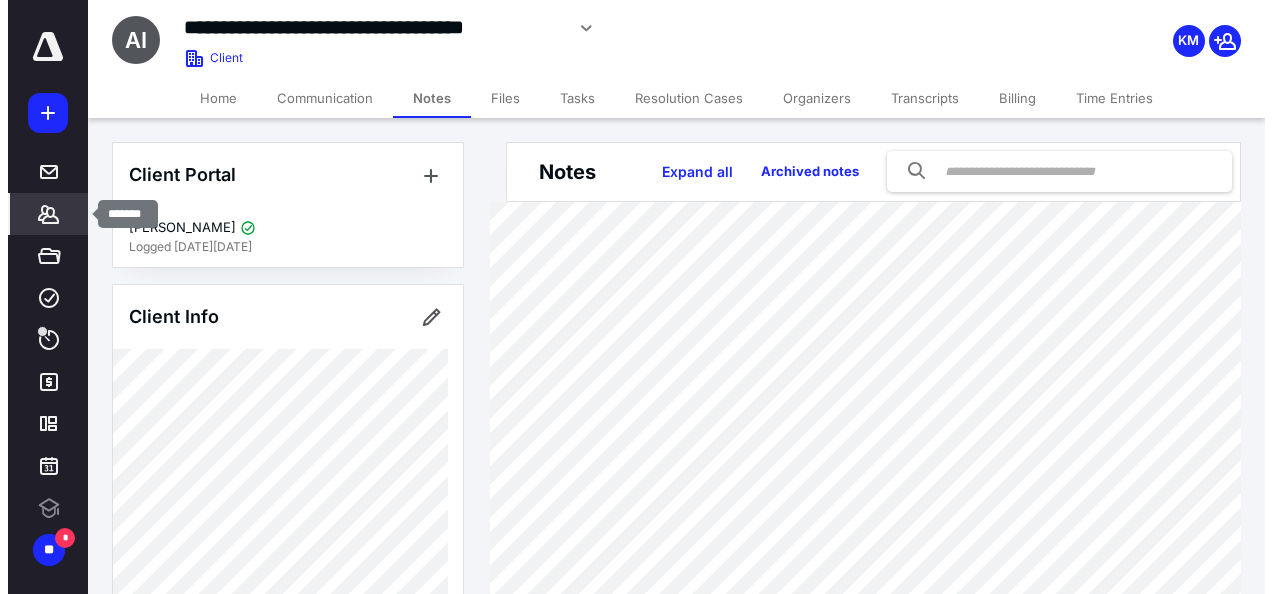 scroll, scrollTop: 0, scrollLeft: 0, axis: both 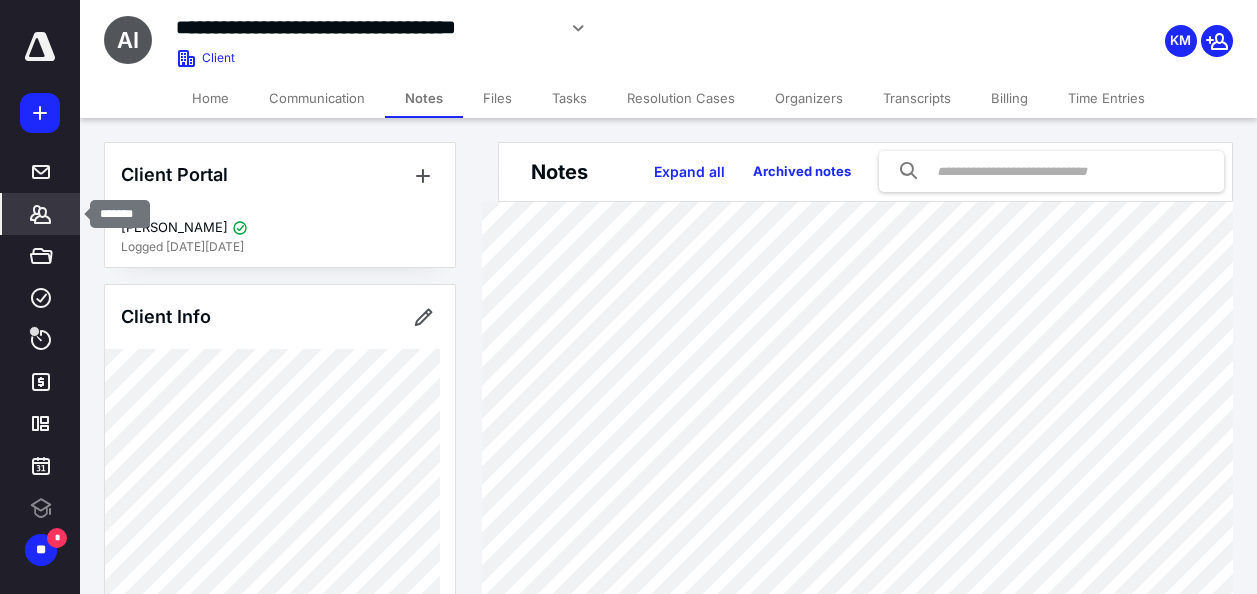 click 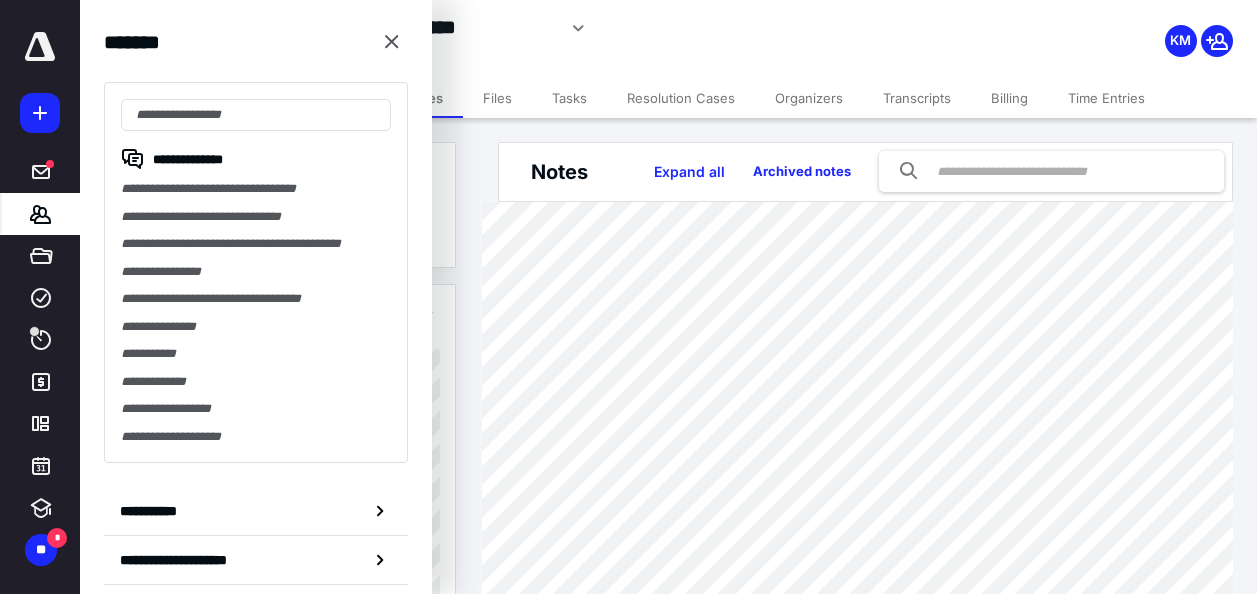 click on "**********" at bounding box center (256, 217) 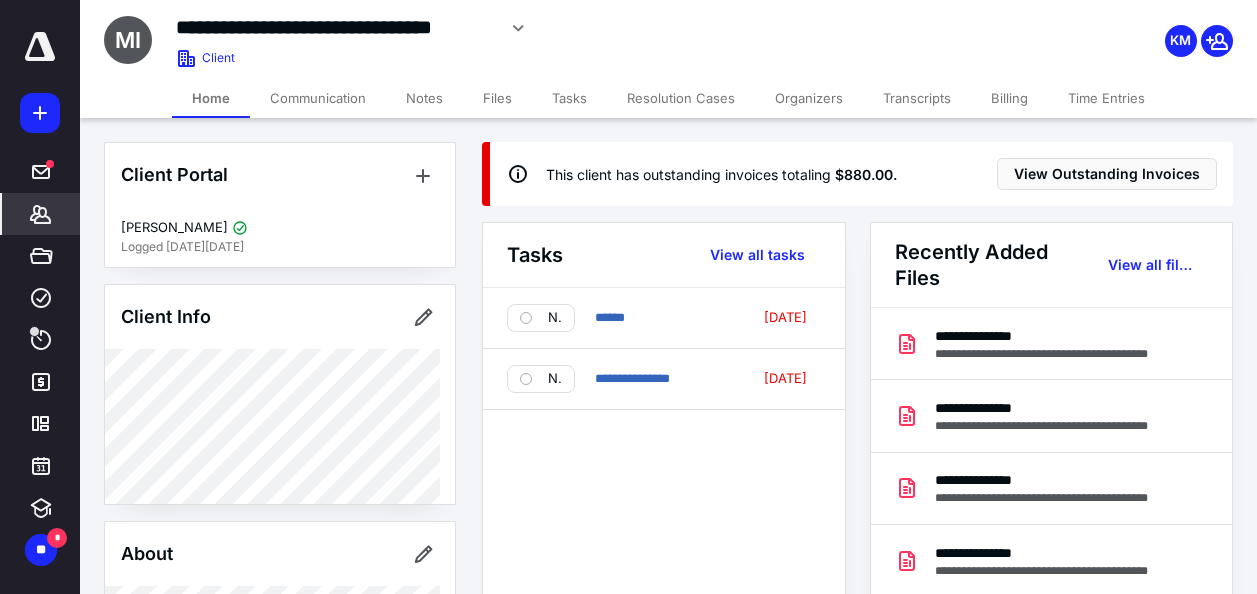 click on "**********" at bounding box center (664, 504) 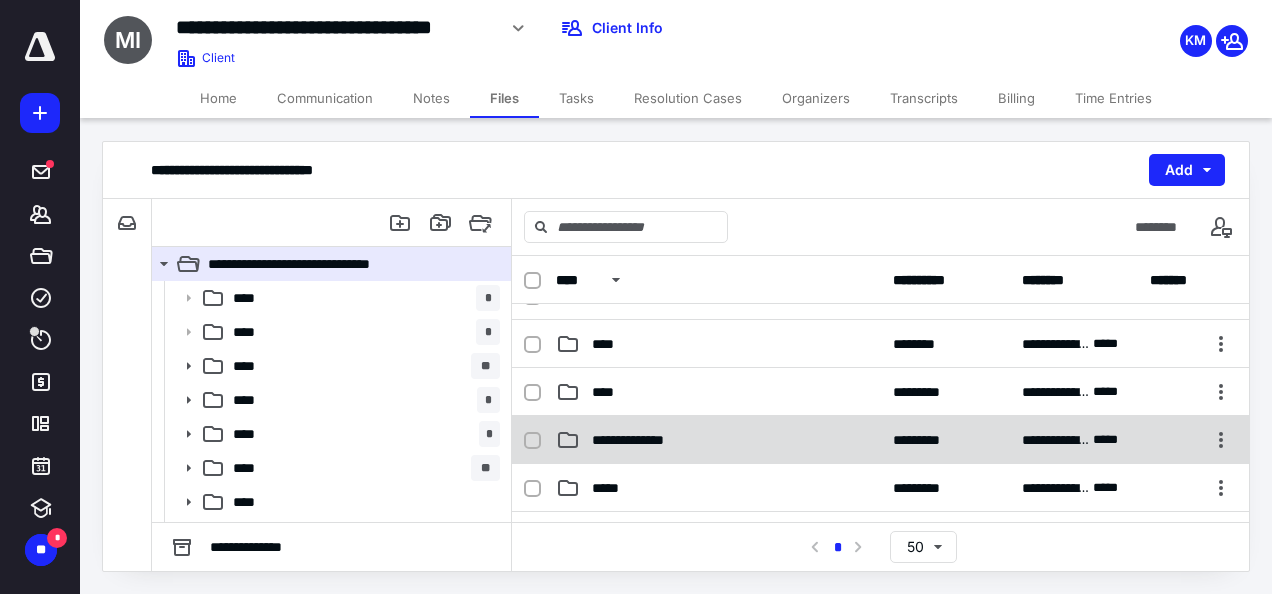 scroll, scrollTop: 300, scrollLeft: 0, axis: vertical 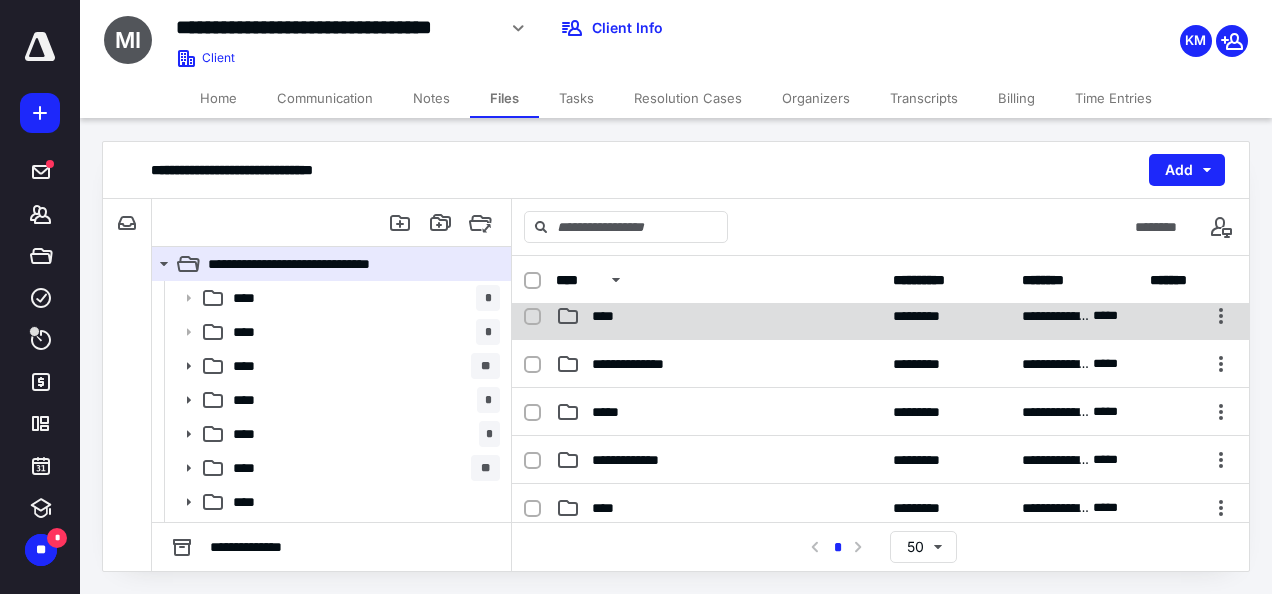 click on "****" at bounding box center (609, 316) 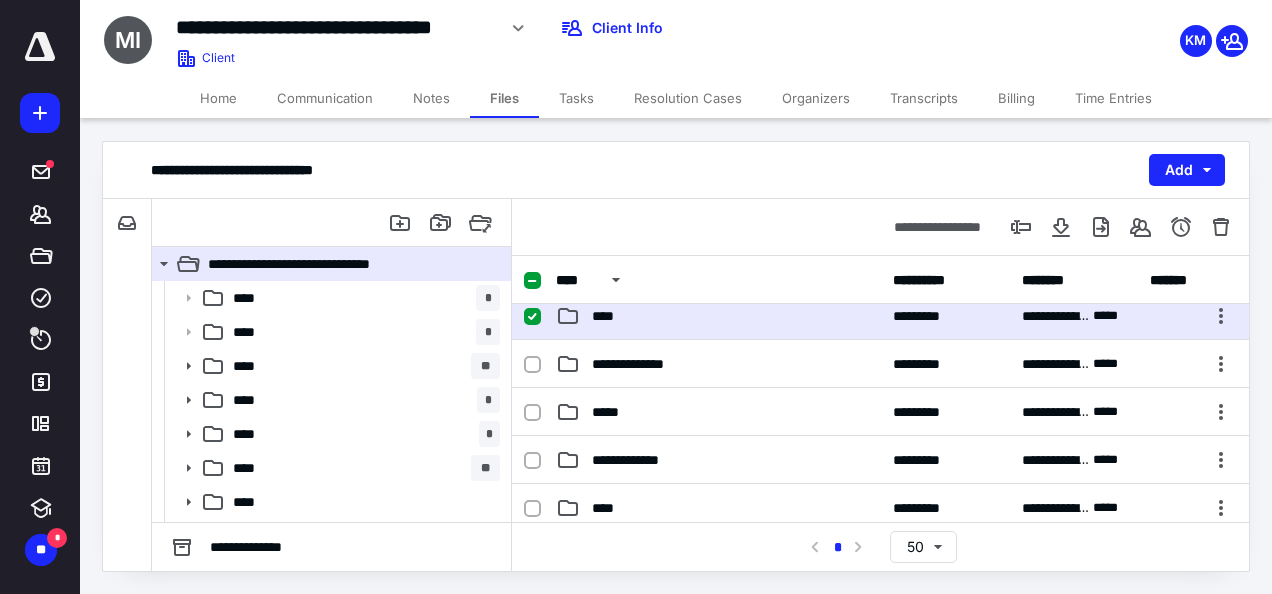 click on "****" at bounding box center [609, 316] 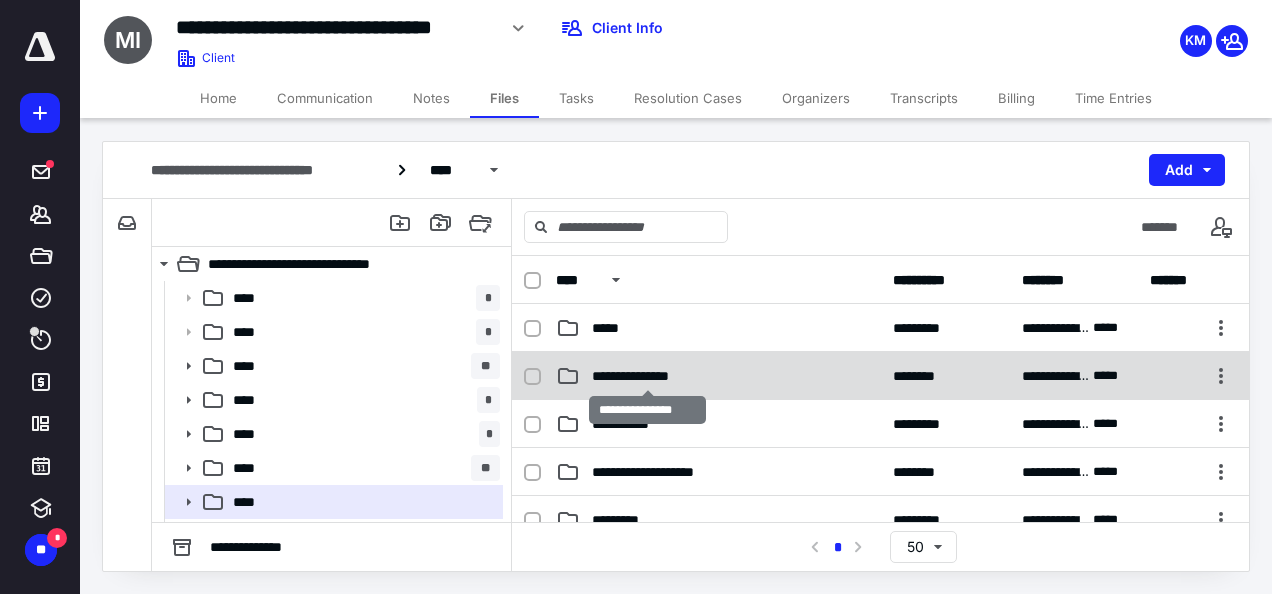 click on "**********" at bounding box center (648, 376) 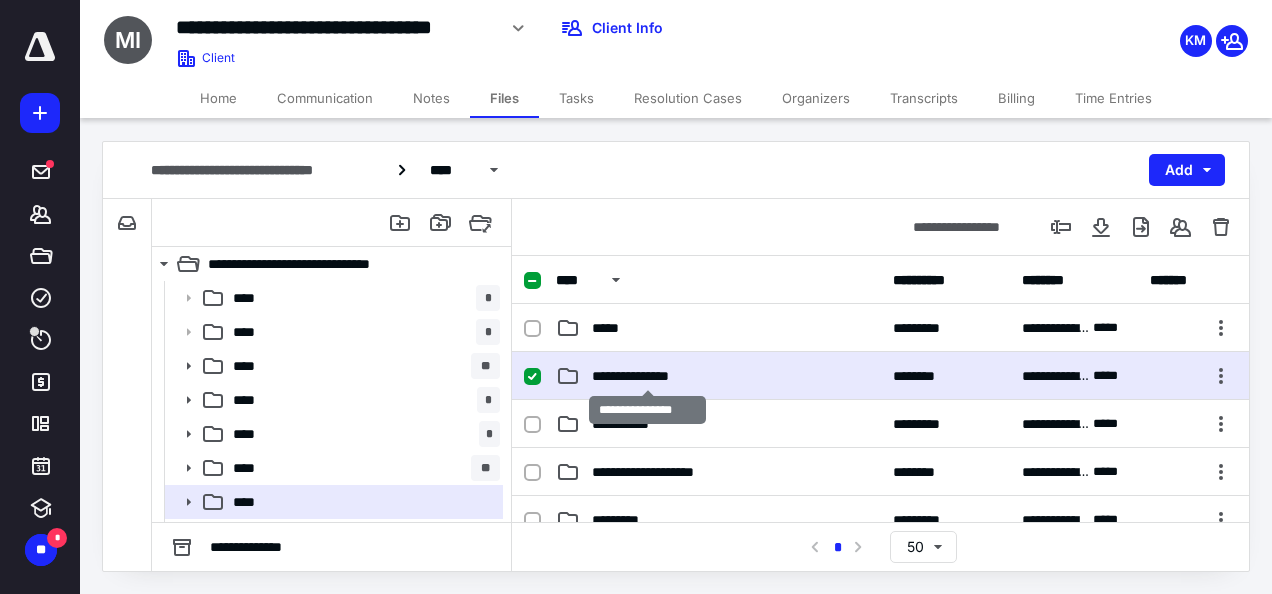 click on "**********" at bounding box center (648, 376) 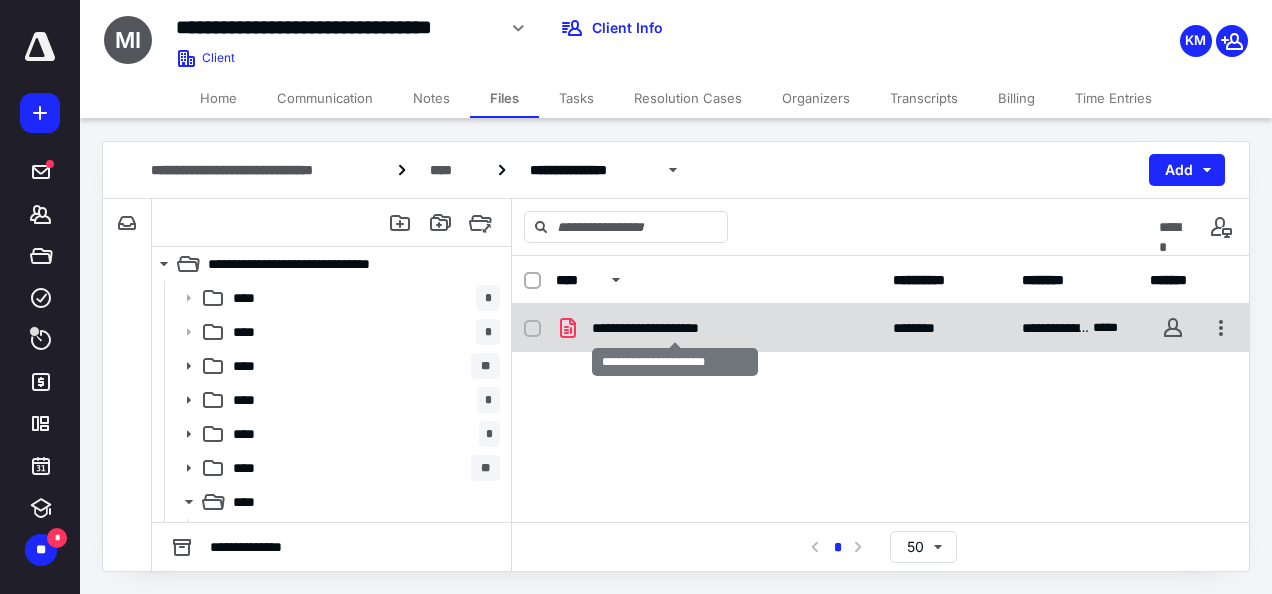 click on "**********" at bounding box center (675, 328) 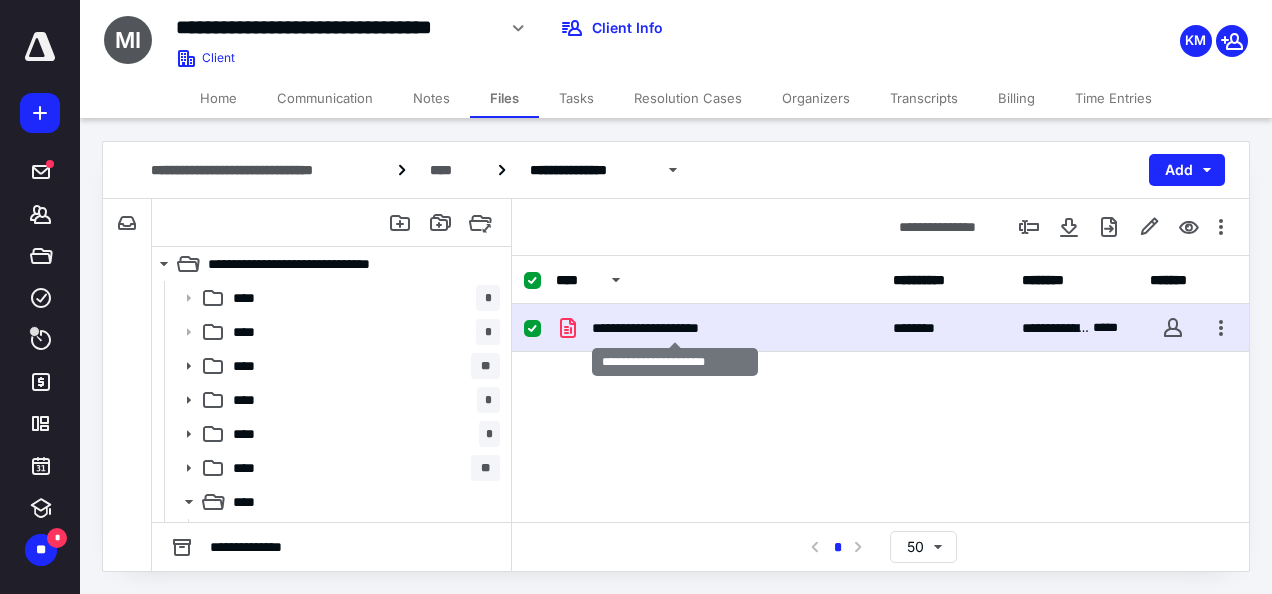 click on "**********" at bounding box center (675, 328) 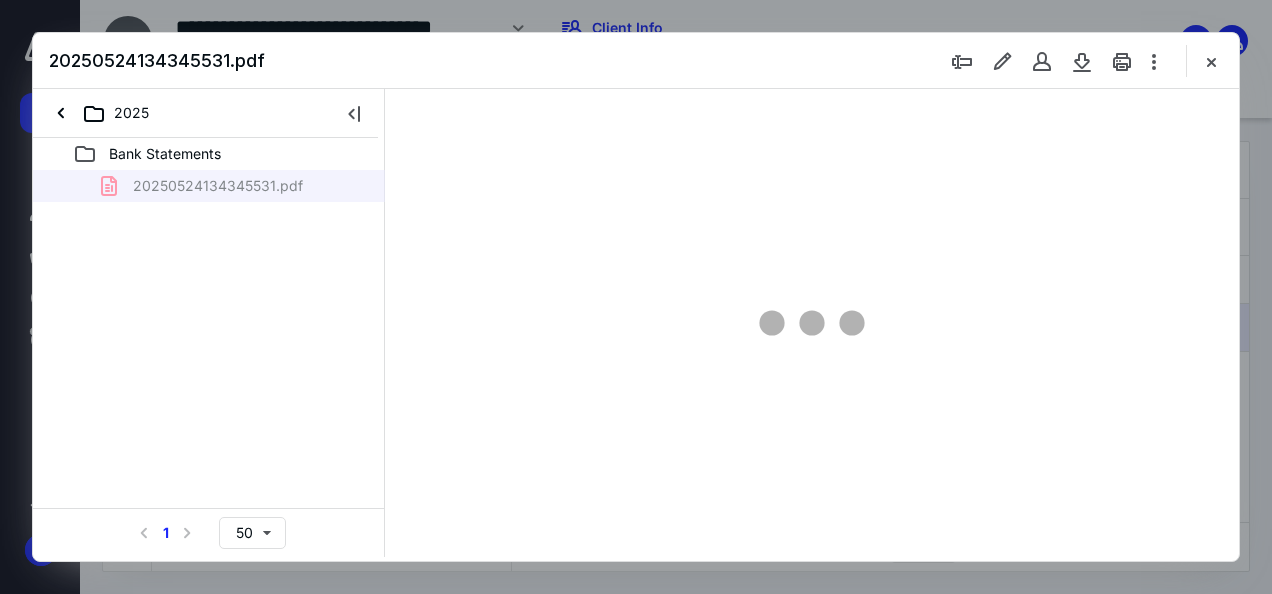 scroll, scrollTop: 0, scrollLeft: 0, axis: both 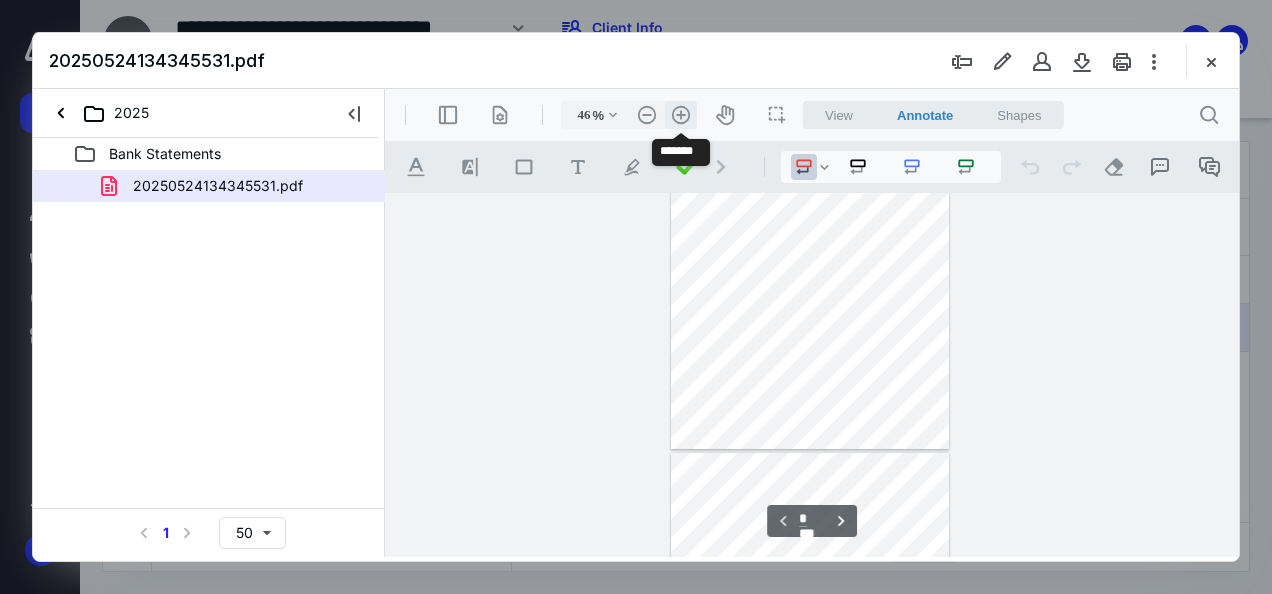 click on ".cls-1{fill:#abb0c4;} icon - header - zoom - in - line" at bounding box center (681, 115) 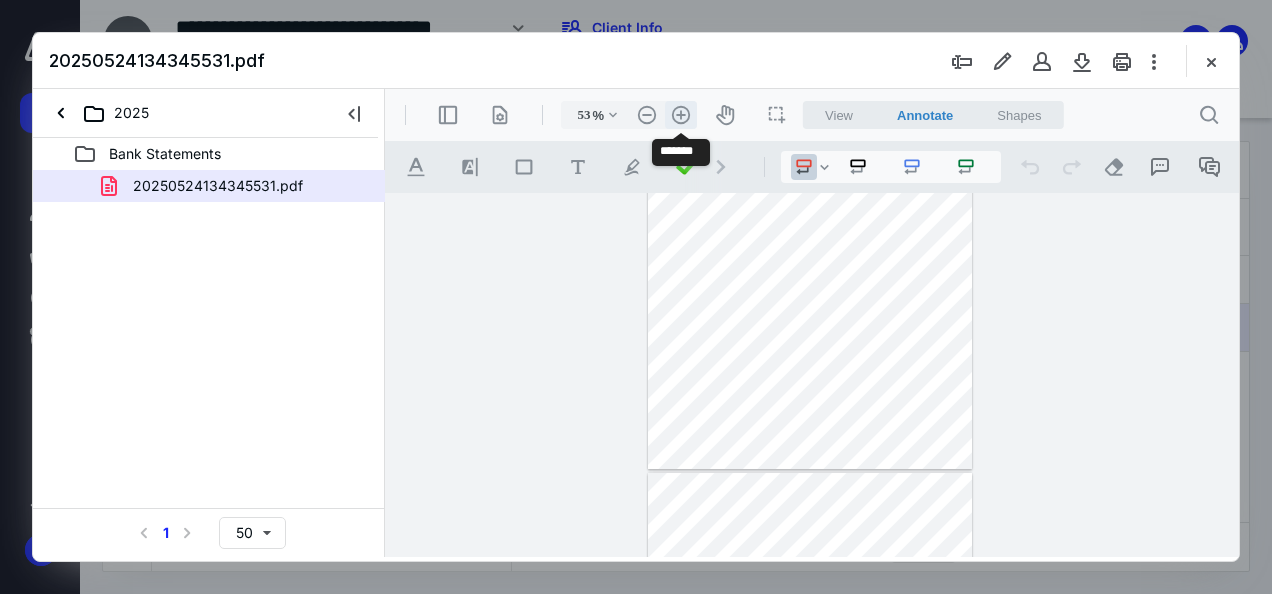 click on ".cls-1{fill:#abb0c4;} icon - header - zoom - in - line" at bounding box center [681, 115] 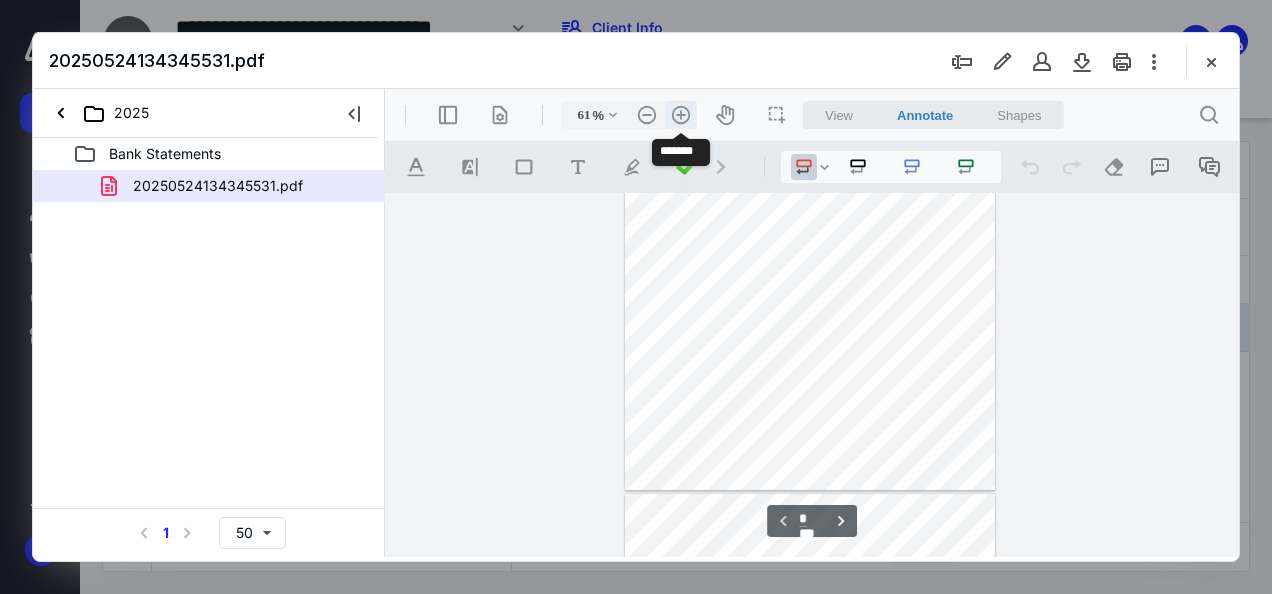 click on ".cls-1{fill:#abb0c4;} icon - header - zoom - in - line" at bounding box center (681, 115) 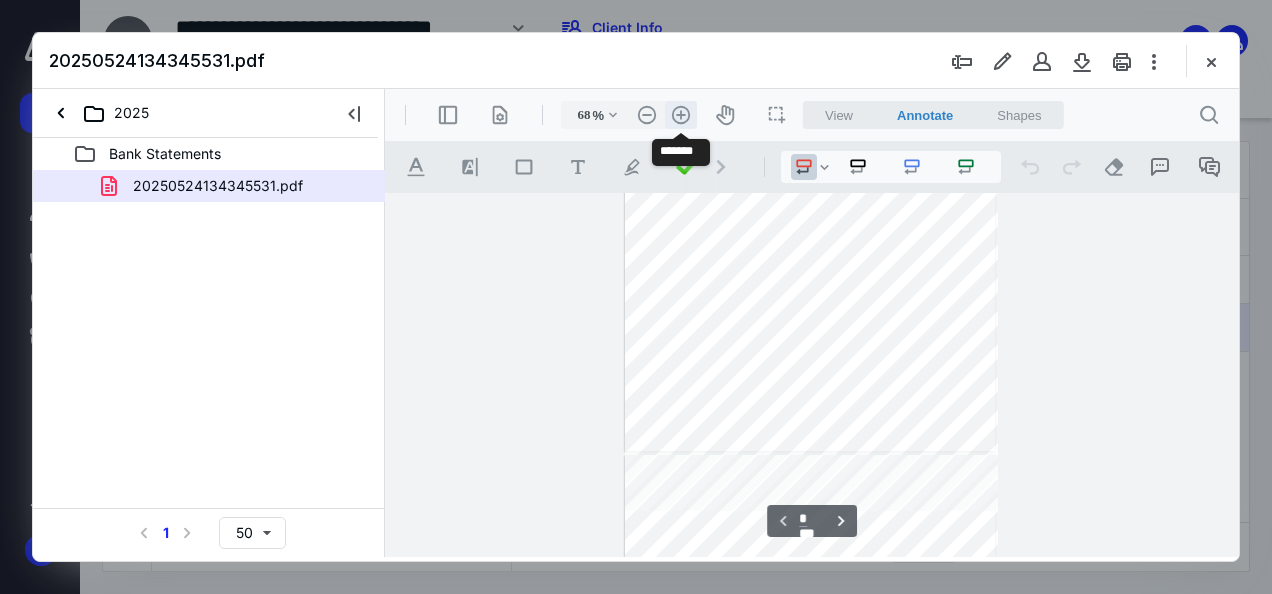 click on ".cls-1{fill:#abb0c4;} icon - header - zoom - in - line" at bounding box center (681, 115) 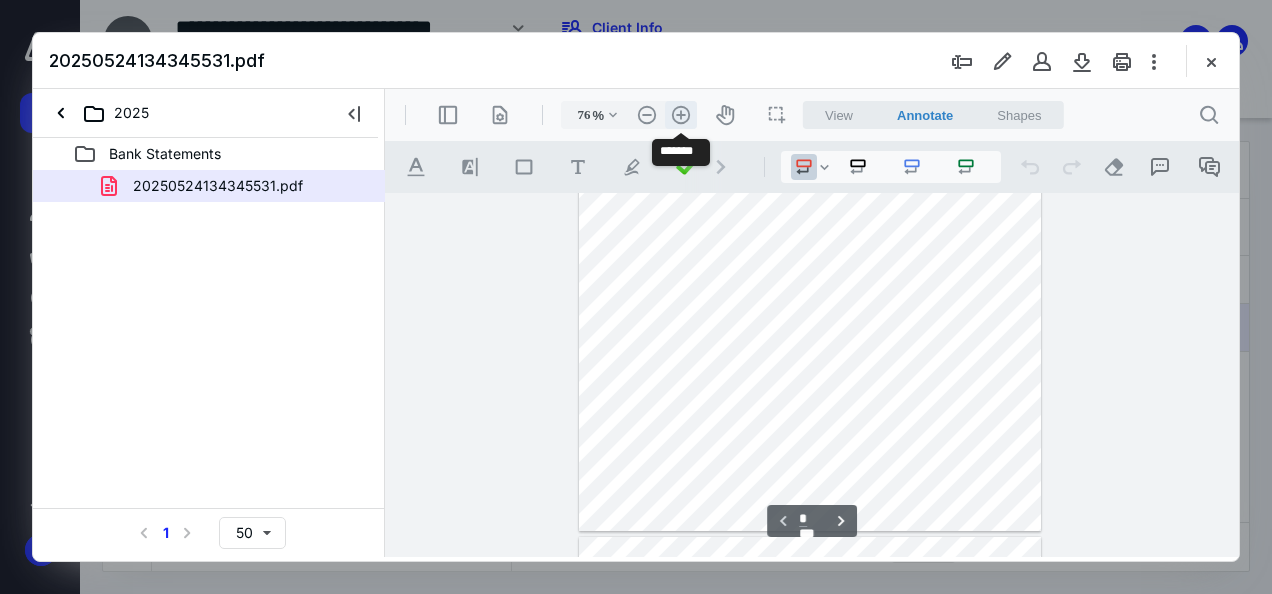 click on ".cls-1{fill:#abb0c4;} icon - header - zoom - in - line" at bounding box center (681, 115) 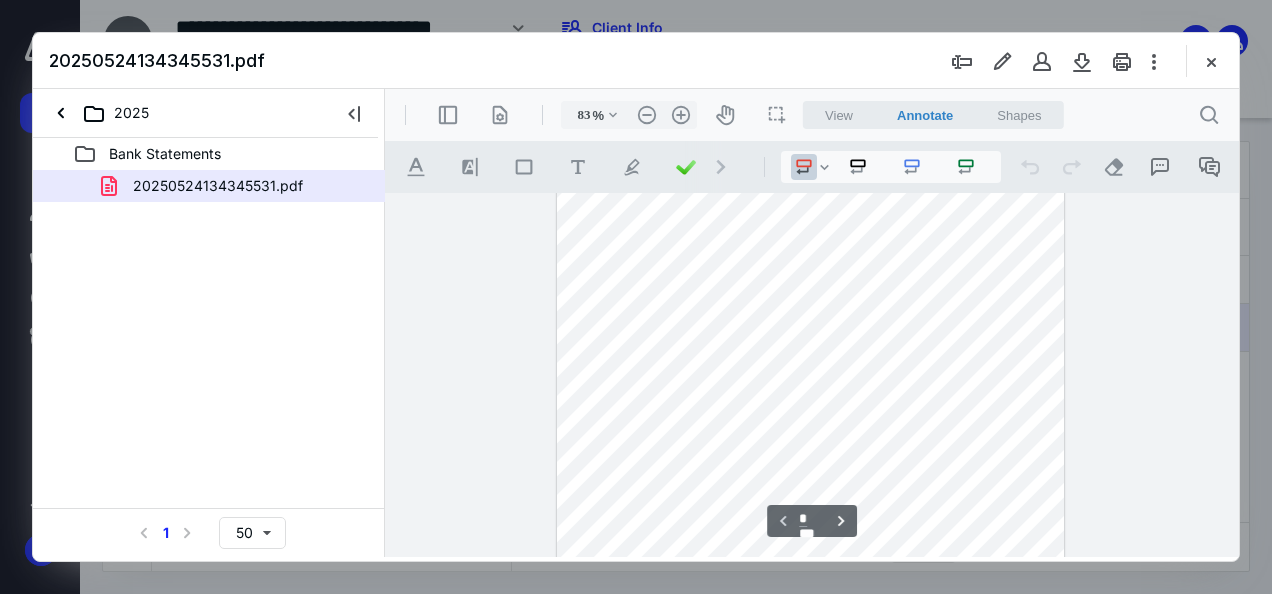 scroll, scrollTop: 300, scrollLeft: 0, axis: vertical 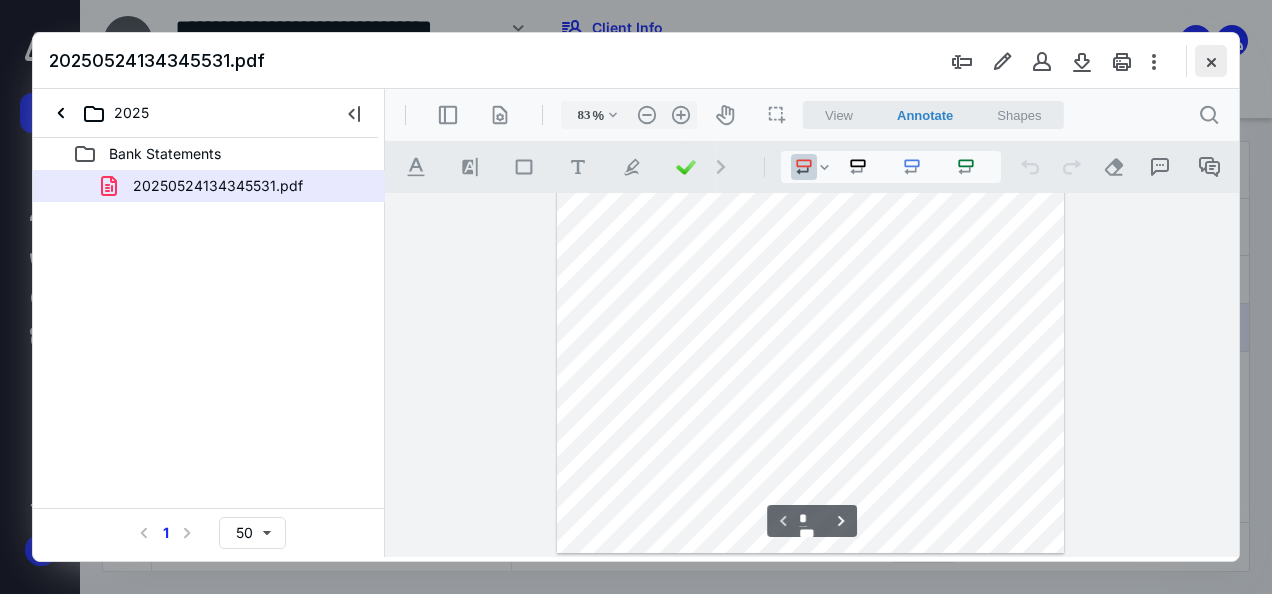 click at bounding box center [1211, 61] 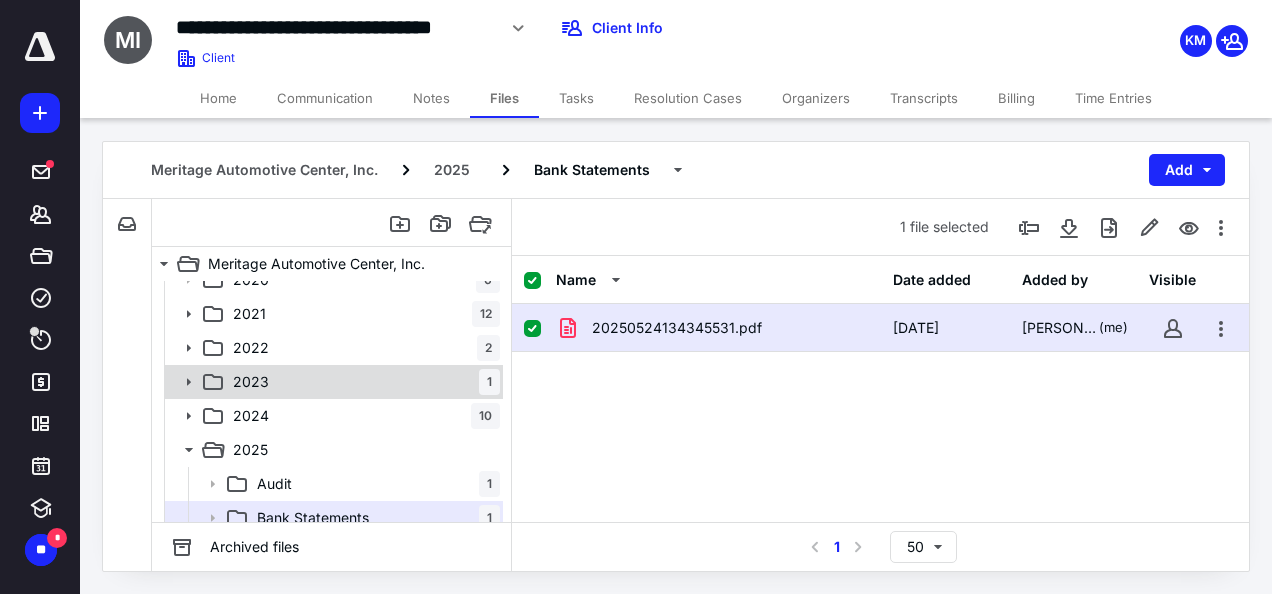 scroll, scrollTop: 100, scrollLeft: 0, axis: vertical 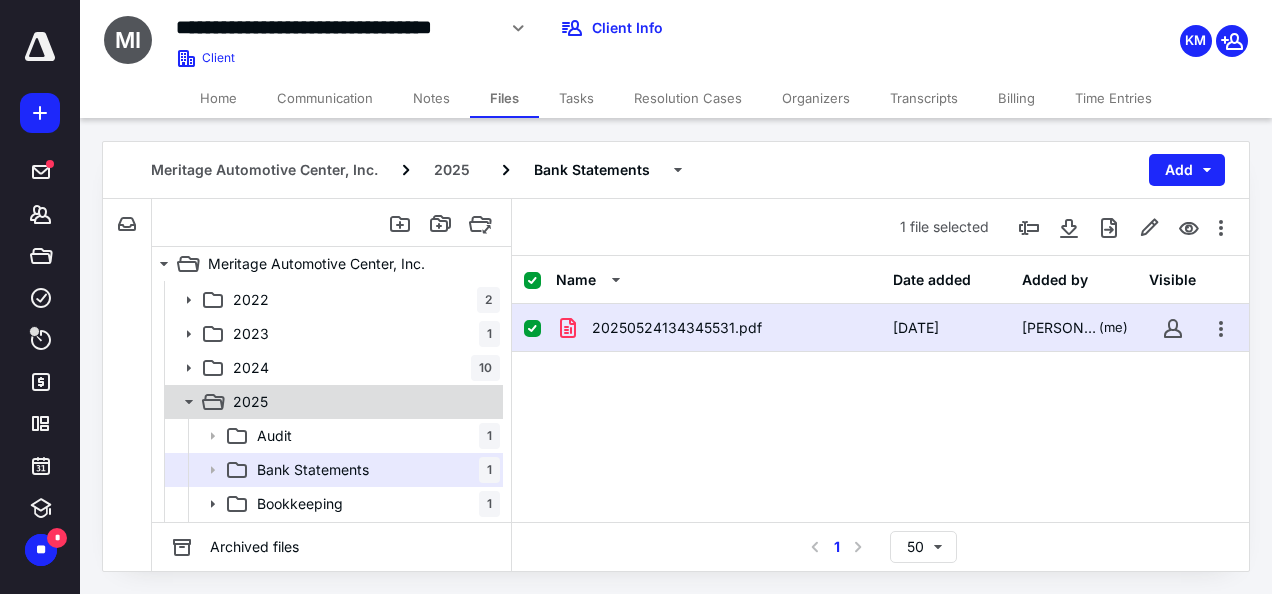 click on "2025" at bounding box center [362, 402] 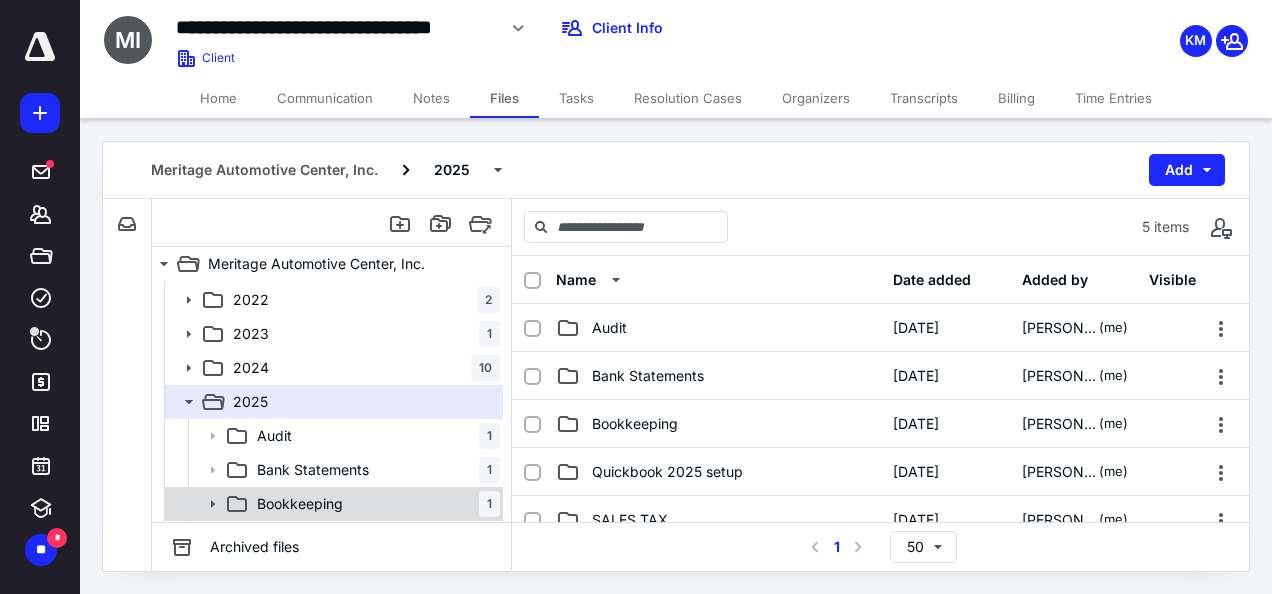 click on "Bookkeeping 1" at bounding box center (374, 504) 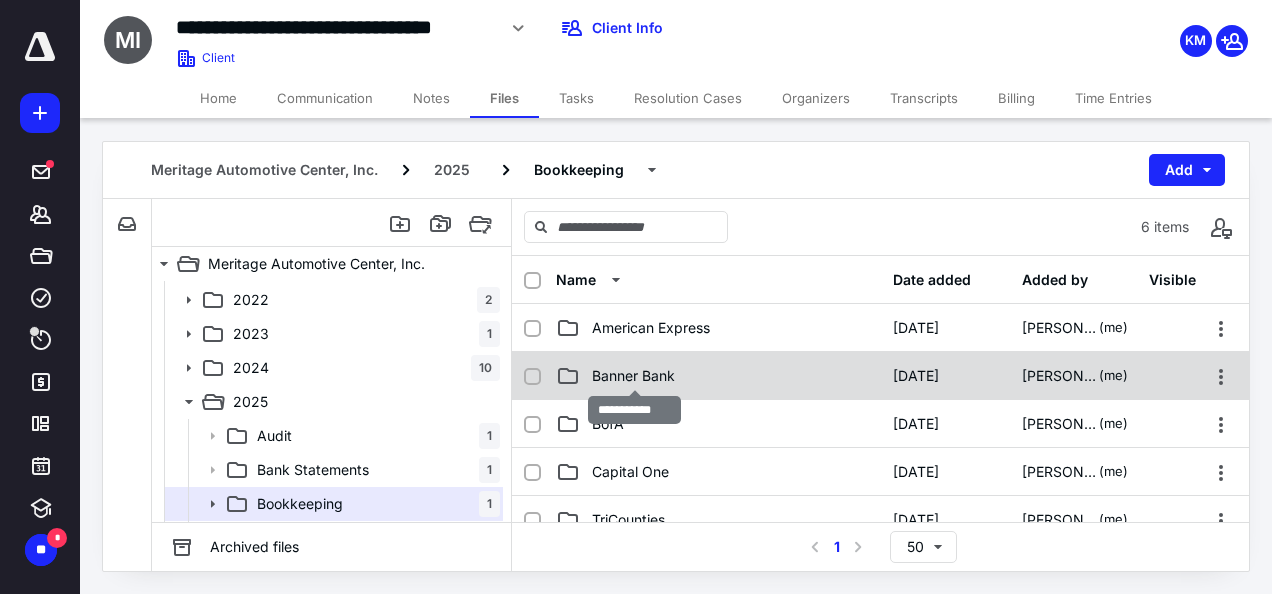 scroll, scrollTop: 100, scrollLeft: 0, axis: vertical 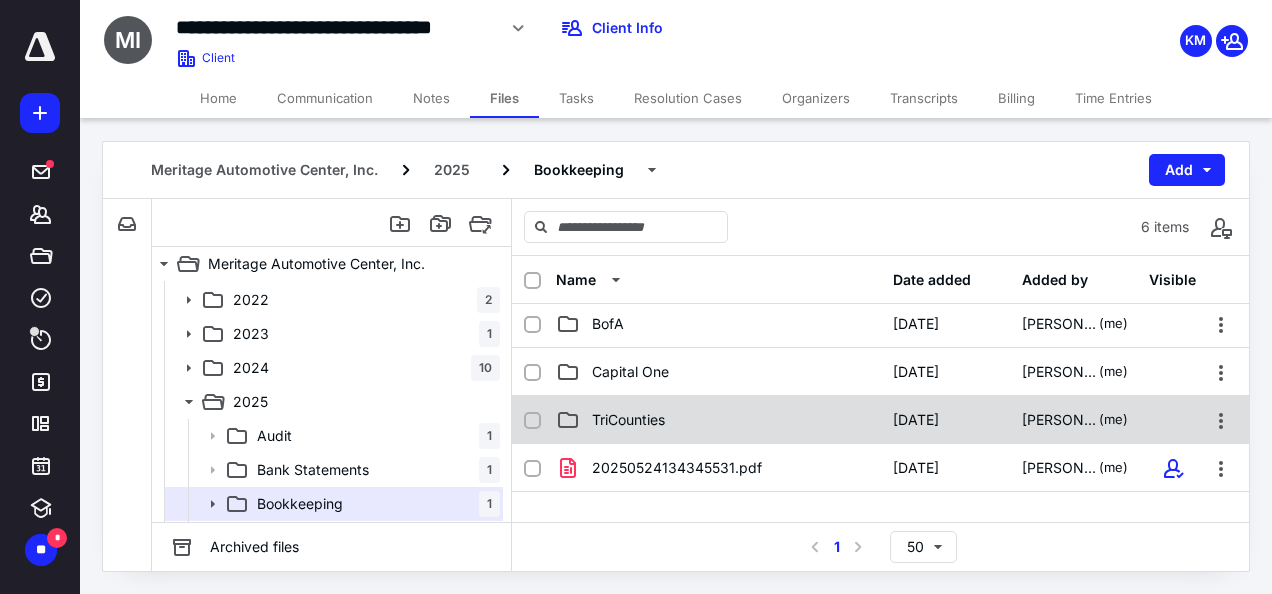 click on "TriCounties" at bounding box center (718, 420) 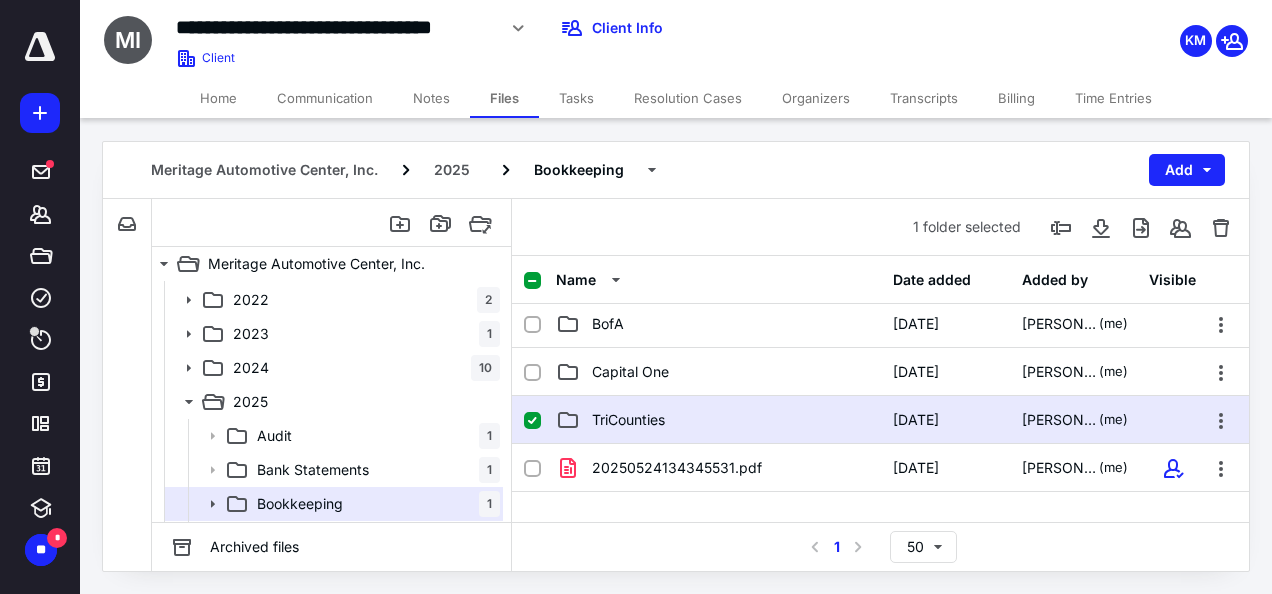 click on "TriCounties" at bounding box center (718, 420) 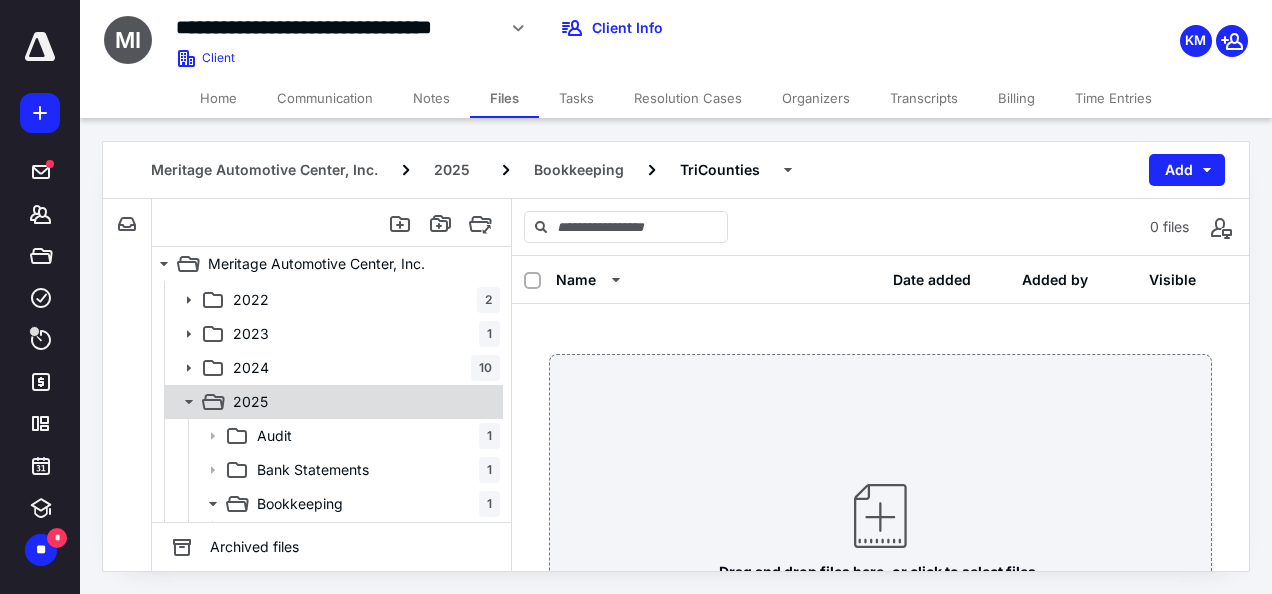 click on "2025" at bounding box center (362, 402) 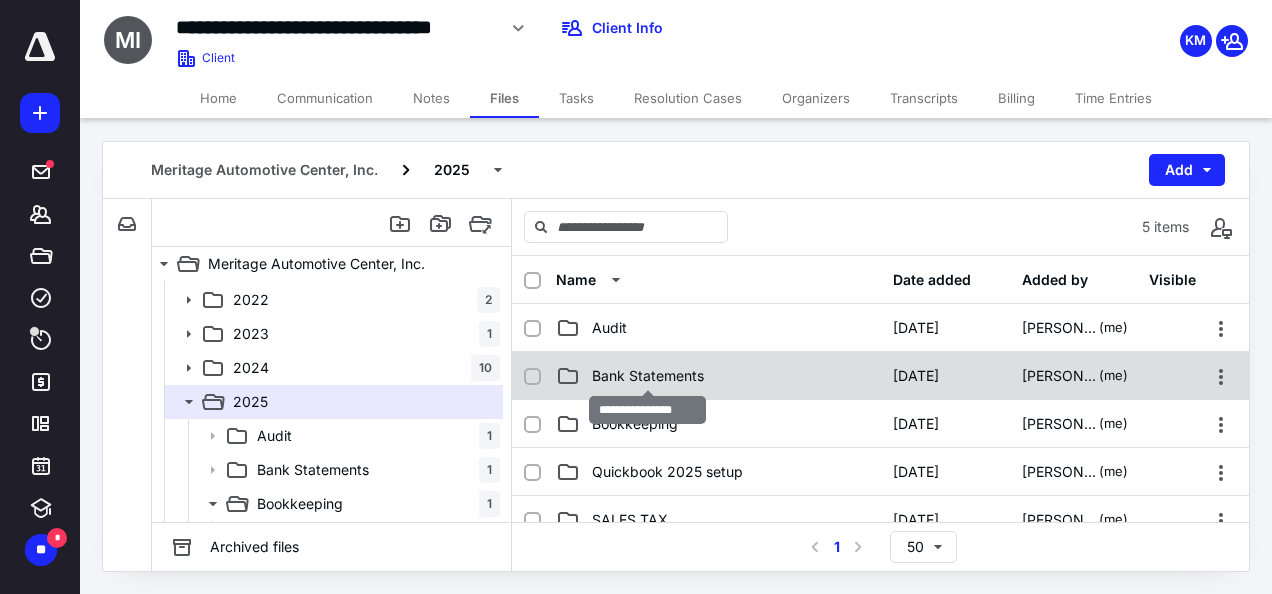 click on "Bank Statements" at bounding box center [648, 376] 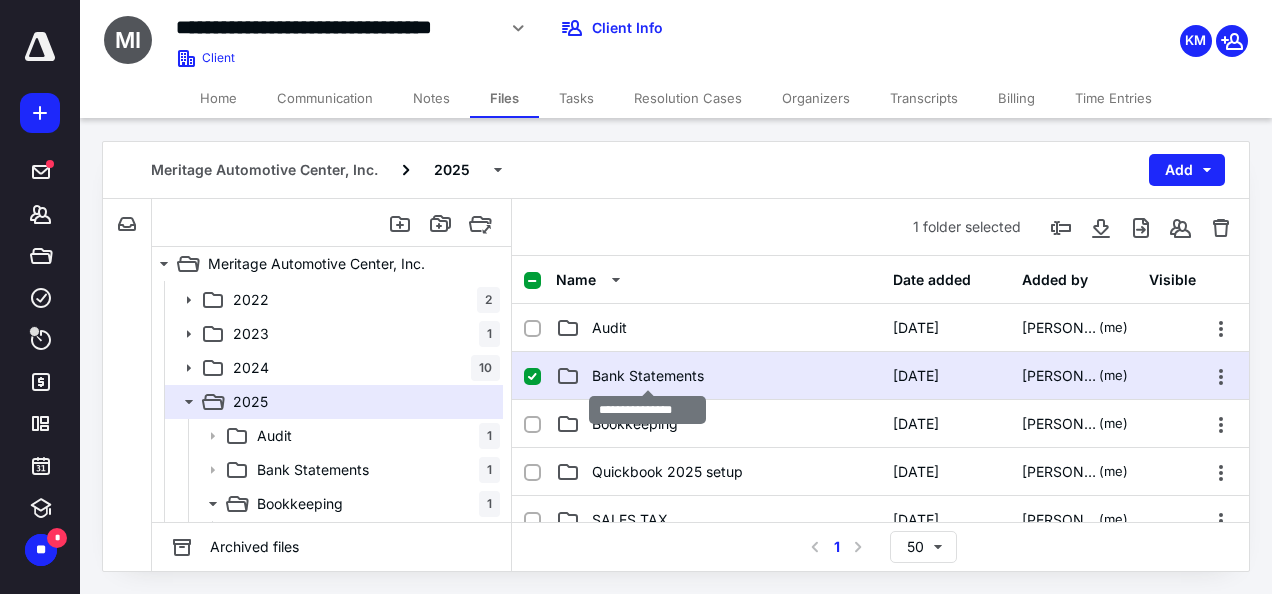 click on "Bank Statements" at bounding box center [648, 376] 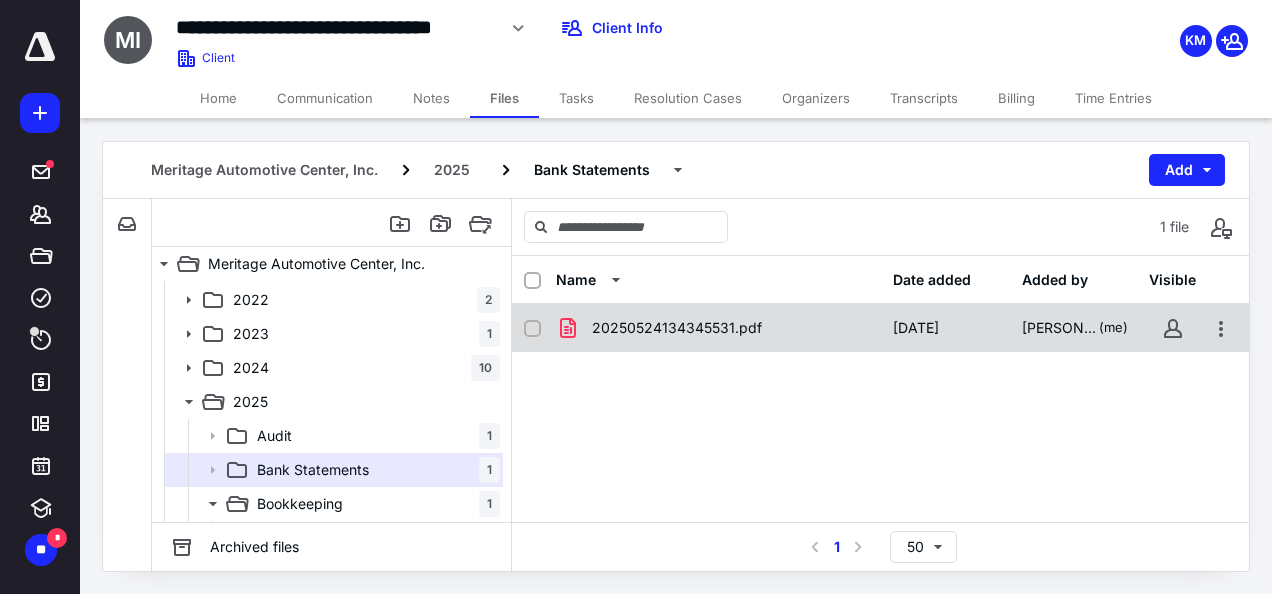 click 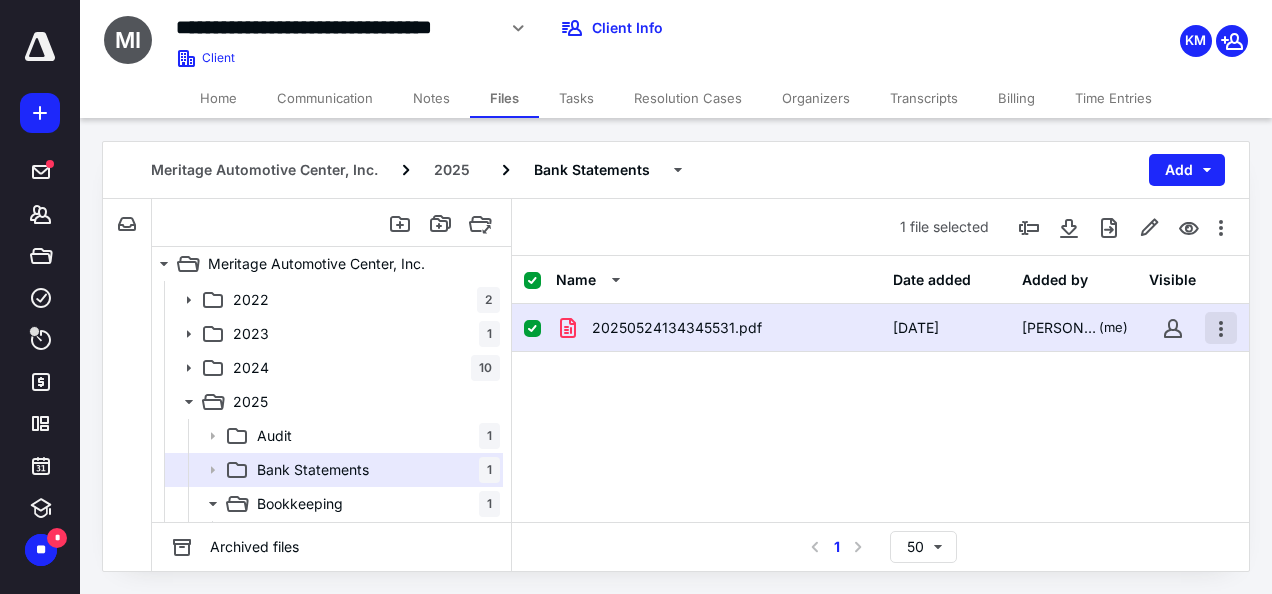 click at bounding box center [1221, 328] 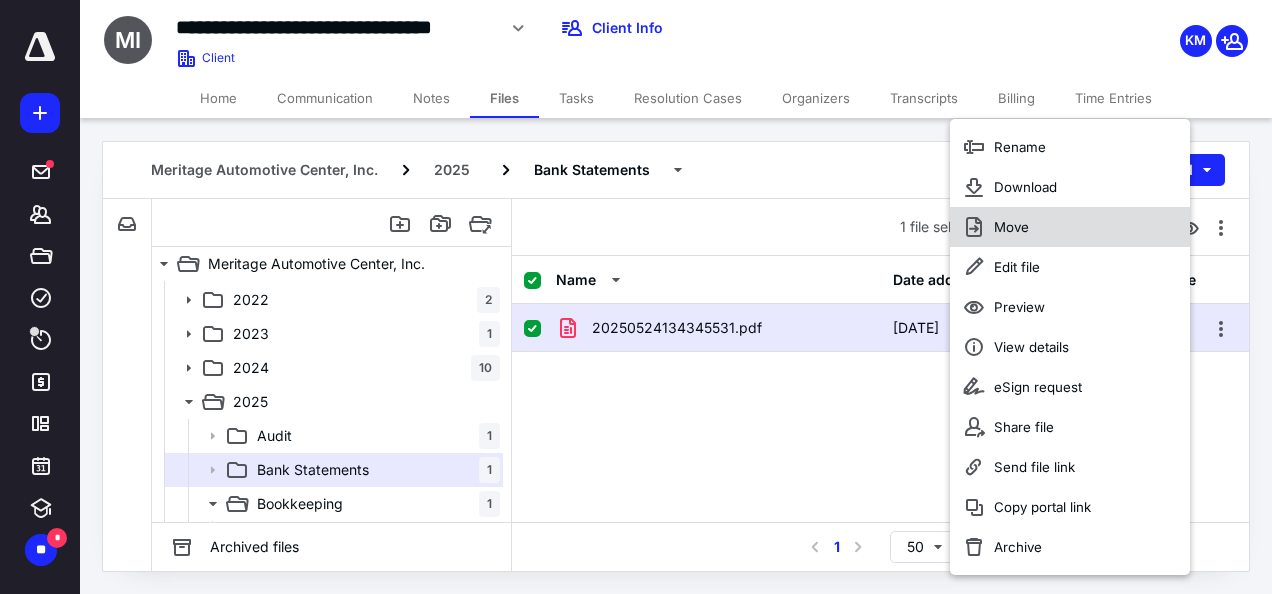 click on "Move" at bounding box center [1070, 227] 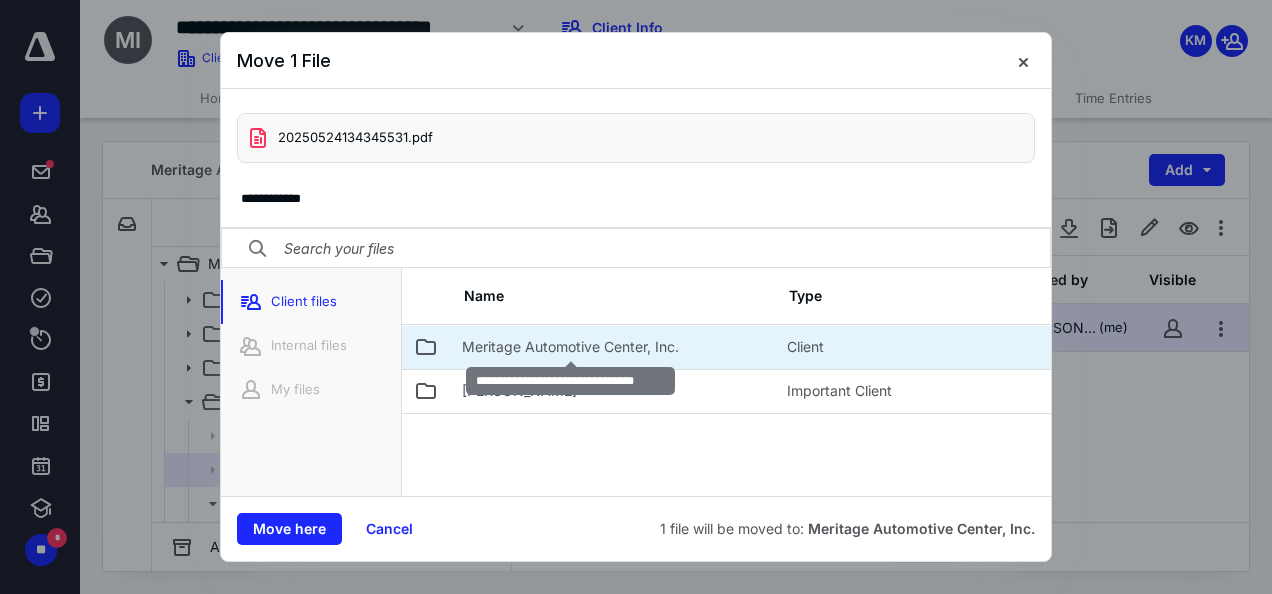 click on "Meritage Automotive Center, Inc." at bounding box center (570, 347) 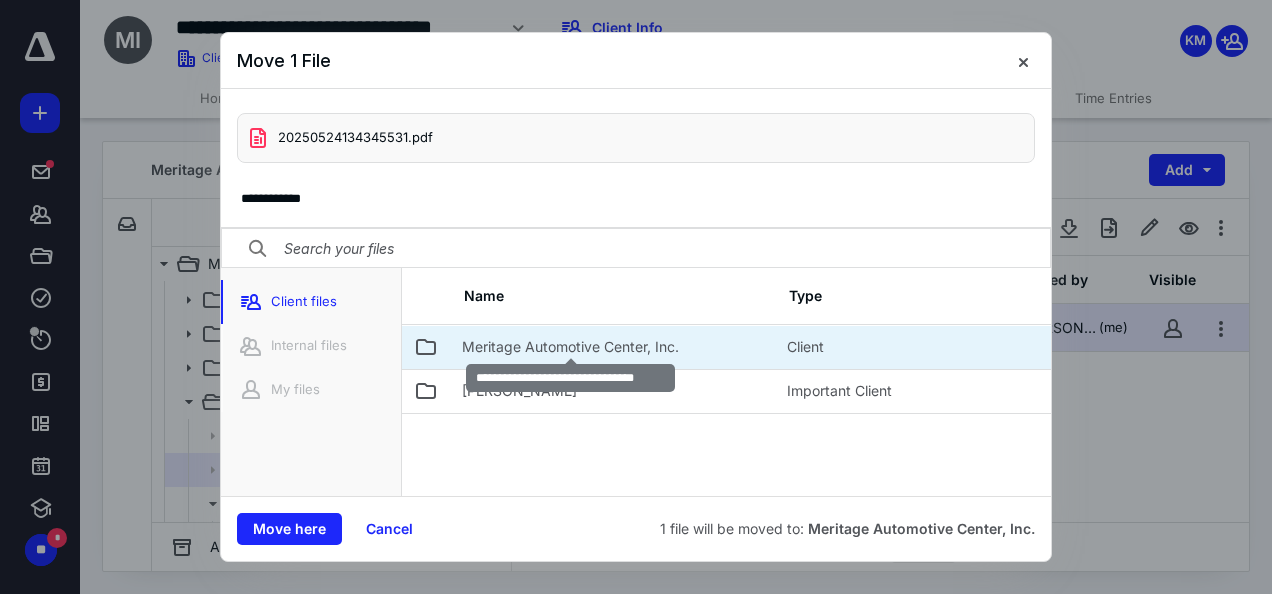 scroll, scrollTop: 57, scrollLeft: 0, axis: vertical 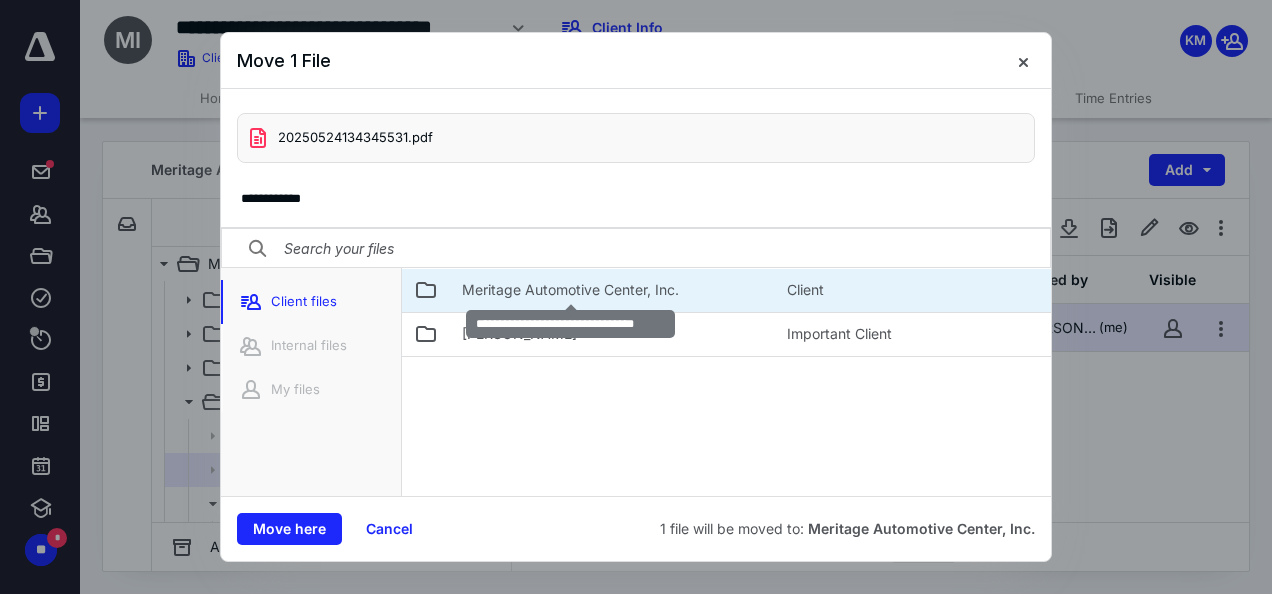 click on "Meritage Automotive Center, Inc." at bounding box center (570, 290) 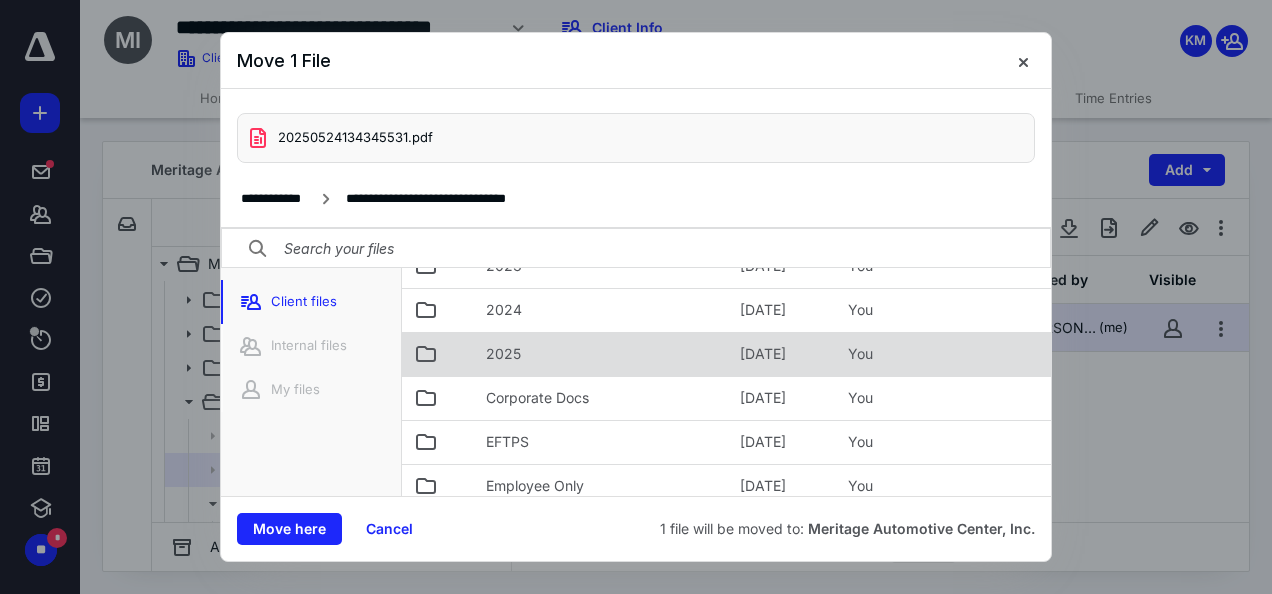 click on "2025" at bounding box center (601, 354) 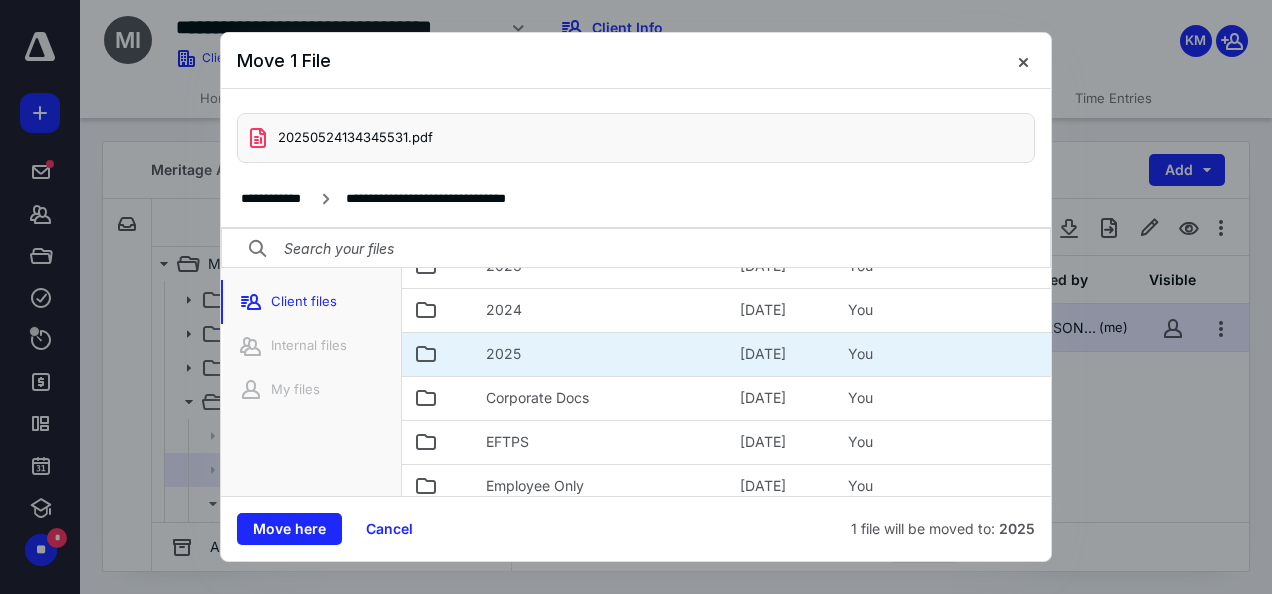 click on "2025" at bounding box center [601, 354] 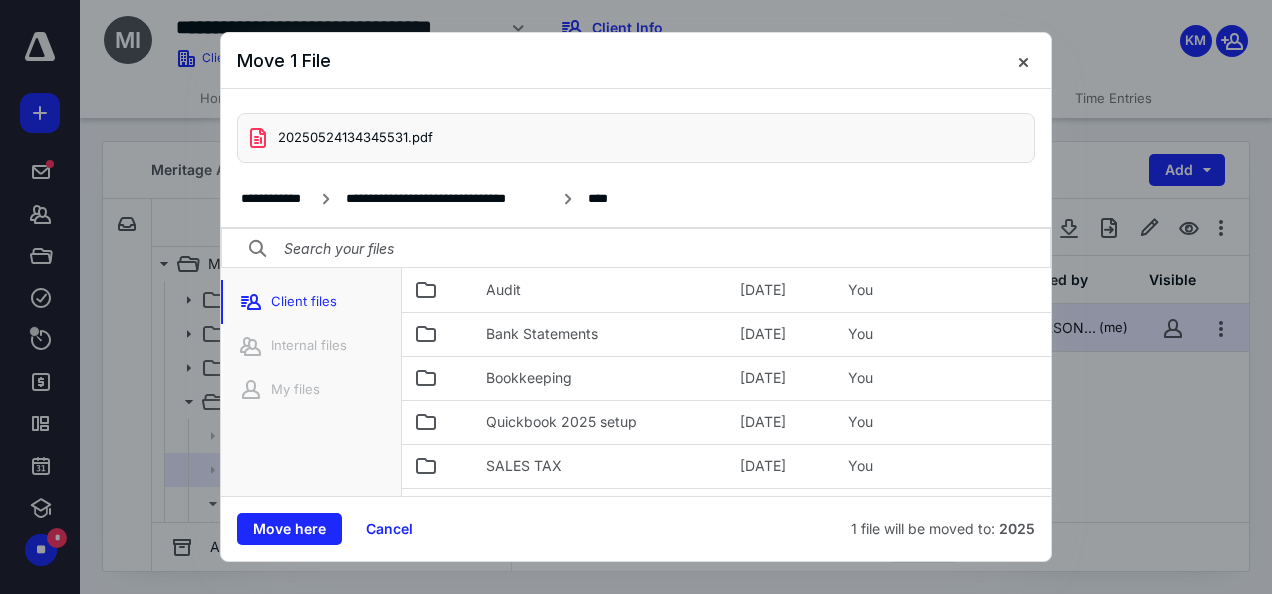 scroll, scrollTop: 64, scrollLeft: 0, axis: vertical 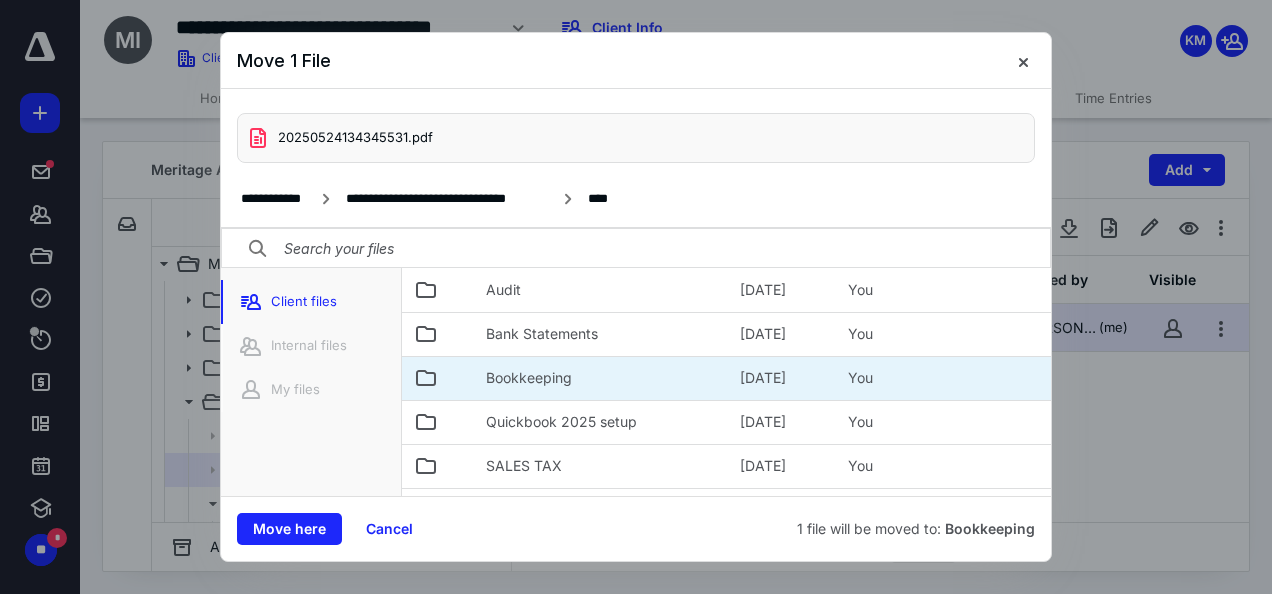 click on "Bookkeeping" at bounding box center (529, 378) 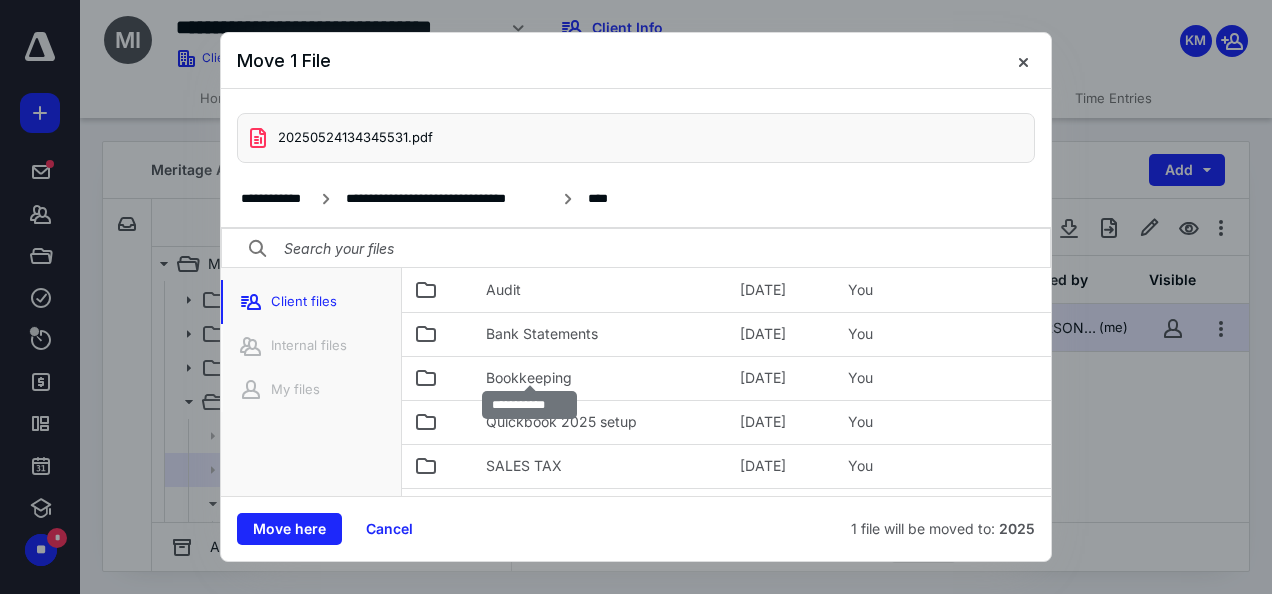 click on "Bookkeeping" at bounding box center [529, 378] 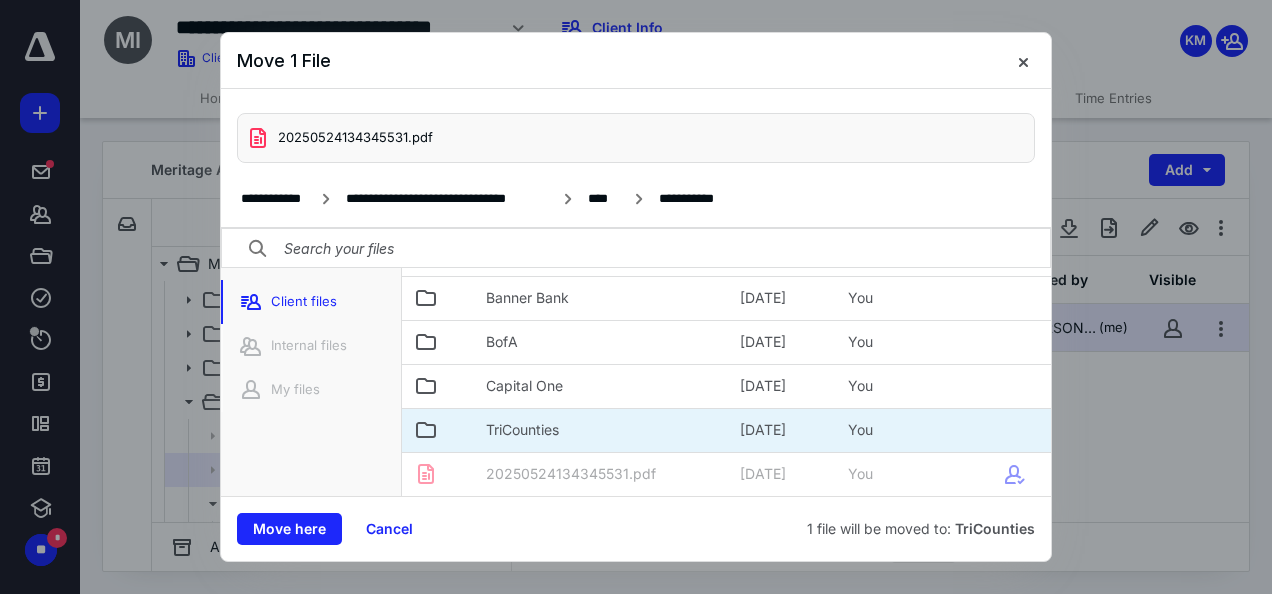click on "TriCounties" at bounding box center [601, 430] 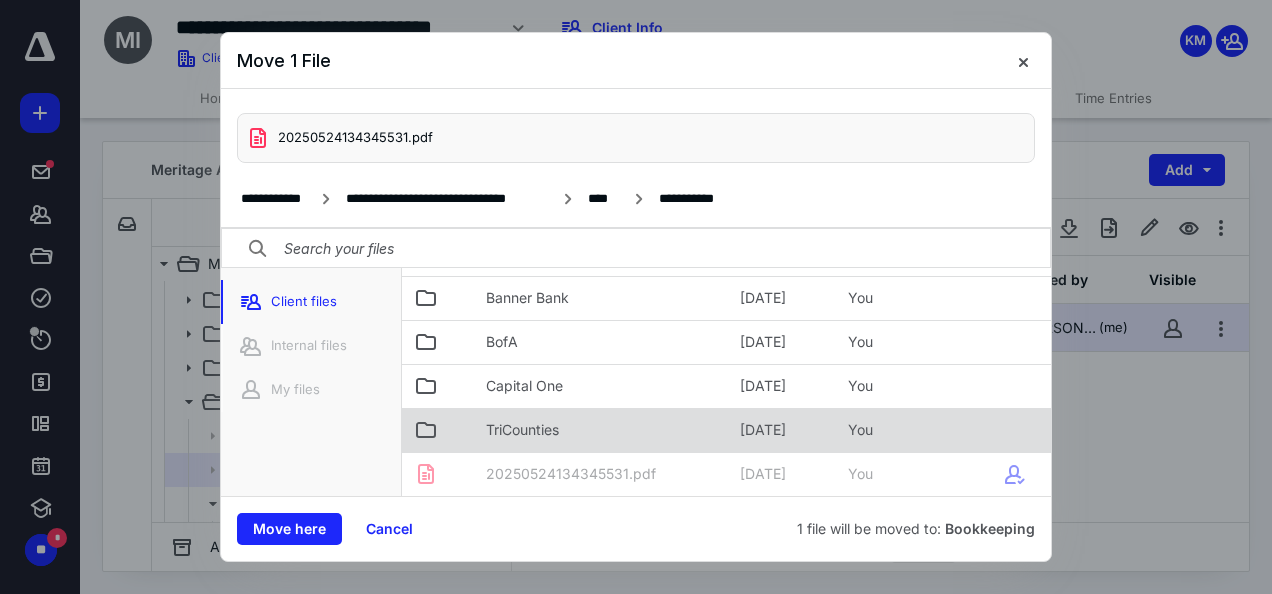 click on "TriCounties" at bounding box center (601, 430) 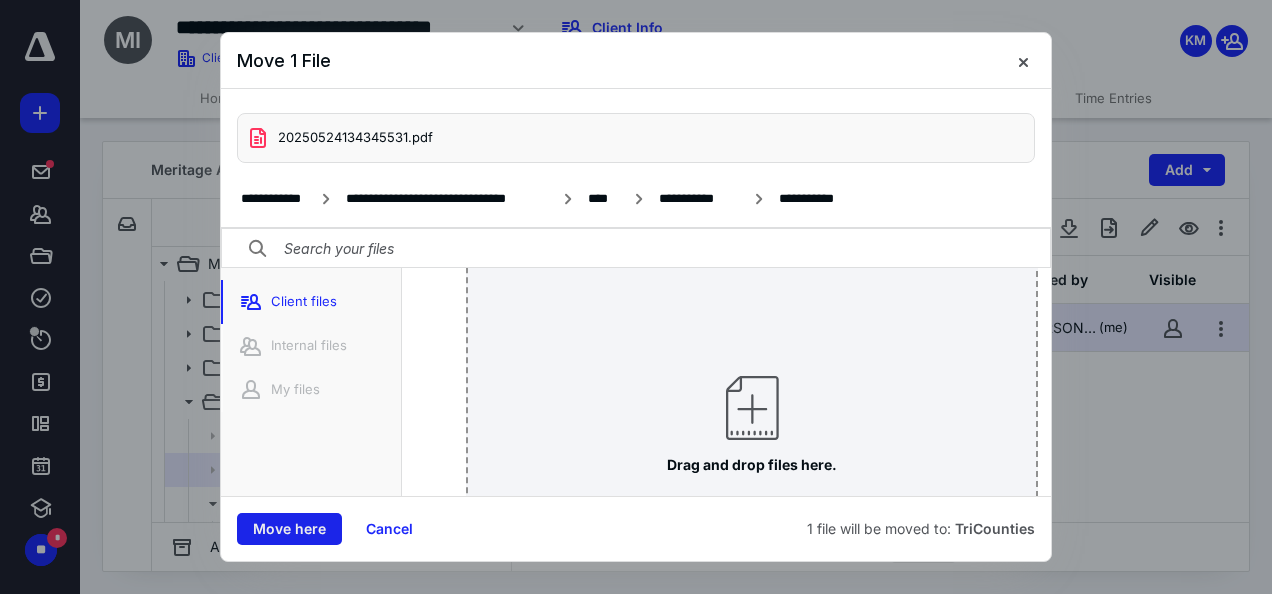 click on "Move here" at bounding box center (289, 529) 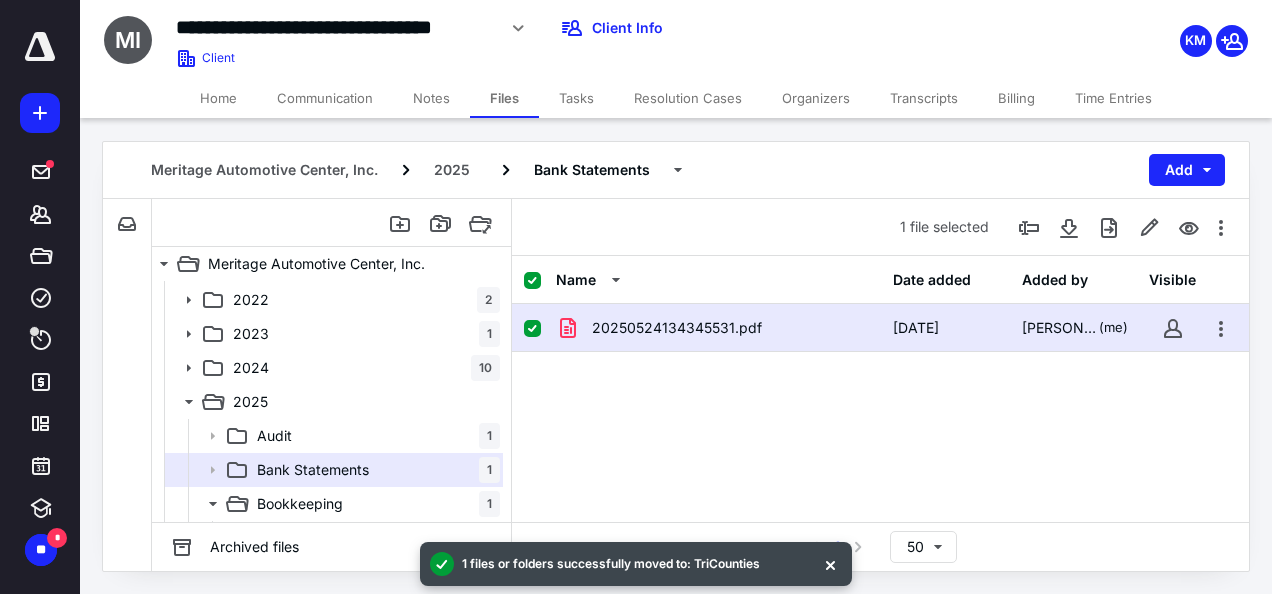 checkbox on "false" 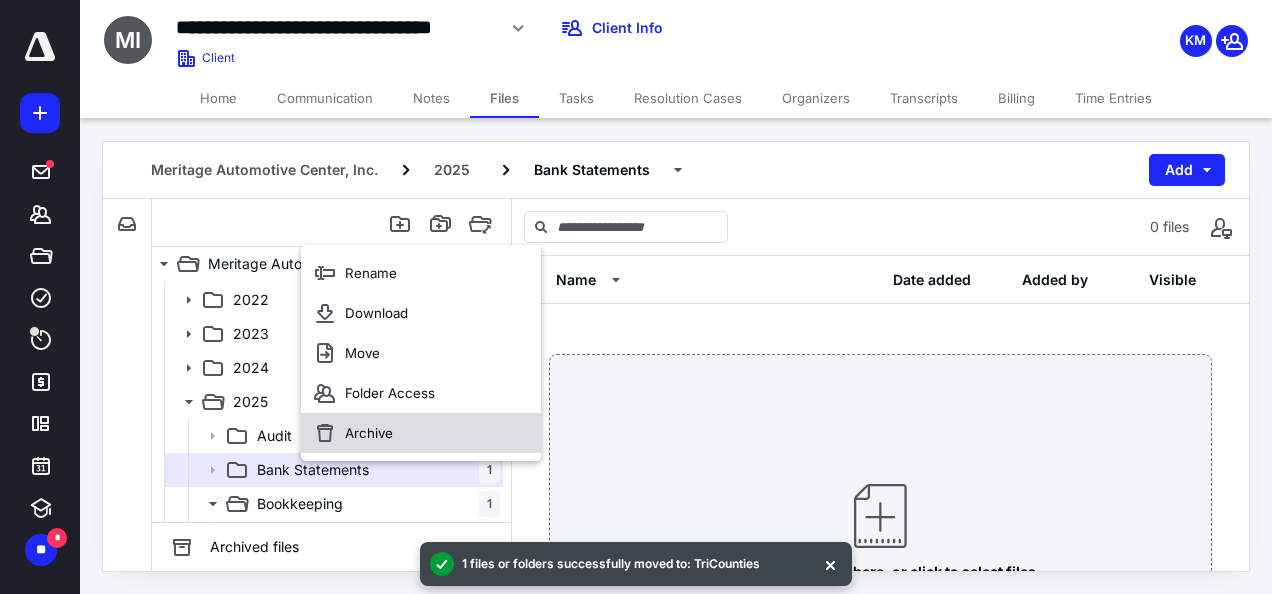 click on "Archive" at bounding box center (369, 433) 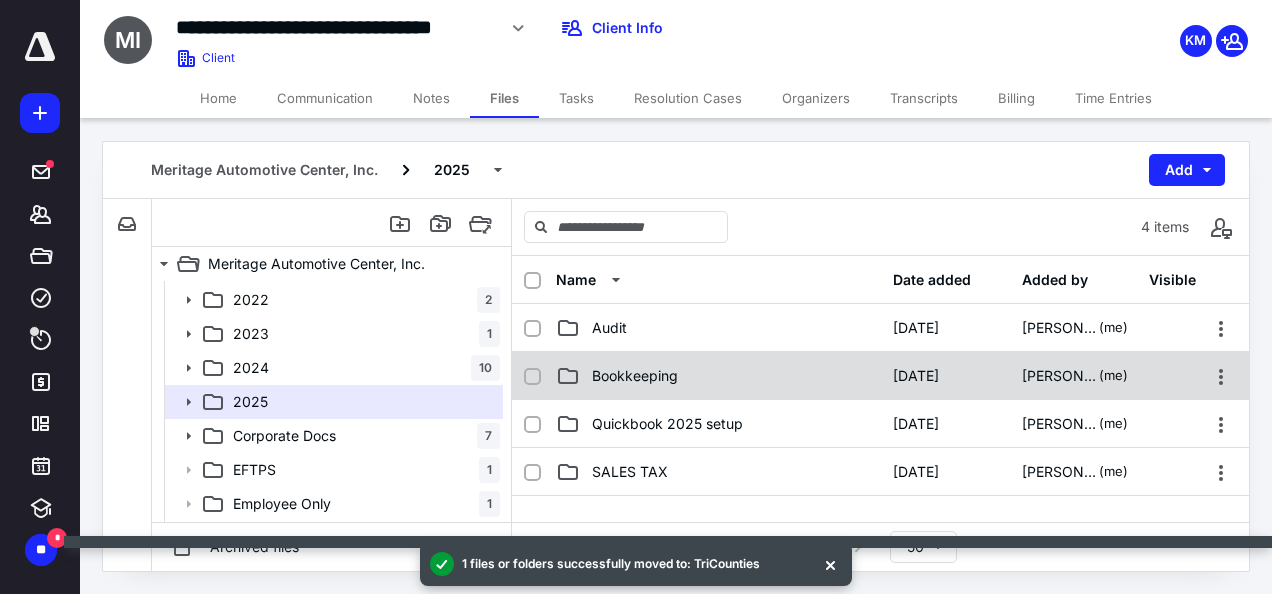 click on "Bookkeeping" at bounding box center [718, 376] 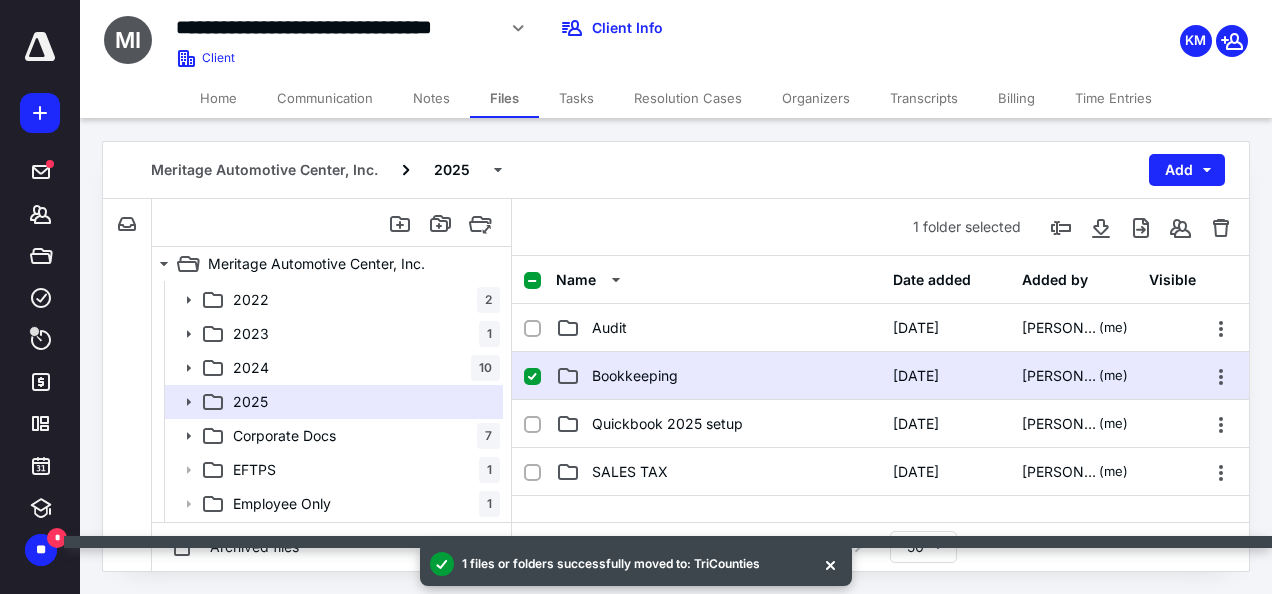 click on "Bookkeeping" at bounding box center [718, 376] 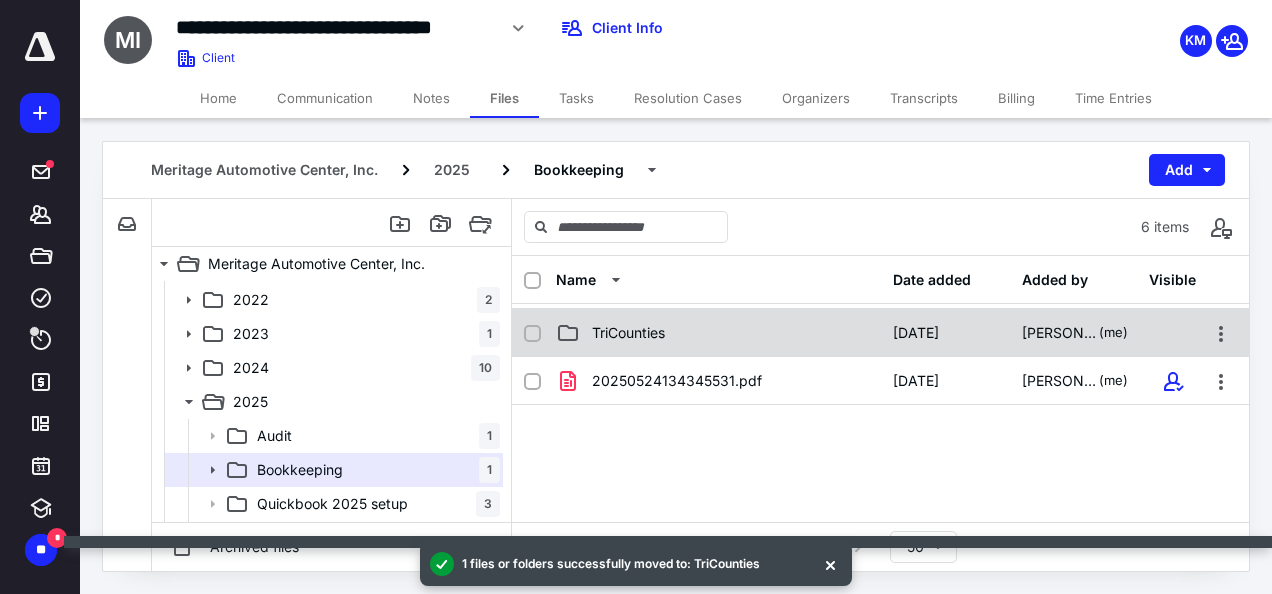 scroll, scrollTop: 200, scrollLeft: 0, axis: vertical 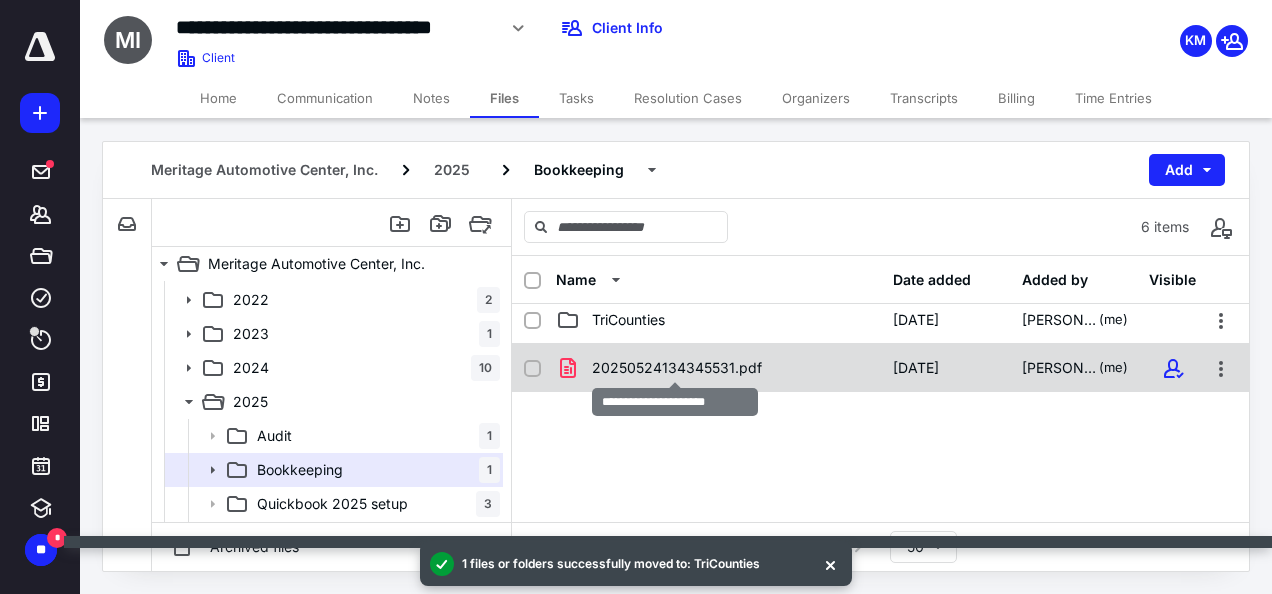 click on "20250524134345531.pdf" at bounding box center [677, 368] 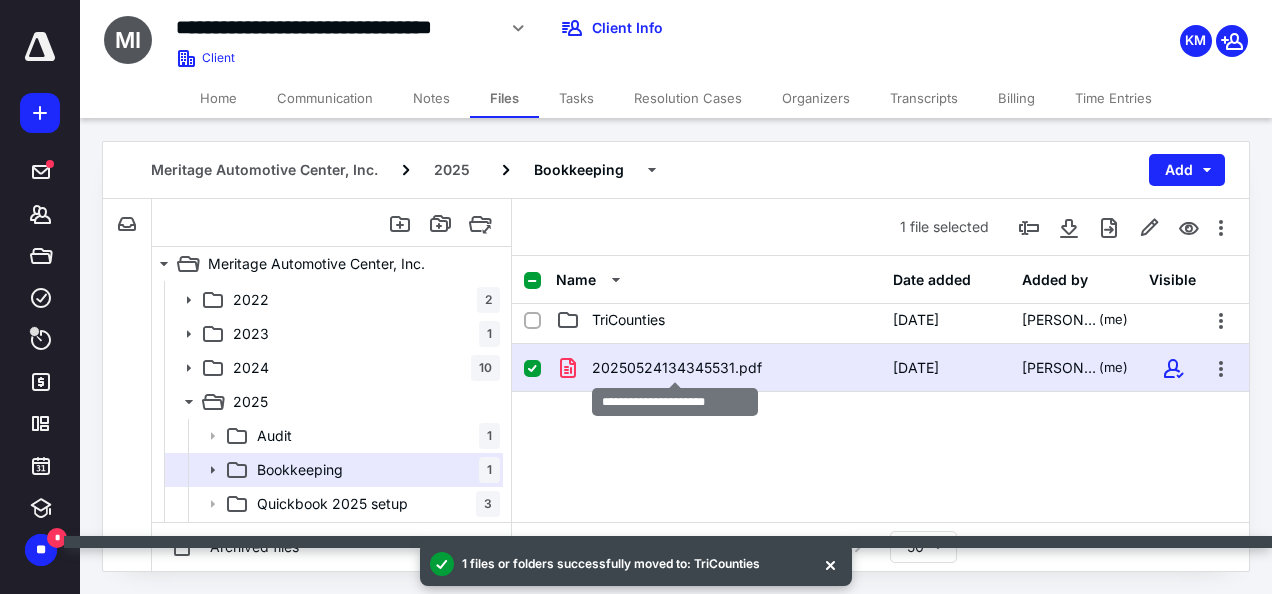 click on "20250524134345531.pdf" at bounding box center (677, 368) 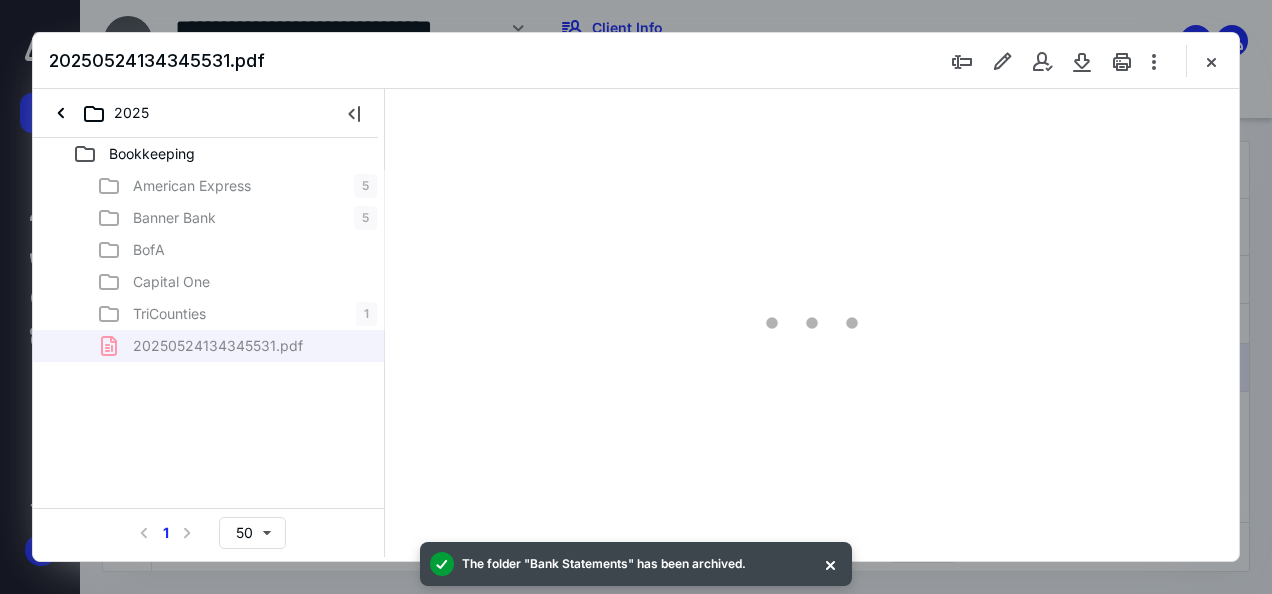 scroll, scrollTop: 0, scrollLeft: 0, axis: both 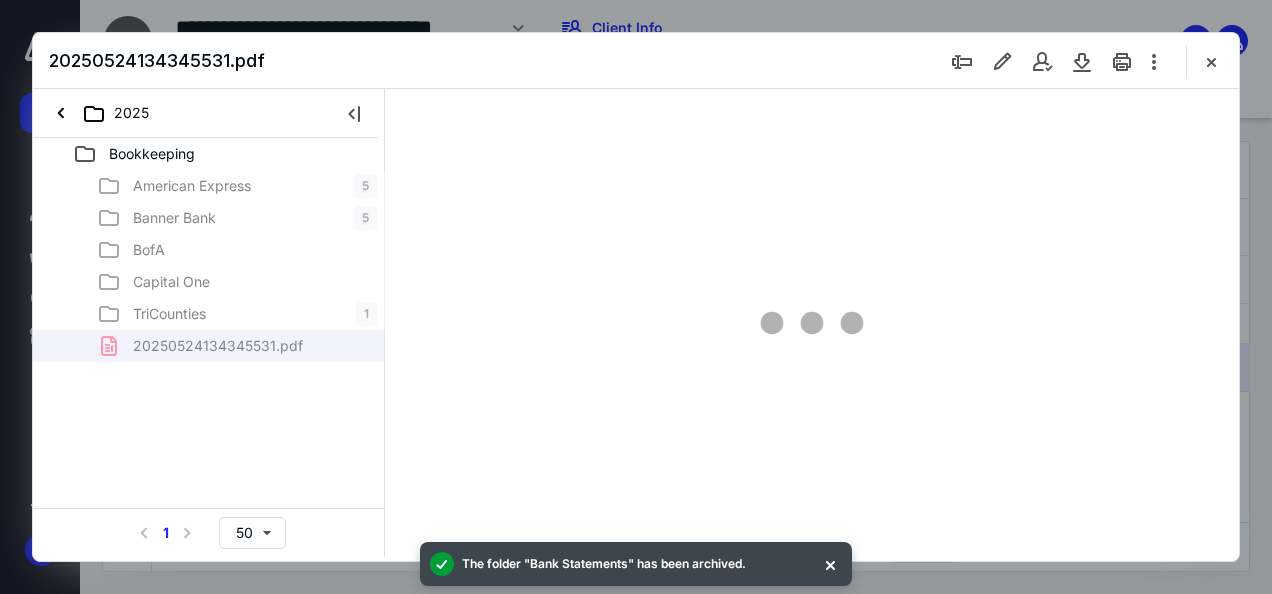 type on "46" 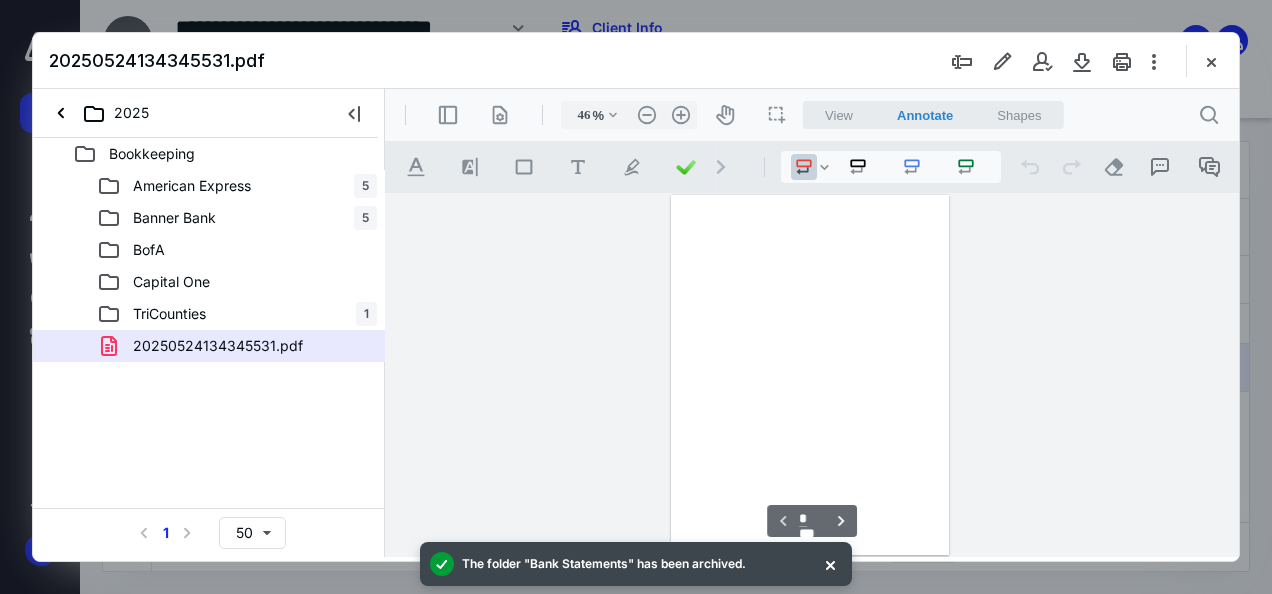 scroll, scrollTop: 106, scrollLeft: 0, axis: vertical 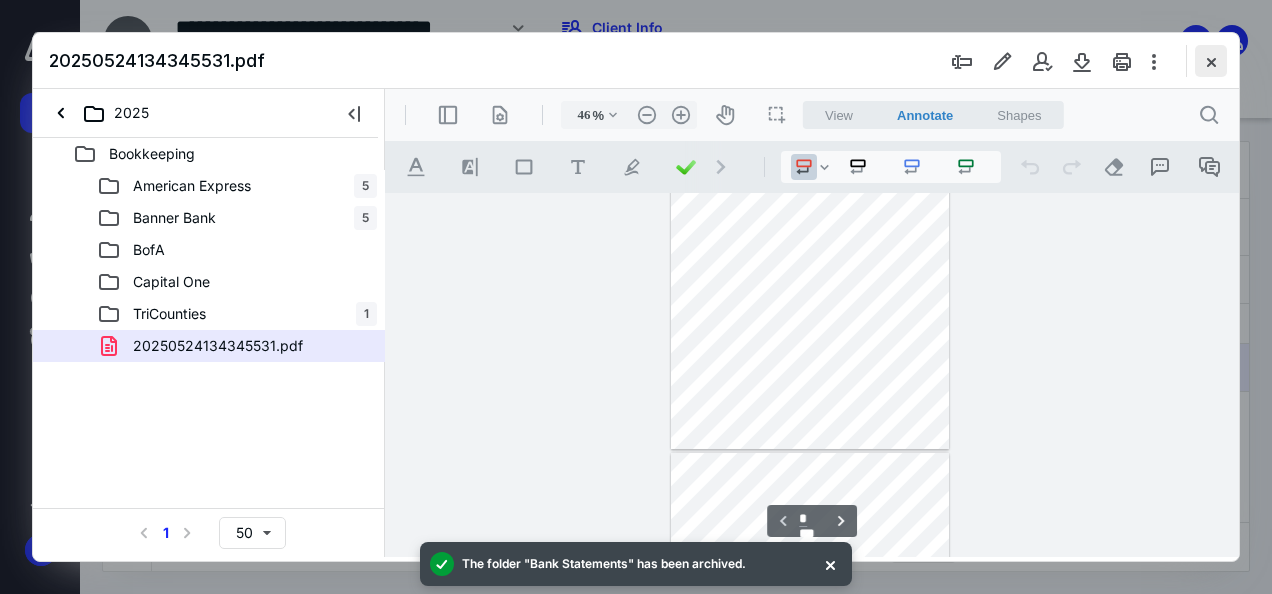 click at bounding box center [1211, 61] 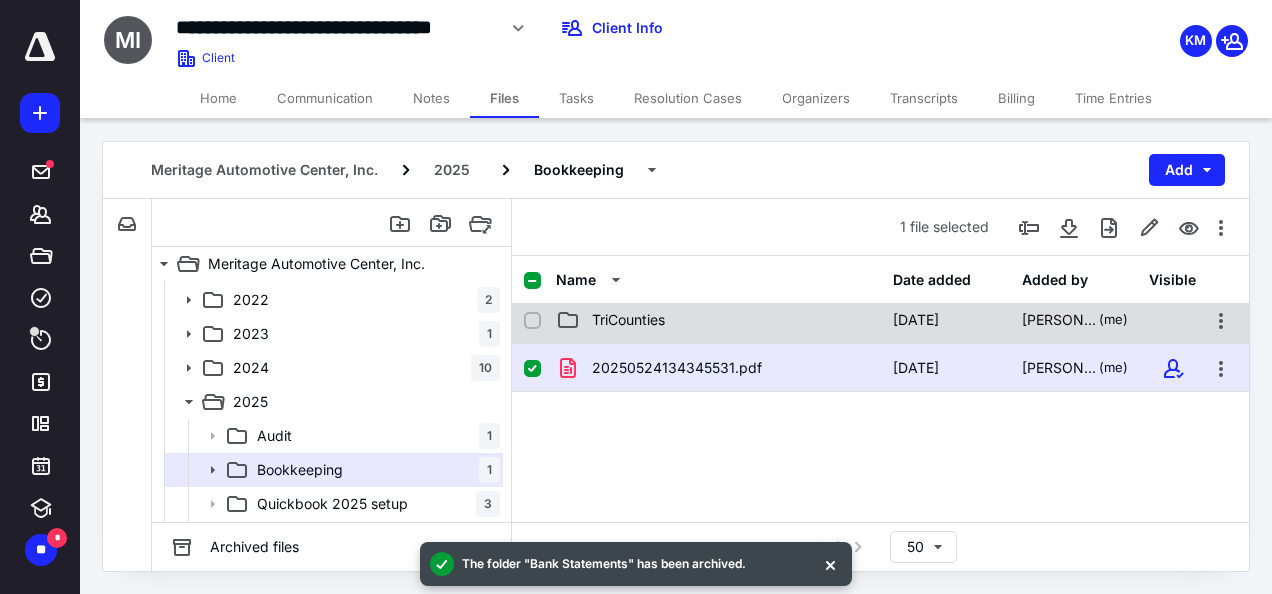 click on "TriCounties" at bounding box center (718, 320) 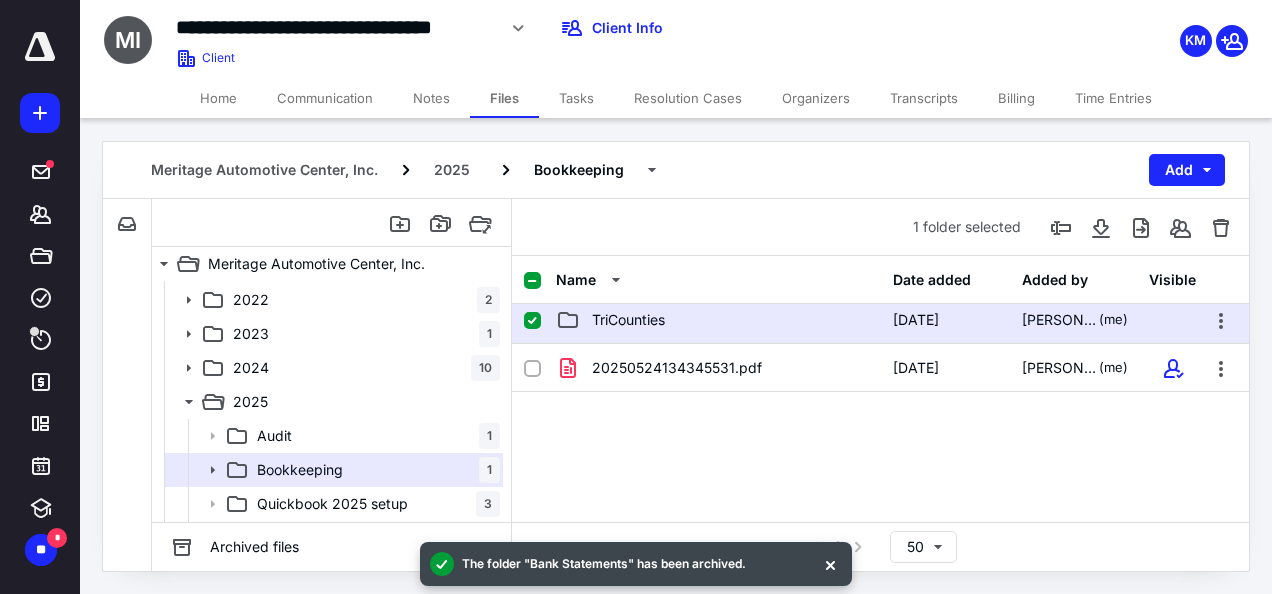 click on "TriCounties" at bounding box center (718, 320) 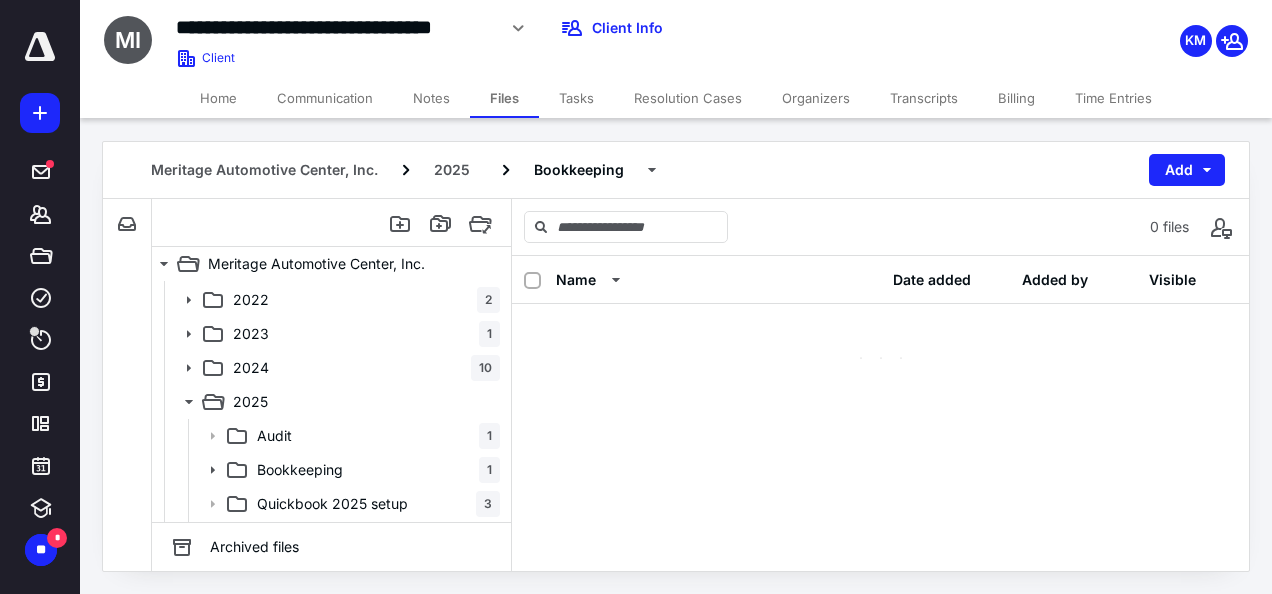 scroll, scrollTop: 0, scrollLeft: 0, axis: both 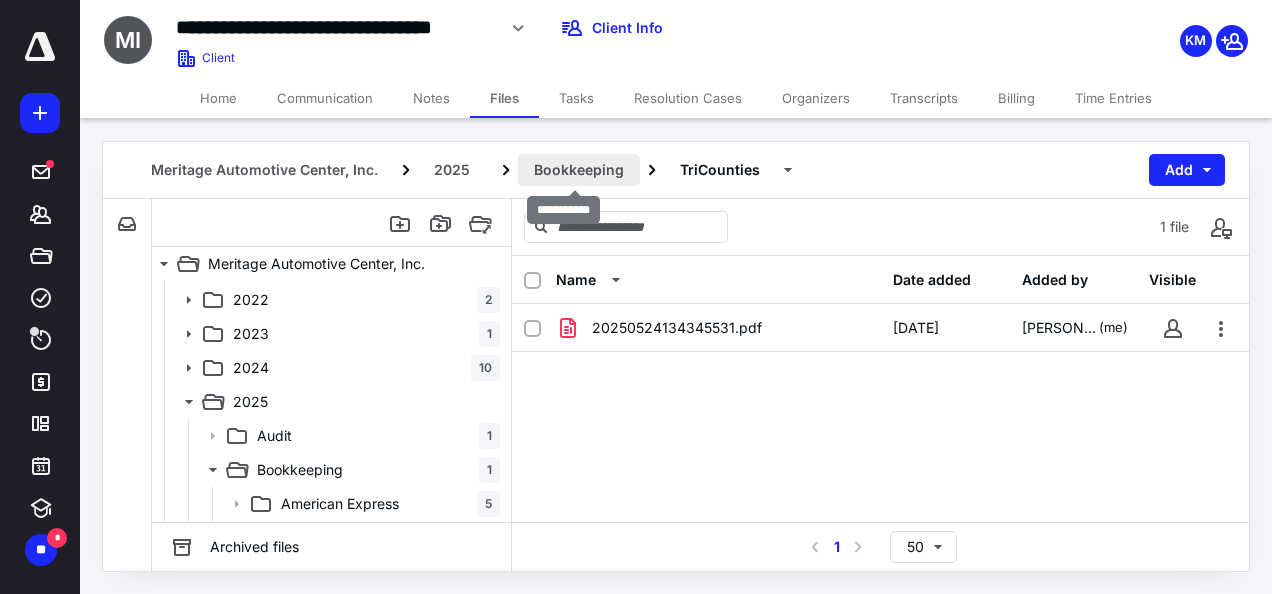 click on "Bookkeeping" at bounding box center (579, 170) 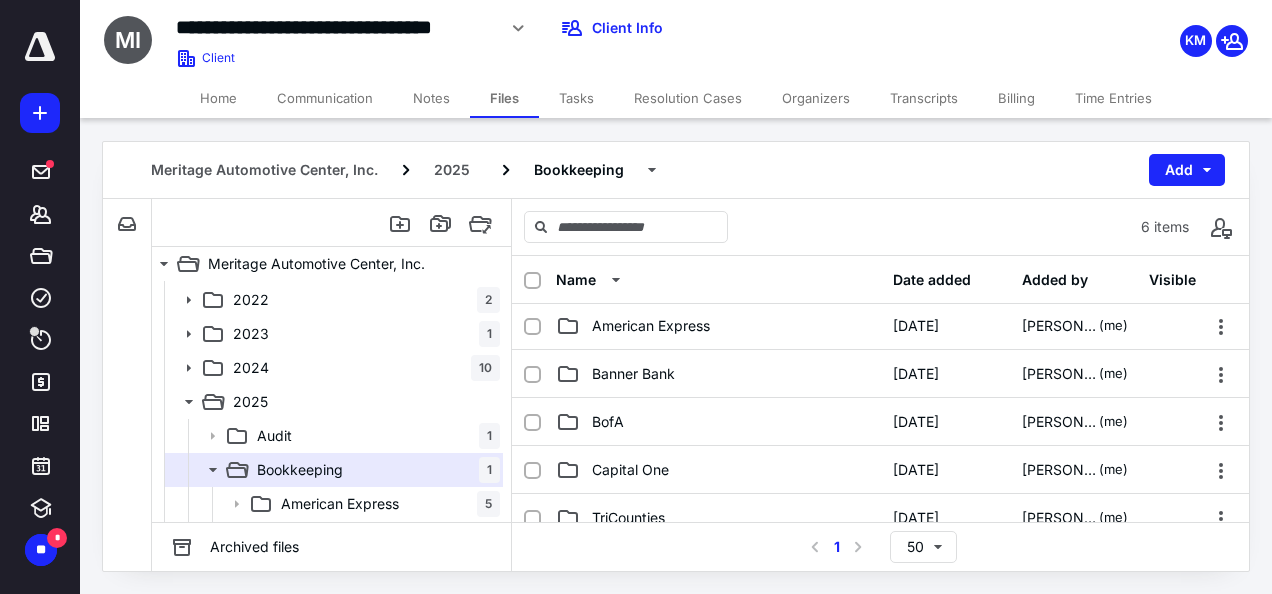 scroll, scrollTop: 0, scrollLeft: 0, axis: both 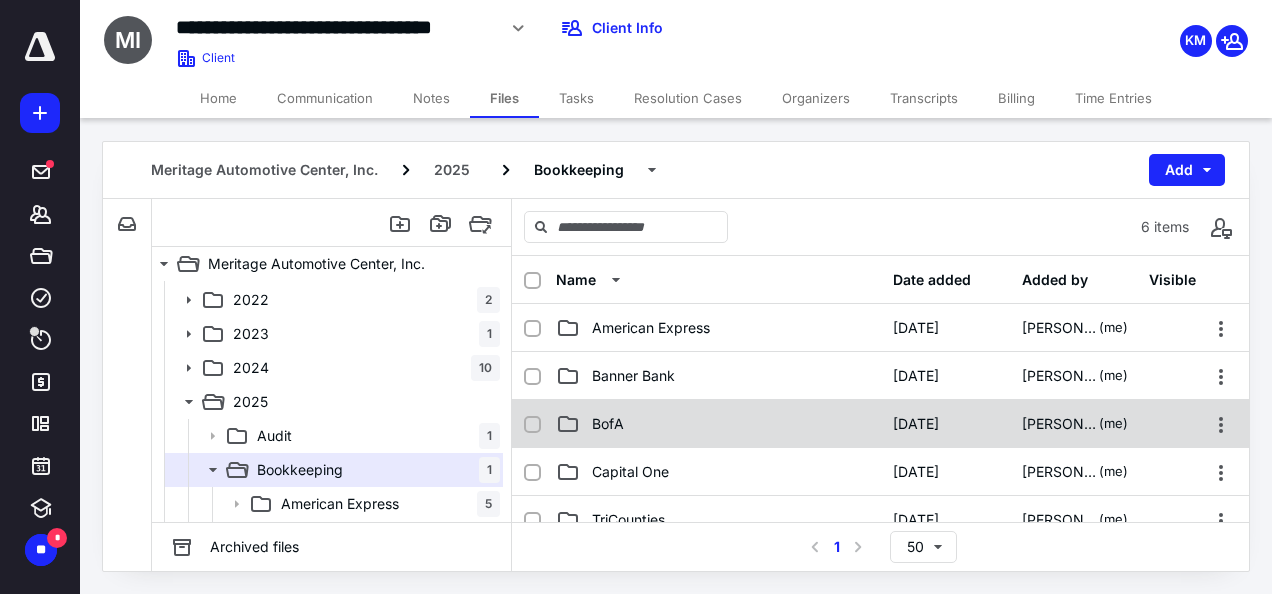 click on "BofA" at bounding box center [718, 424] 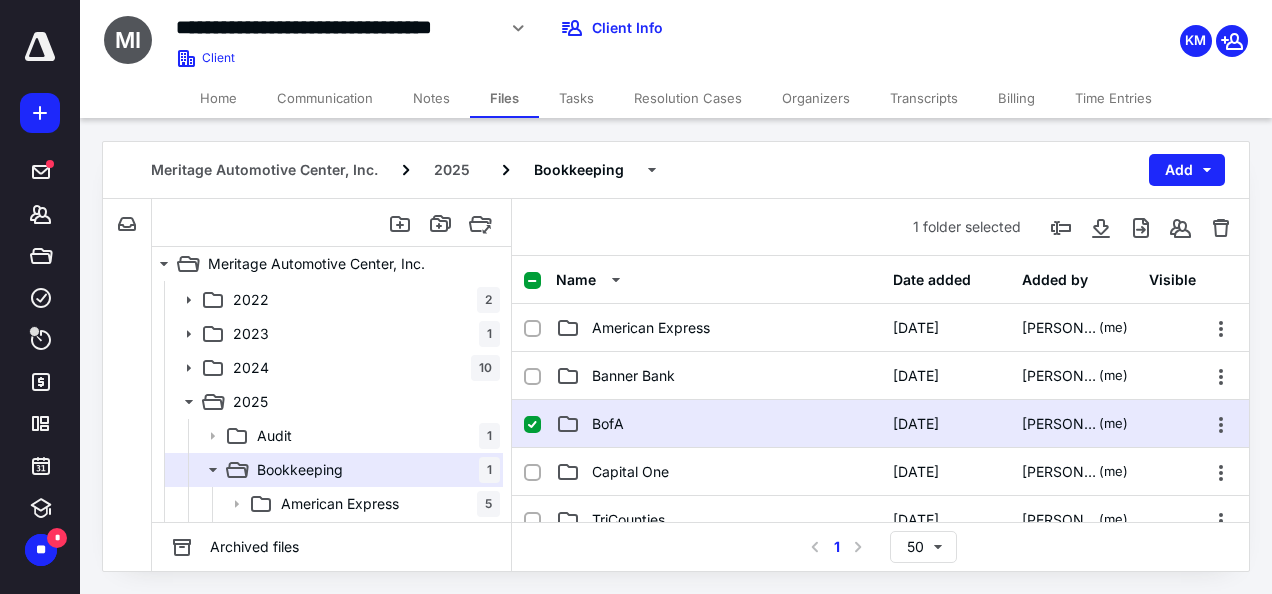 click on "BofA" at bounding box center (718, 424) 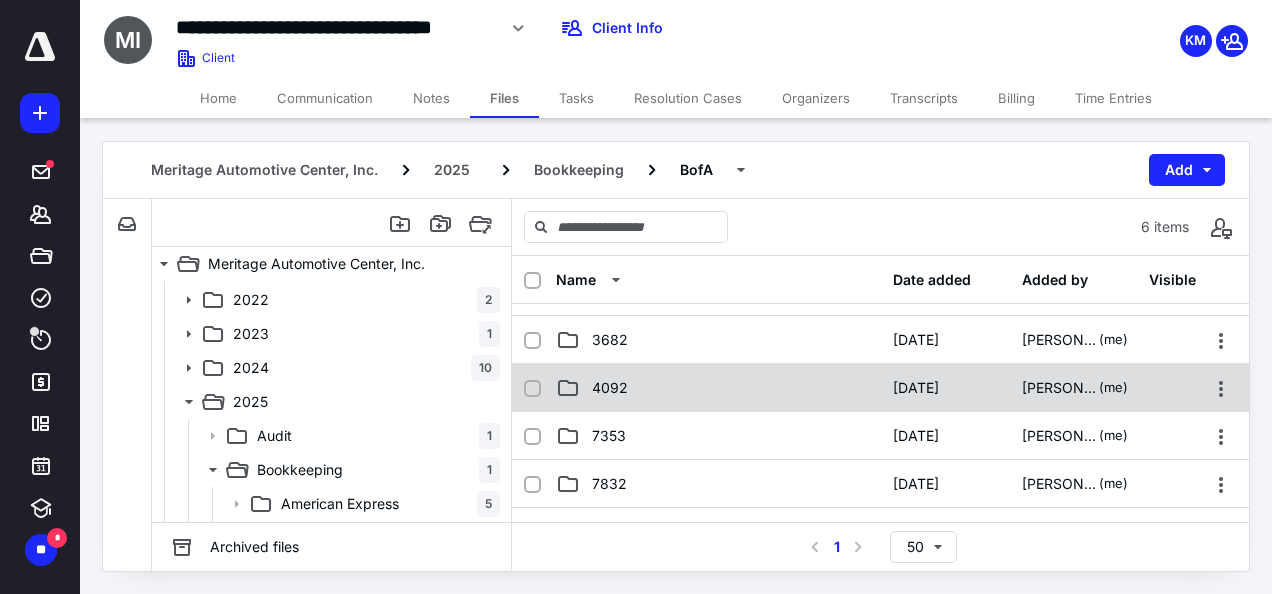 scroll, scrollTop: 0, scrollLeft: 0, axis: both 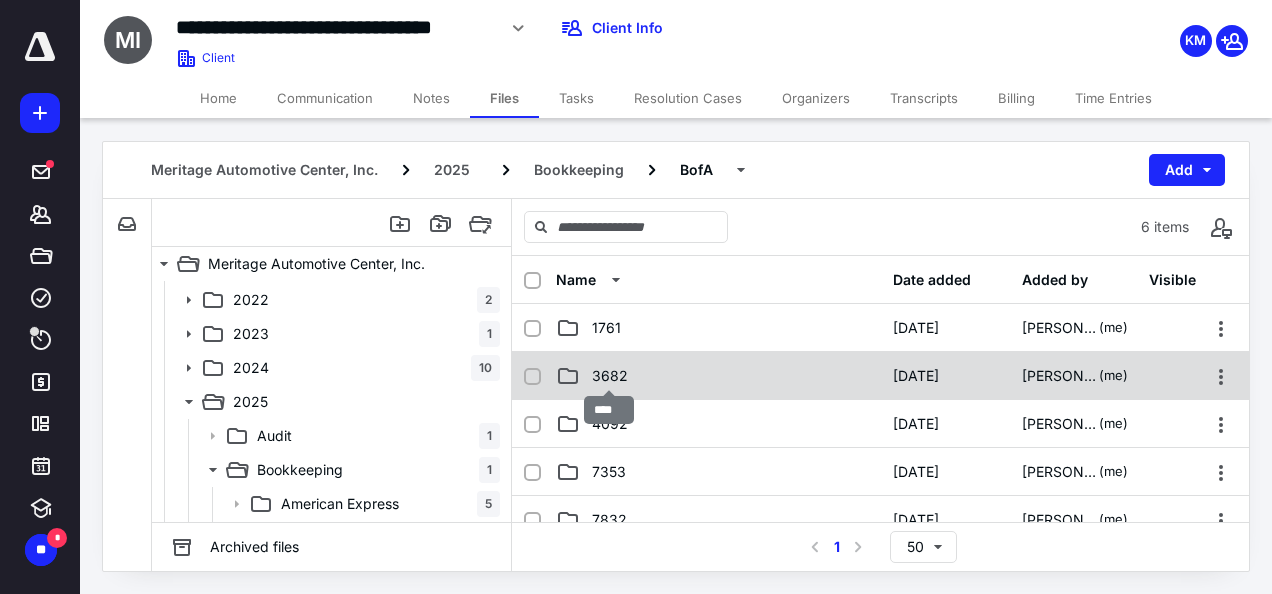 click on "3682" at bounding box center (610, 376) 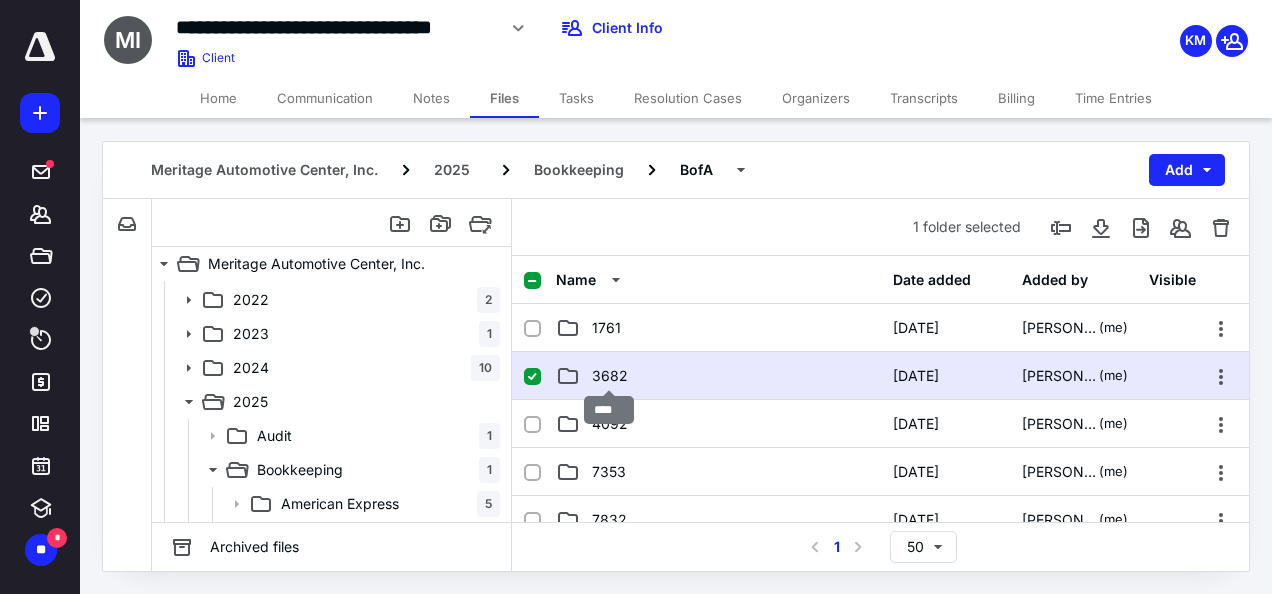 click on "3682" at bounding box center [610, 376] 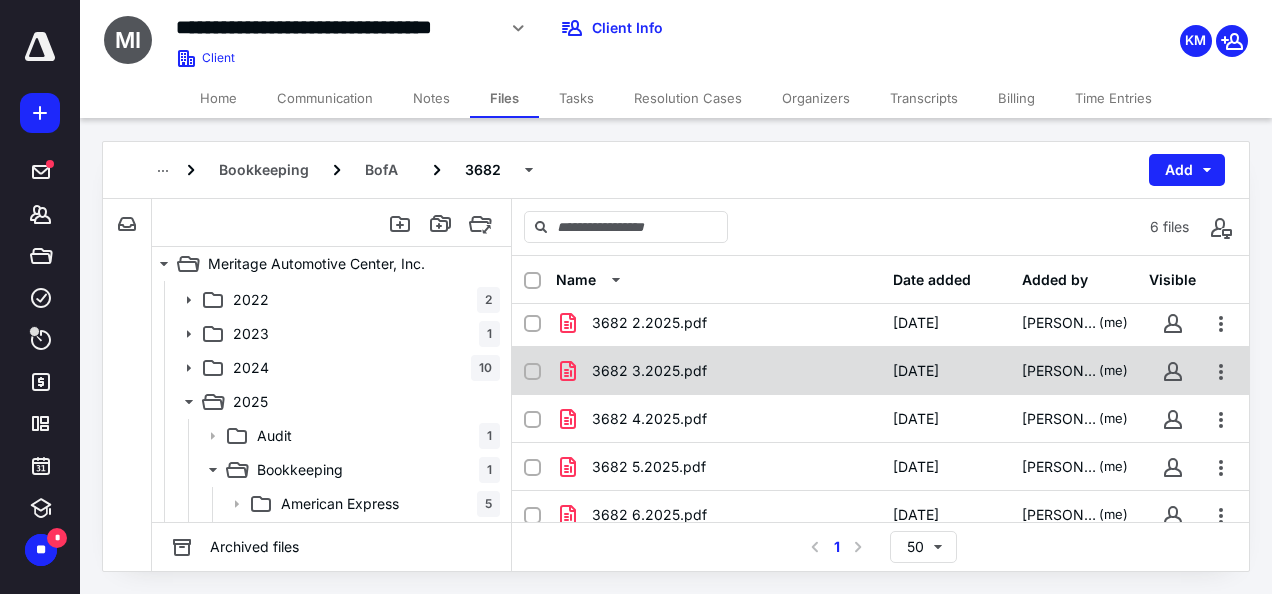 scroll, scrollTop: 82, scrollLeft: 0, axis: vertical 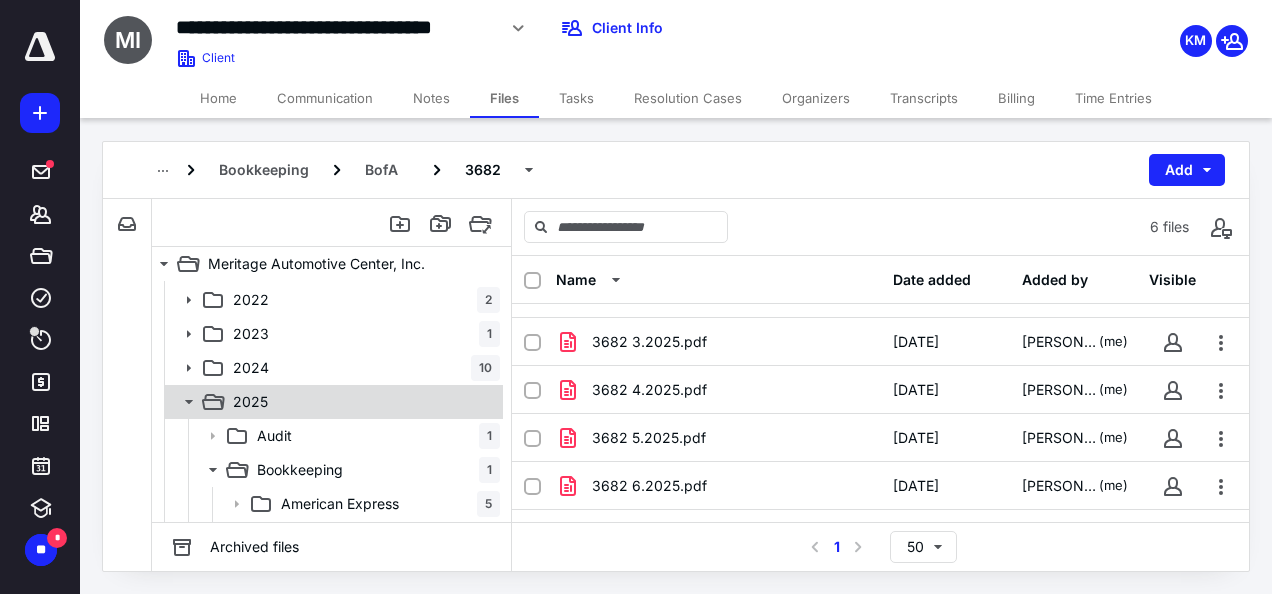 click on "2025" at bounding box center [332, 402] 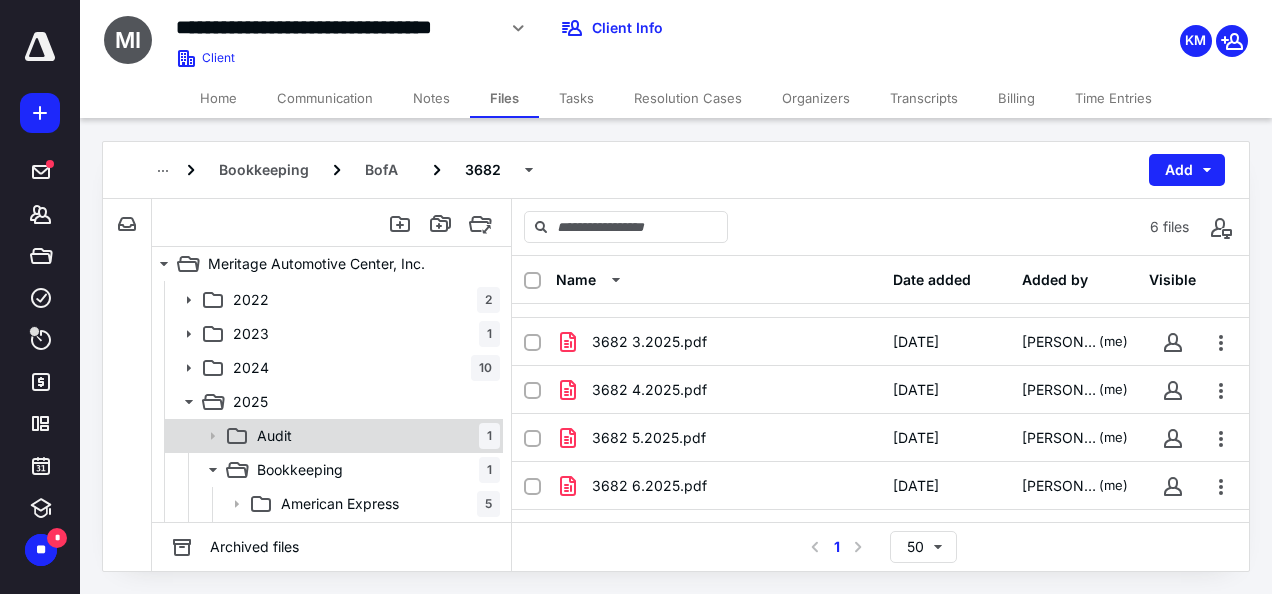 scroll, scrollTop: 0, scrollLeft: 0, axis: both 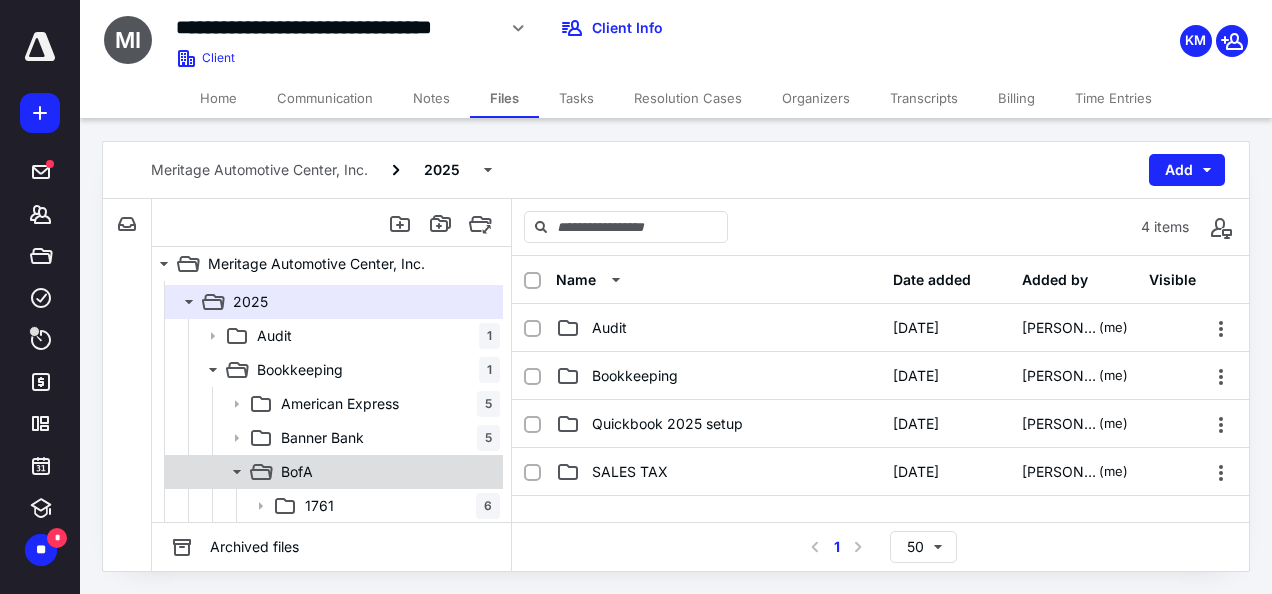 click on "BofA" at bounding box center [386, 472] 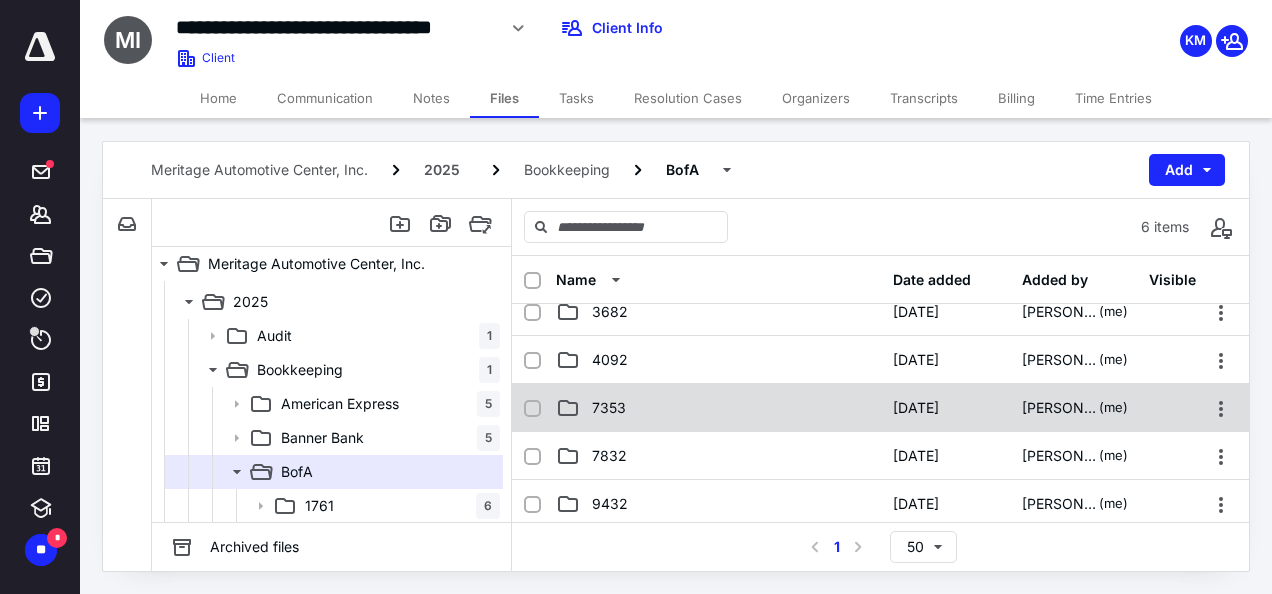 scroll, scrollTop: 100, scrollLeft: 0, axis: vertical 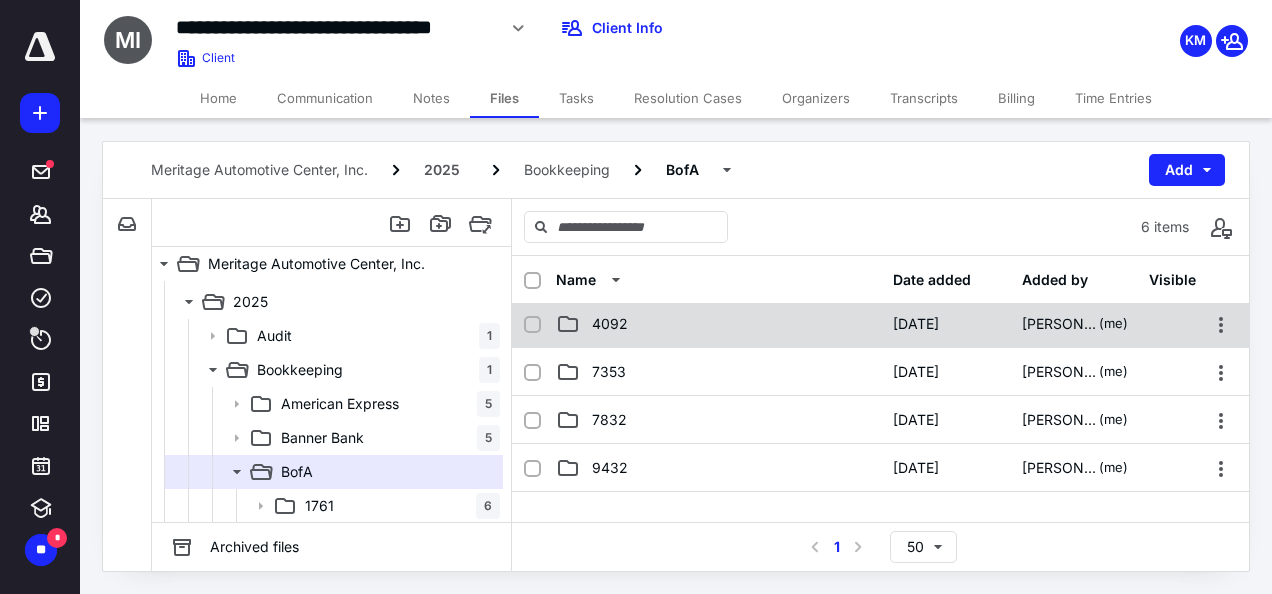 click on "4092" at bounding box center (610, 324) 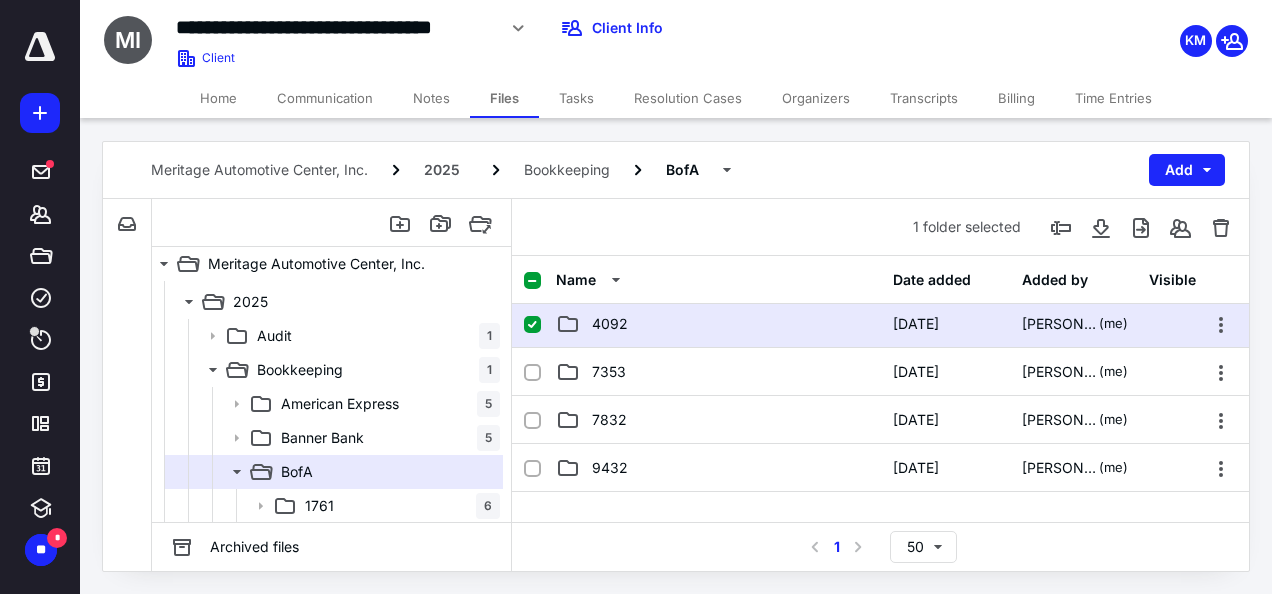 click on "4092" at bounding box center [610, 324] 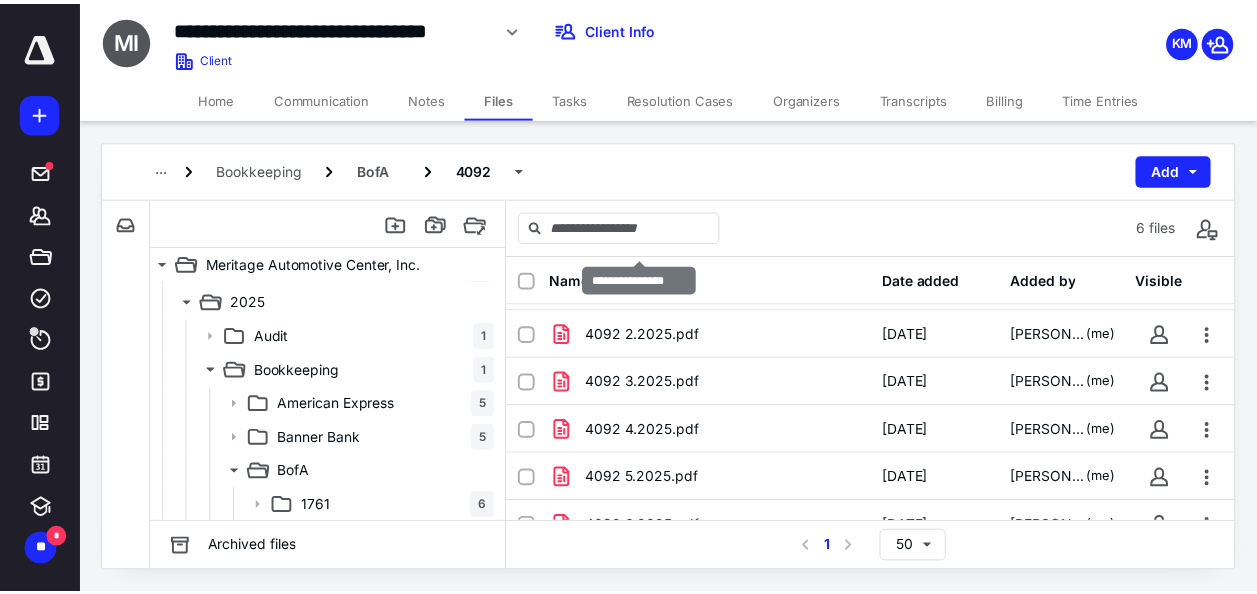 scroll, scrollTop: 82, scrollLeft: 0, axis: vertical 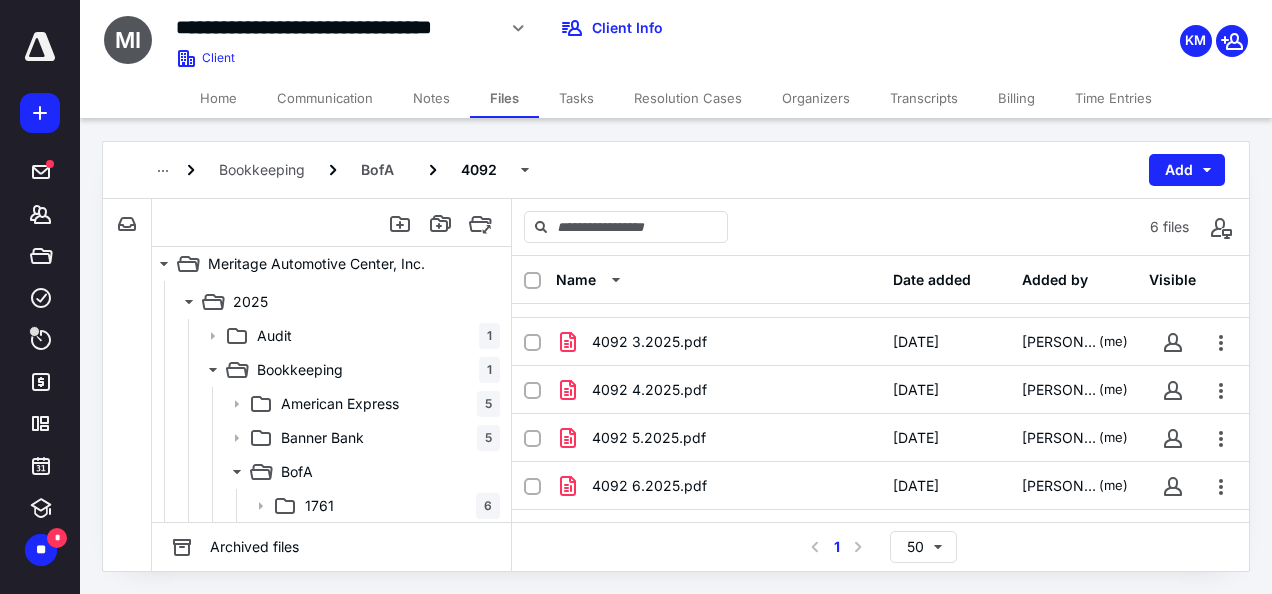 click on "Notes" at bounding box center [431, 98] 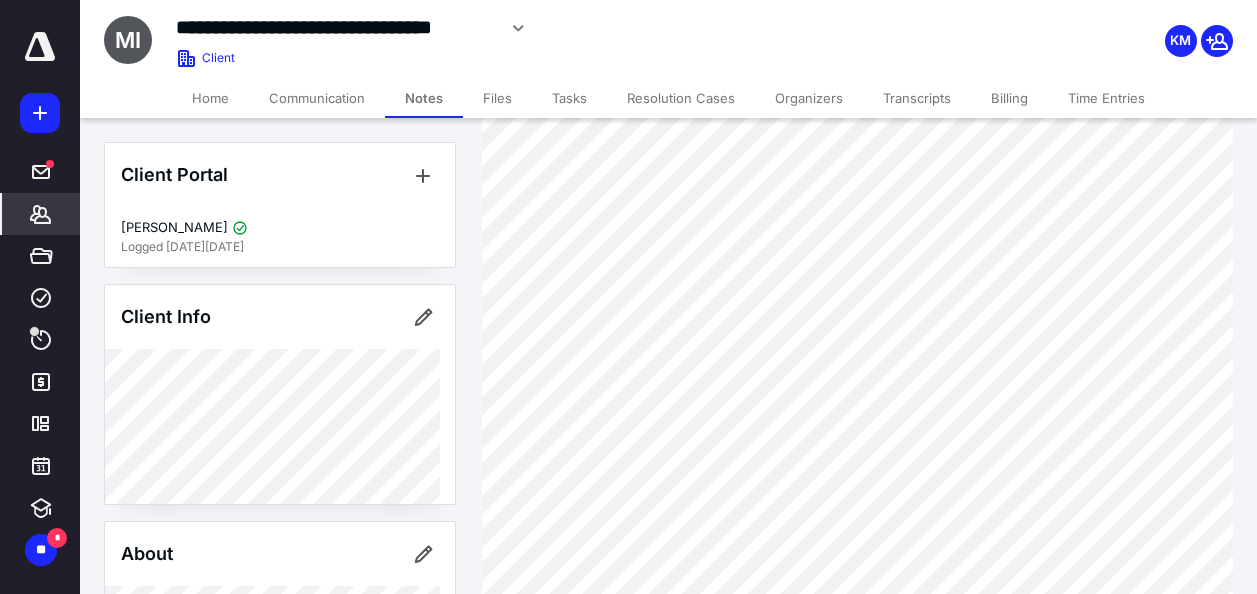 scroll, scrollTop: 500, scrollLeft: 0, axis: vertical 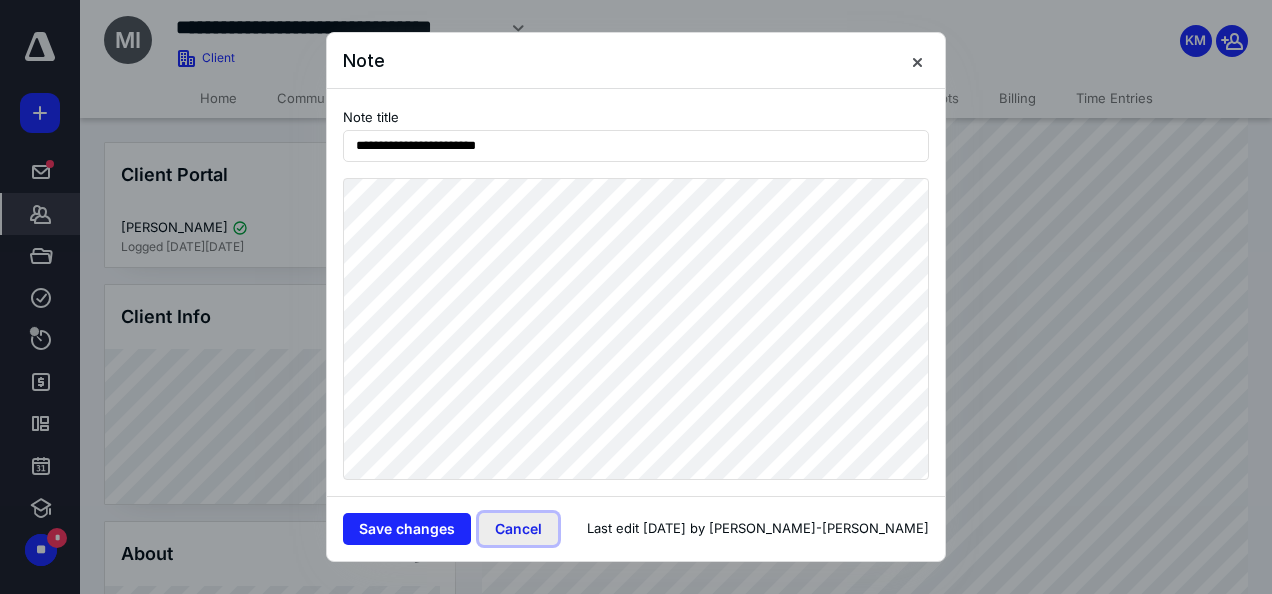 click on "Cancel" at bounding box center (518, 529) 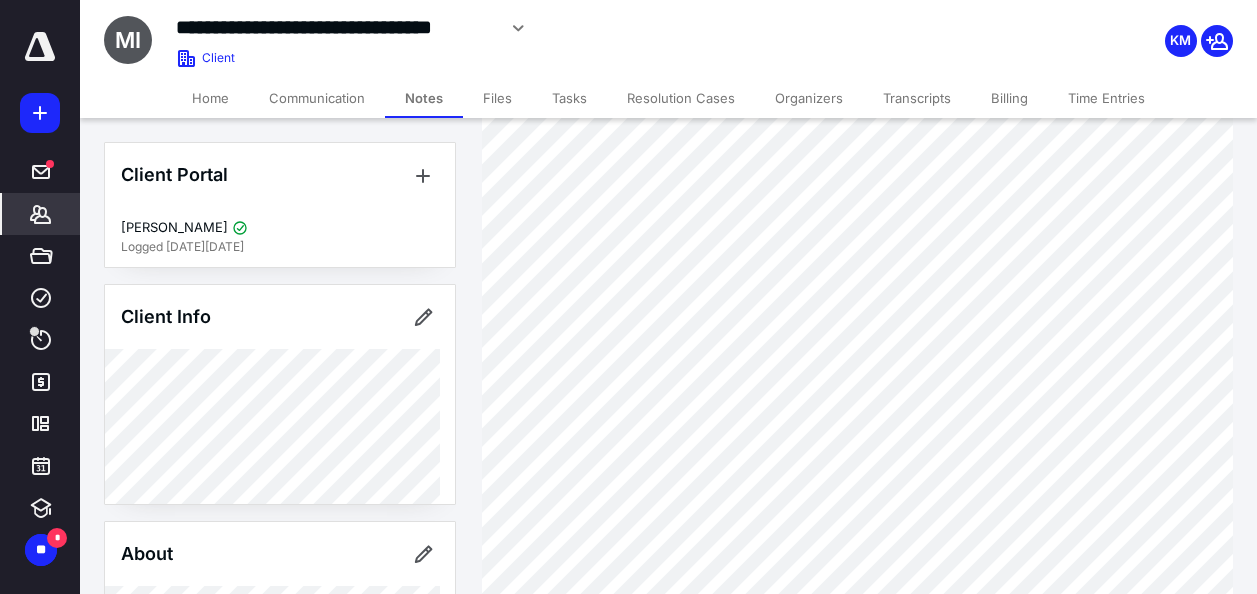 click on "Files" at bounding box center [497, 98] 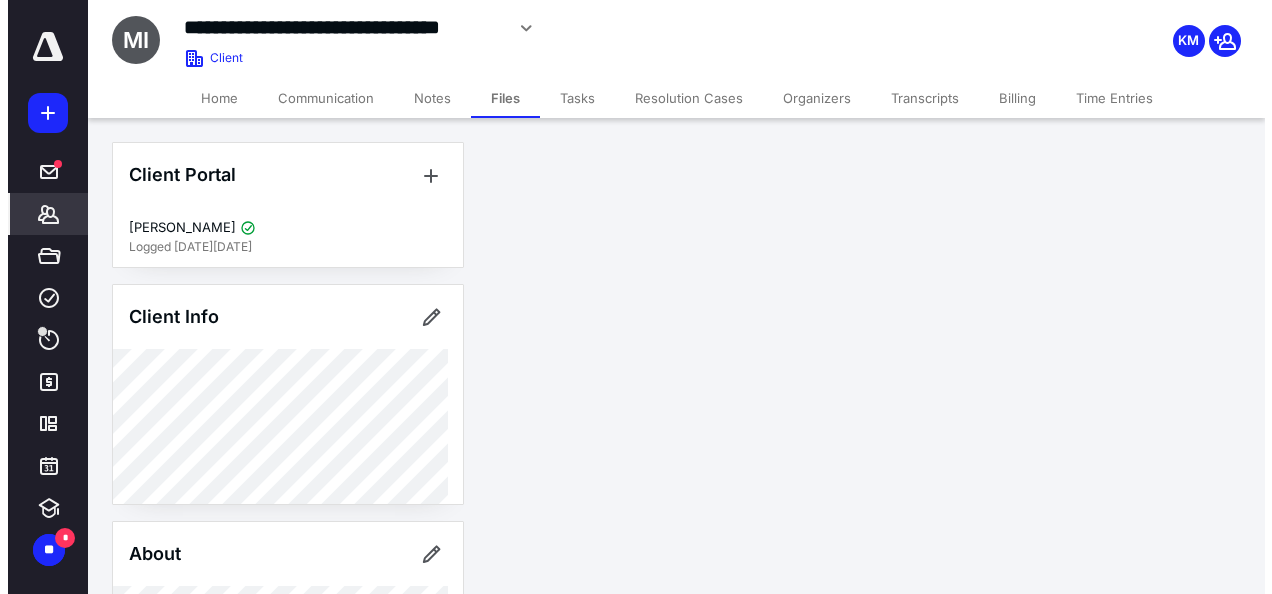 scroll, scrollTop: 0, scrollLeft: 0, axis: both 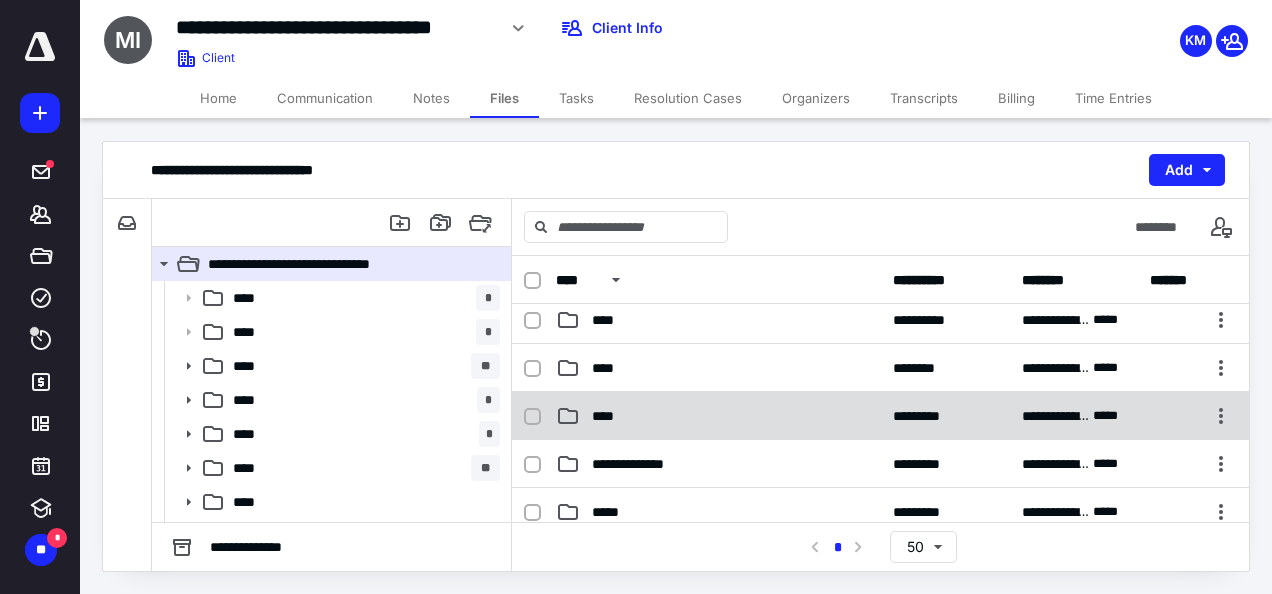 click on "****" at bounding box center [718, 416] 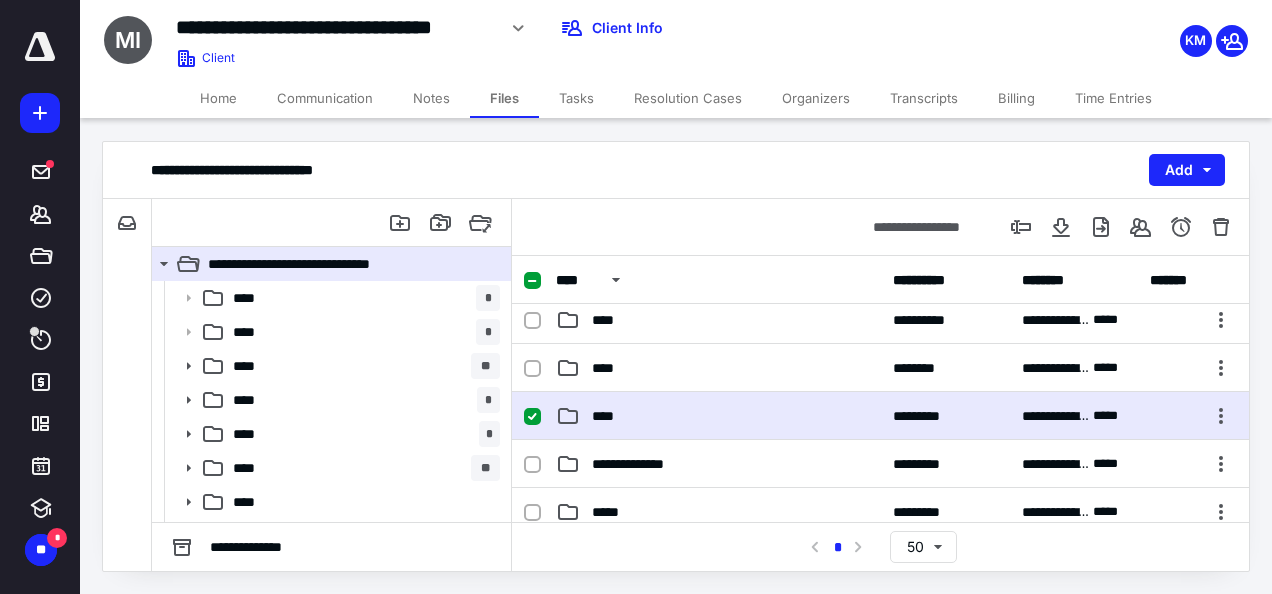 click on "****" at bounding box center (718, 416) 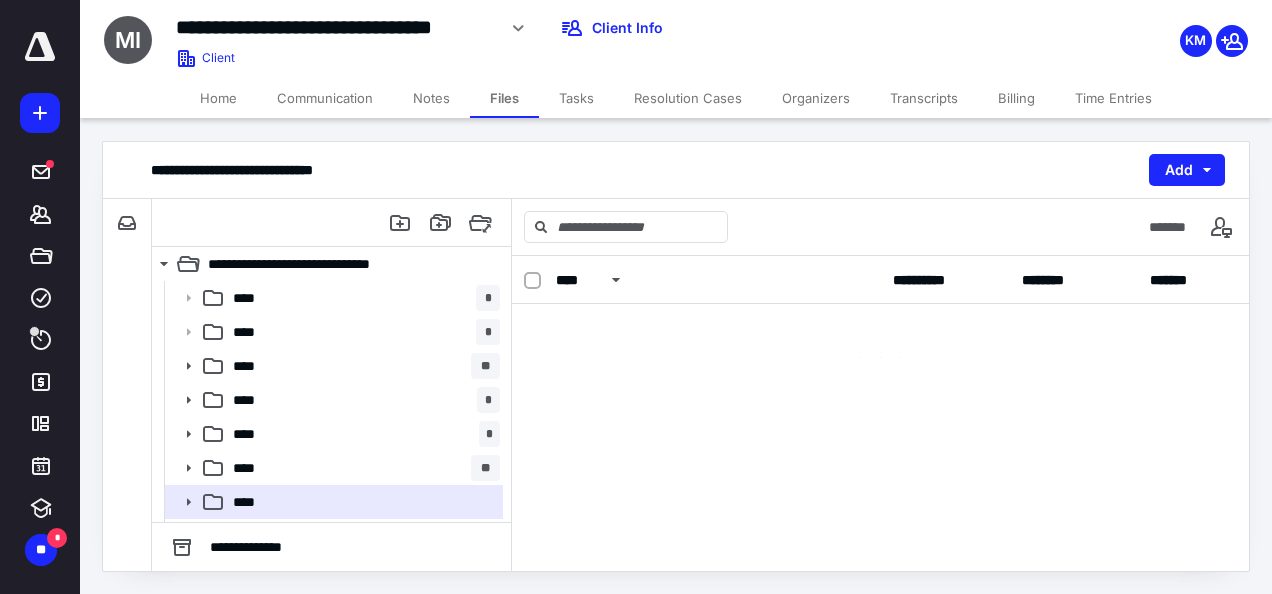 scroll, scrollTop: 0, scrollLeft: 0, axis: both 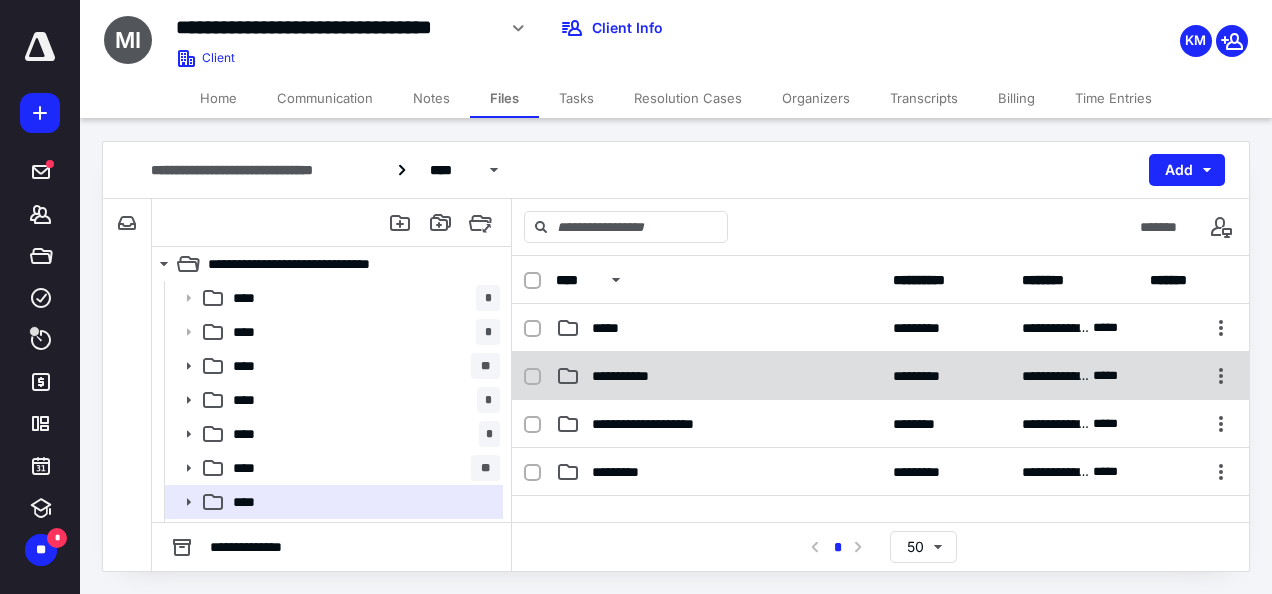 click on "**********" at bounding box center [880, 376] 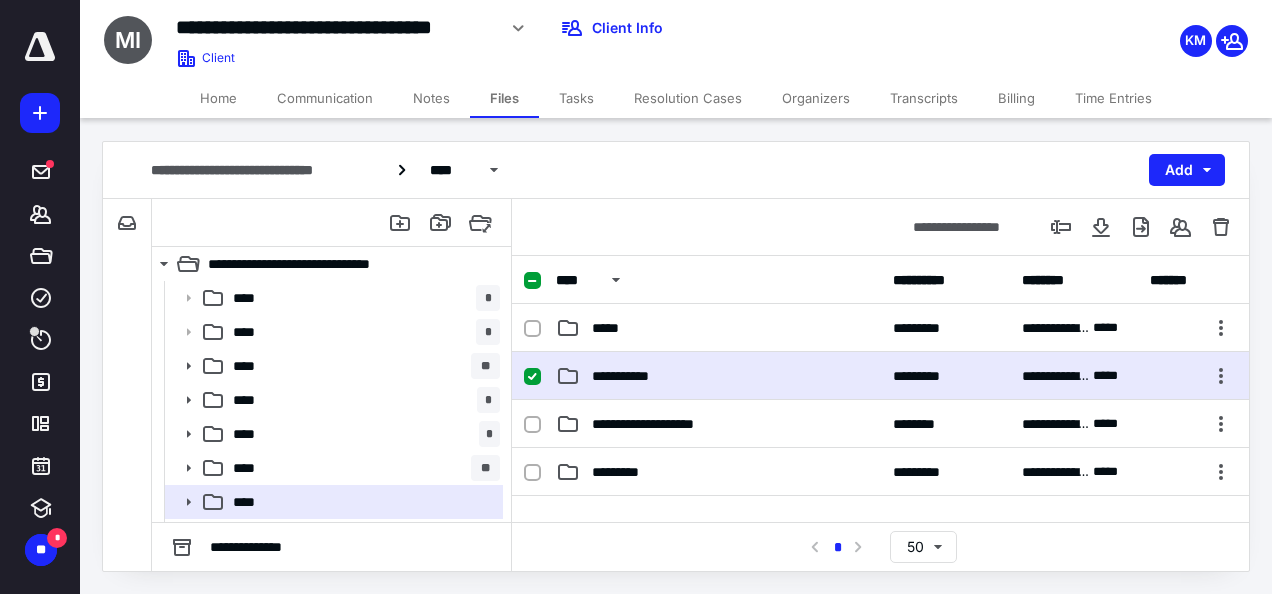 click on "**********" at bounding box center [880, 376] 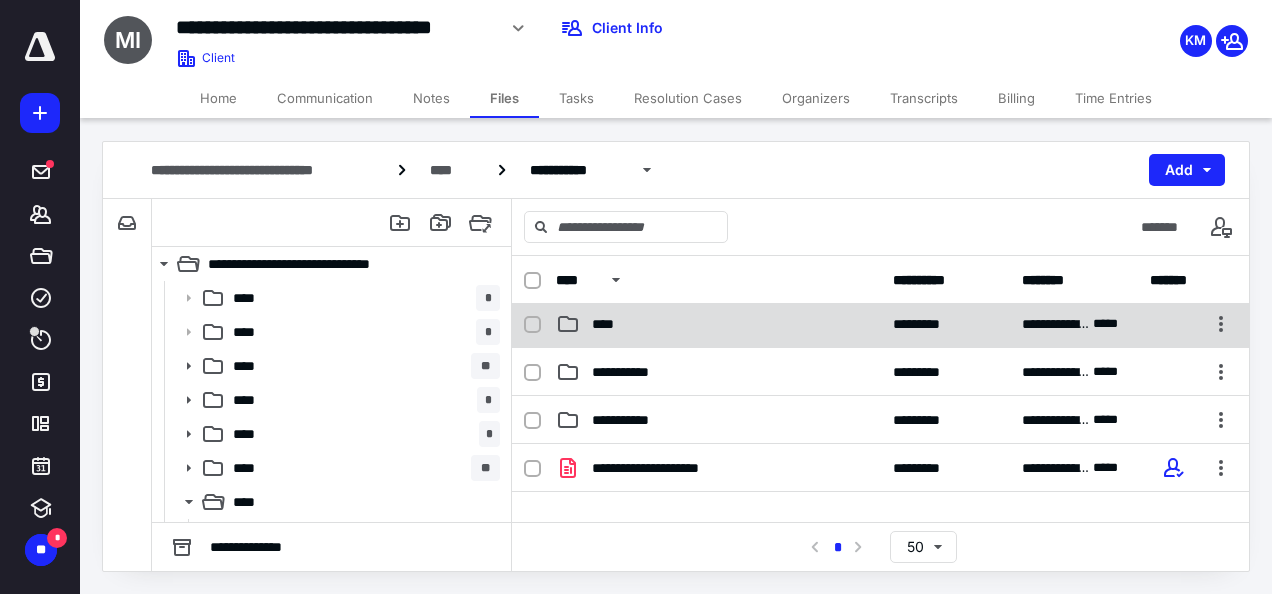 scroll, scrollTop: 0, scrollLeft: 0, axis: both 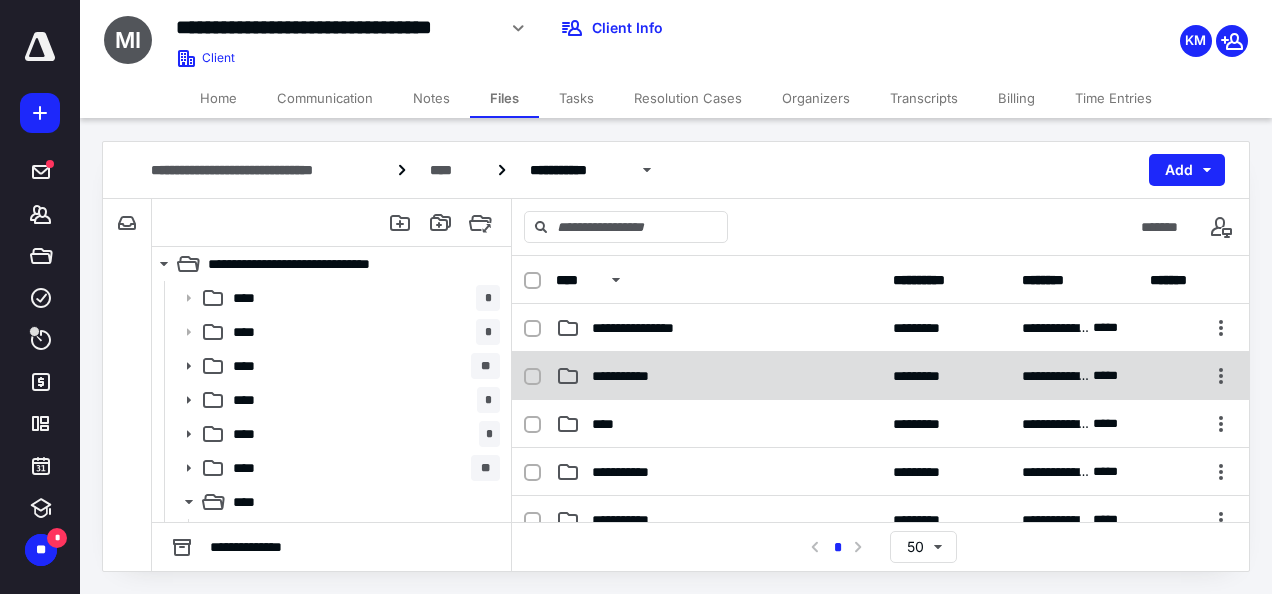 click on "**********" at bounding box center [718, 376] 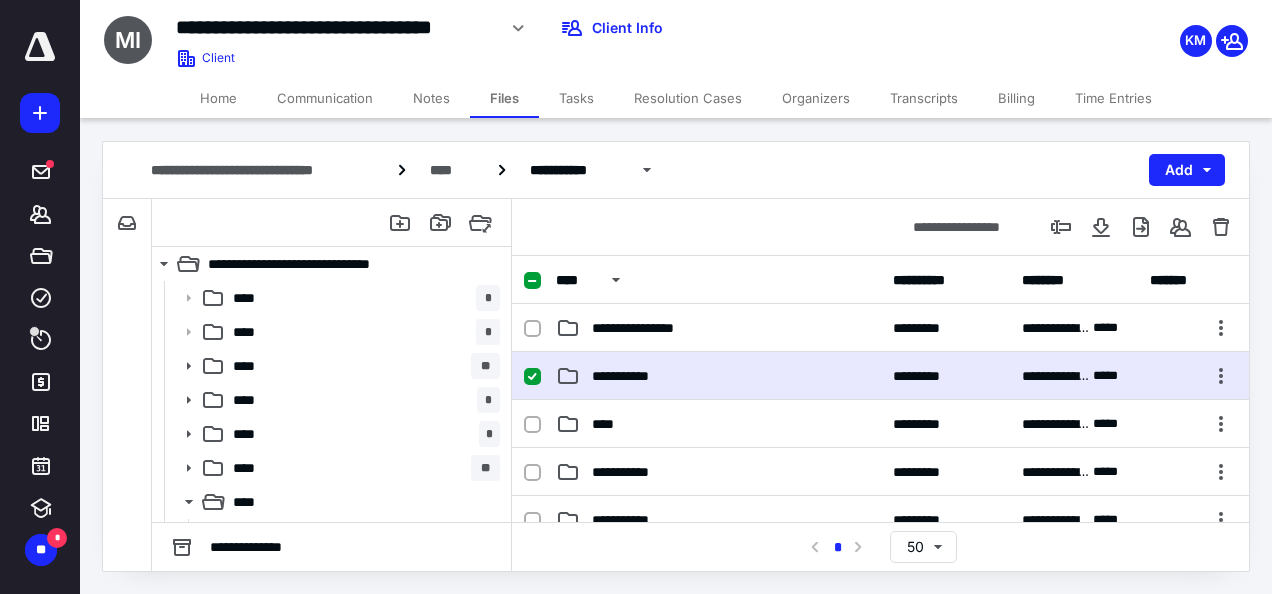 click on "**********" at bounding box center [718, 376] 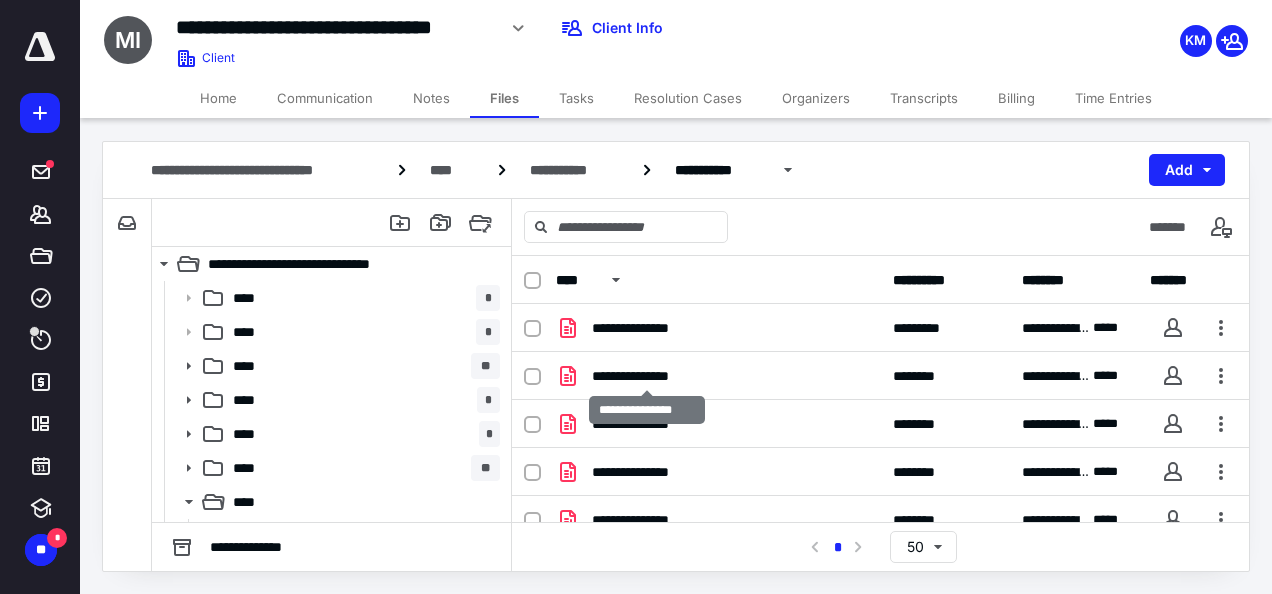 scroll, scrollTop: 82, scrollLeft: 0, axis: vertical 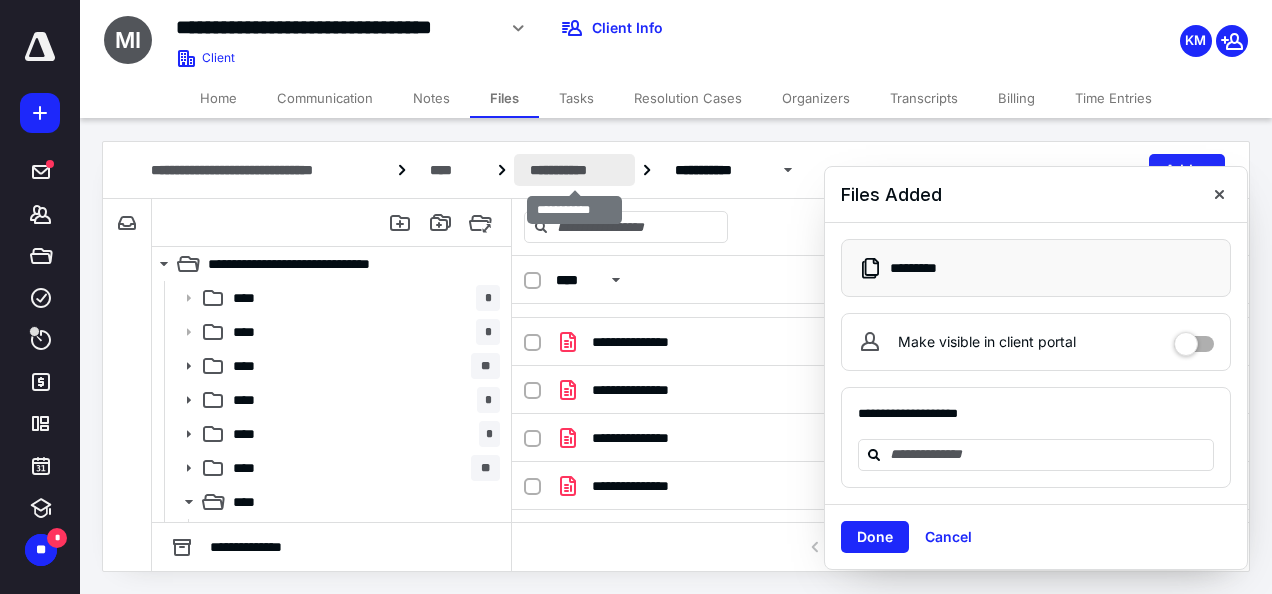 click on "**********" at bounding box center (574, 170) 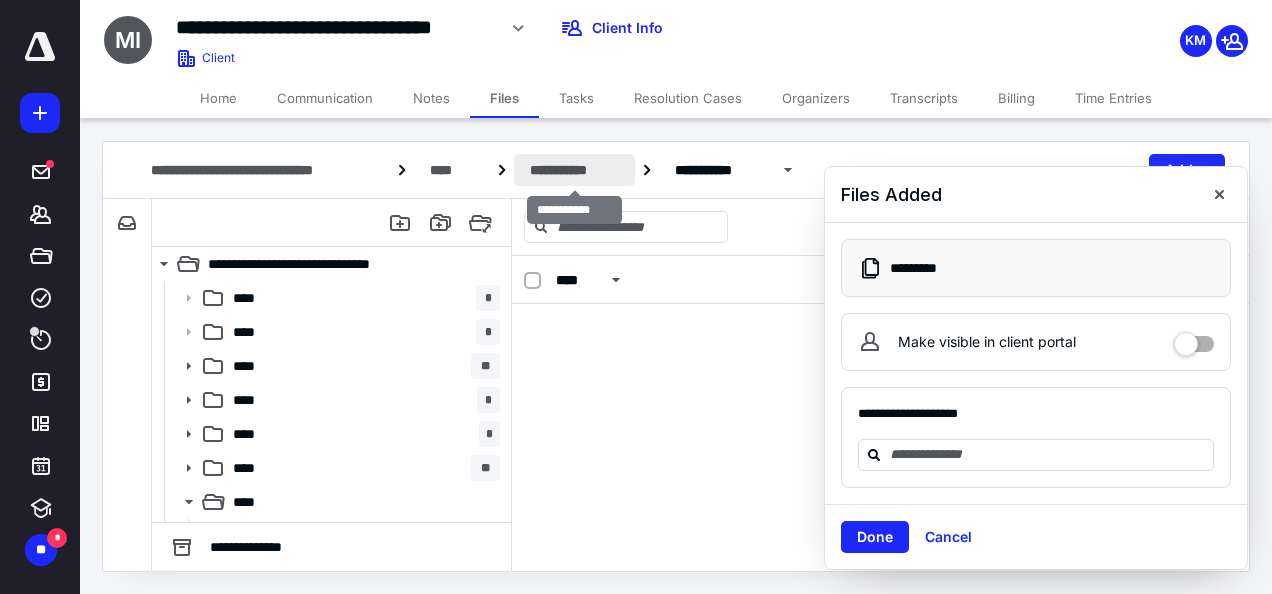 scroll, scrollTop: 0, scrollLeft: 0, axis: both 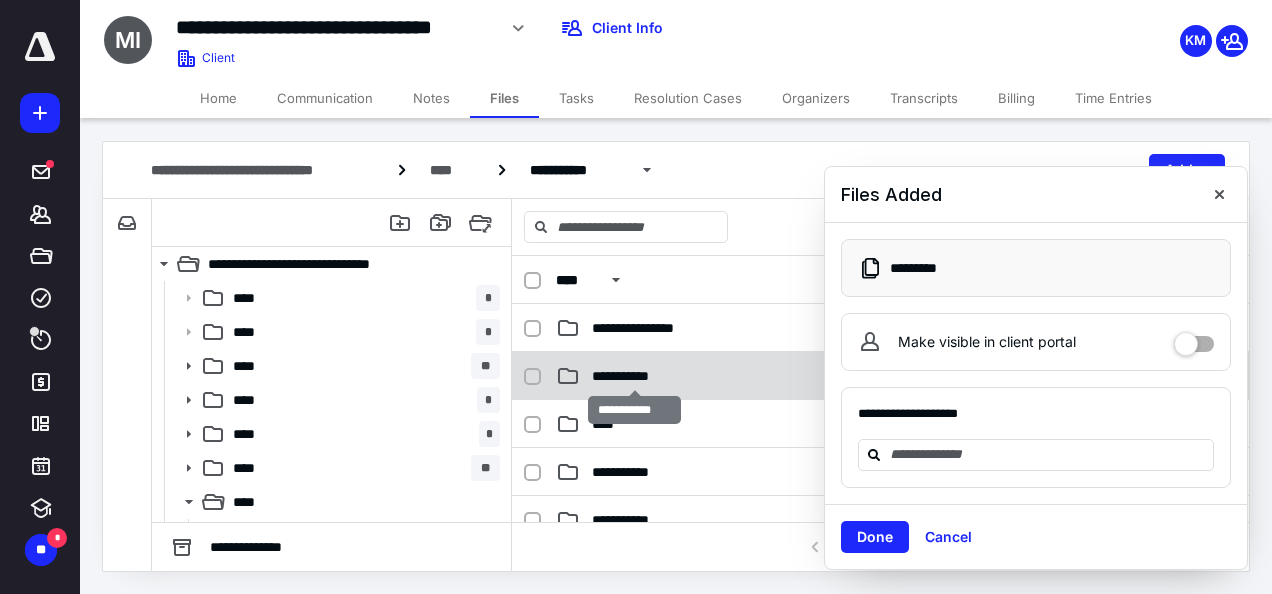 click on "**********" at bounding box center [634, 376] 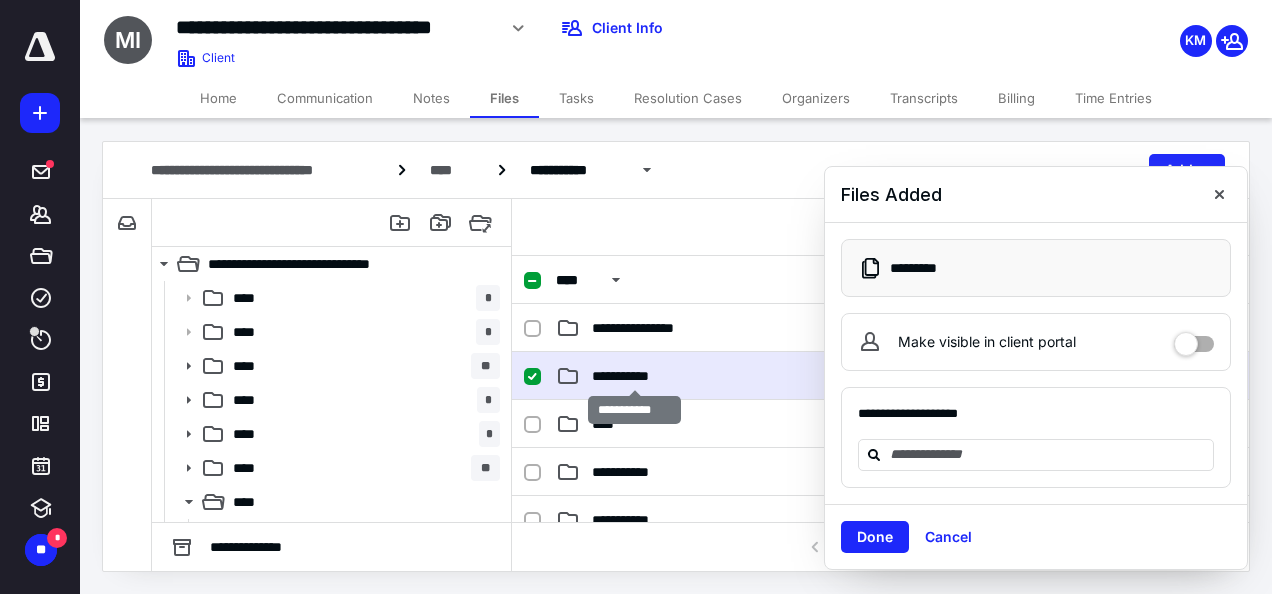 click on "**********" at bounding box center [634, 376] 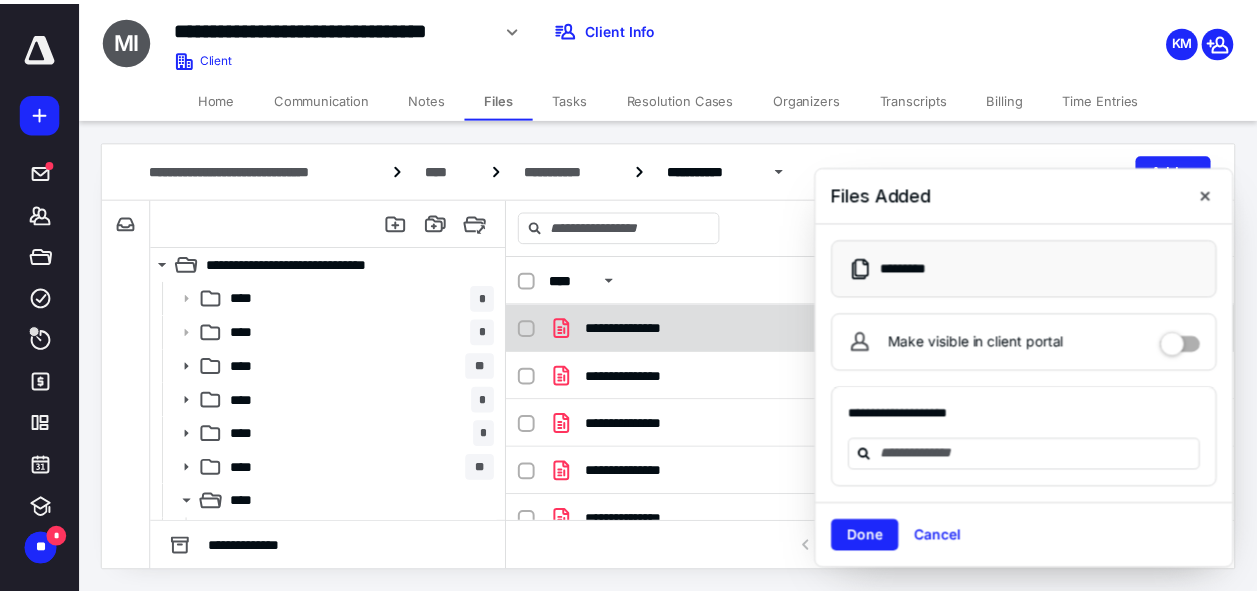 scroll, scrollTop: 82, scrollLeft: 0, axis: vertical 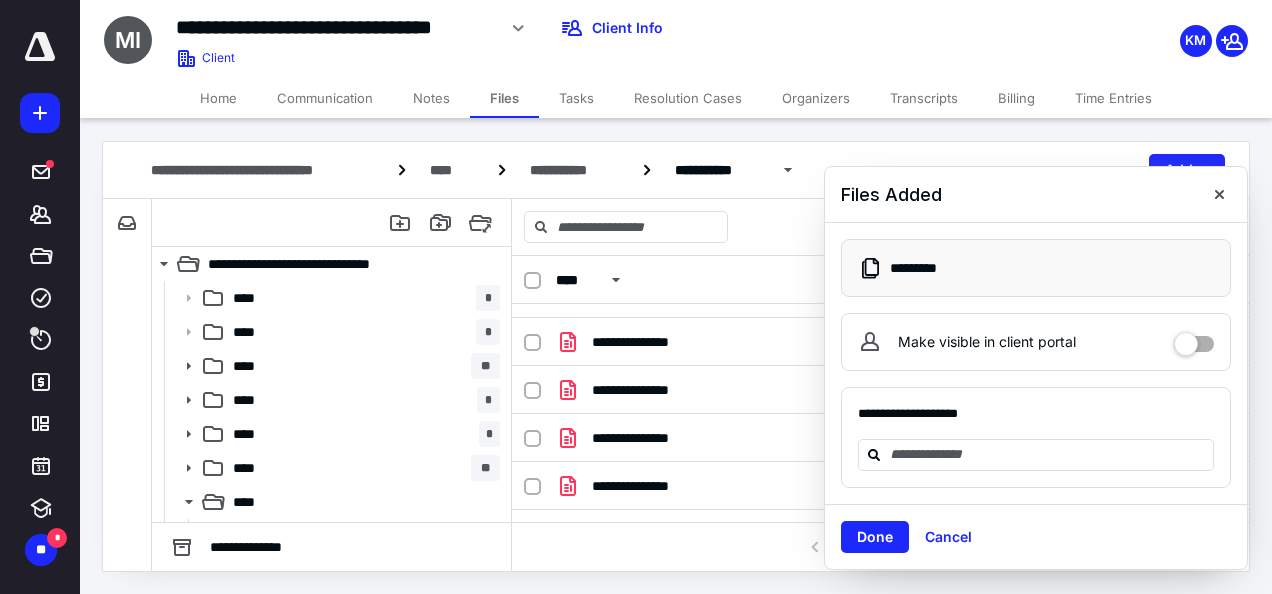 click on "Notes" at bounding box center [431, 98] 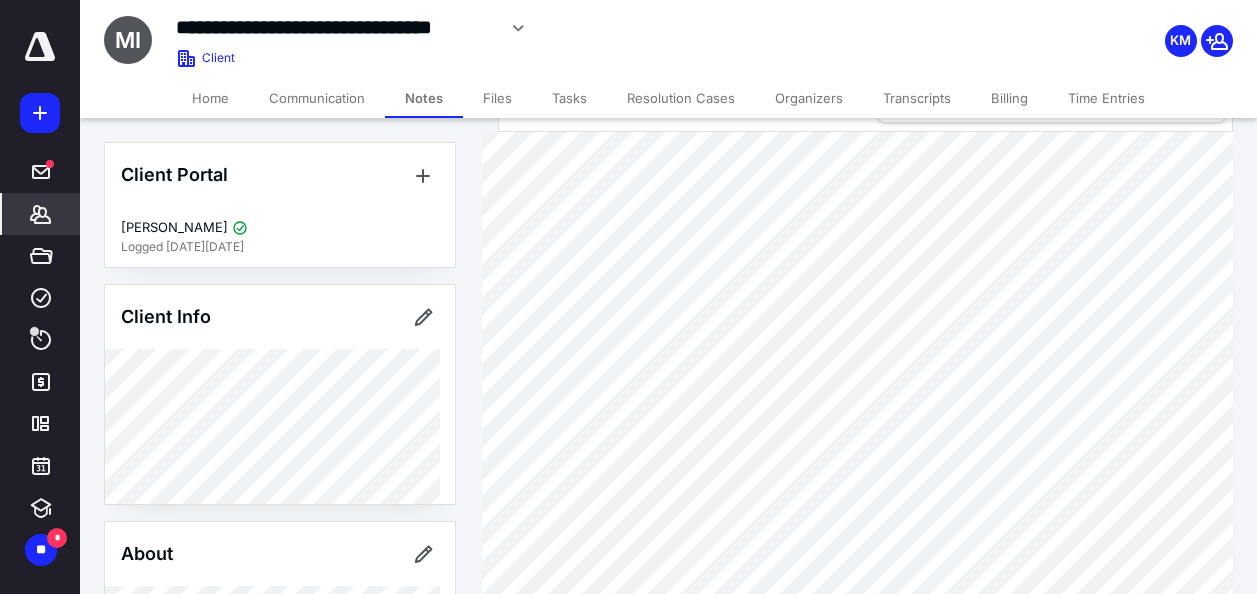 scroll, scrollTop: 100, scrollLeft: 0, axis: vertical 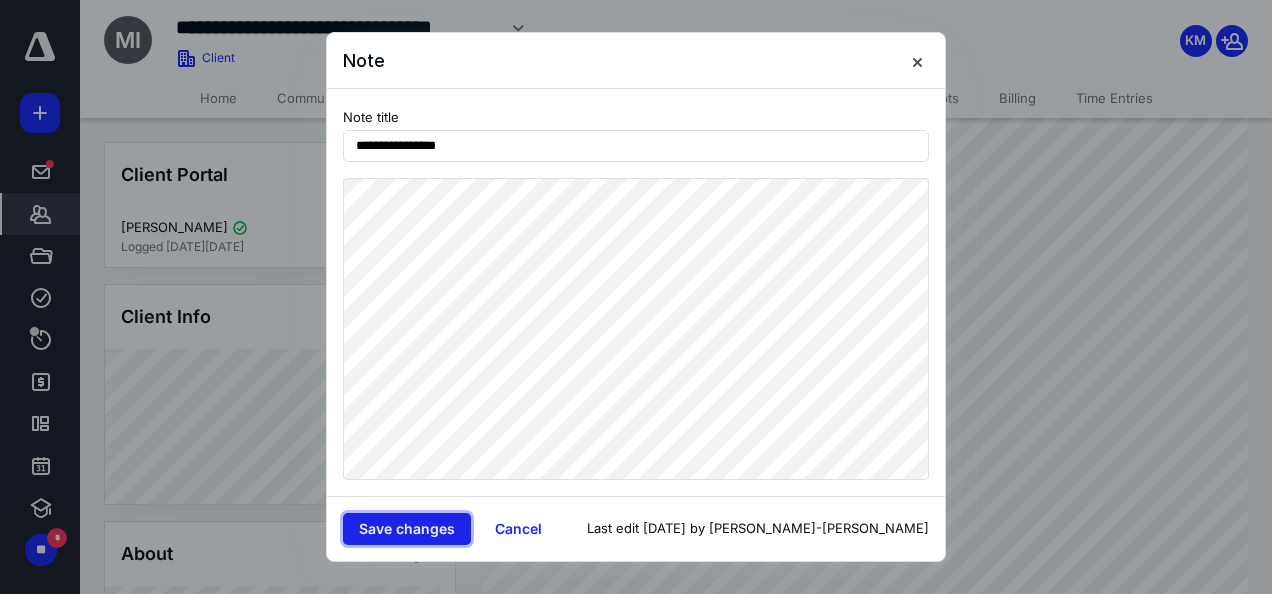 click on "Save changes" at bounding box center [407, 529] 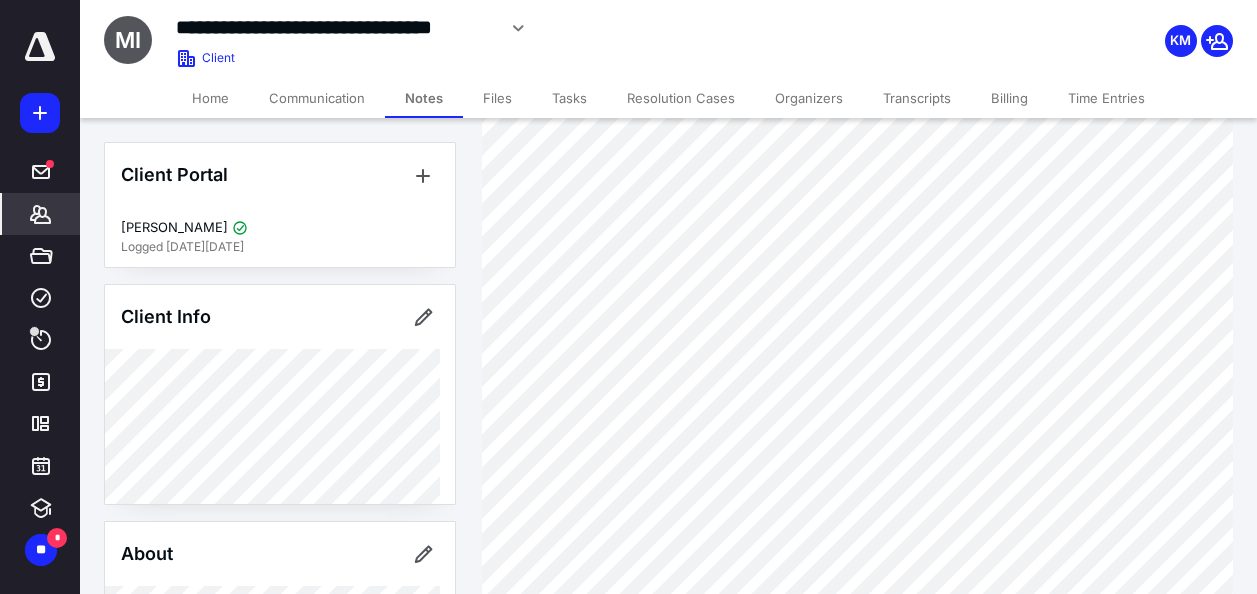 scroll, scrollTop: 500, scrollLeft: 0, axis: vertical 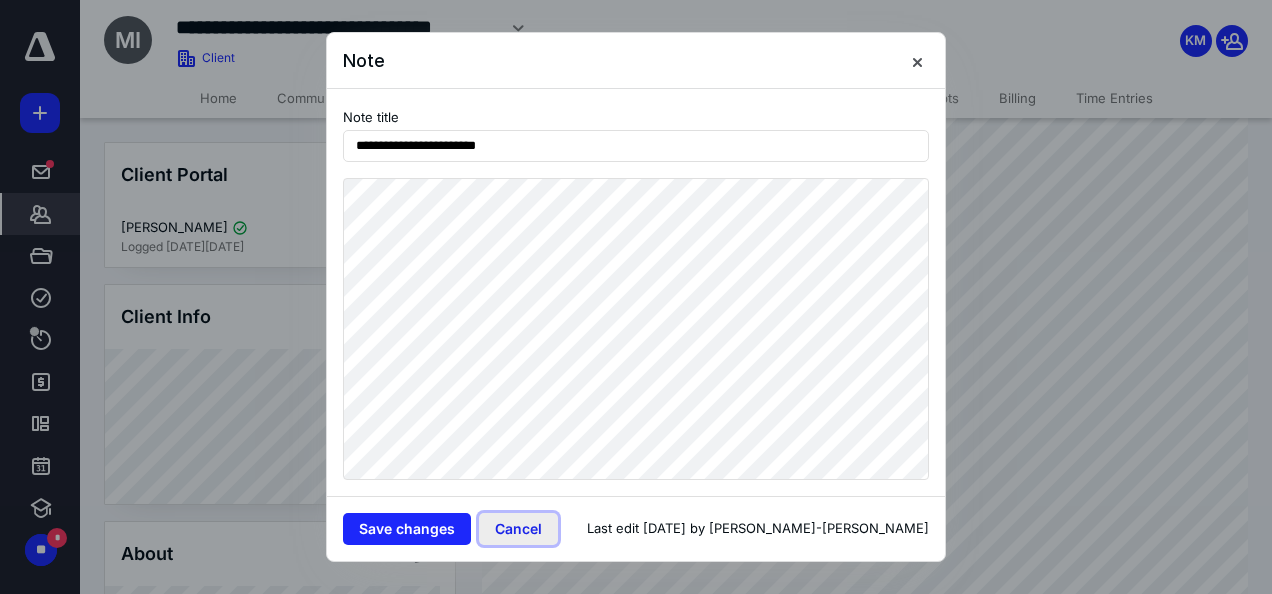 click on "Cancel" at bounding box center [518, 529] 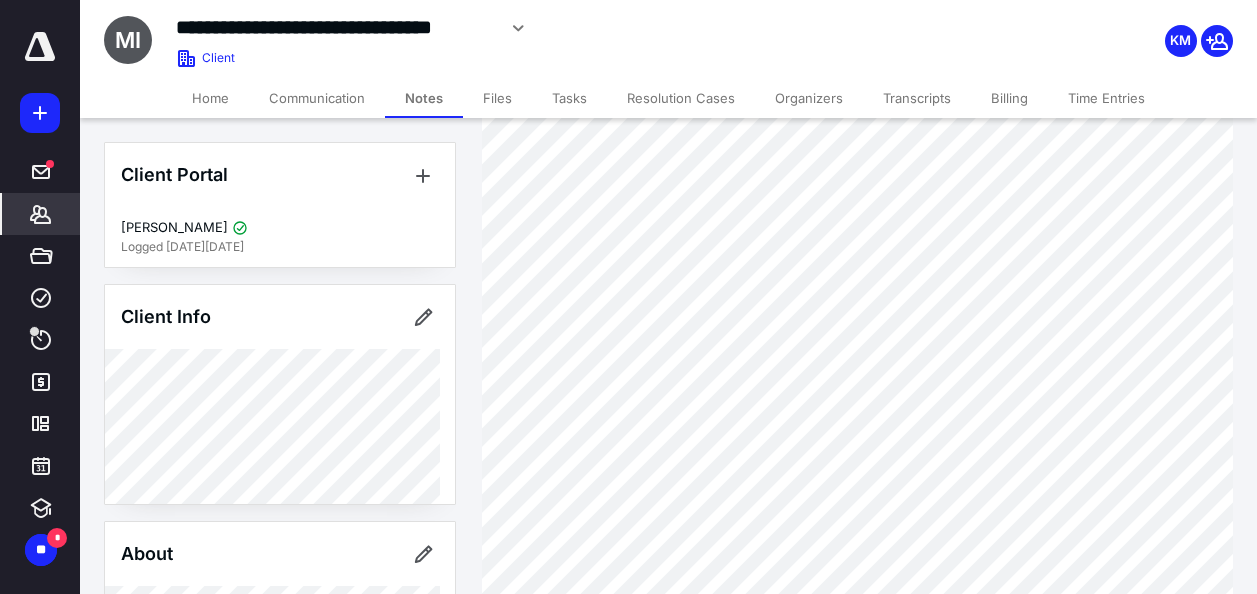 click on "Files" at bounding box center [497, 98] 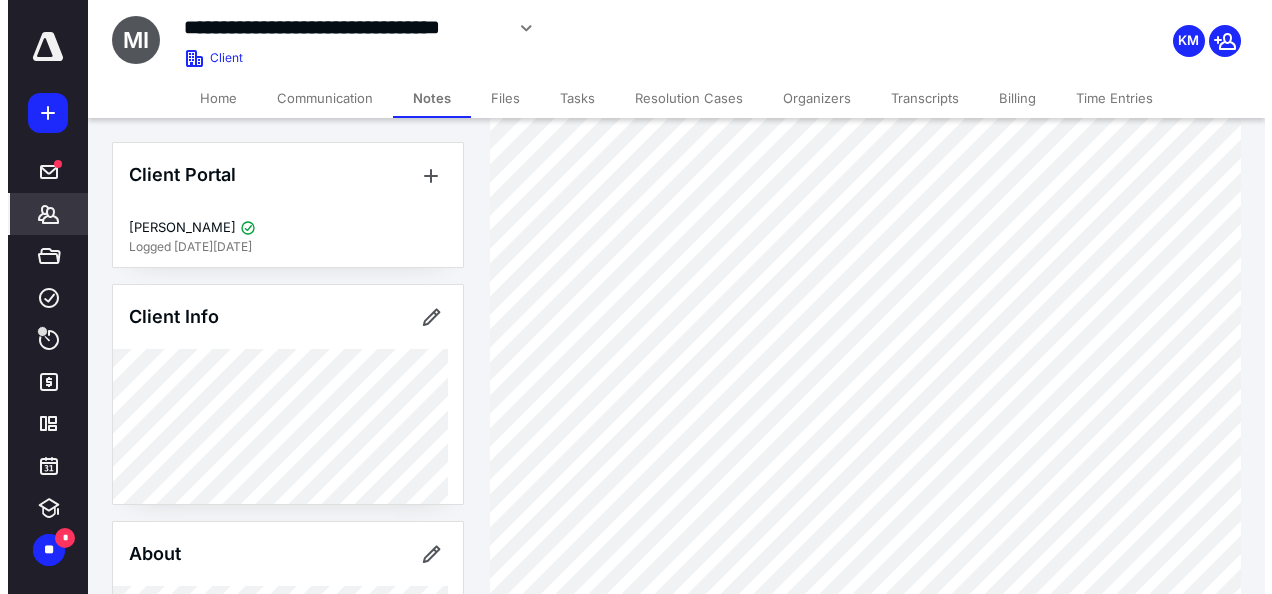 scroll, scrollTop: 0, scrollLeft: 0, axis: both 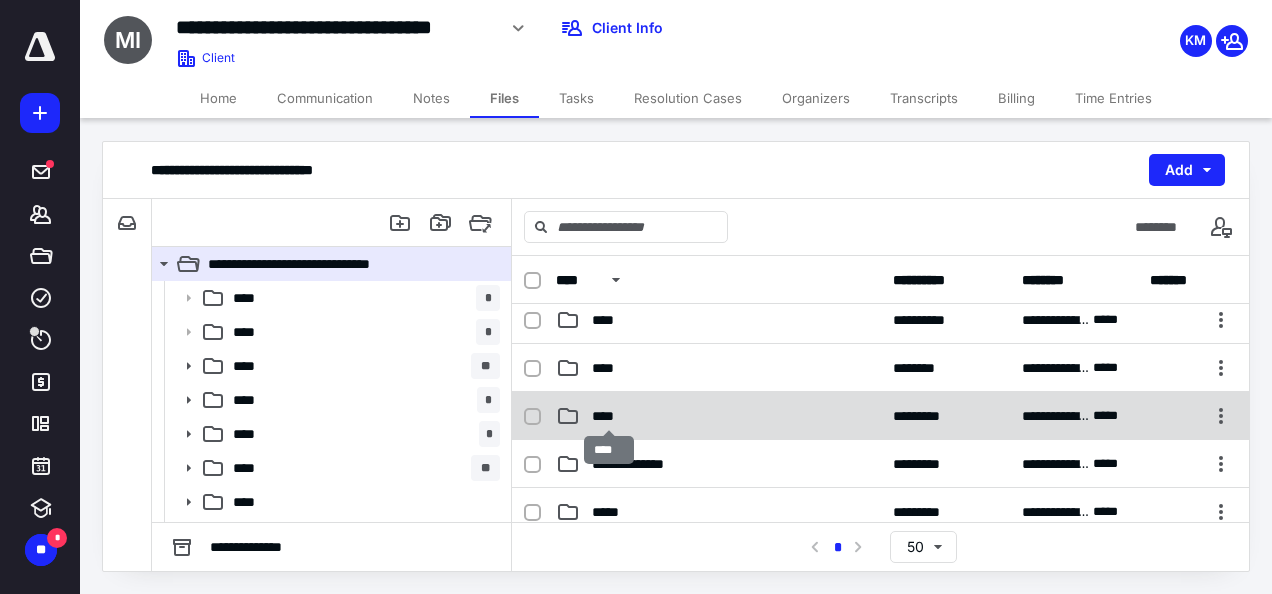 click on "****" at bounding box center [609, 416] 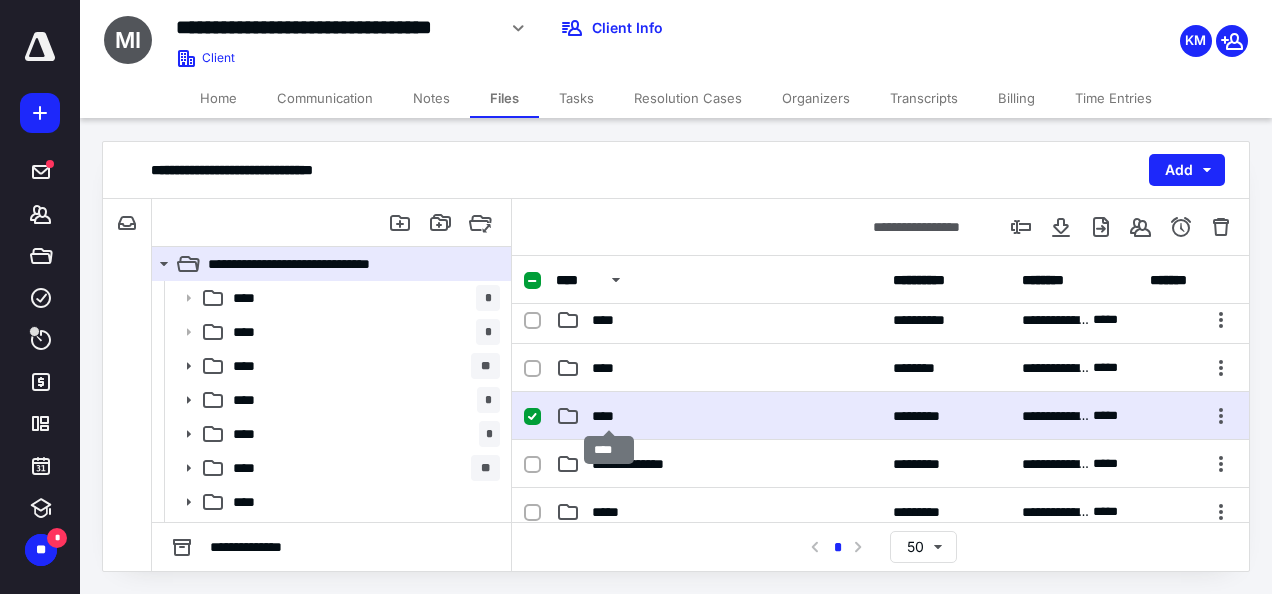 click on "****" at bounding box center (609, 416) 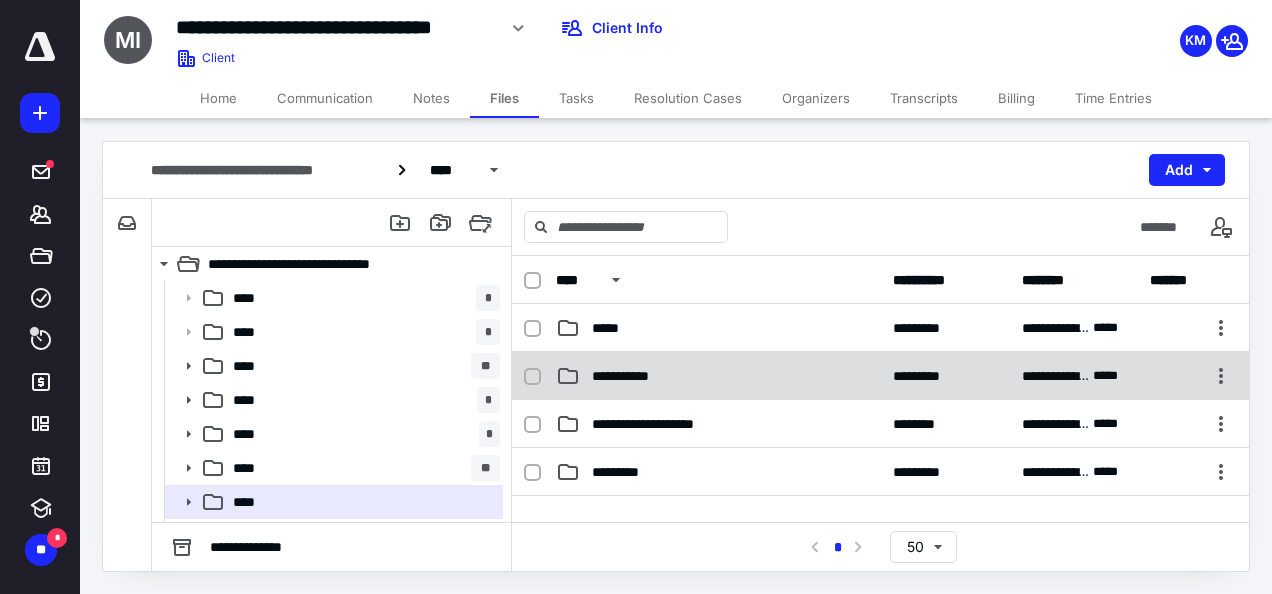 click on "**********" at bounding box center (635, 376) 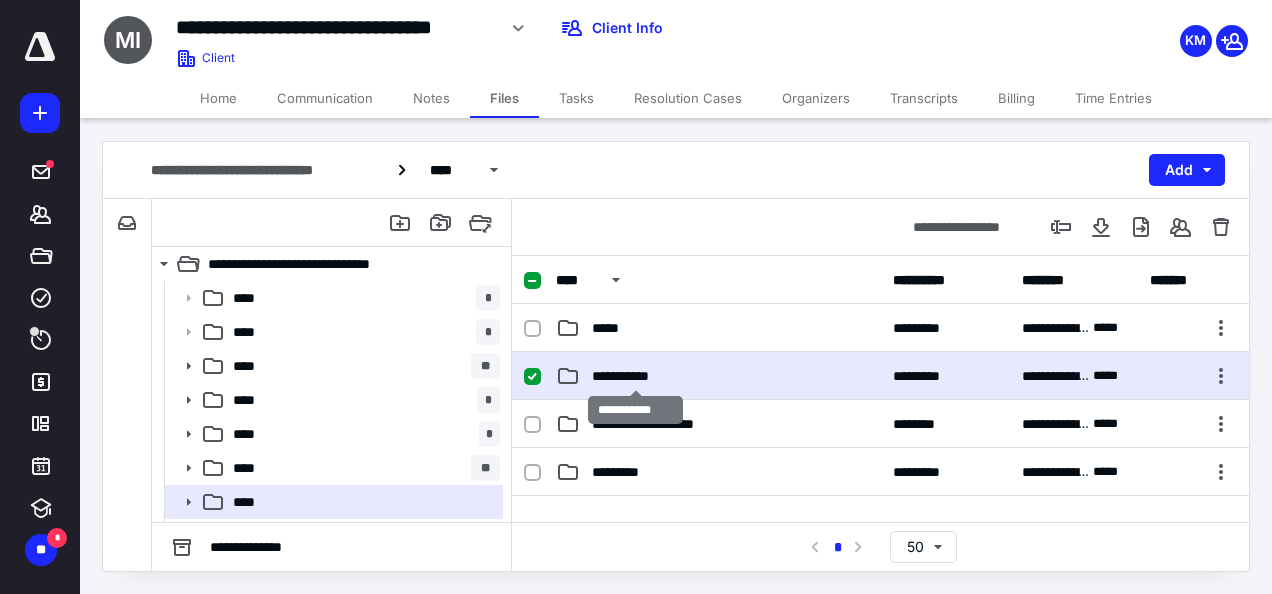click on "**********" at bounding box center (635, 376) 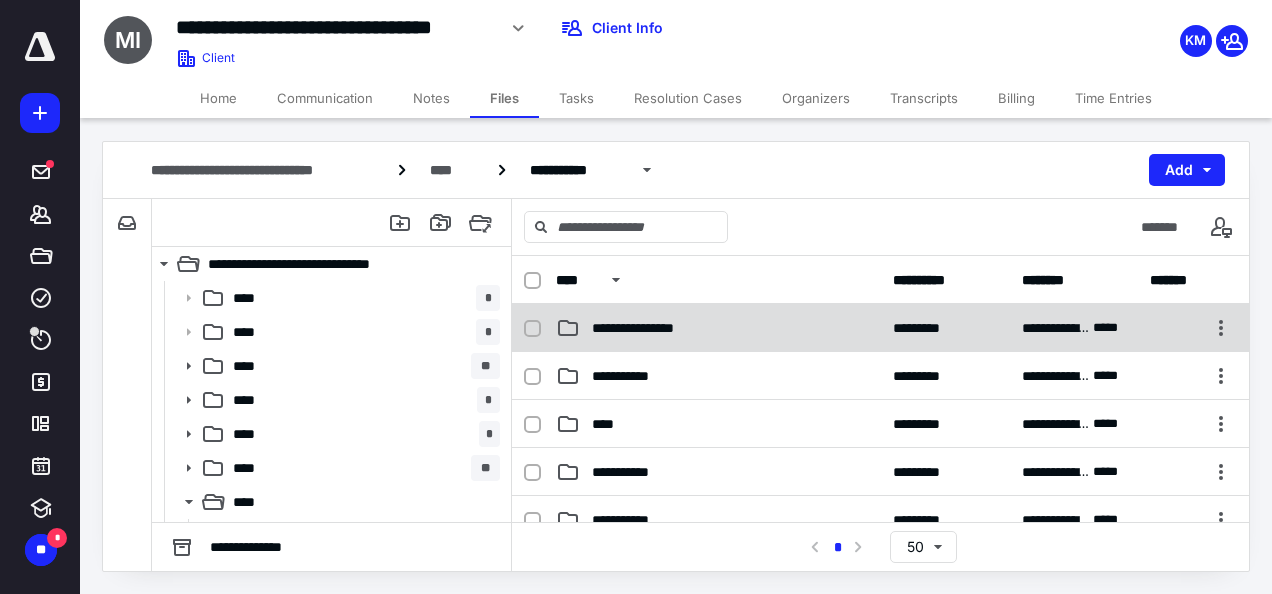 click on "**********" at bounding box center [652, 328] 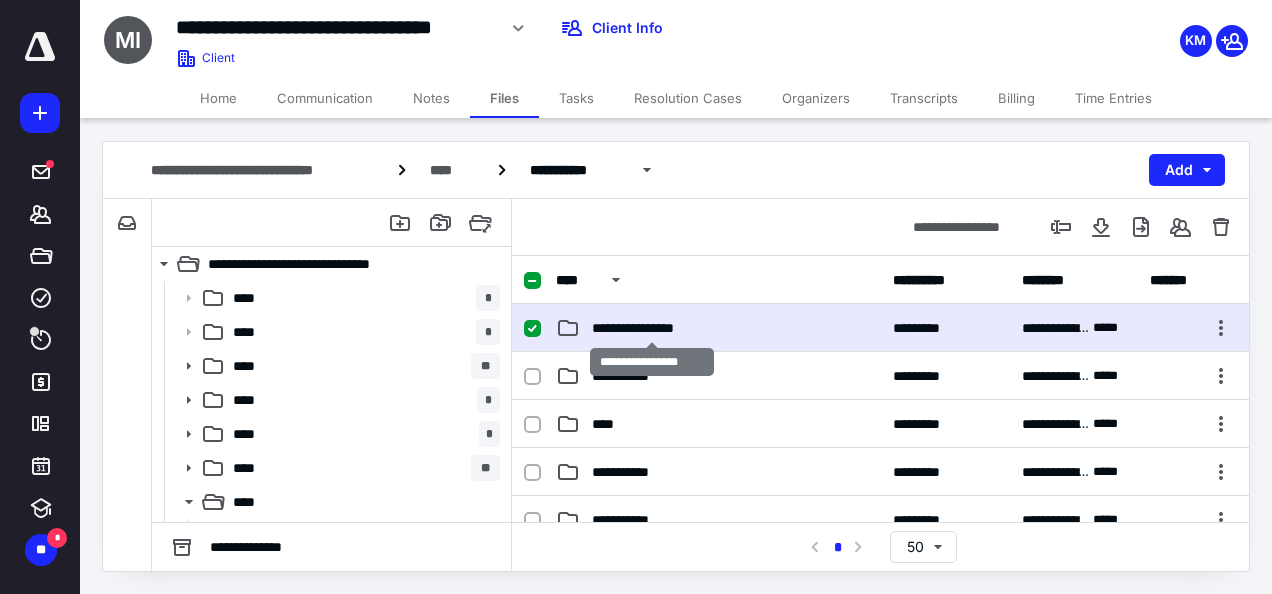 click on "**********" at bounding box center [652, 328] 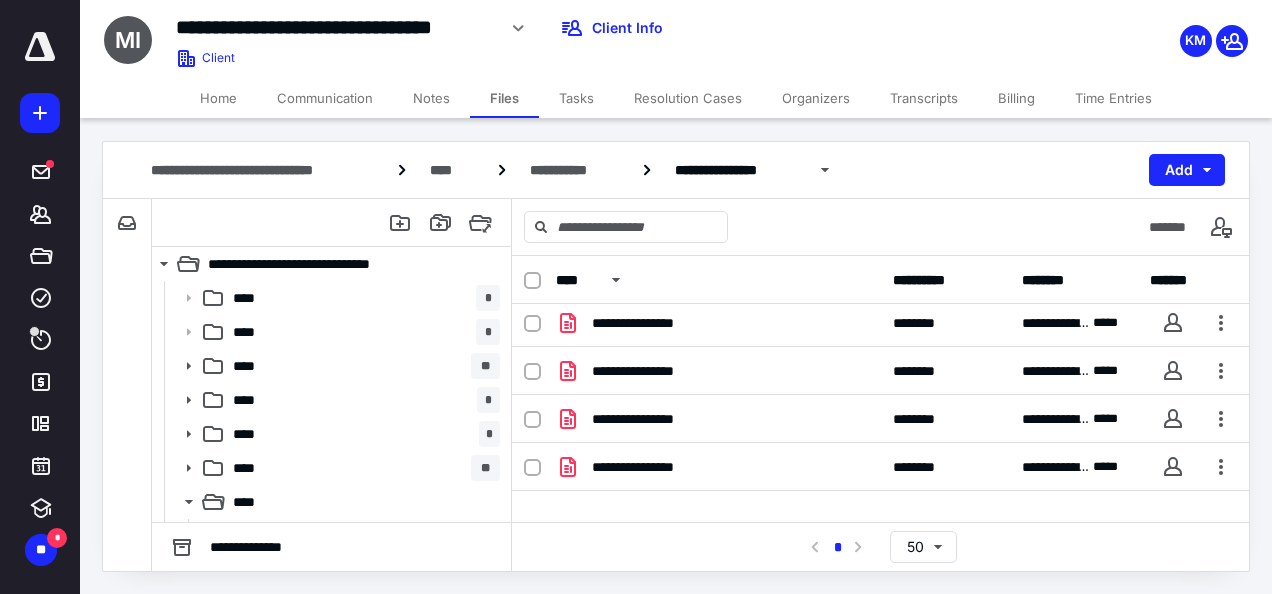 scroll, scrollTop: 82, scrollLeft: 0, axis: vertical 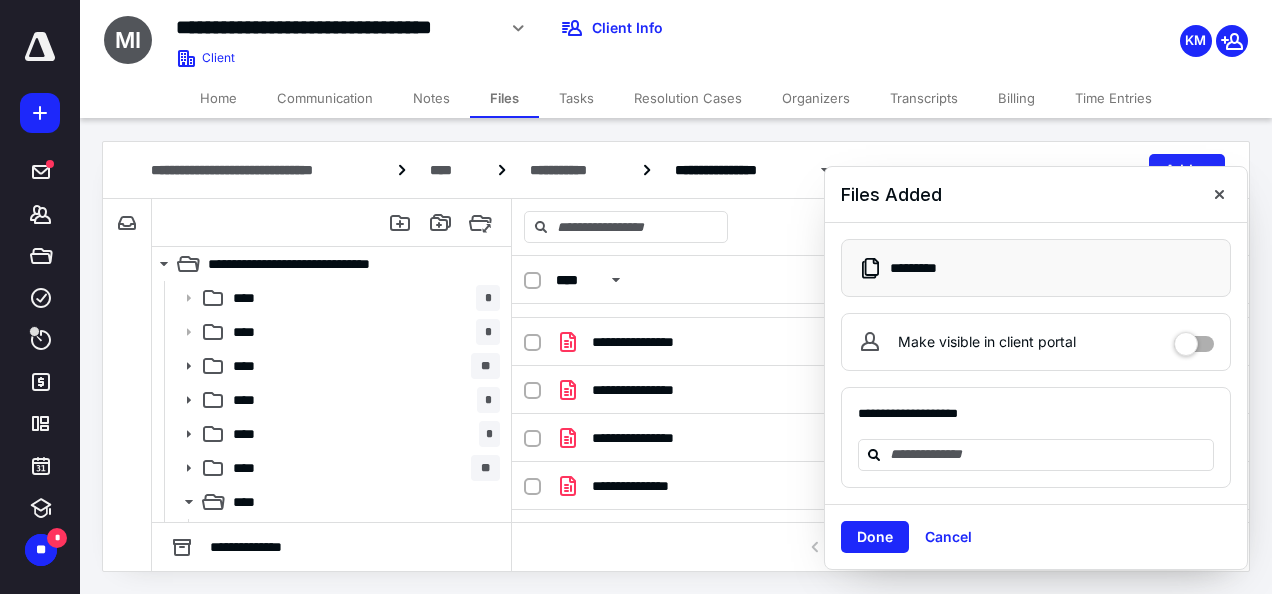 click on "Files" at bounding box center [504, 98] 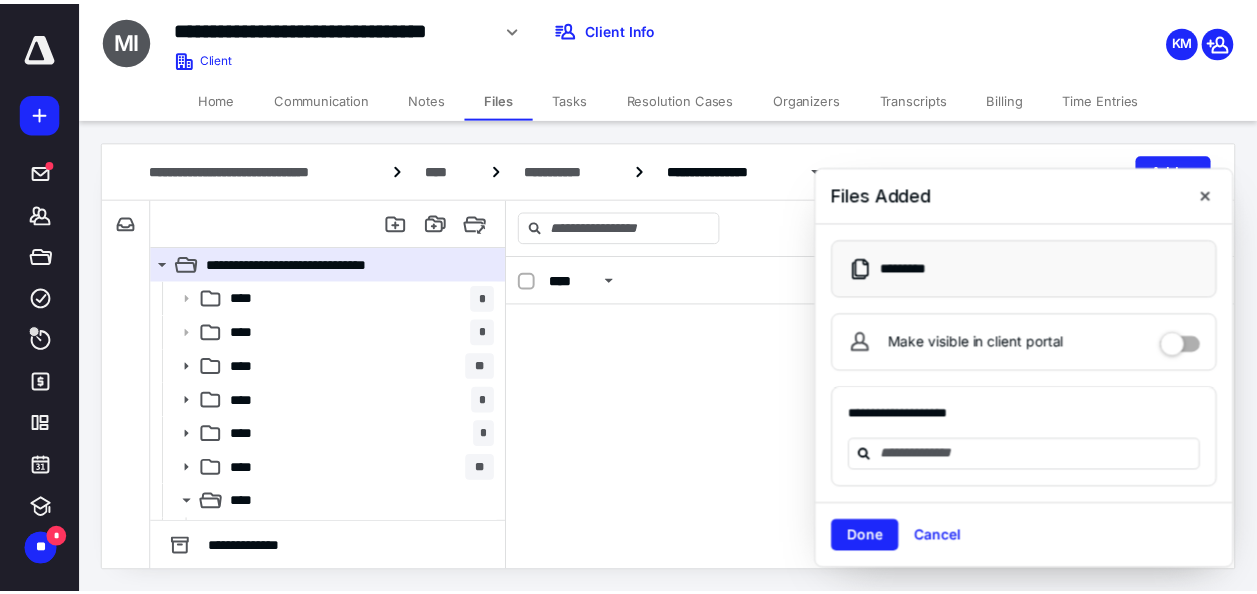 scroll, scrollTop: 0, scrollLeft: 0, axis: both 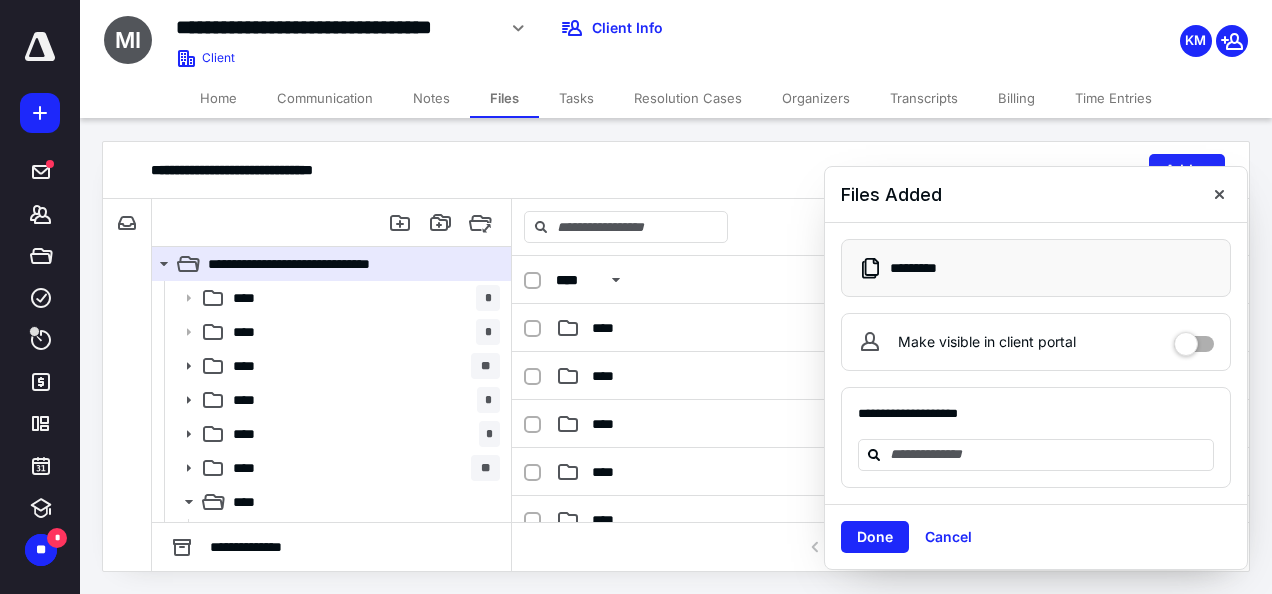 click on "Notes" at bounding box center (431, 98) 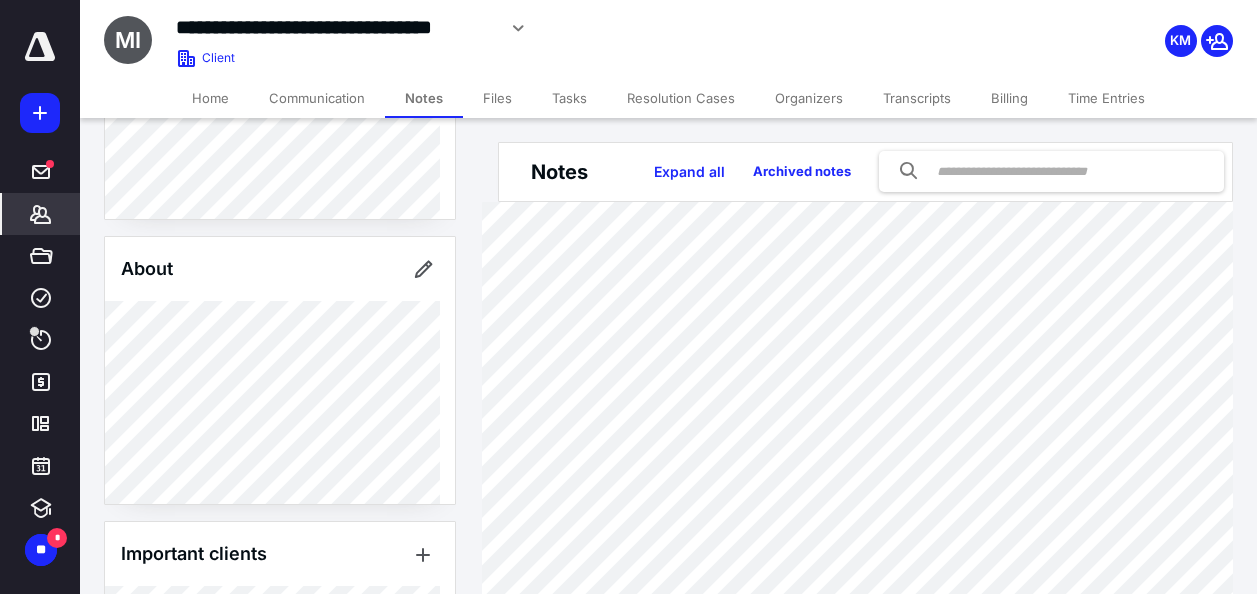 scroll, scrollTop: 300, scrollLeft: 0, axis: vertical 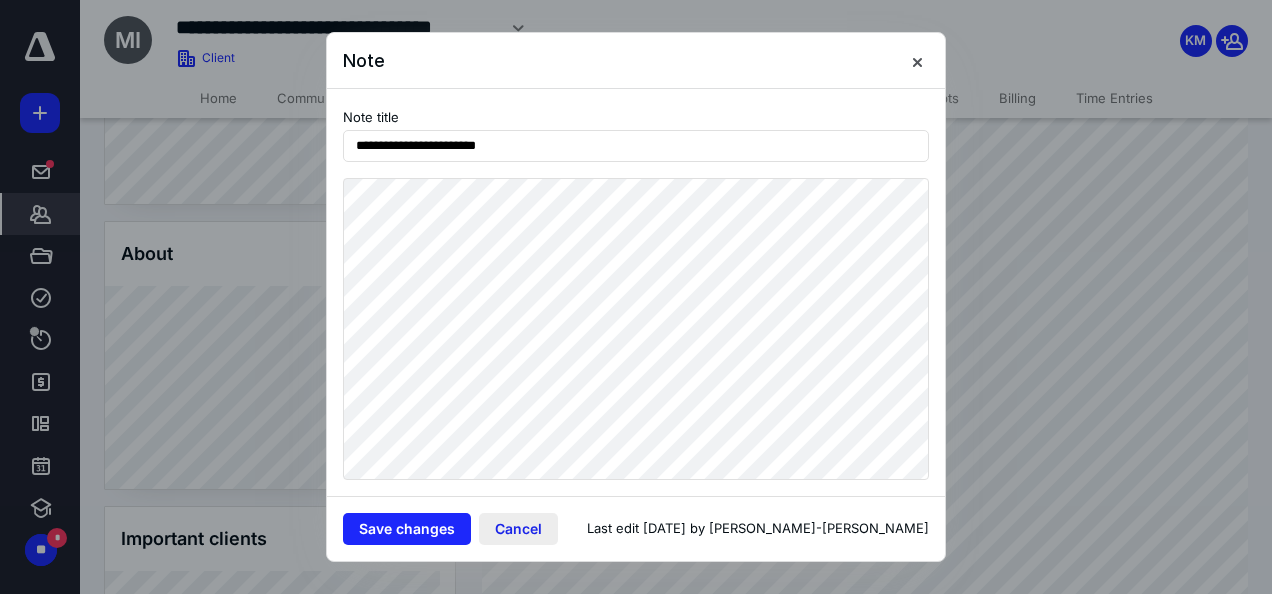 click on "Cancel" at bounding box center [518, 529] 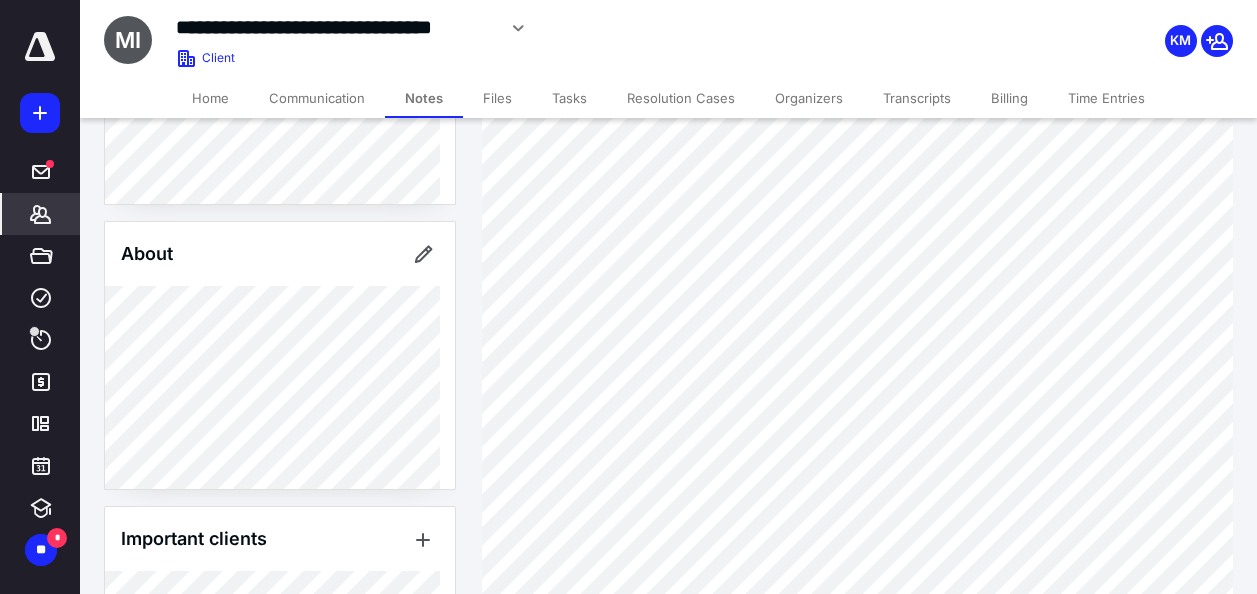 click on "Files" at bounding box center (497, 98) 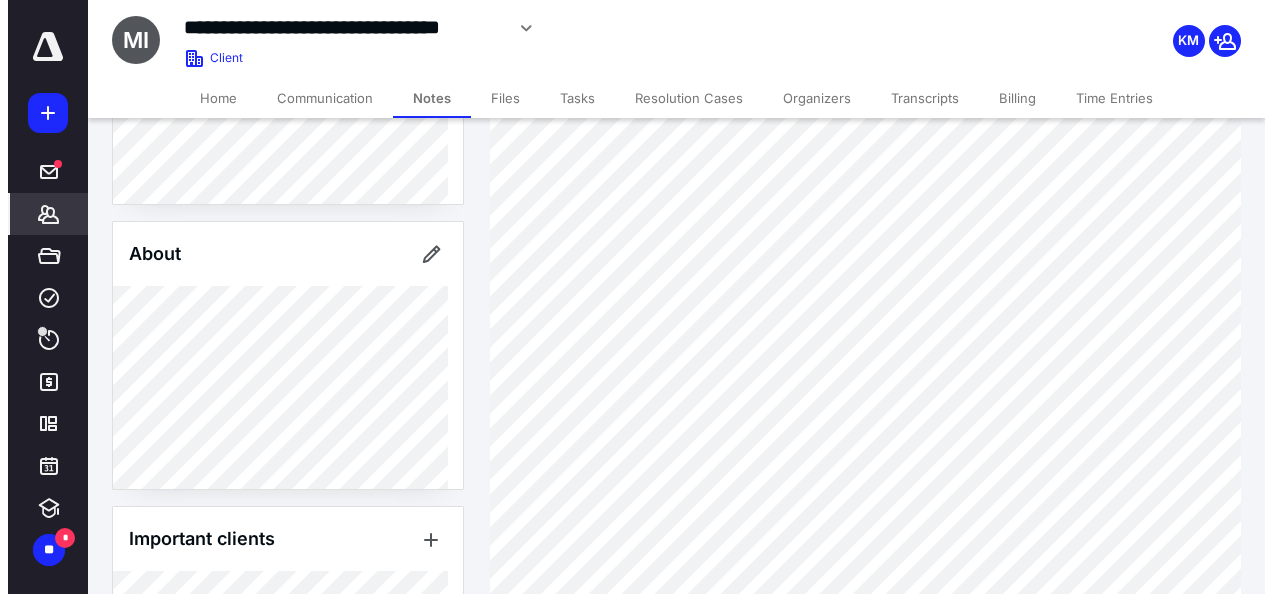 scroll, scrollTop: 0, scrollLeft: 0, axis: both 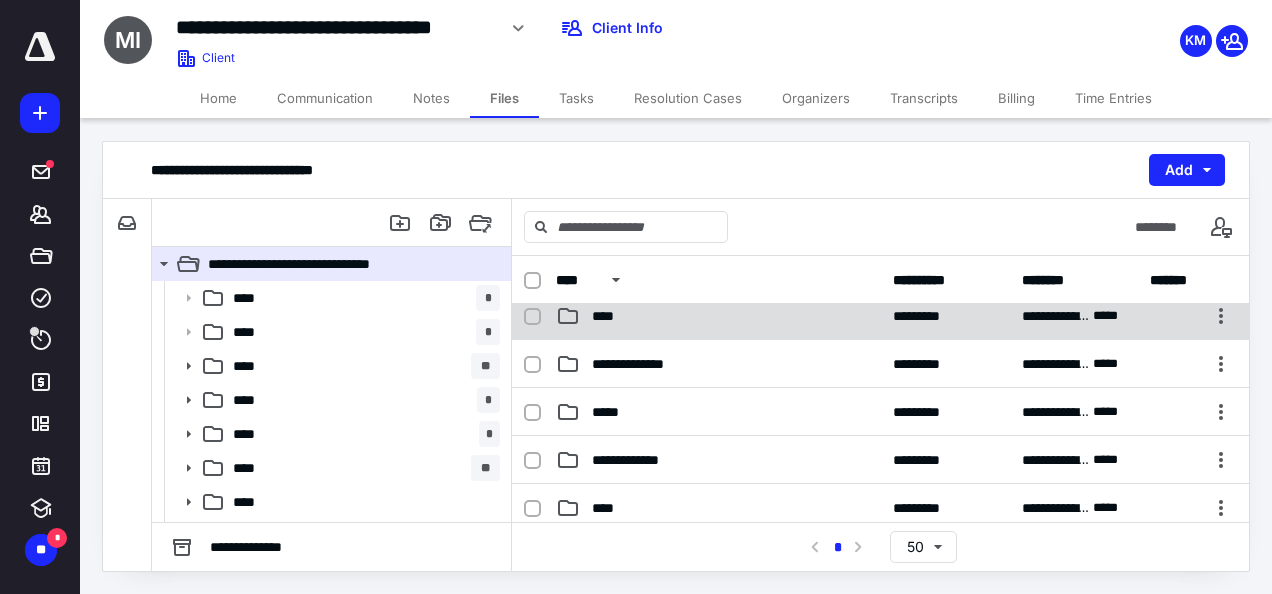click on "****" at bounding box center (718, 316) 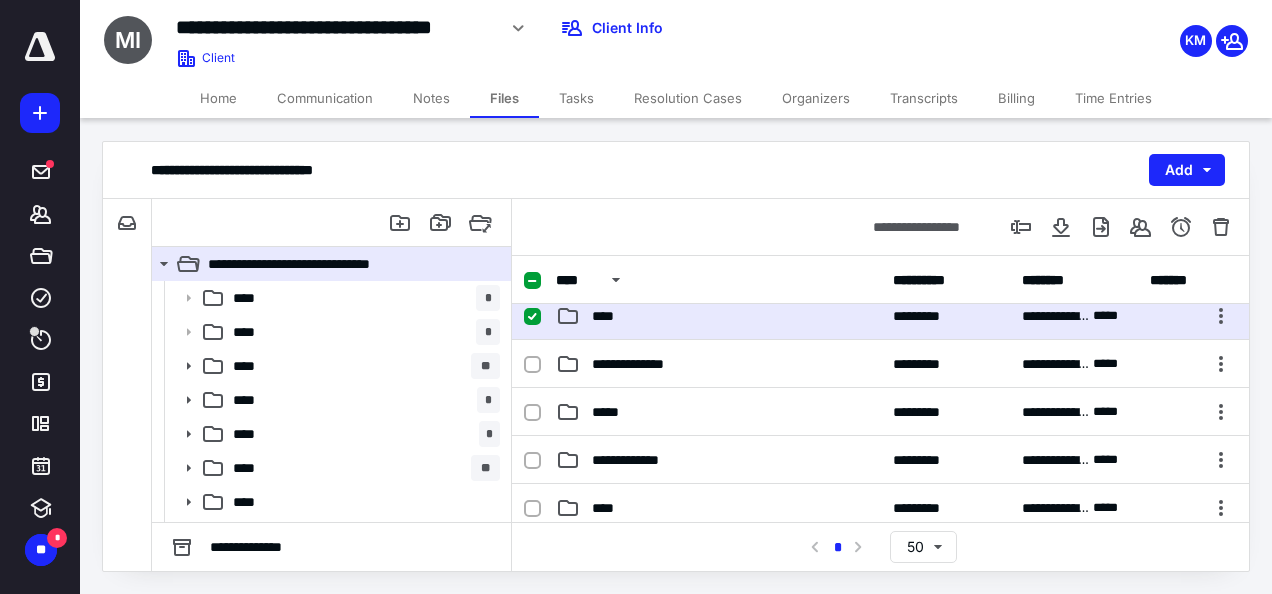 click on "****" at bounding box center (718, 316) 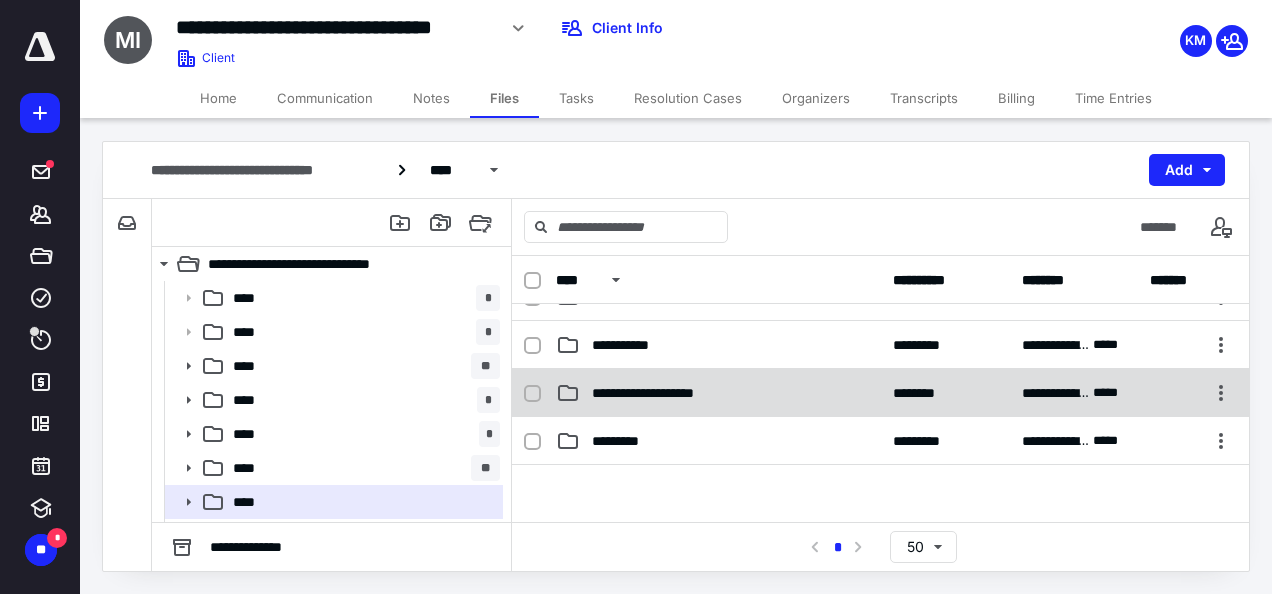 scroll, scrollTop: 0, scrollLeft: 0, axis: both 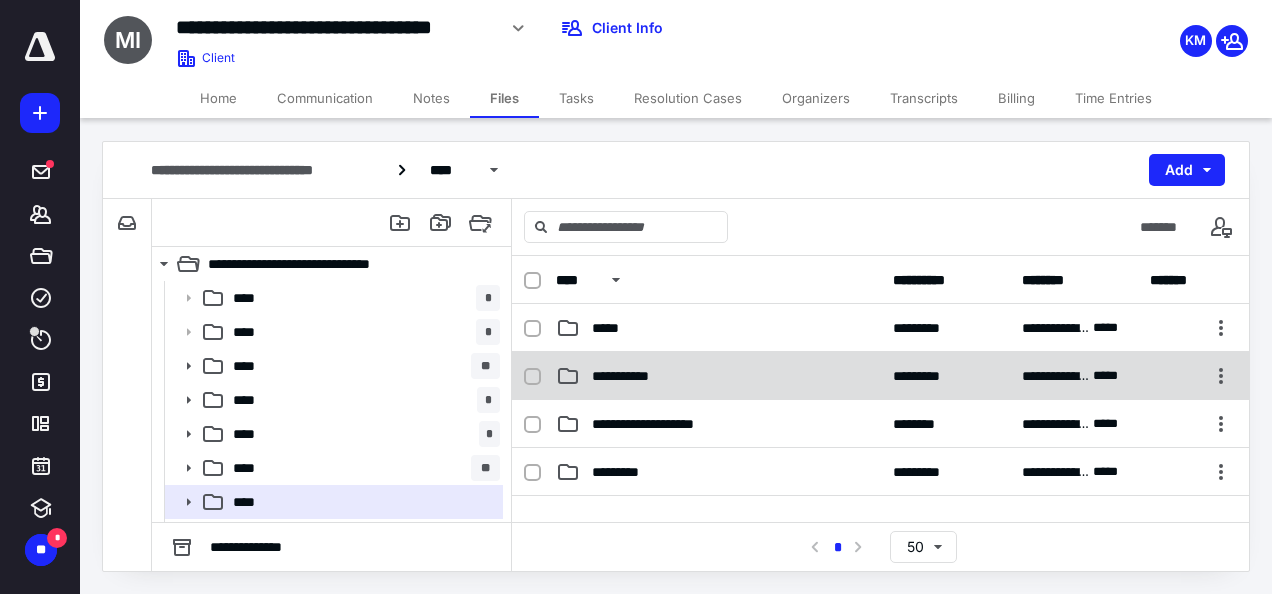 click on "**********" at bounding box center (635, 376) 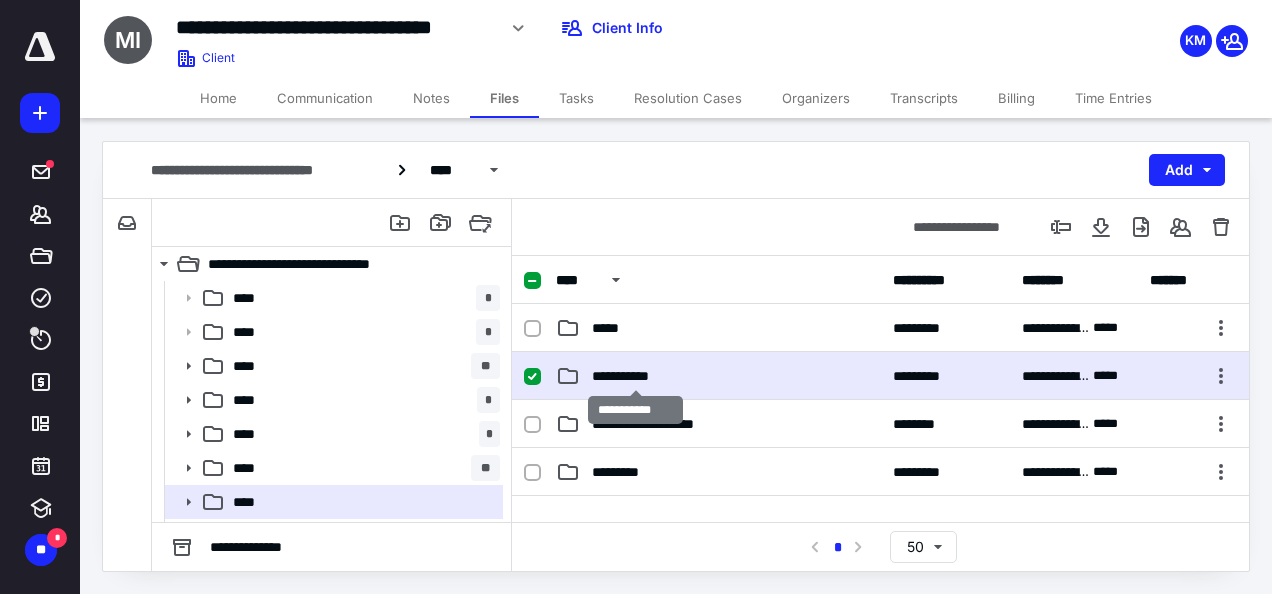 click on "**********" at bounding box center (635, 376) 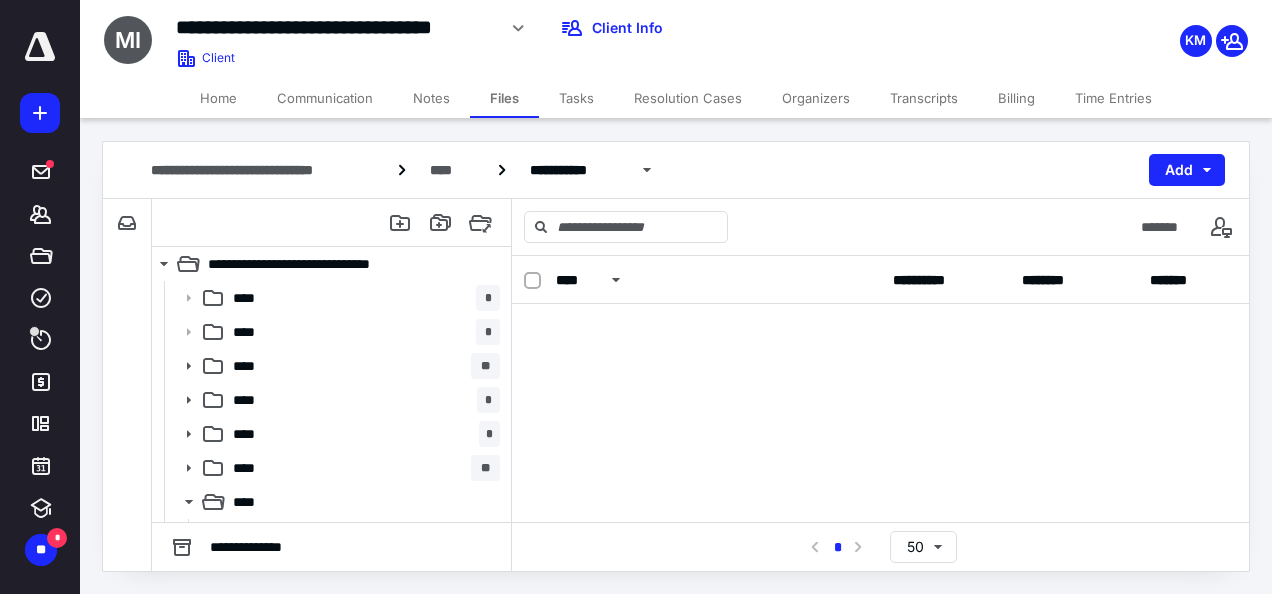 scroll, scrollTop: 200, scrollLeft: 0, axis: vertical 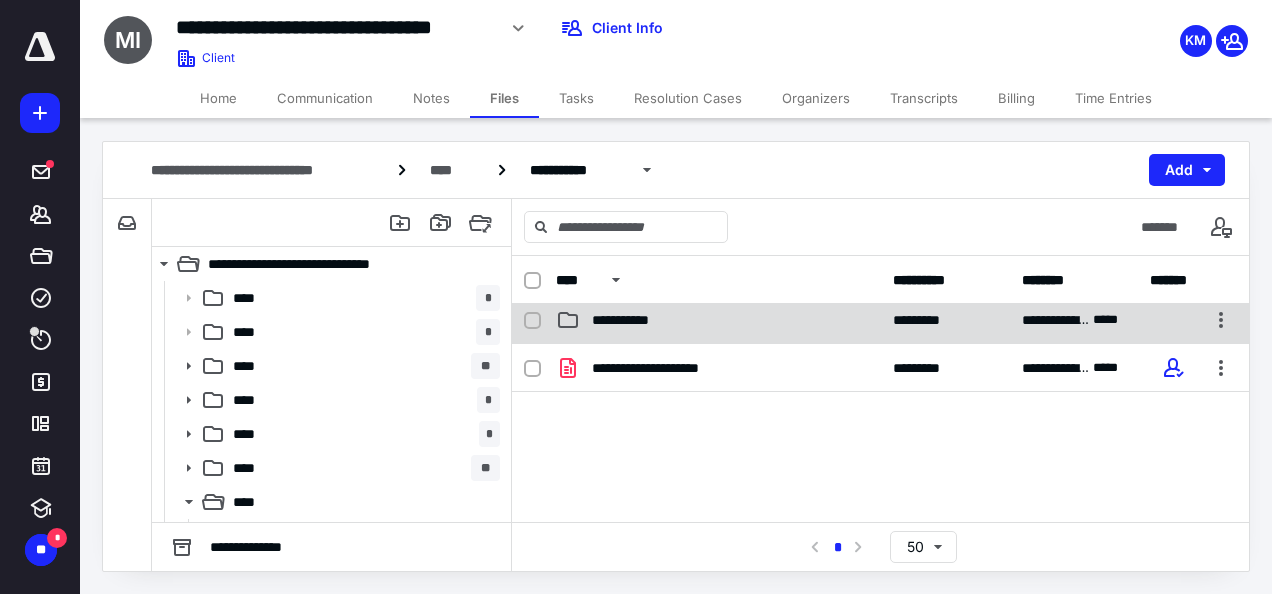 click on "**********" at bounding box center [630, 320] 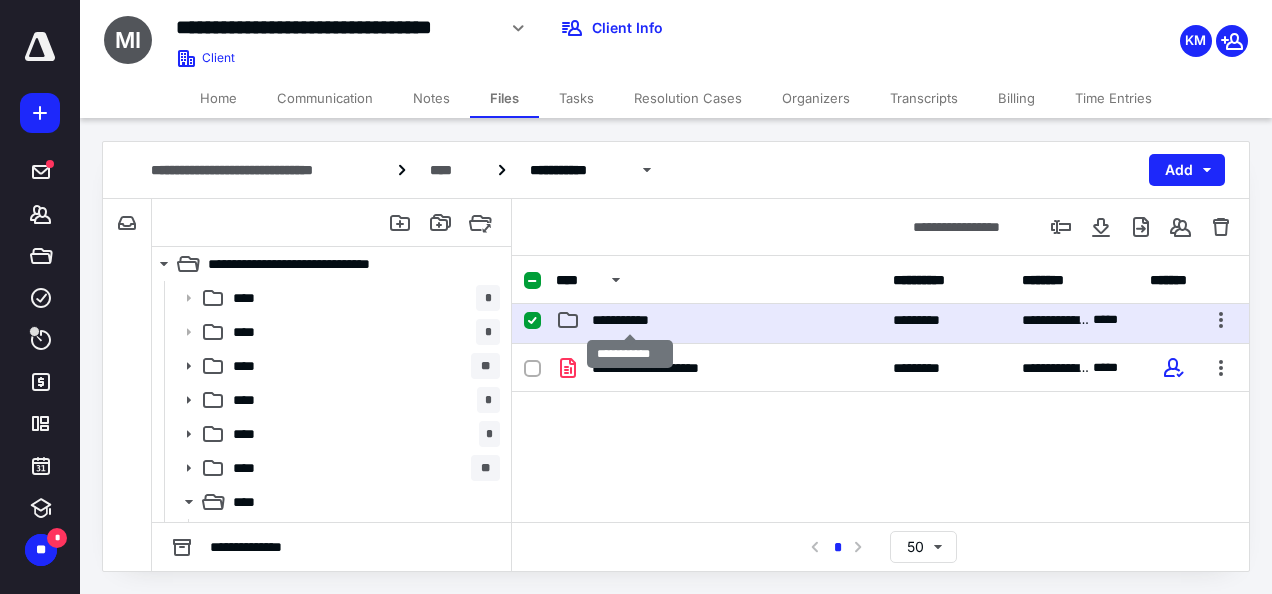 click on "**********" at bounding box center (630, 320) 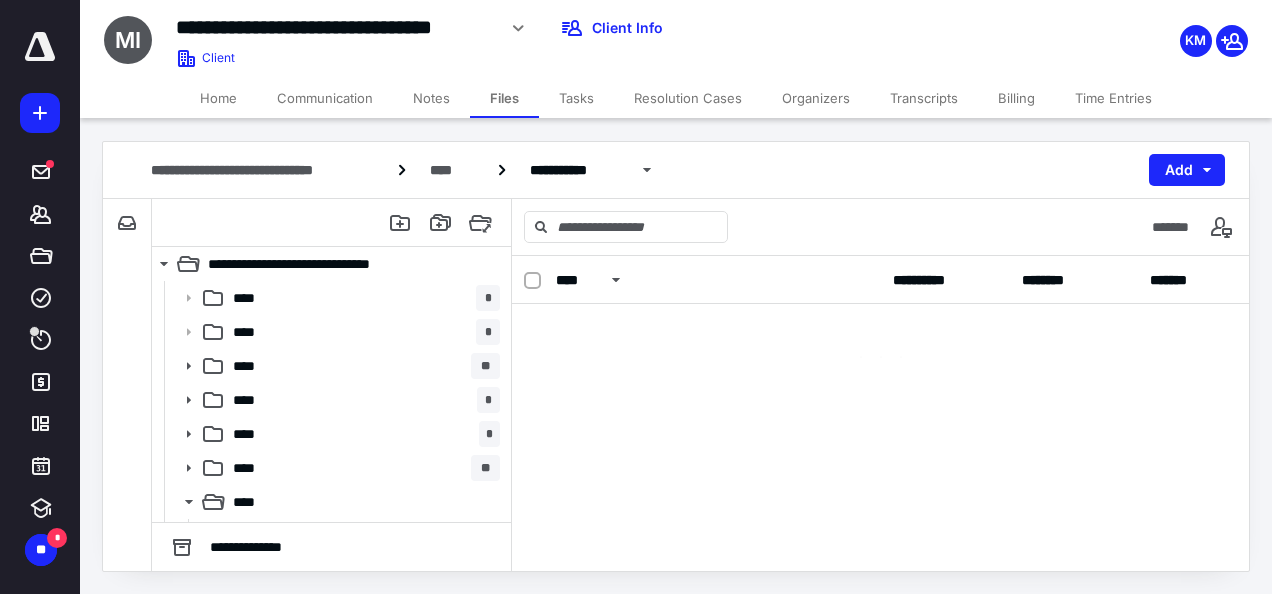 scroll, scrollTop: 0, scrollLeft: 0, axis: both 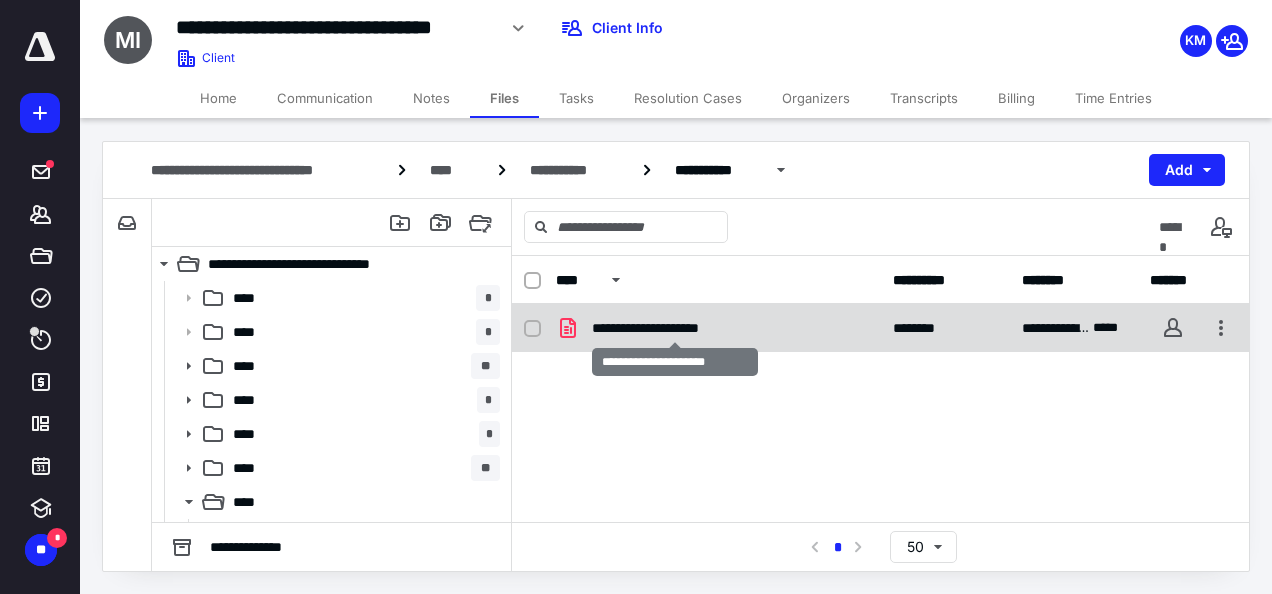 click on "**********" at bounding box center [675, 328] 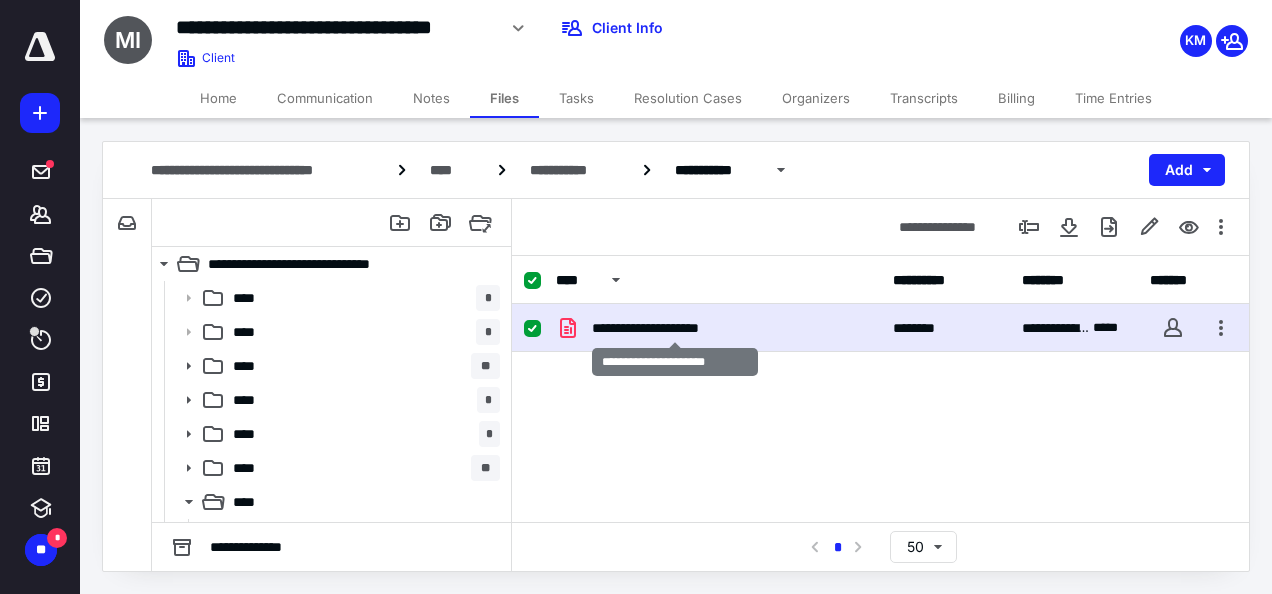 click on "**********" at bounding box center [675, 328] 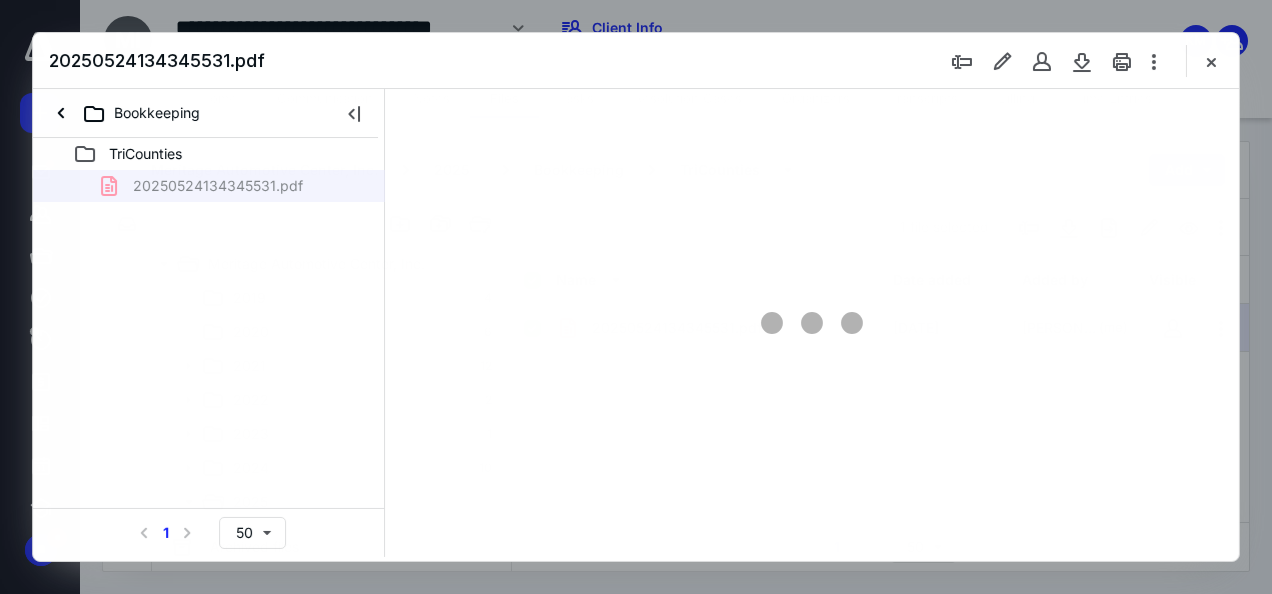 scroll, scrollTop: 0, scrollLeft: 0, axis: both 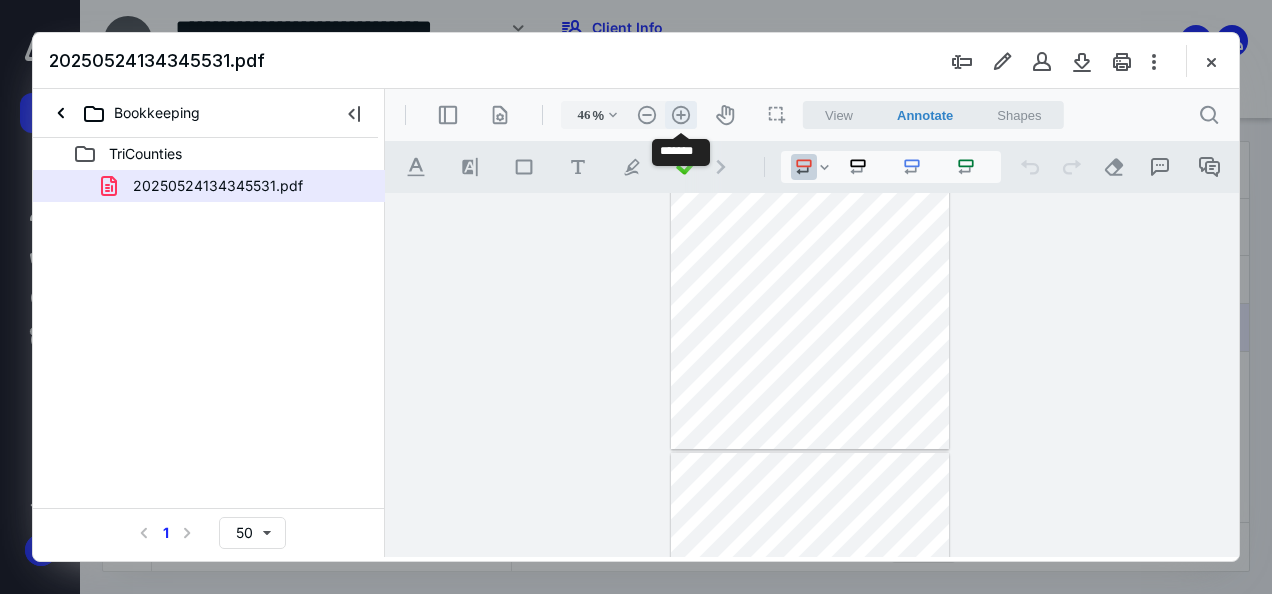 click on ".cls-1{fill:#abb0c4;} icon - header - zoom - in - line" at bounding box center [681, 115] 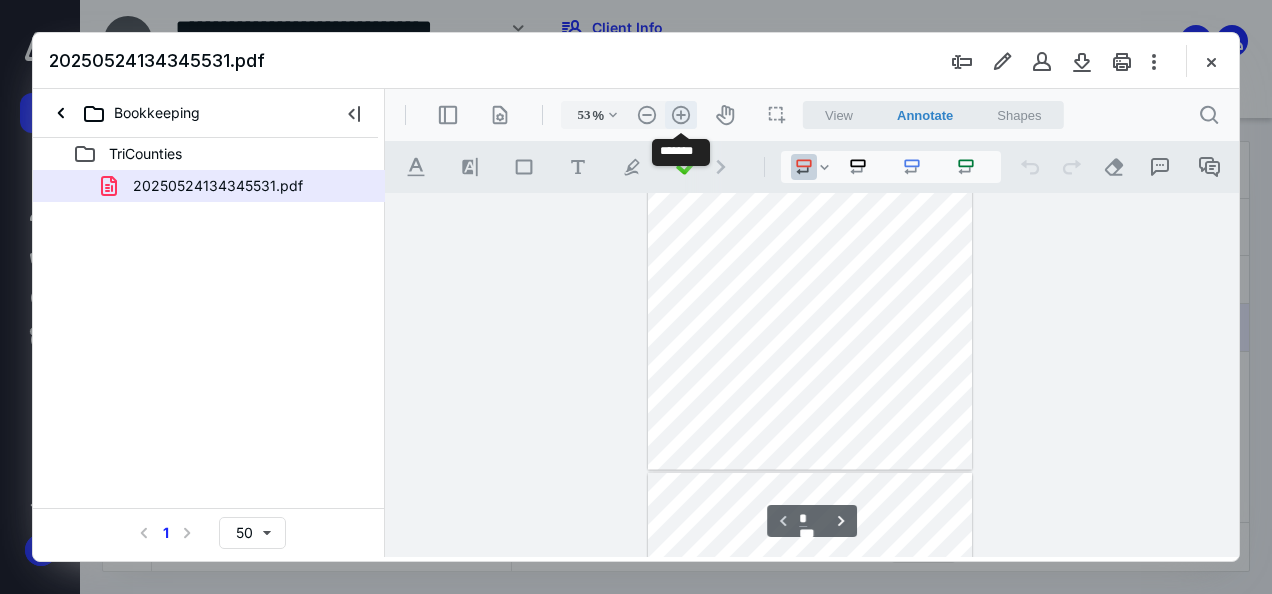 click on ".cls-1{fill:#abb0c4;} icon - header - zoom - in - line" at bounding box center [681, 115] 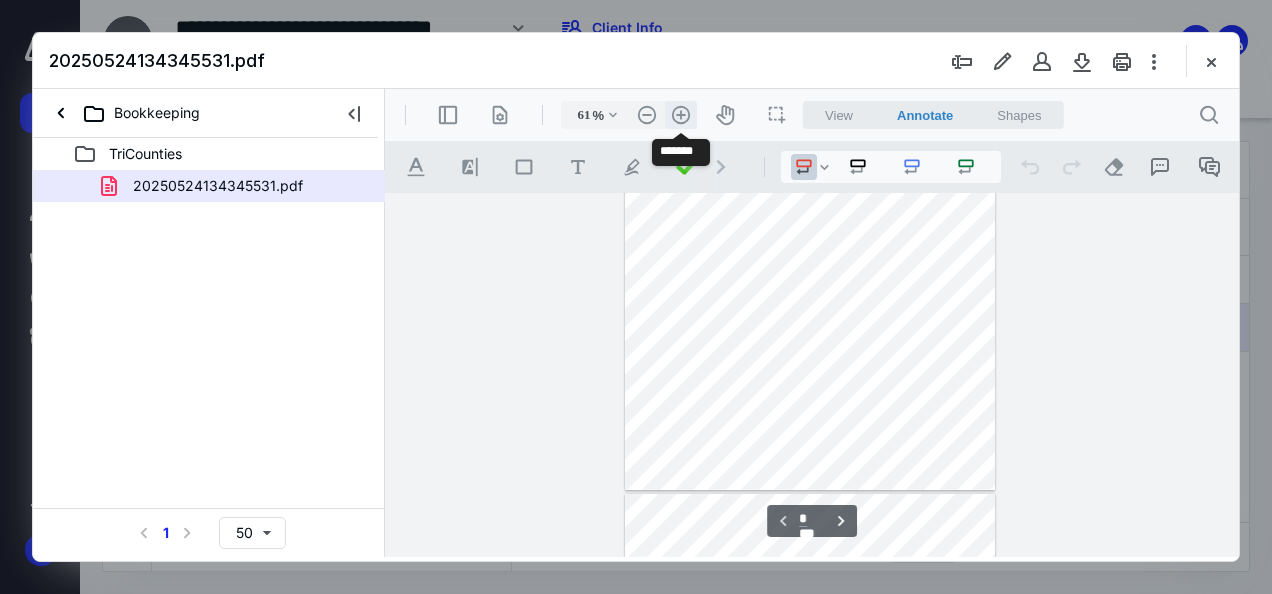 click on ".cls-1{fill:#abb0c4;} icon - header - zoom - in - line" at bounding box center (681, 115) 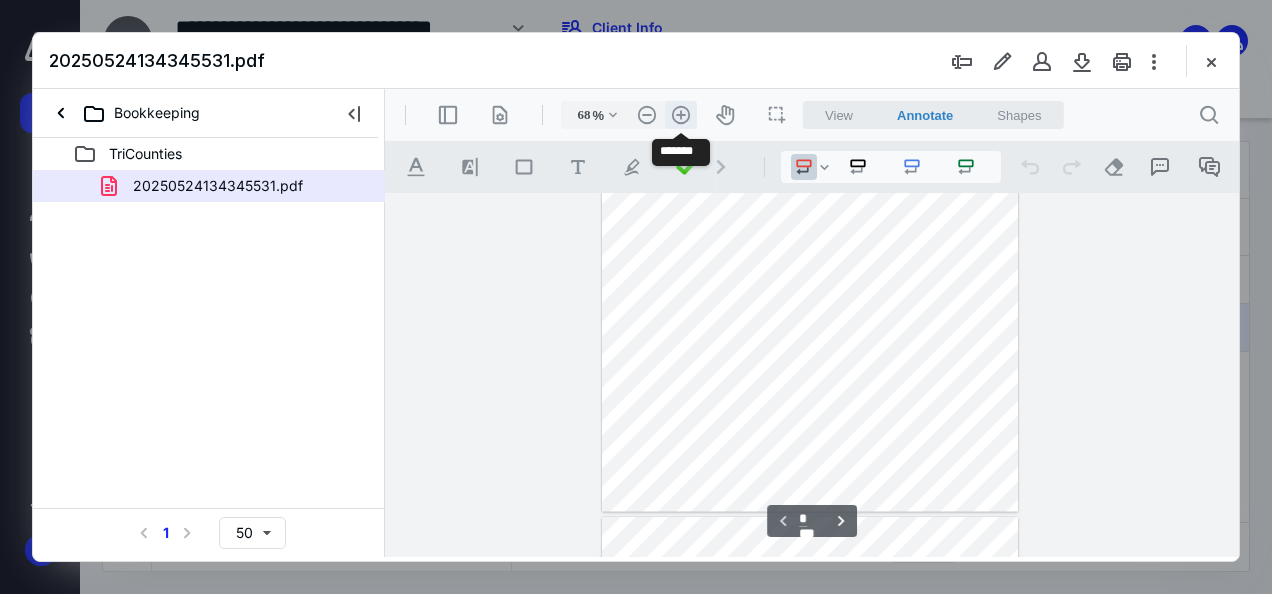 click on ".cls-1{fill:#abb0c4;} icon - header - zoom - in - line" at bounding box center [681, 115] 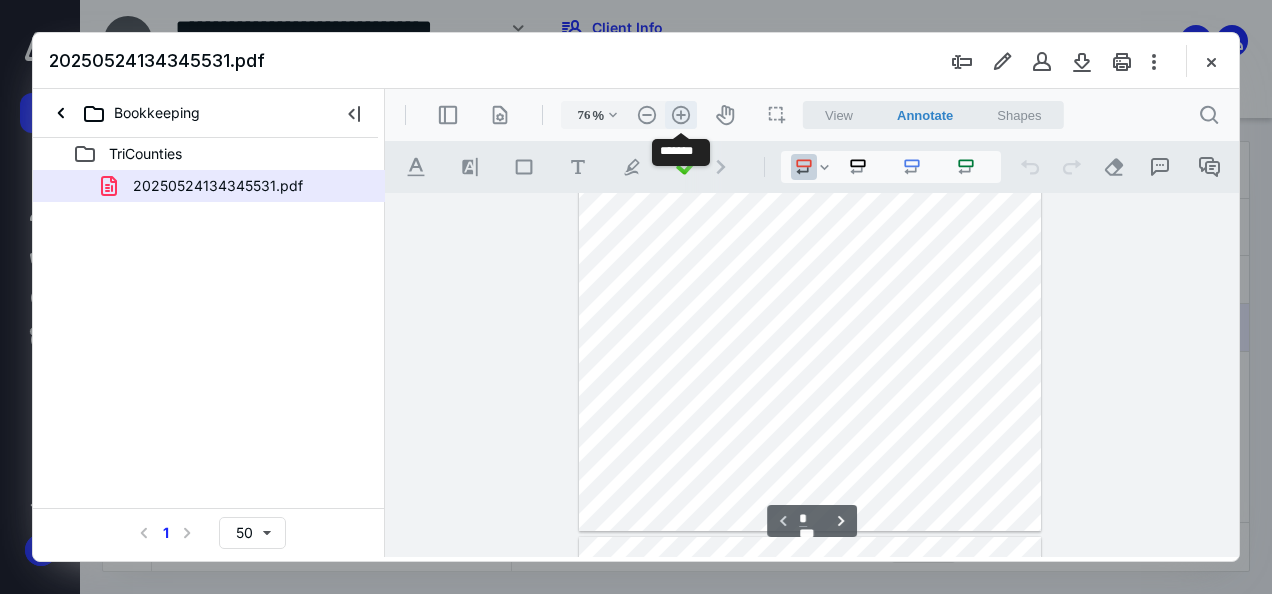 click on ".cls-1{fill:#abb0c4;} icon - header - zoom - in - line" at bounding box center [681, 115] 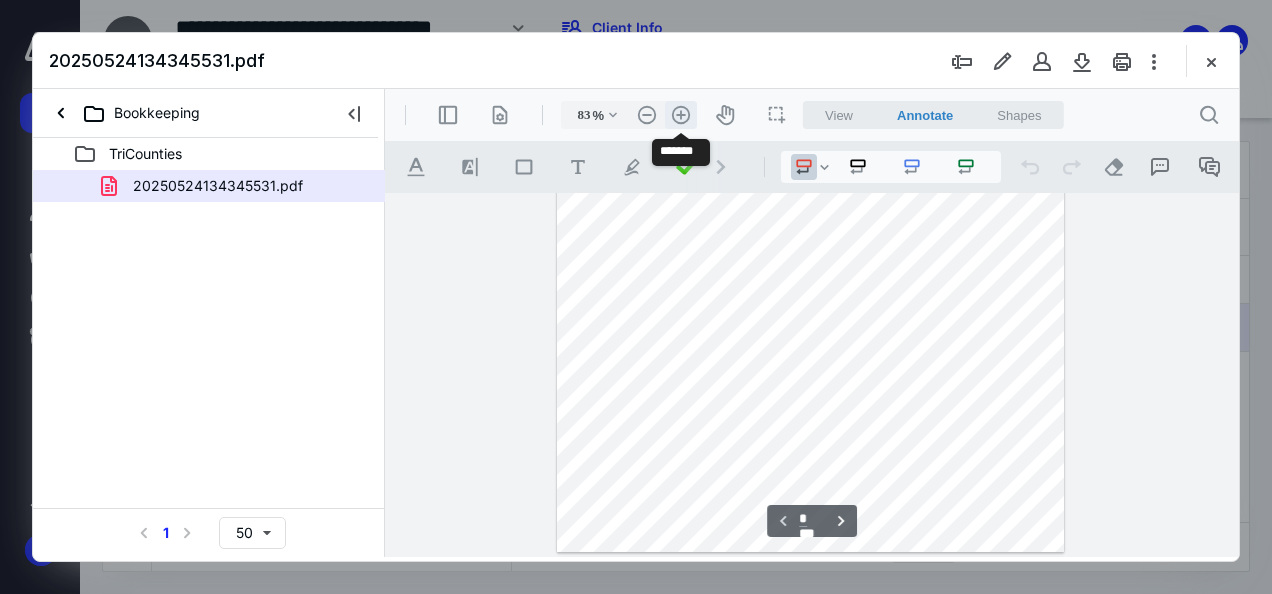 click on ".cls-1{fill:#abb0c4;} icon - header - zoom - in - line" at bounding box center [681, 115] 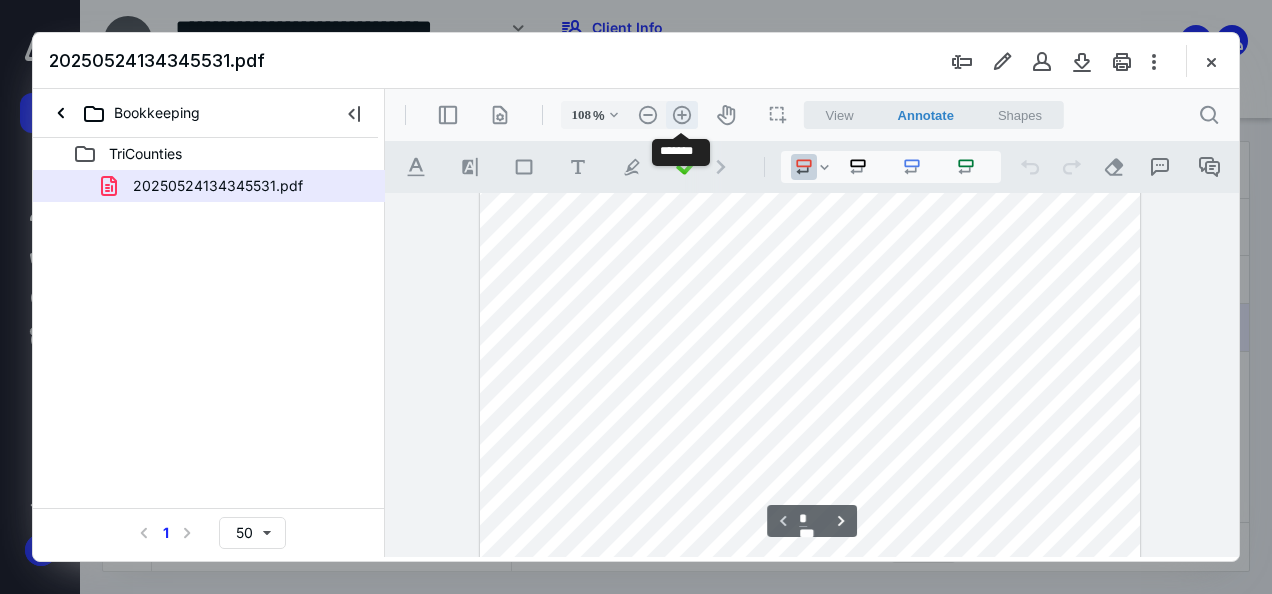 click on ".cls-1{fill:#abb0c4;} icon - header - zoom - in - line" at bounding box center (682, 115) 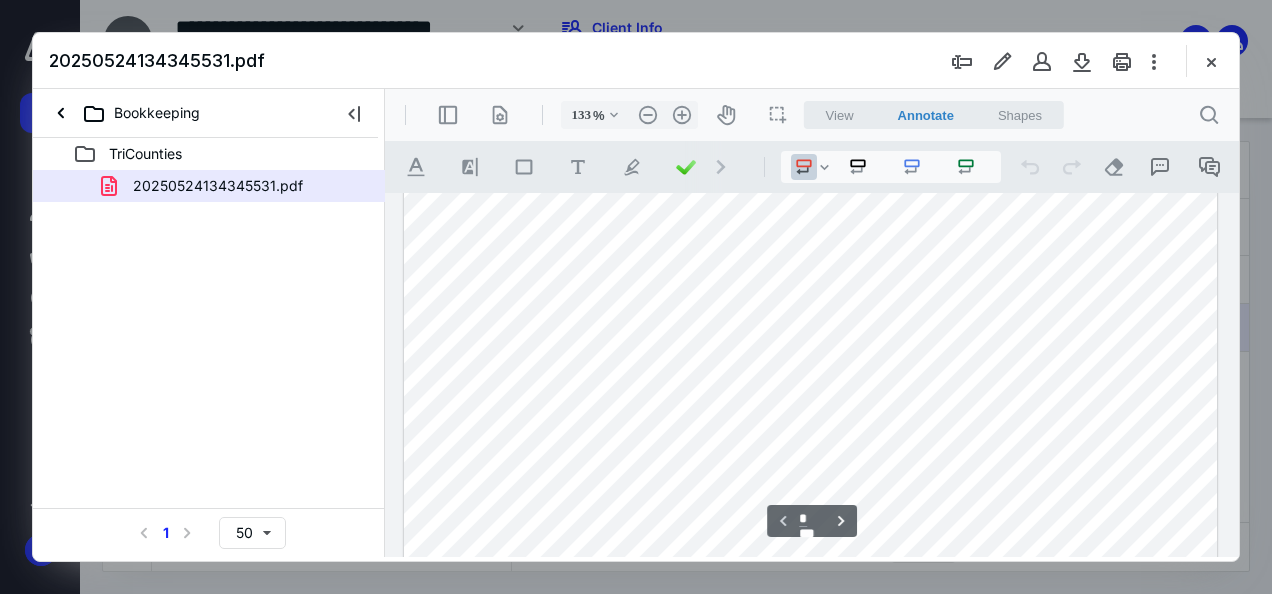 scroll, scrollTop: 661, scrollLeft: 0, axis: vertical 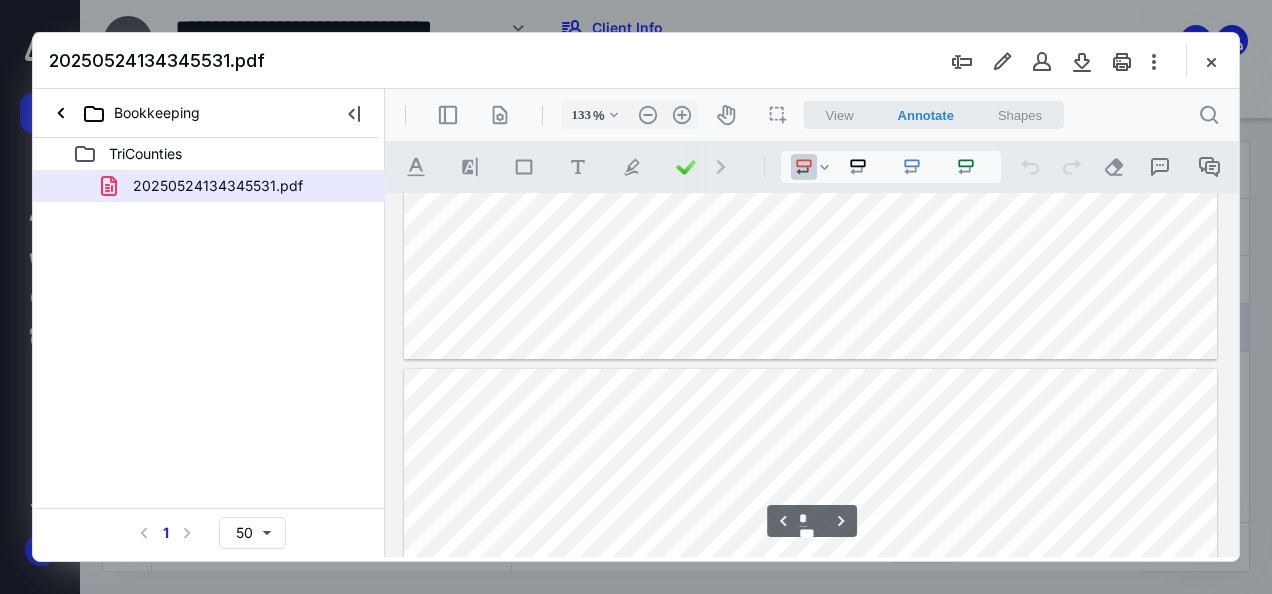 type on "*" 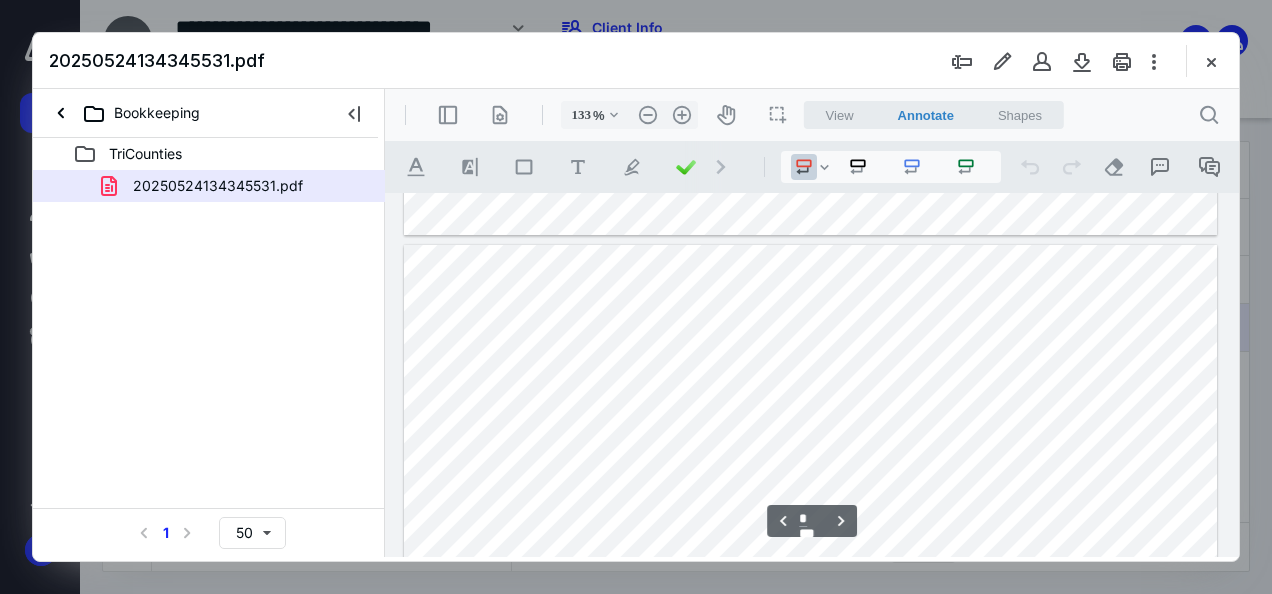 scroll, scrollTop: 2261, scrollLeft: 0, axis: vertical 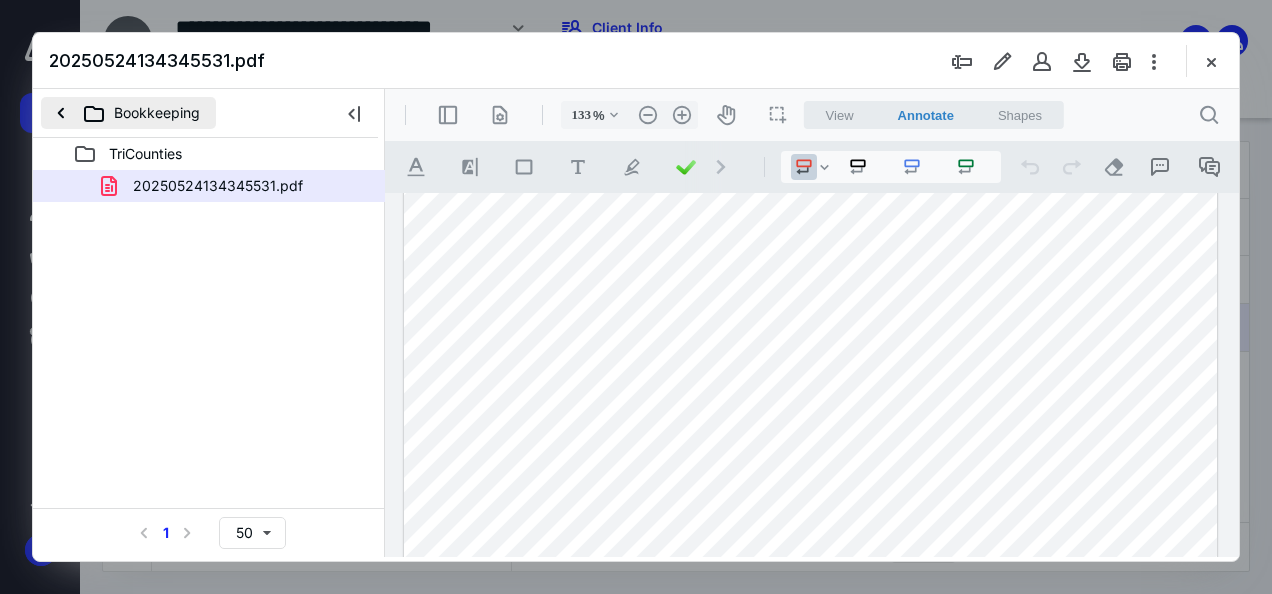click on "Bookkeeping" at bounding box center [128, 113] 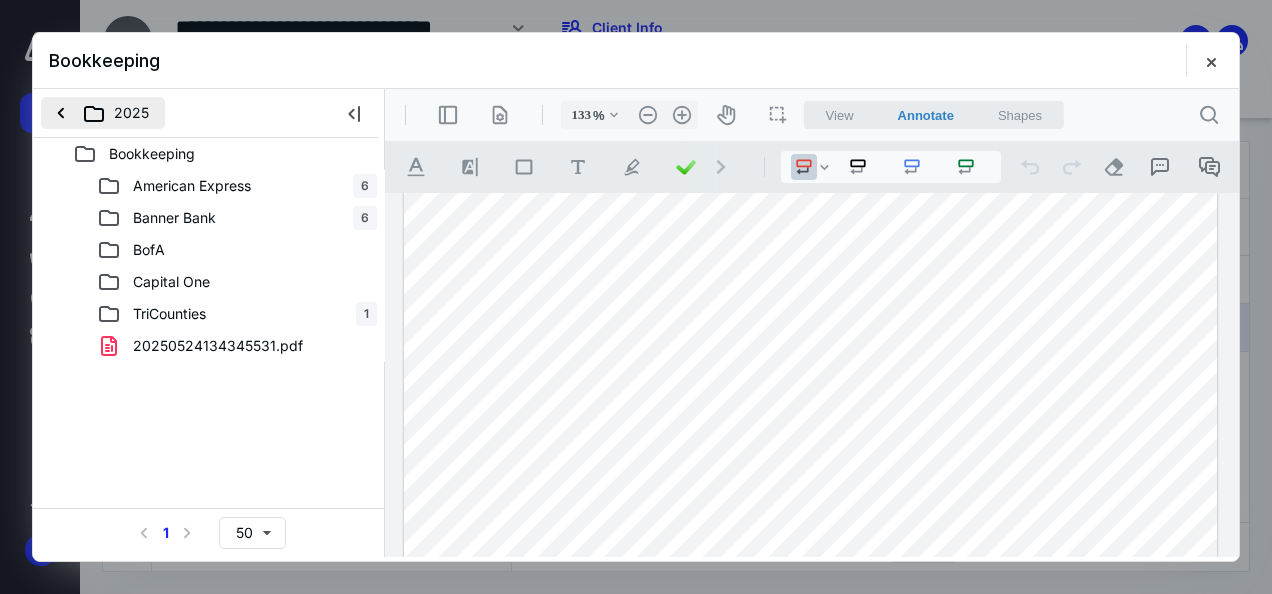 click on "2025" at bounding box center [103, 113] 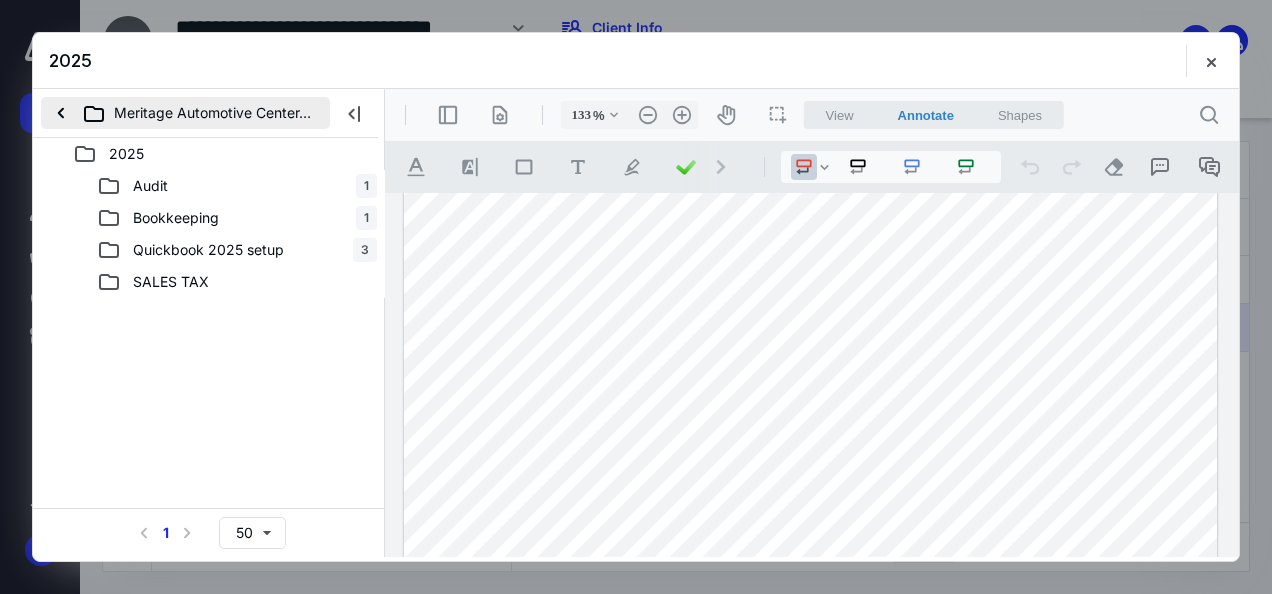 click on "Meritage Automotive Center, Inc." at bounding box center (185, 113) 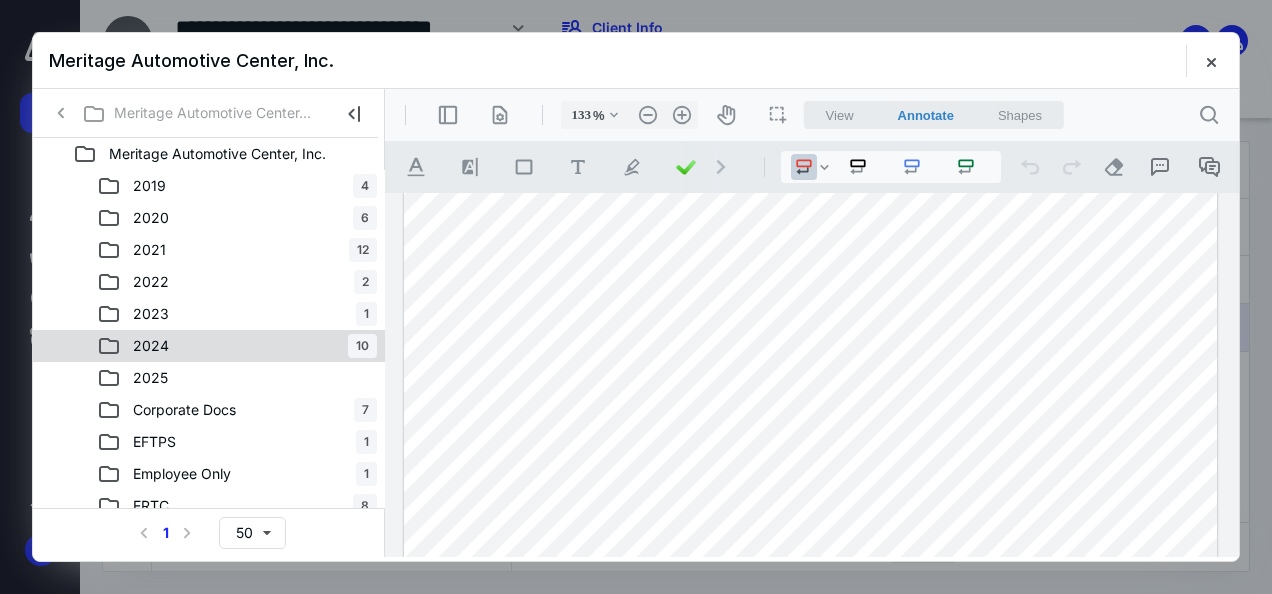 click on "2024 10" at bounding box center (237, 346) 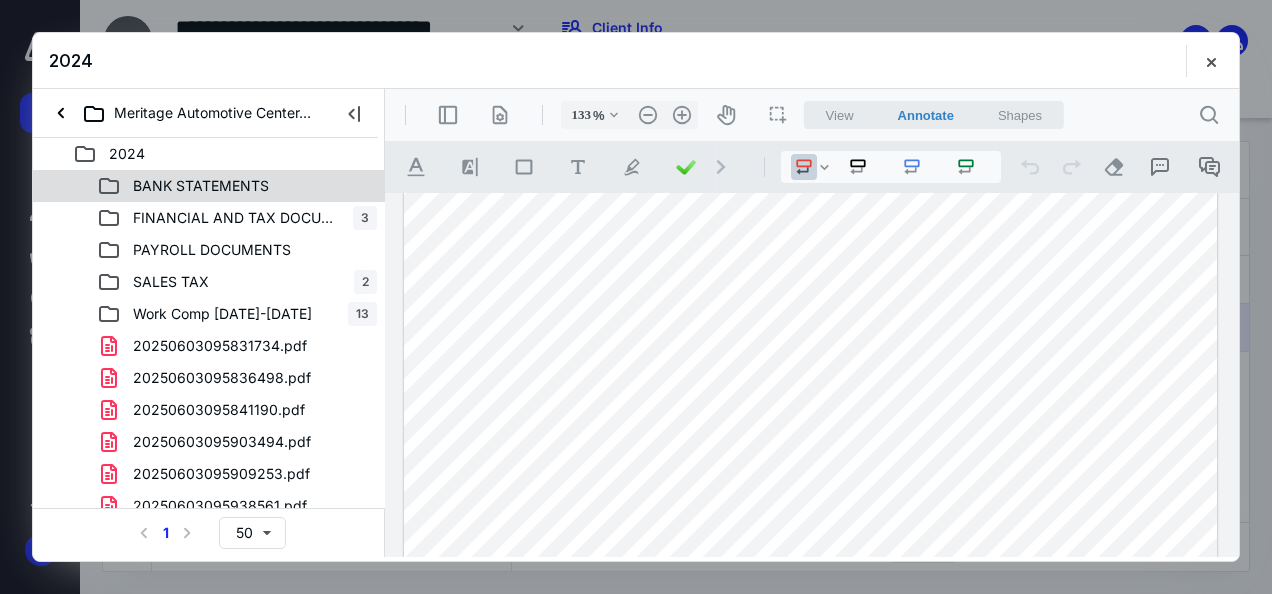 click on "BANK STATEMENTS" at bounding box center [201, 186] 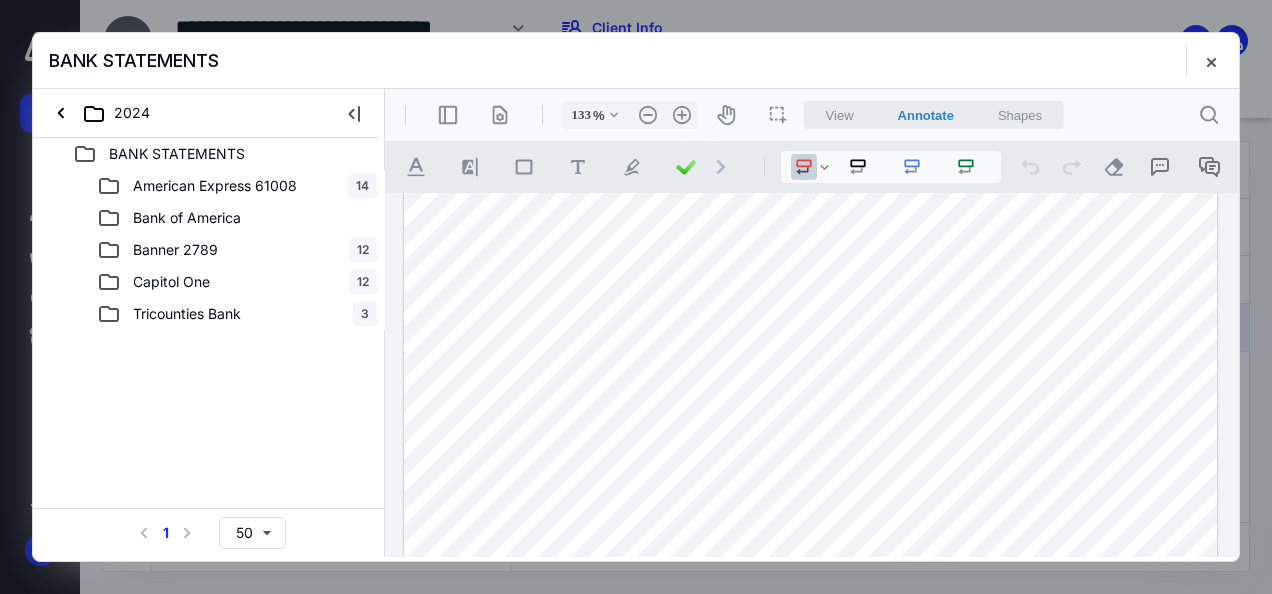 click on "BANK STATEMENTS American Express 61008 14 Bank of America Banner 2789 12 Capitol One 12 Tricounties Bank 3 Select a page number for more results 1 50" at bounding box center [209, 347] 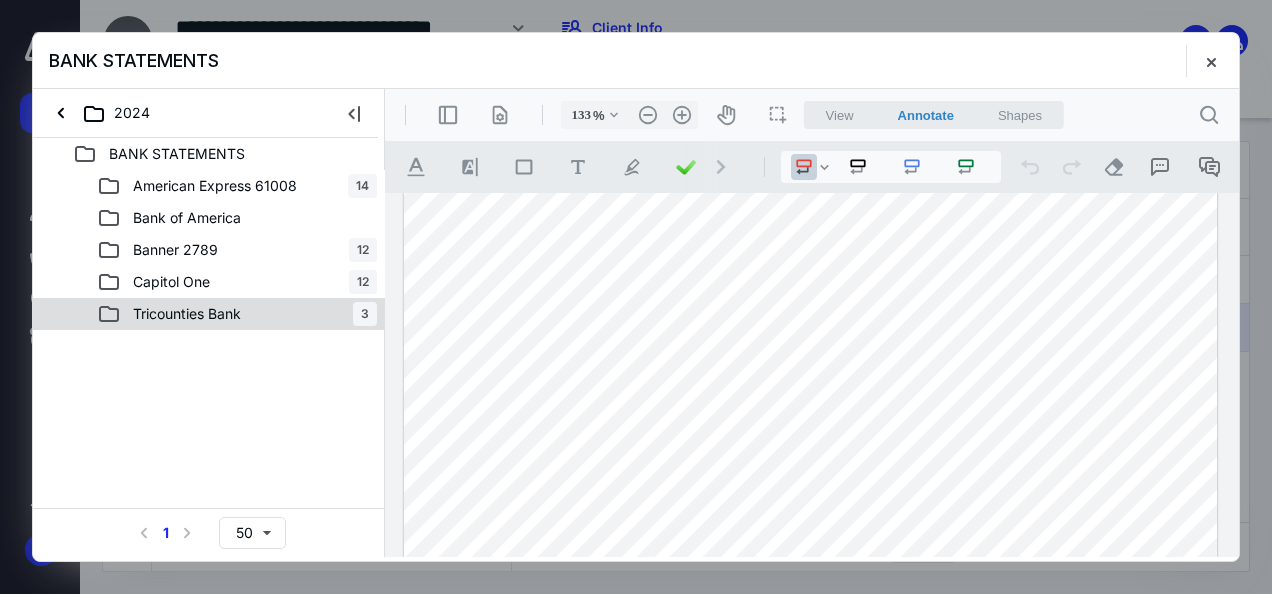click on "Tricounties Bank" at bounding box center [187, 314] 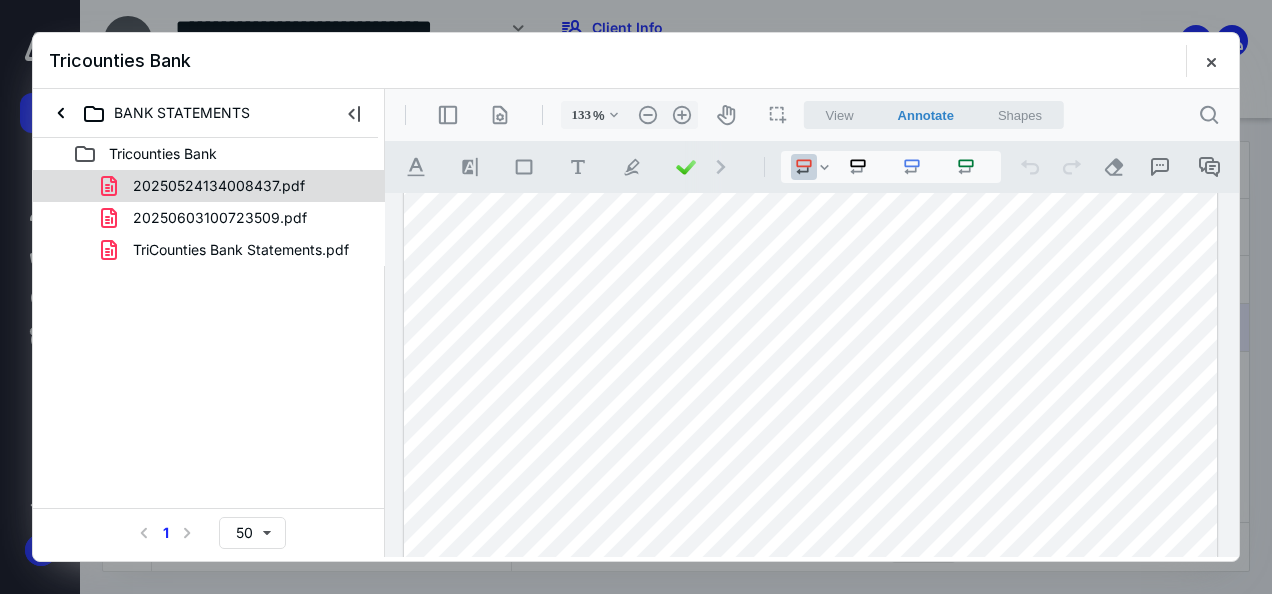 click on "20250524134008437.pdf" at bounding box center (237, 186) 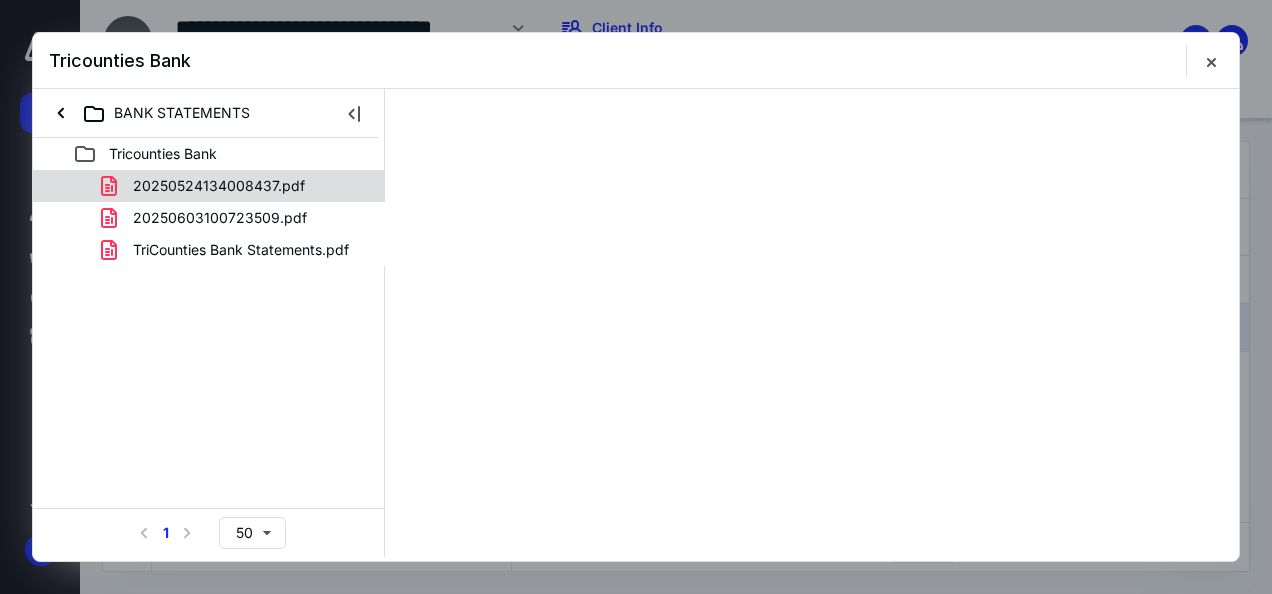 click on "20250524134008437.pdf 20250603100723509.pdf TriCounties Bank Statements.pdf" at bounding box center [209, 218] 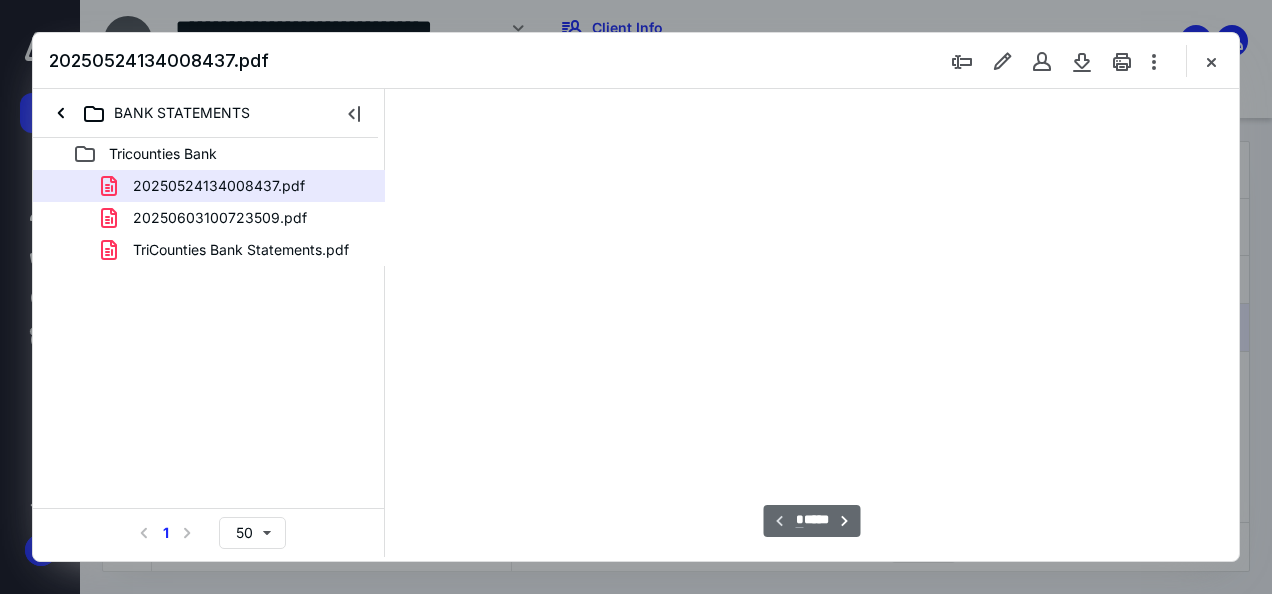 scroll, scrollTop: 106, scrollLeft: 0, axis: vertical 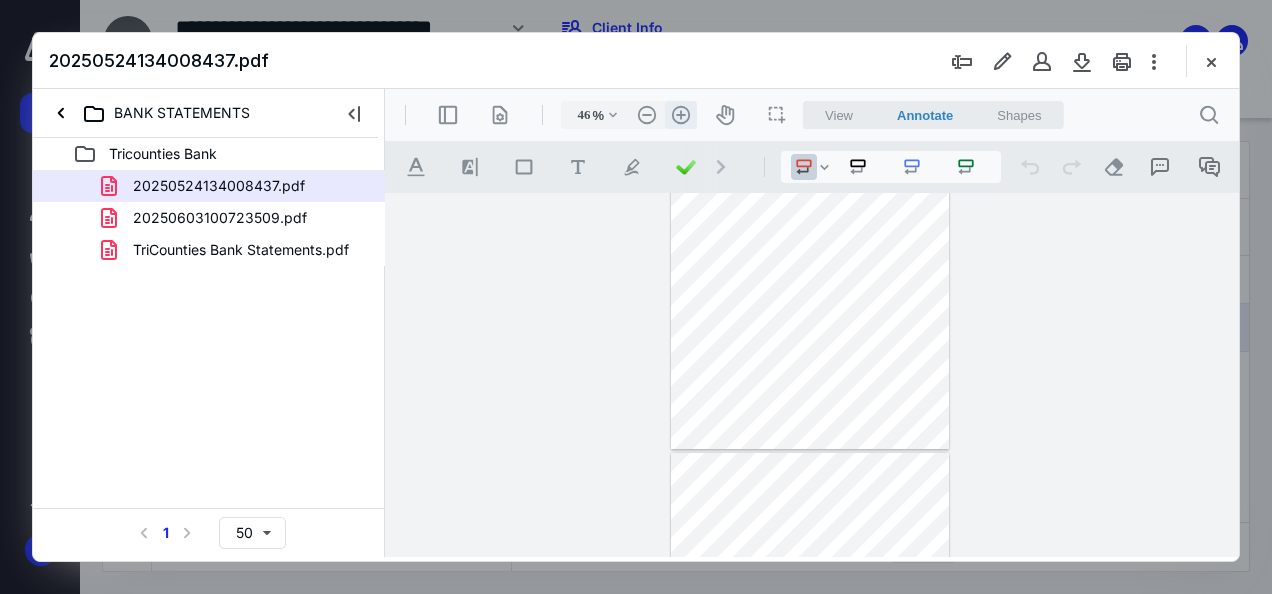 click on ".cls-1{fill:#abb0c4;} icon - header - zoom - in - line" at bounding box center [681, 115] 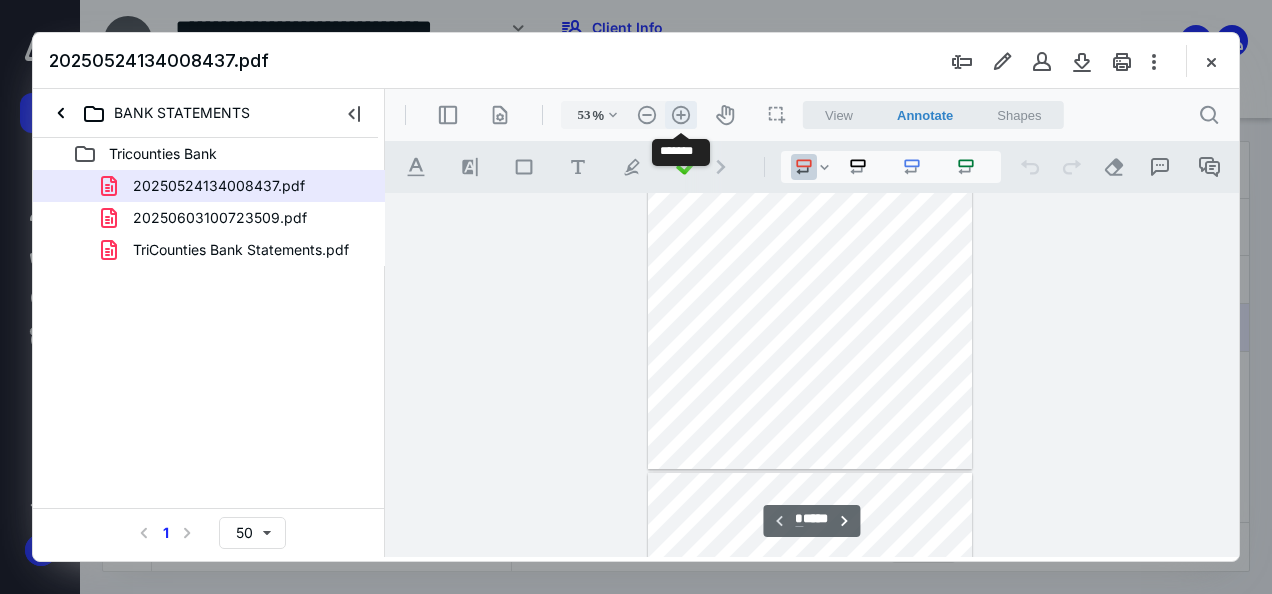 click on ".cls-1{fill:#abb0c4;} icon - header - zoom - in - line" at bounding box center [681, 115] 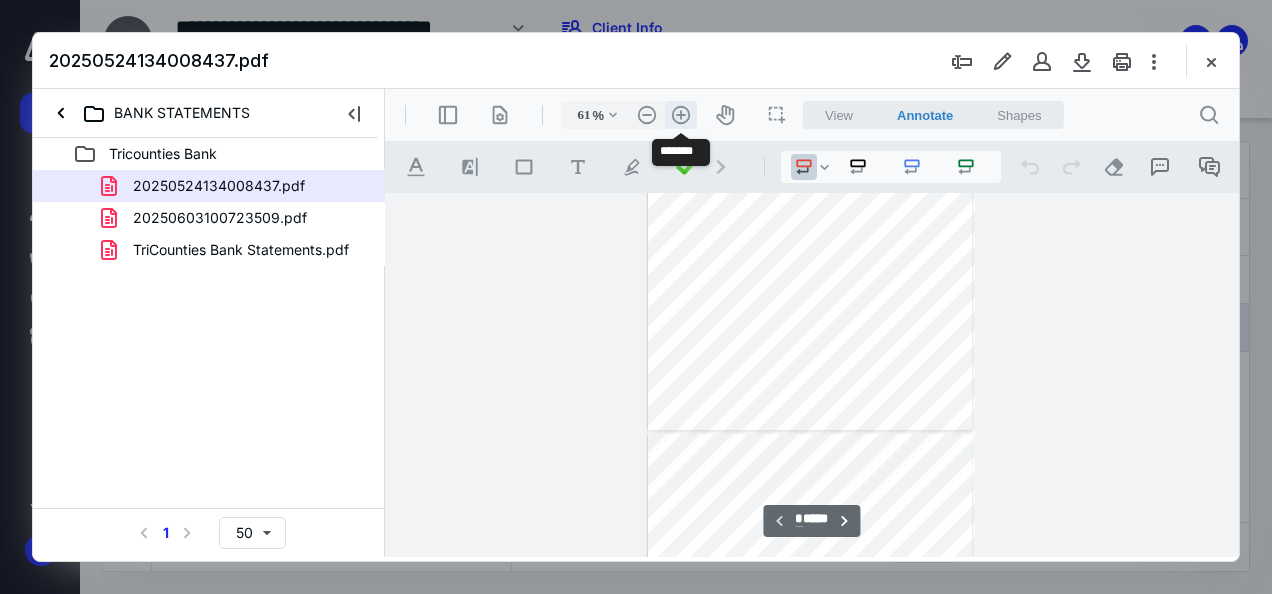 click on ".cls-1{fill:#abb0c4;} icon - header - zoom - in - line" at bounding box center [681, 115] 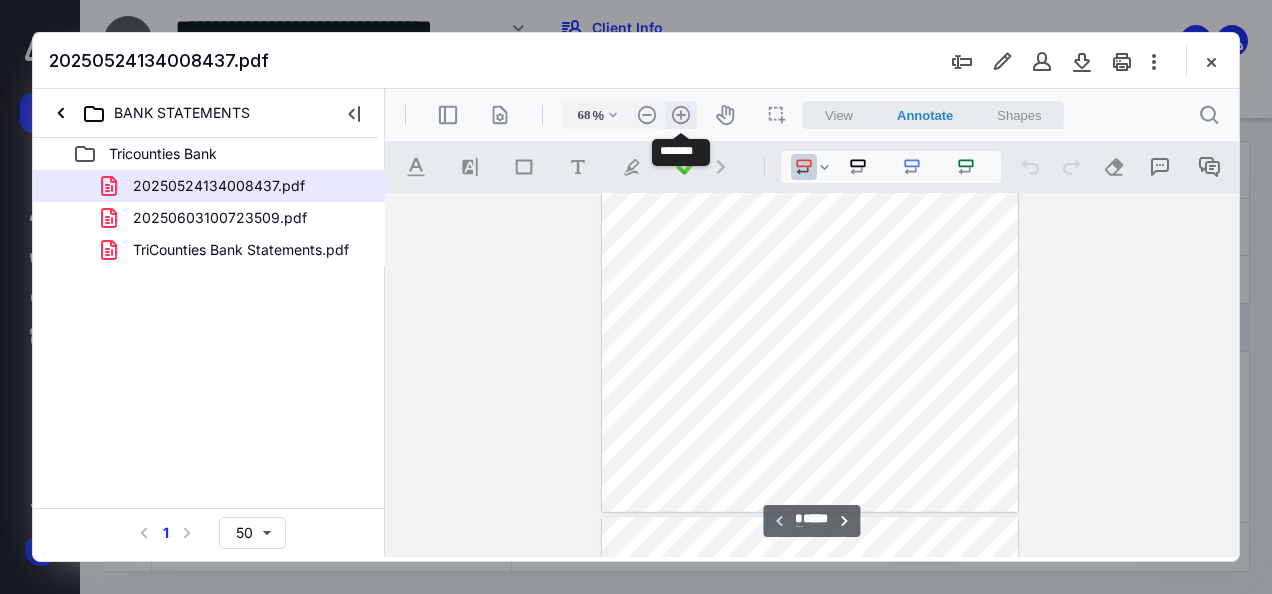 click on ".cls-1{fill:#abb0c4;} icon - header - zoom - in - line" at bounding box center (681, 115) 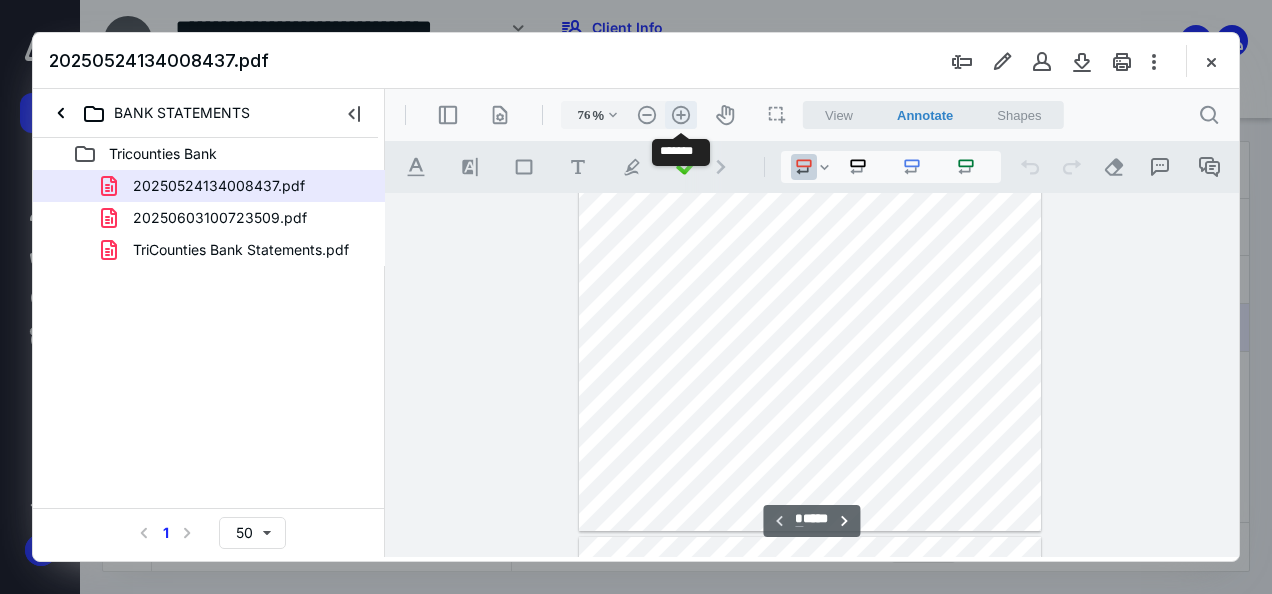 click on ".cls-1{fill:#abb0c4;} icon - header - zoom - in - line" at bounding box center [681, 115] 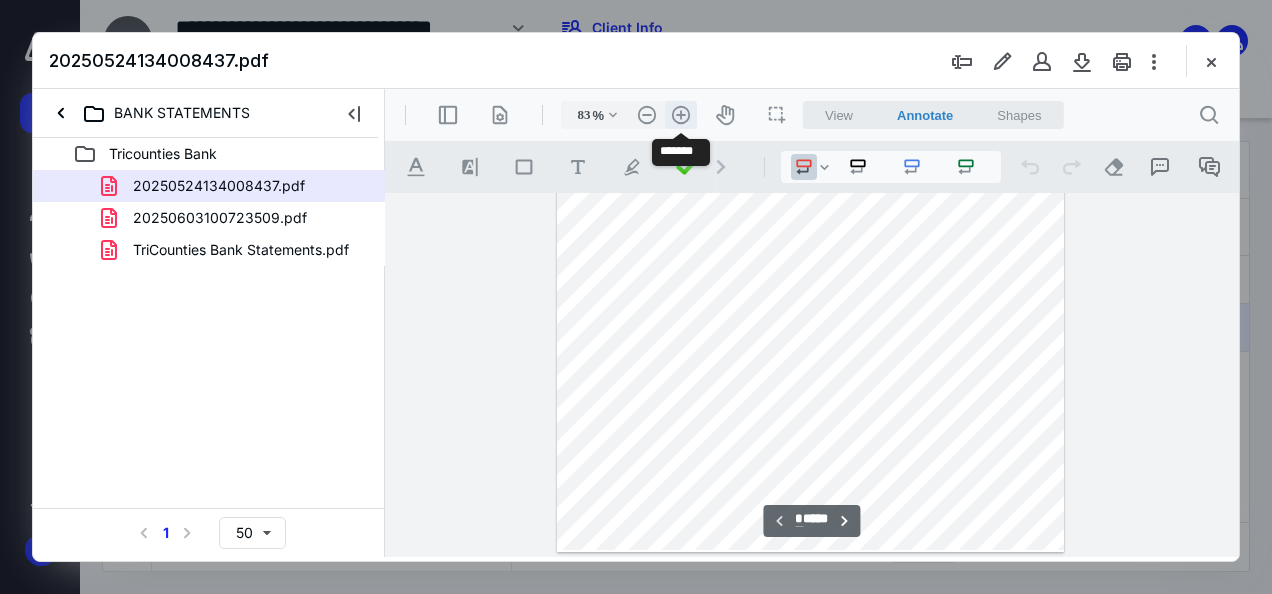 click on ".cls-1{fill:#abb0c4;} icon - header - zoom - in - line" at bounding box center [681, 115] 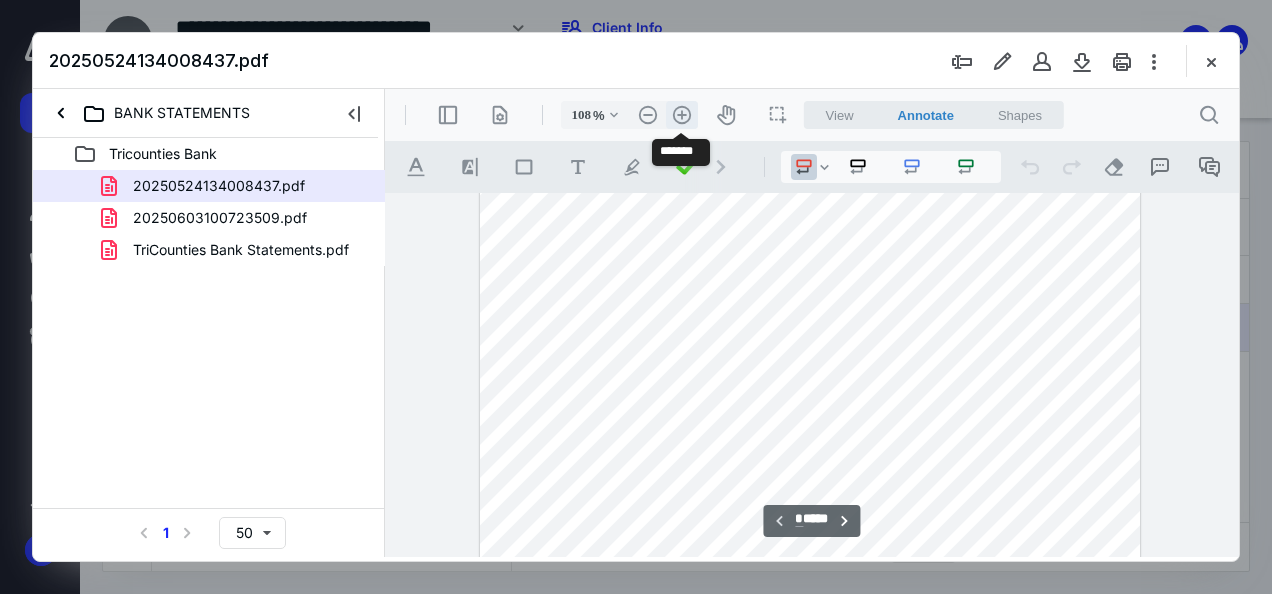 click on ".cls-1{fill:#abb0c4;} icon - header - zoom - in - line" at bounding box center (682, 115) 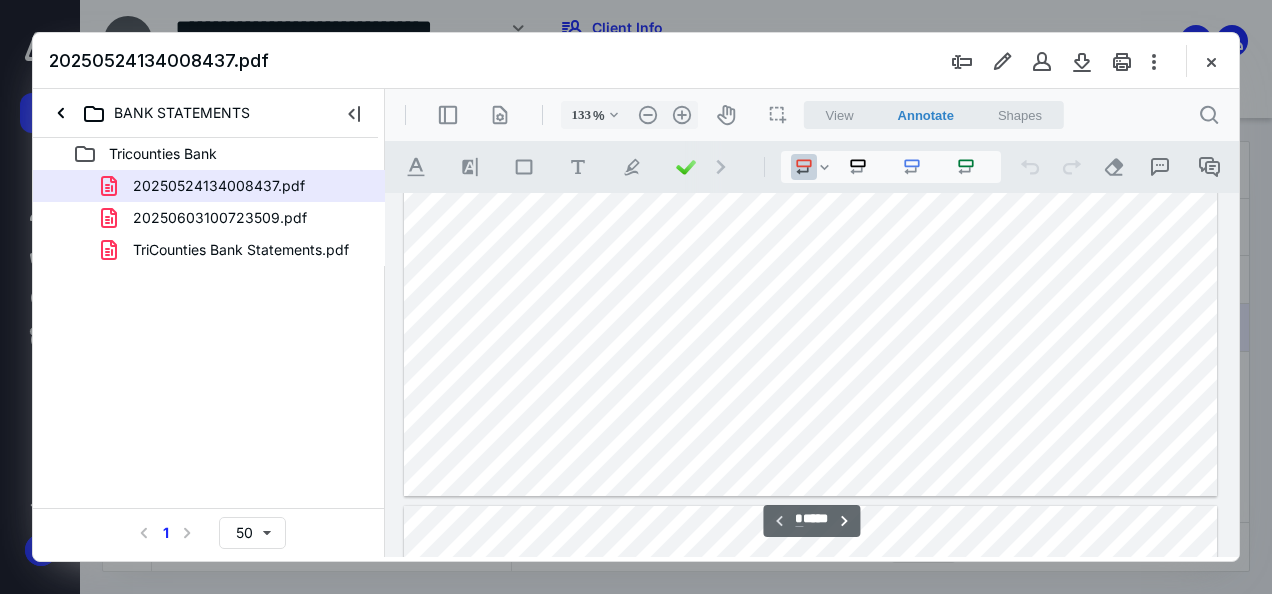 scroll, scrollTop: 661, scrollLeft: 0, axis: vertical 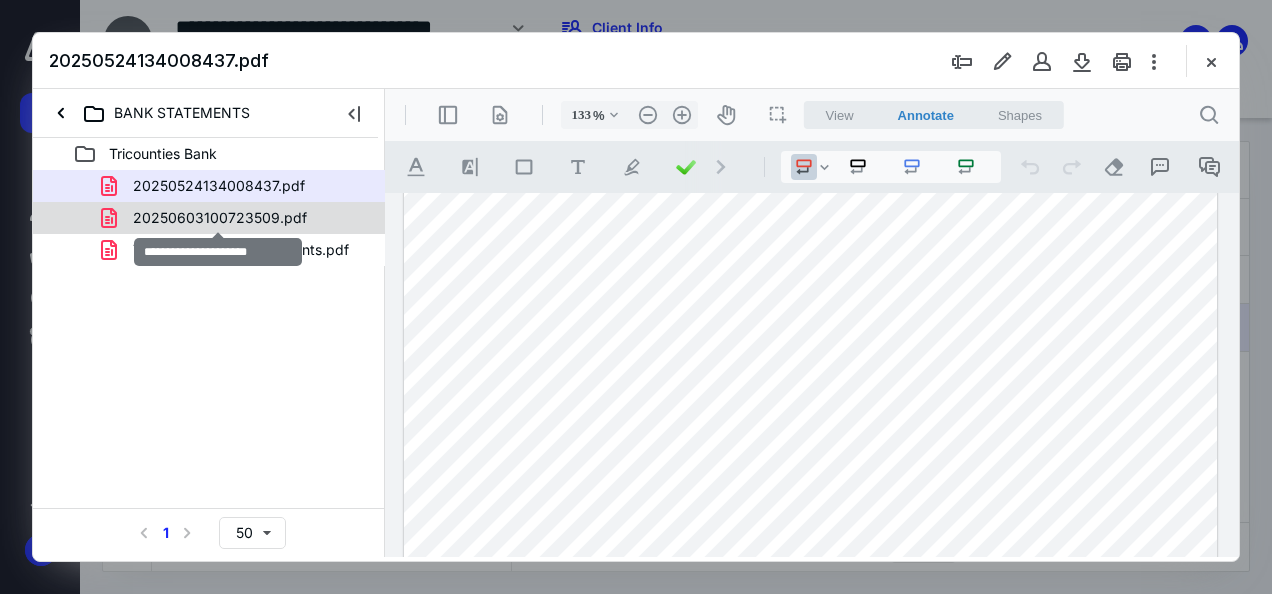 click on "20250603100723509.pdf" at bounding box center [220, 218] 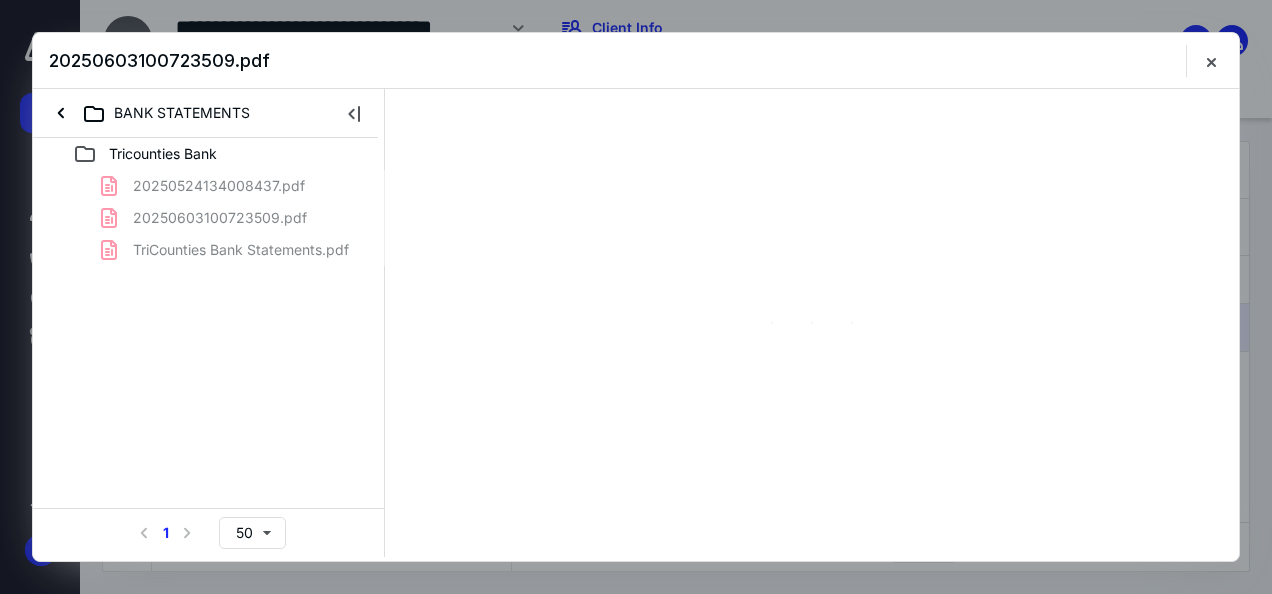 click on "20250524134008437.pdf 20250603100723509.pdf TriCounties Bank Statements.pdf" at bounding box center [209, 218] 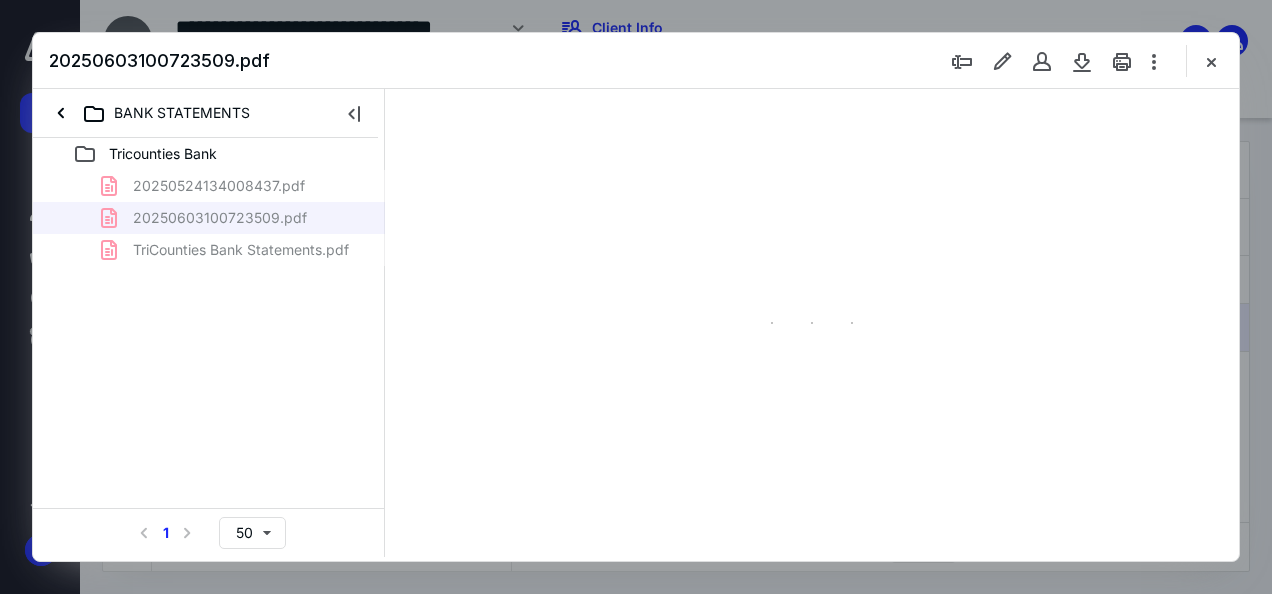 scroll, scrollTop: 0, scrollLeft: 0, axis: both 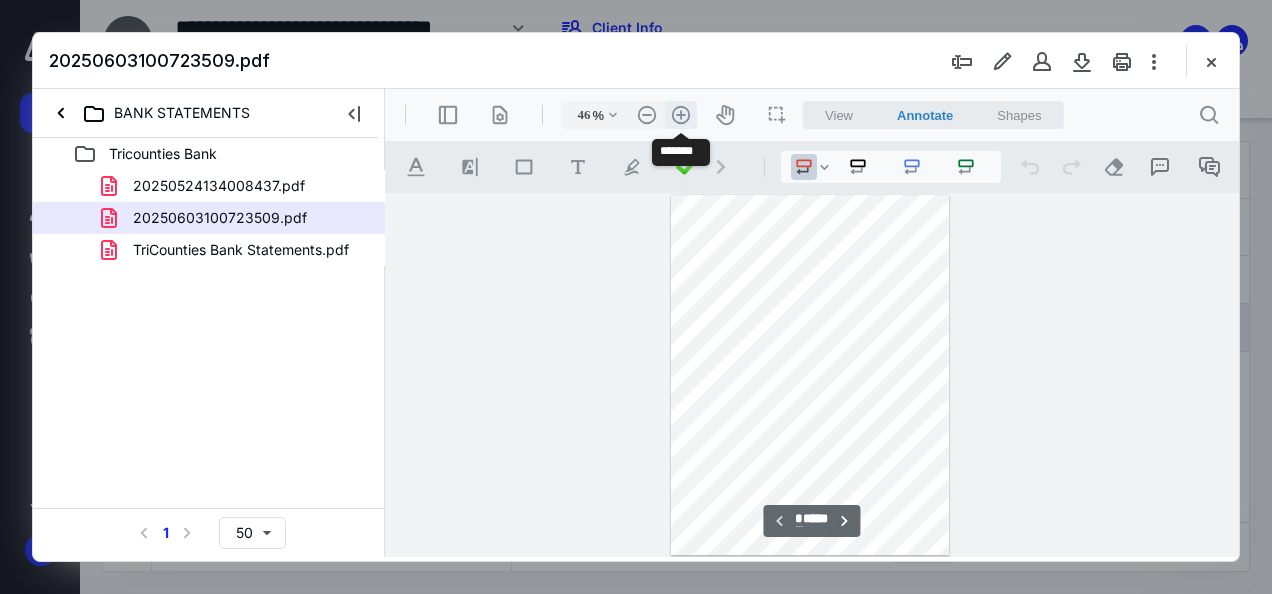 click on ".cls-1{fill:#abb0c4;} icon - header - zoom - in - line" at bounding box center [681, 115] 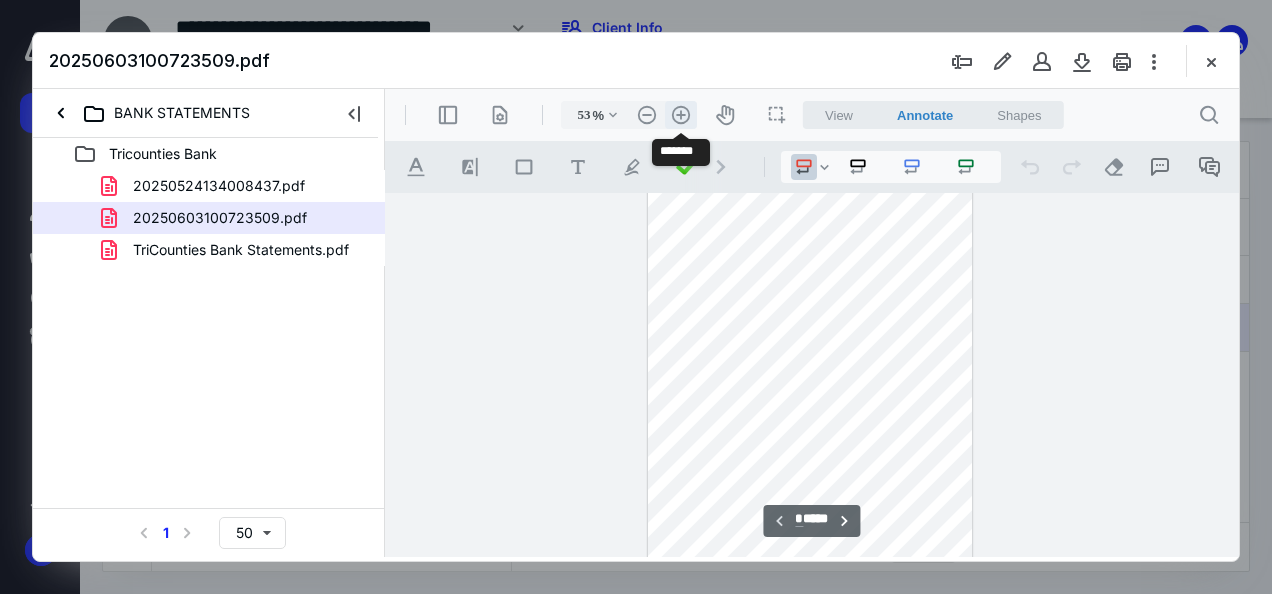 click on ".cls-1{fill:#abb0c4;} icon - header - zoom - in - line" at bounding box center (681, 115) 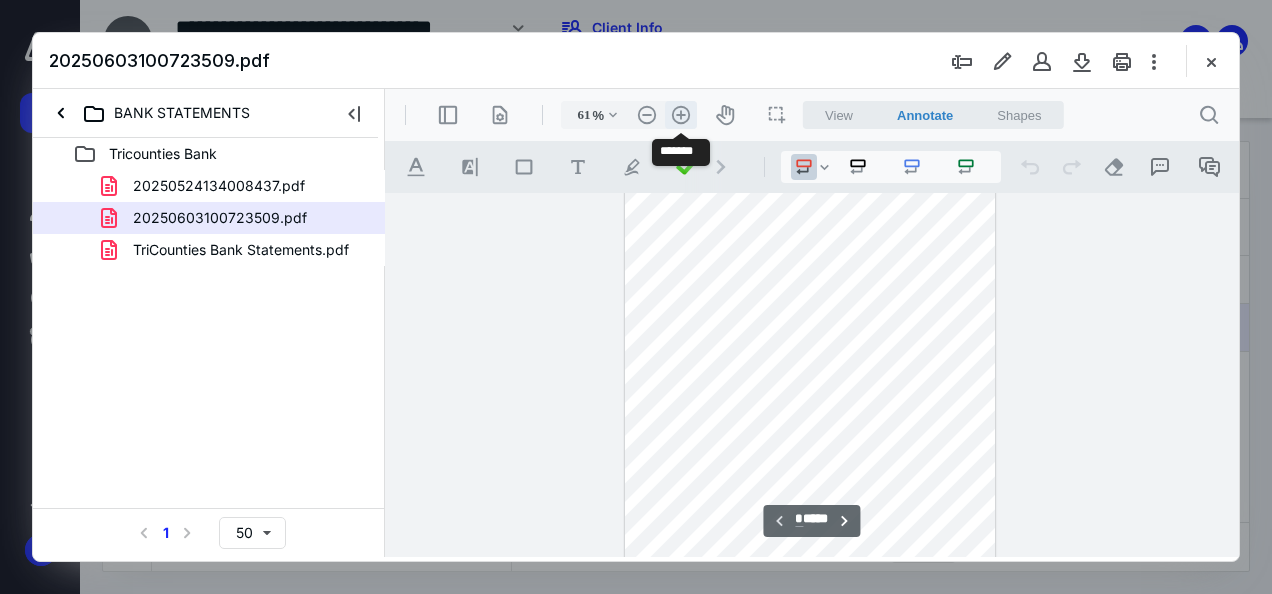 click on ".cls-1{fill:#abb0c4;} icon - header - zoom - in - line" at bounding box center [681, 115] 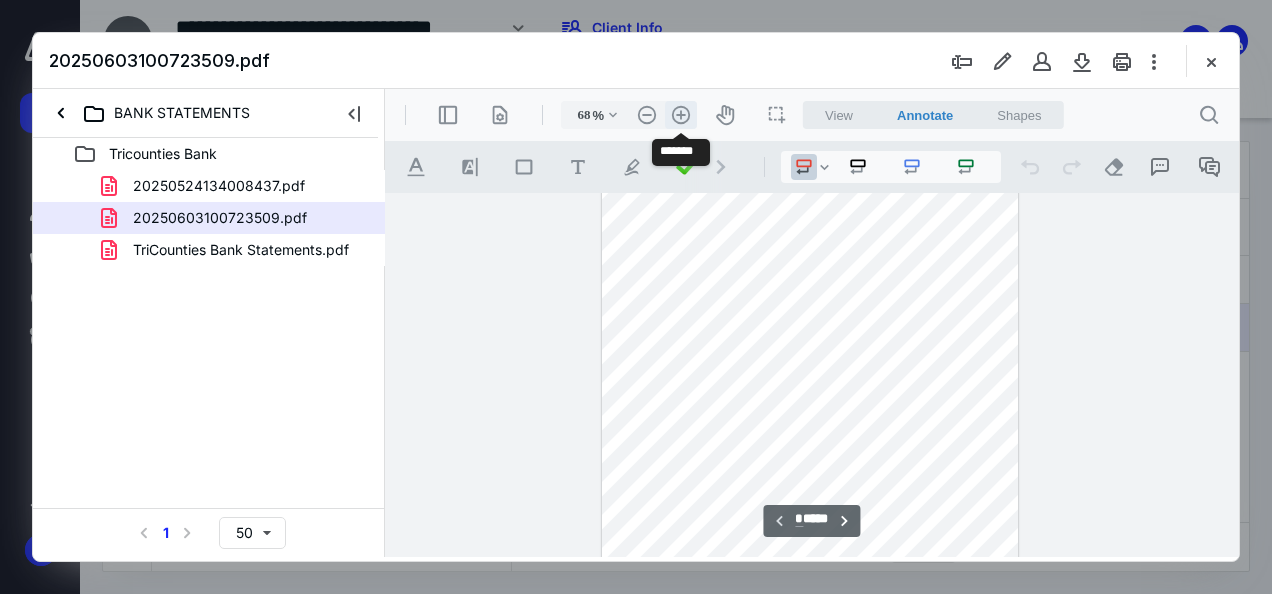 click on ".cls-1{fill:#abb0c4;} icon - header - zoom - in - line" at bounding box center (681, 115) 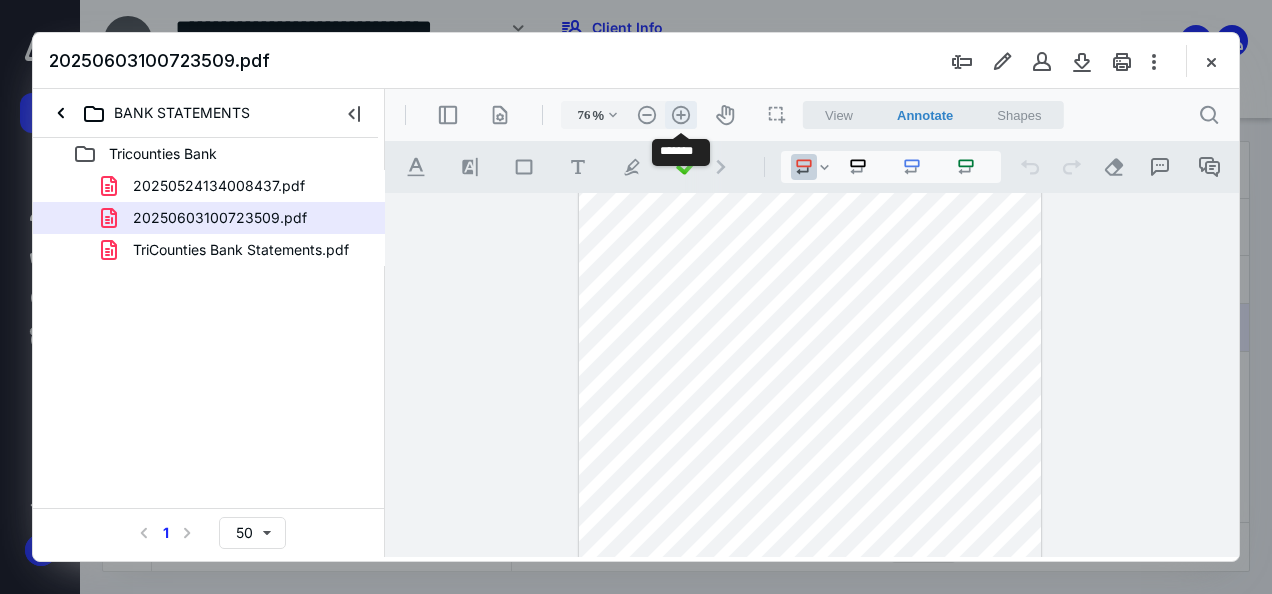 drag, startPoint x: 673, startPoint y: 114, endPoint x: 705, endPoint y: 135, distance: 38.27532 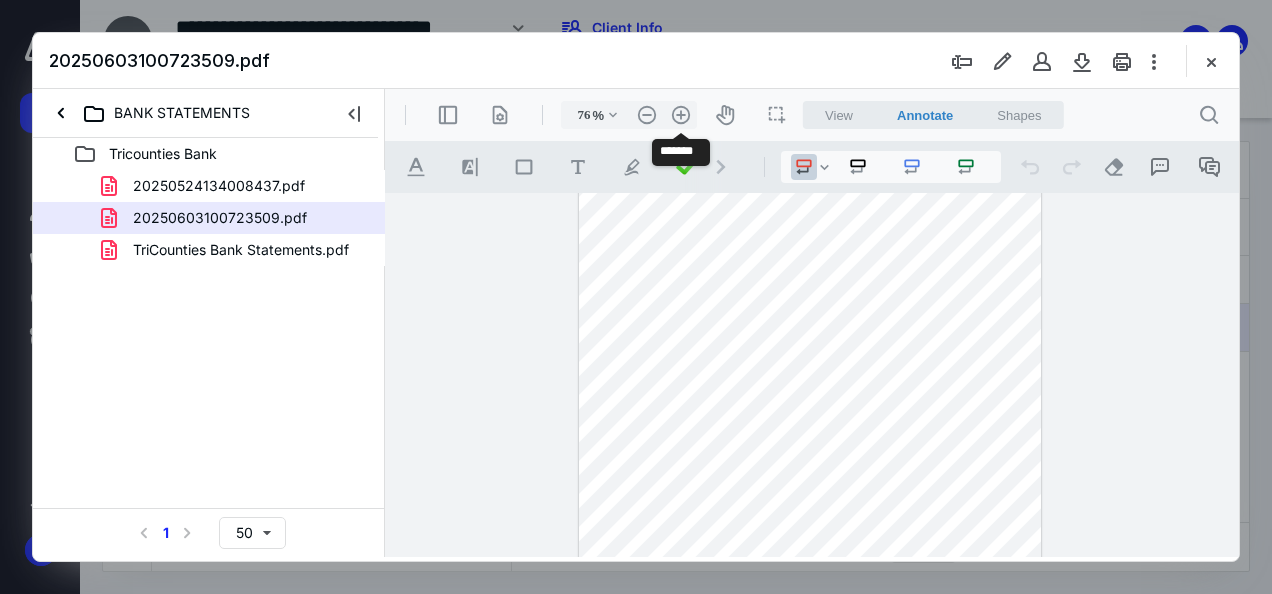 type on "83" 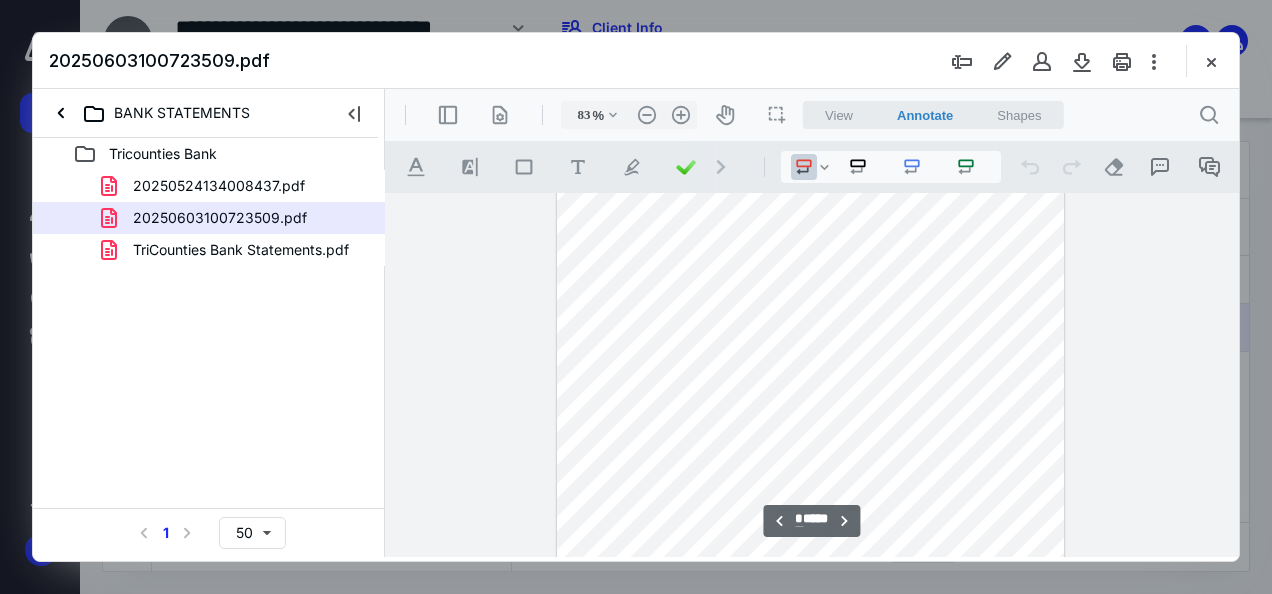 scroll, scrollTop: 1005, scrollLeft: 0, axis: vertical 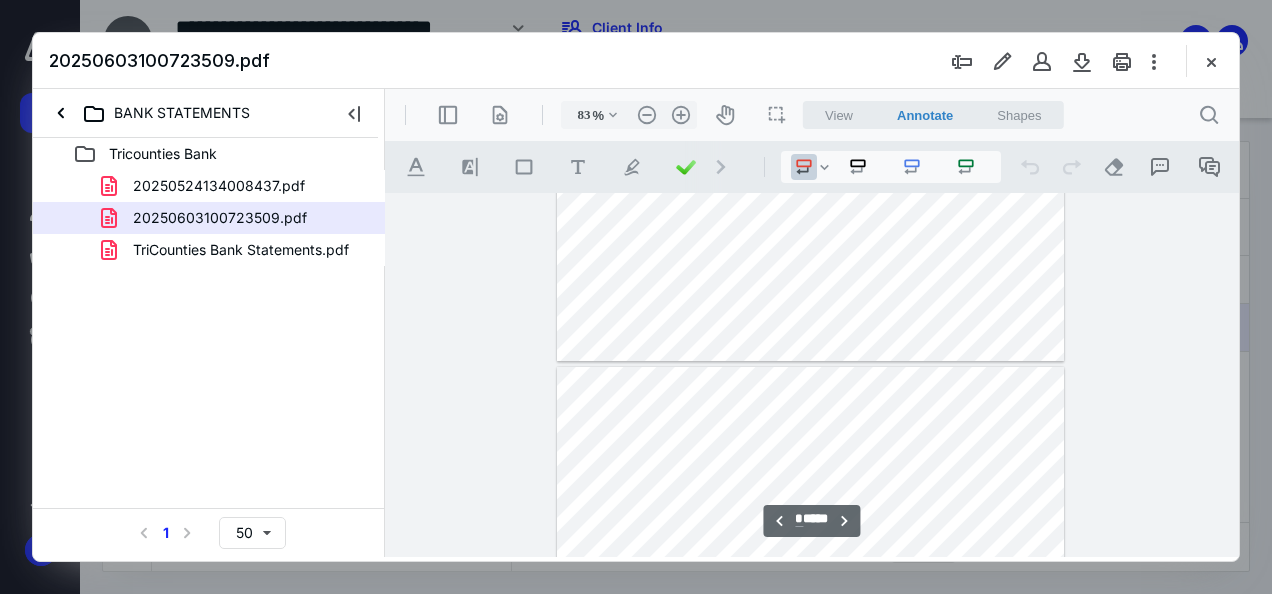 type on "*" 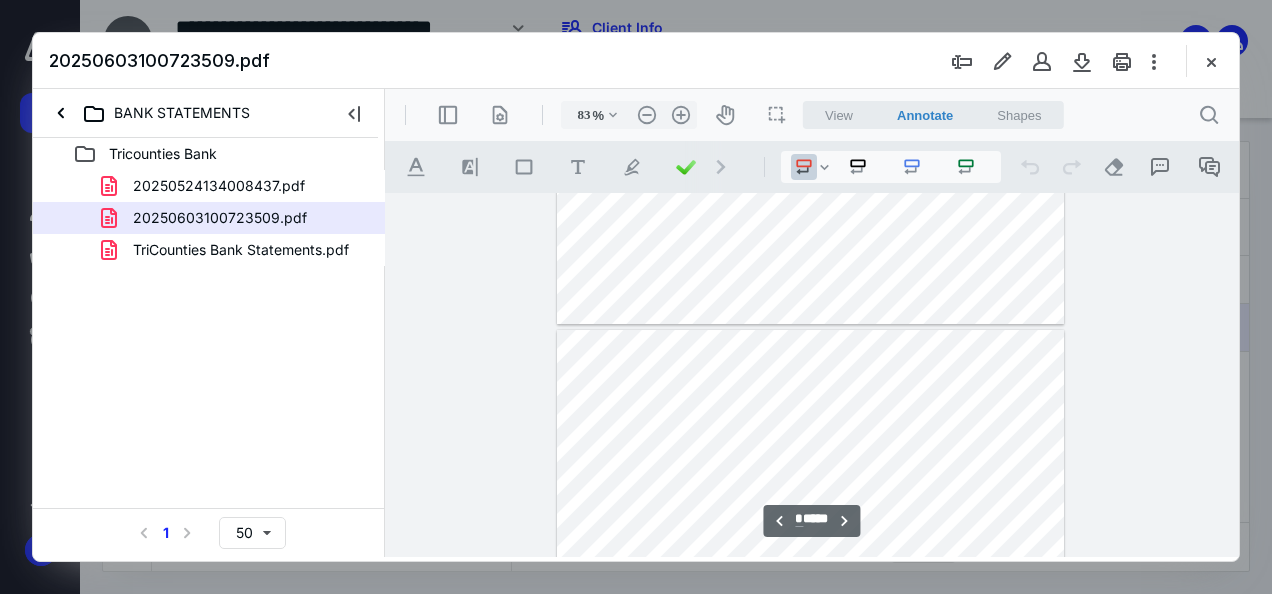 scroll, scrollTop: 1205, scrollLeft: 0, axis: vertical 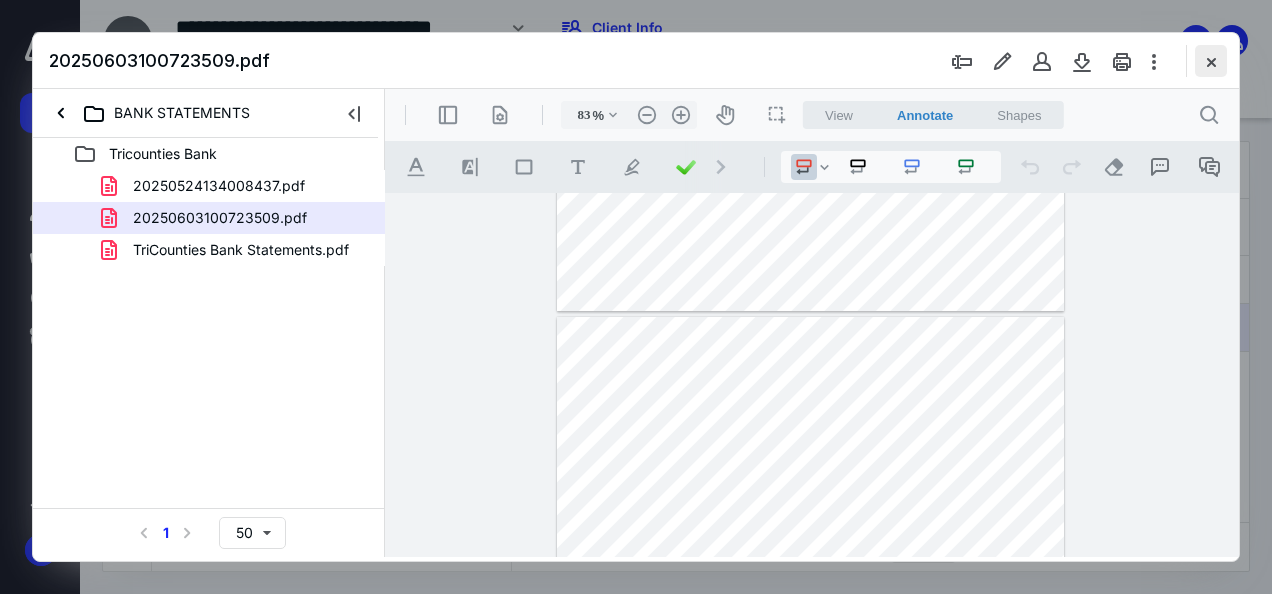 click at bounding box center [1211, 61] 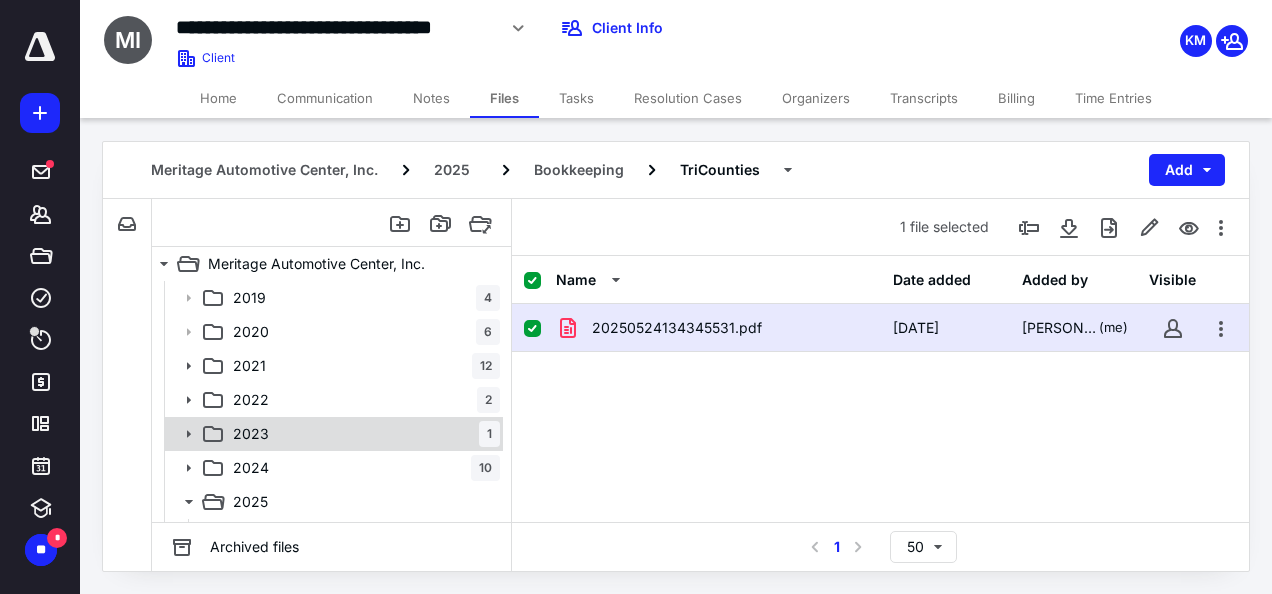 click on "2023 1" at bounding box center [362, 434] 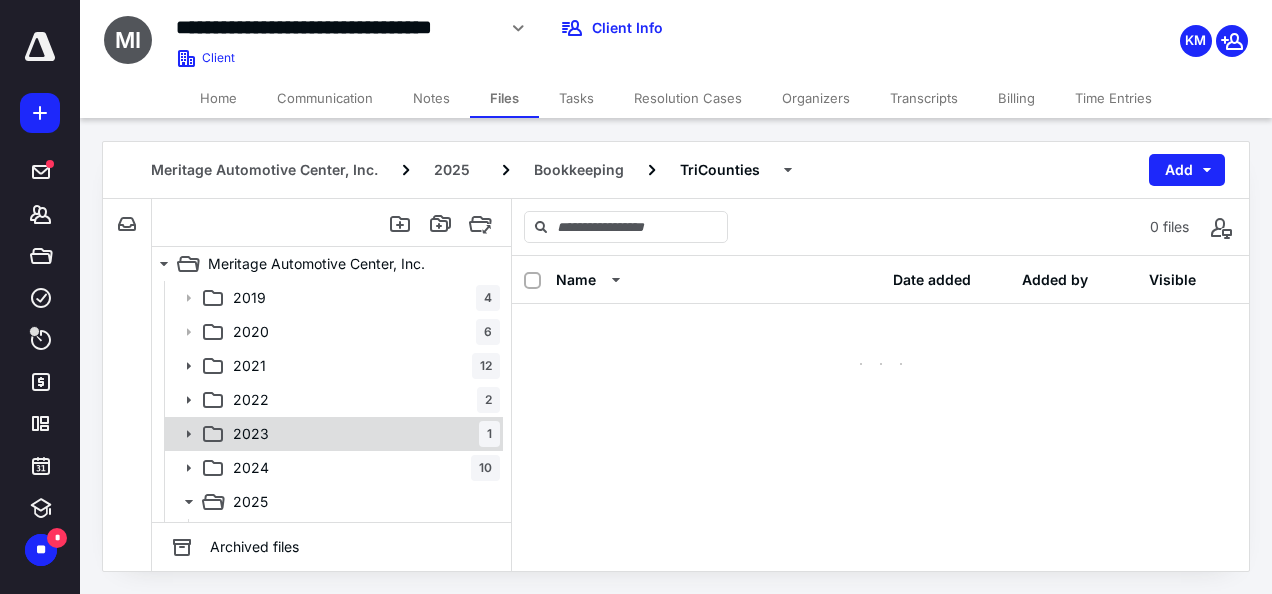 click on "2023 1" at bounding box center (362, 434) 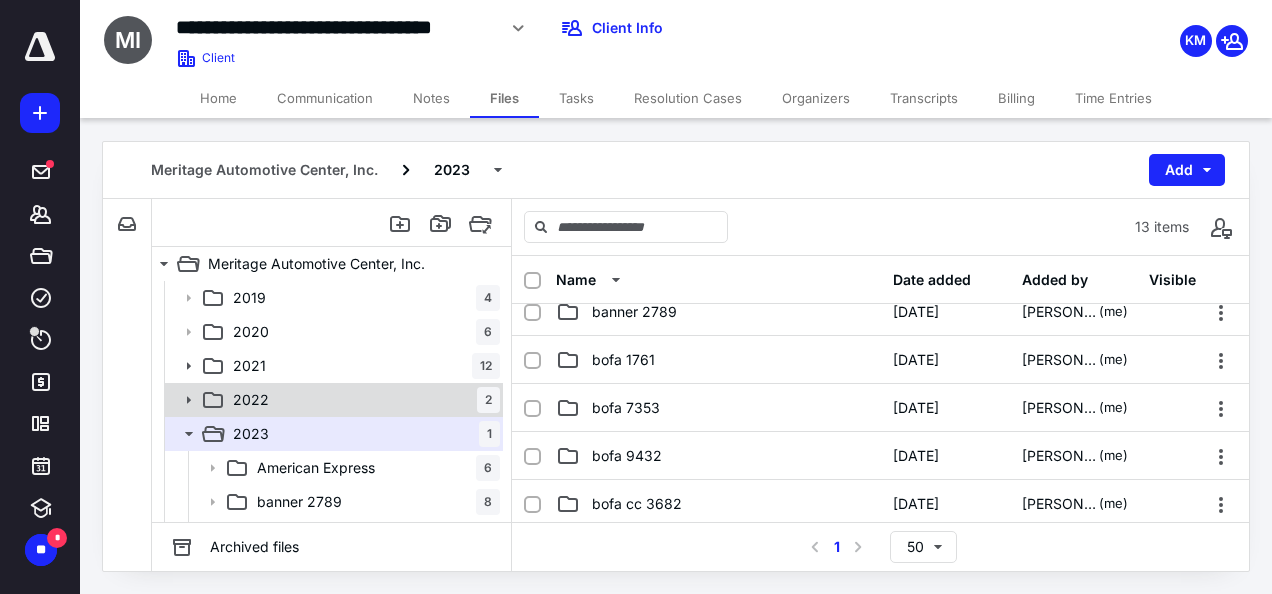 scroll, scrollTop: 100, scrollLeft: 0, axis: vertical 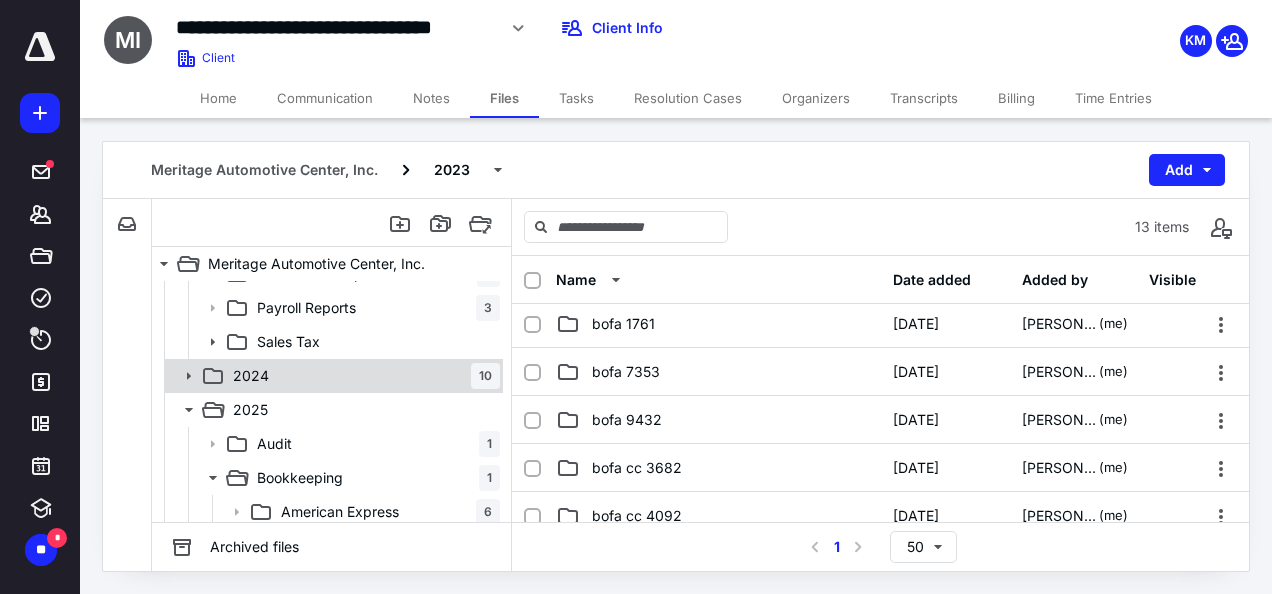 click on "2024 10" at bounding box center (332, 376) 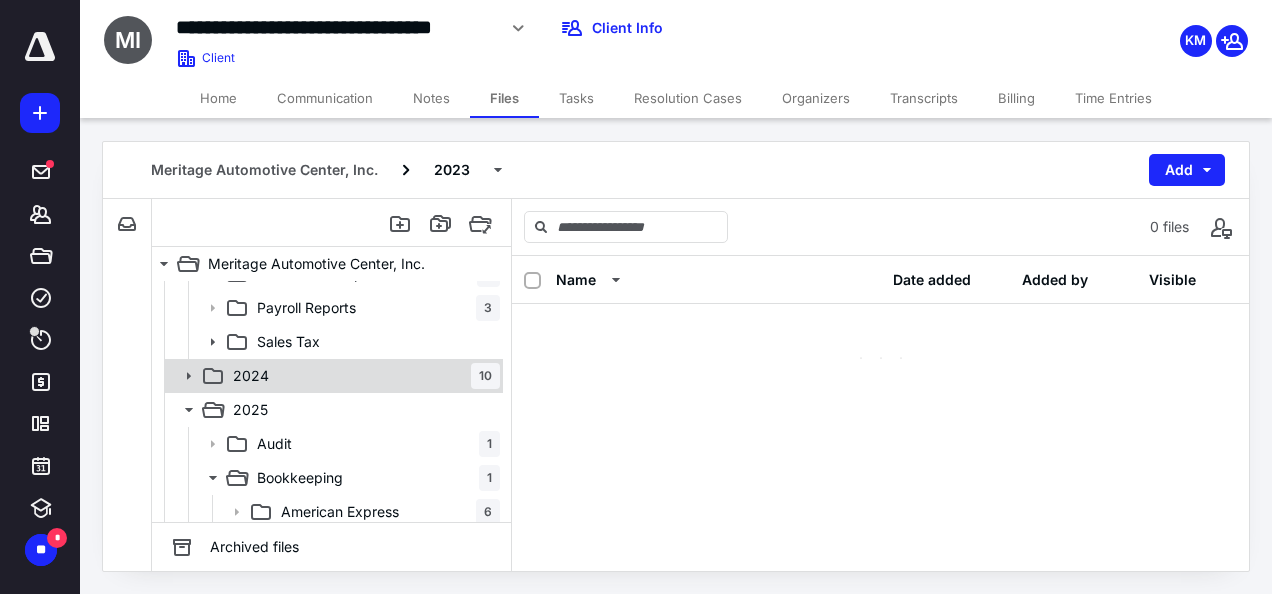 scroll, scrollTop: 0, scrollLeft: 0, axis: both 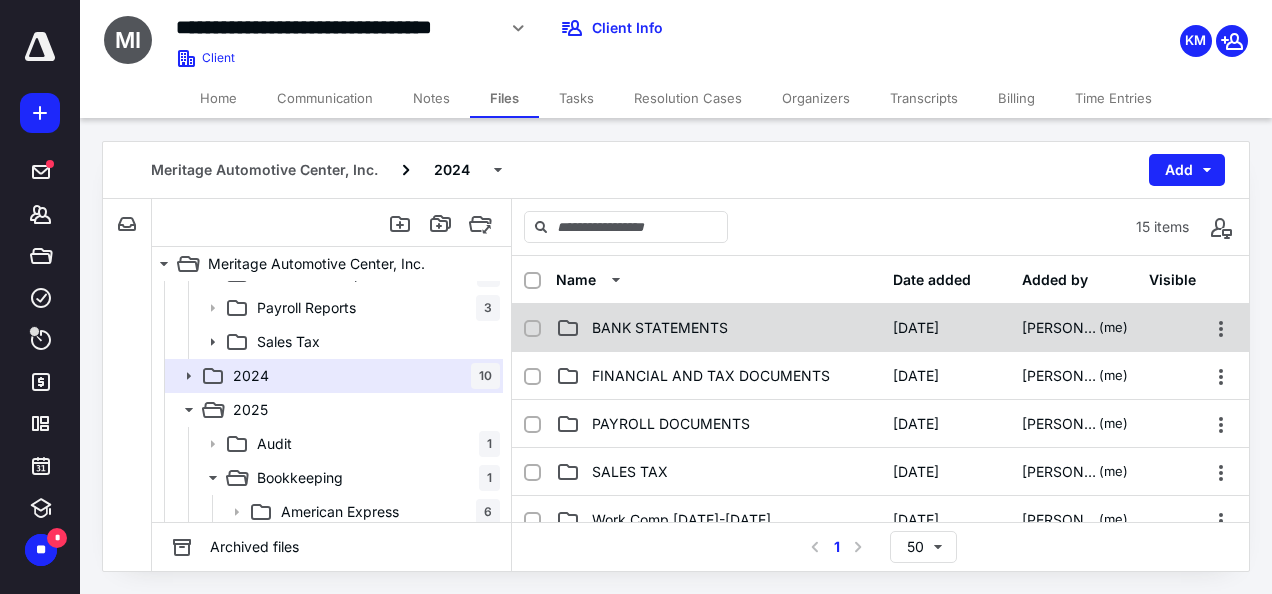 click on "BANK STATEMENTS" at bounding box center [660, 328] 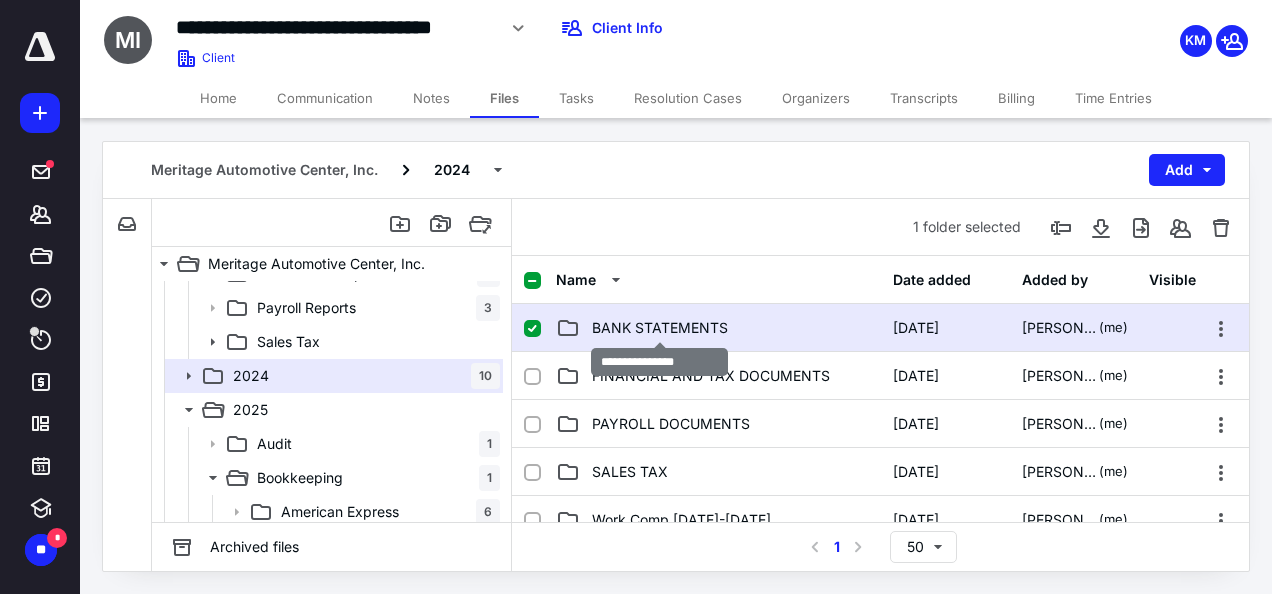 click on "BANK STATEMENTS" at bounding box center (660, 328) 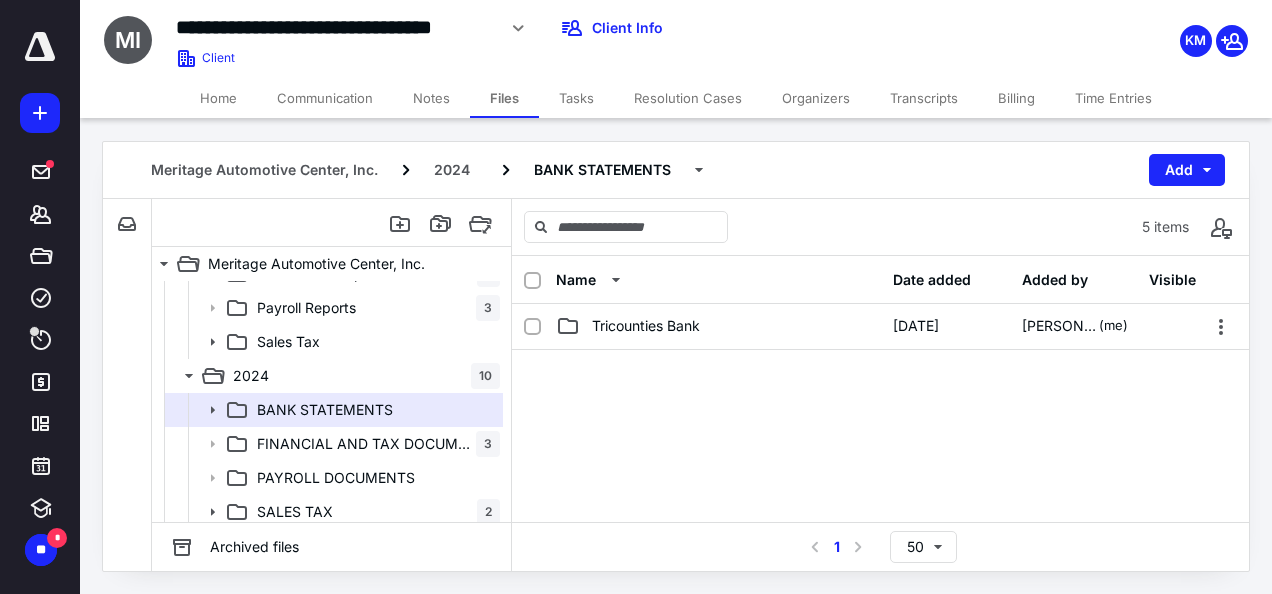 scroll, scrollTop: 200, scrollLeft: 0, axis: vertical 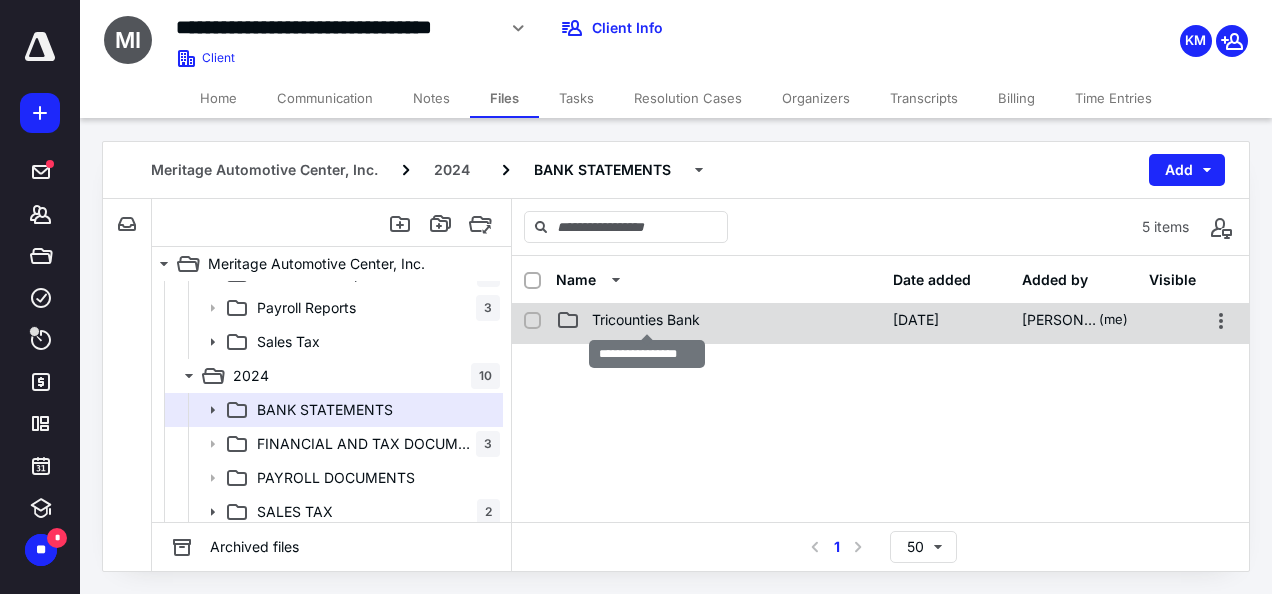 click on "Tricounties Bank" at bounding box center (646, 320) 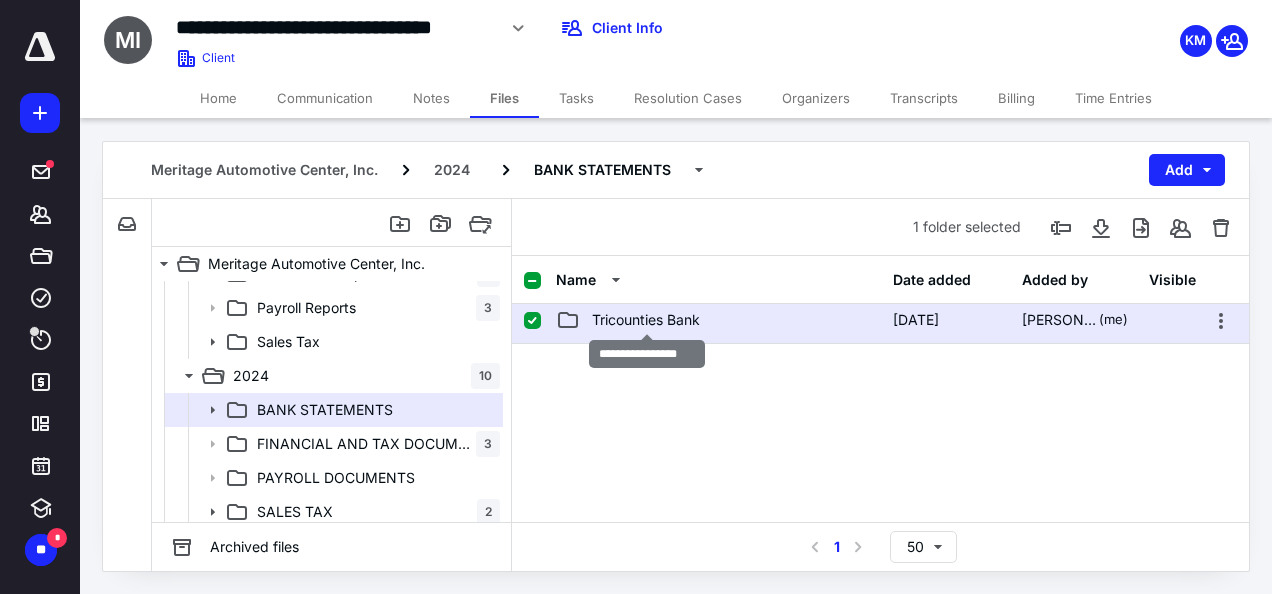 click on "Tricounties Bank" at bounding box center [646, 320] 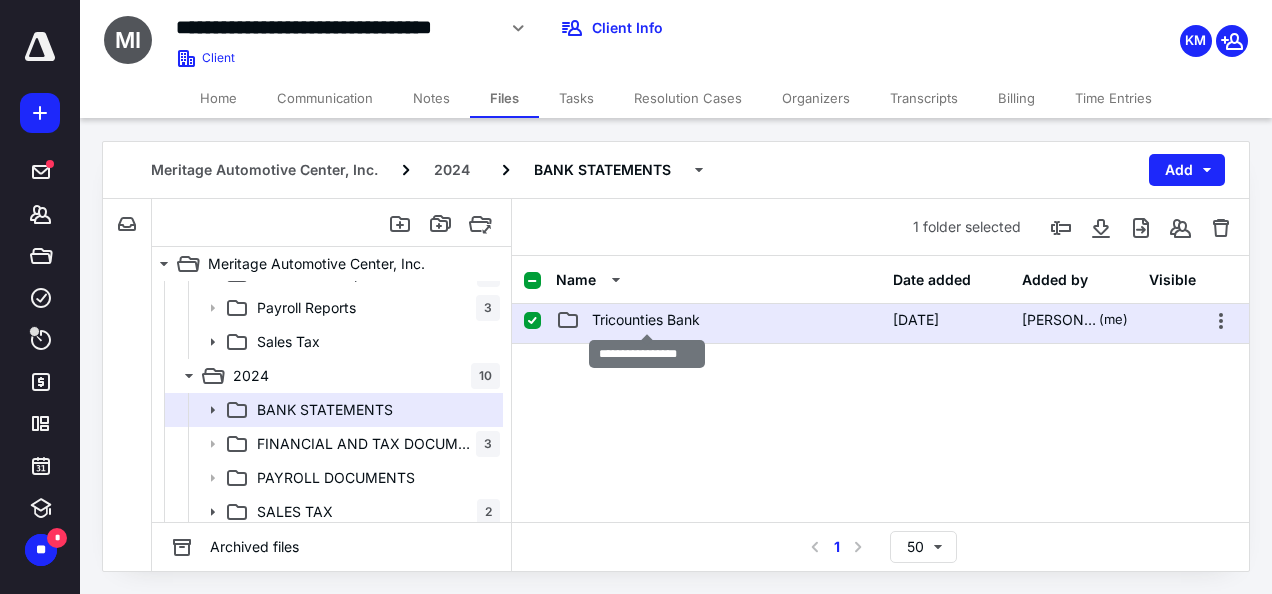 scroll, scrollTop: 0, scrollLeft: 0, axis: both 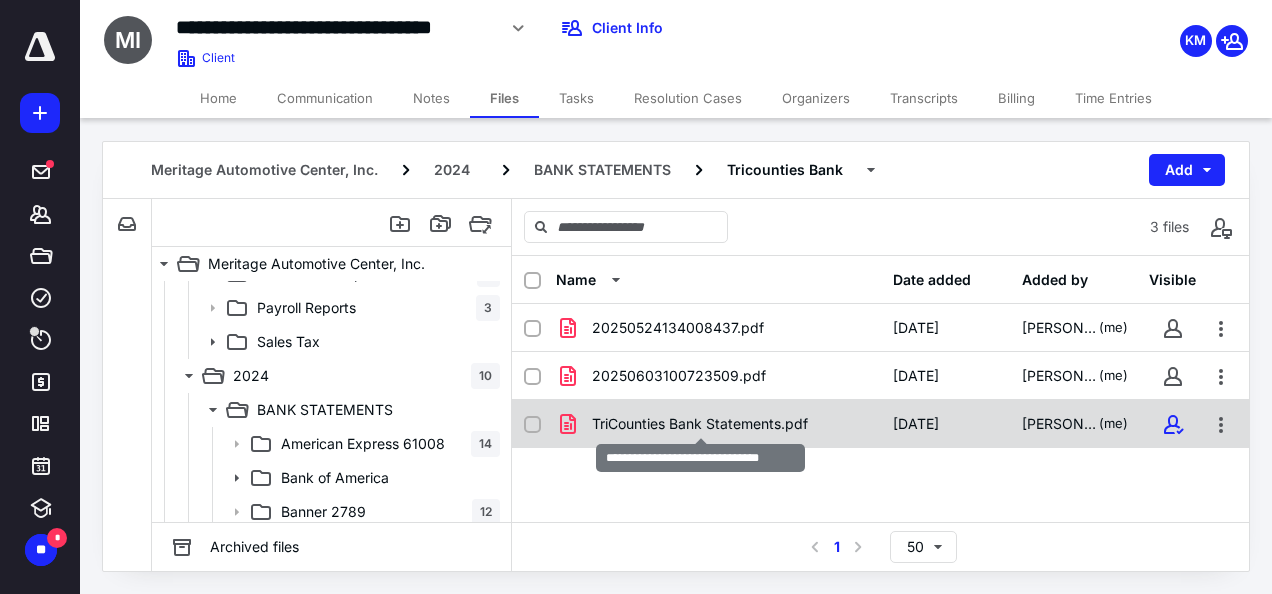 click on "TriCounties Bank Statements.pdf" at bounding box center (700, 424) 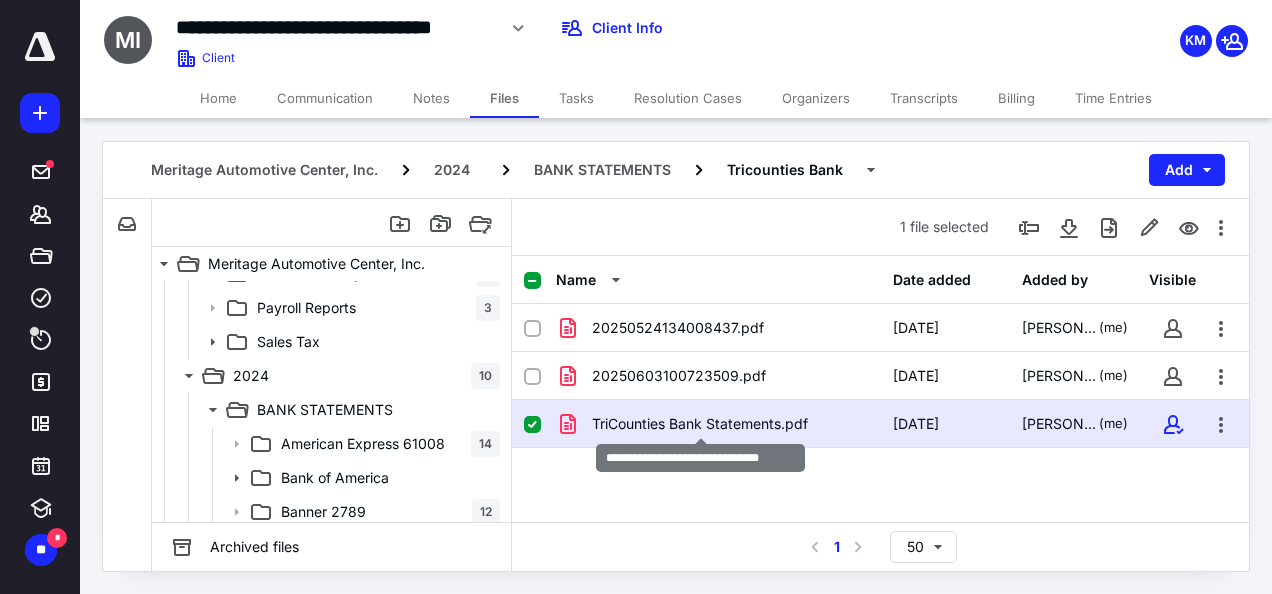 click on "TriCounties Bank Statements.pdf" at bounding box center [700, 424] 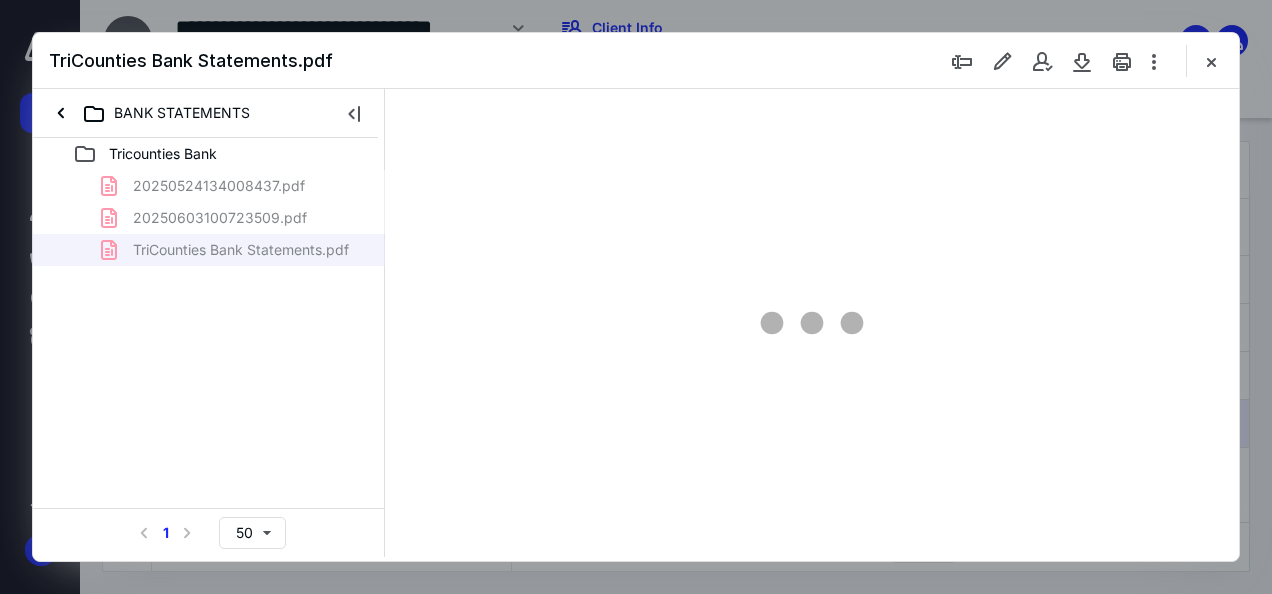 scroll, scrollTop: 0, scrollLeft: 0, axis: both 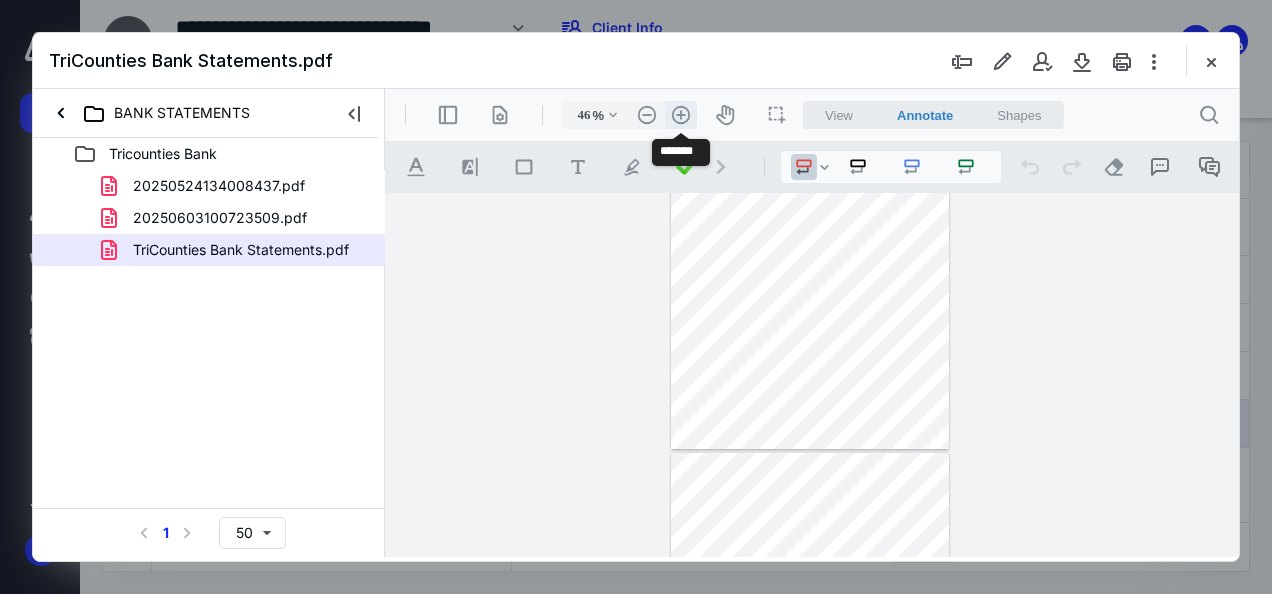 click on ".cls-1{fill:#abb0c4;} icon - header - zoom - in - line" at bounding box center [681, 115] 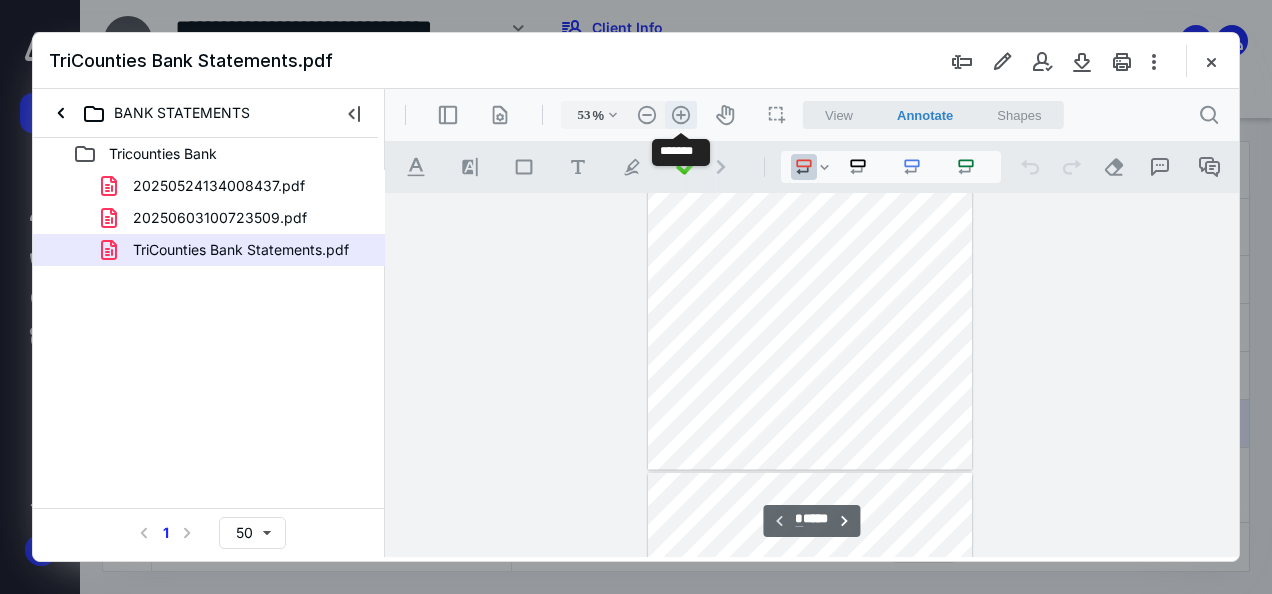 click on ".cls-1{fill:#abb0c4;} icon - header - zoom - in - line" at bounding box center (681, 115) 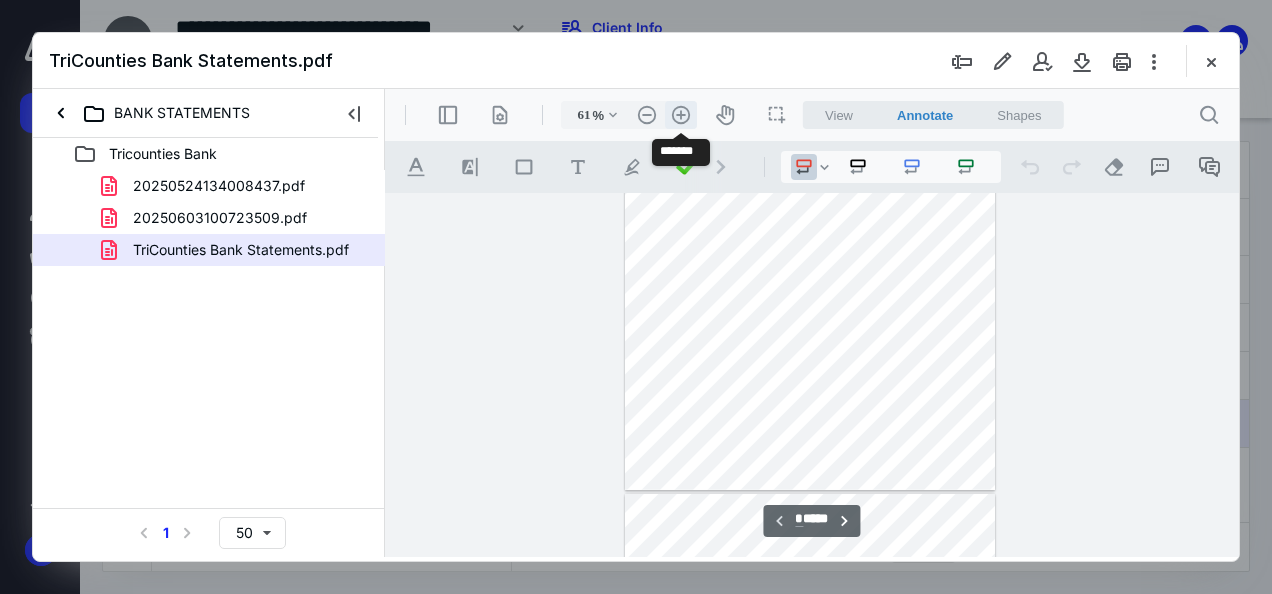 click on ".cls-1{fill:#abb0c4;} icon - header - zoom - in - line" at bounding box center (681, 115) 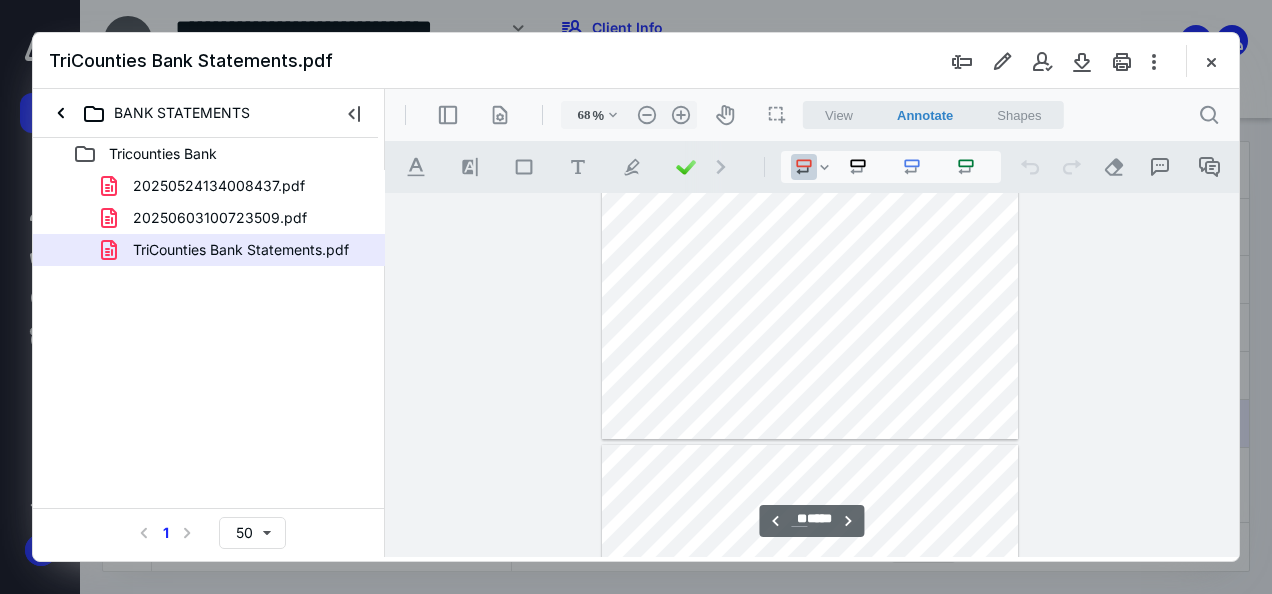 scroll, scrollTop: 21023, scrollLeft: 0, axis: vertical 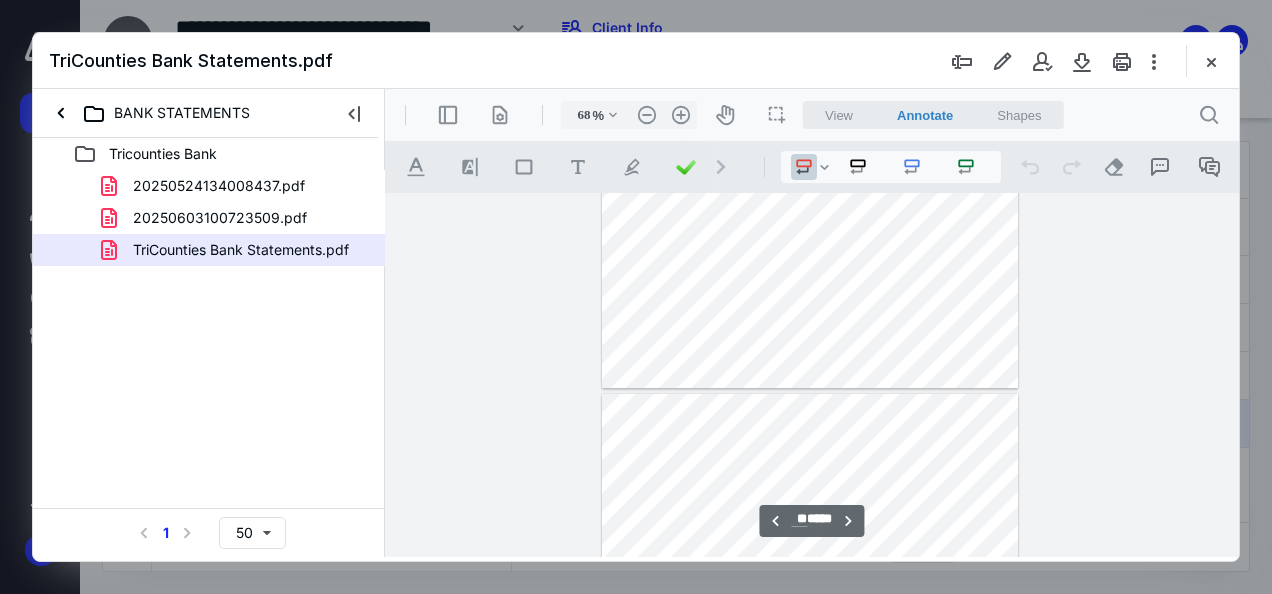 type on "**" 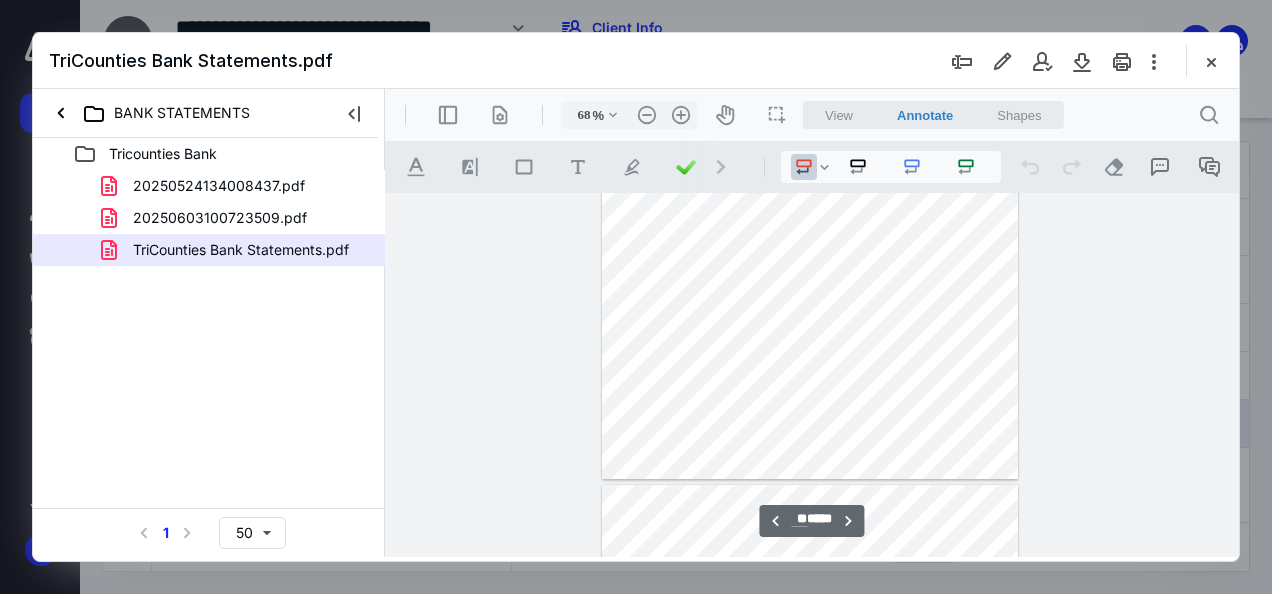 scroll, scrollTop: 23123, scrollLeft: 0, axis: vertical 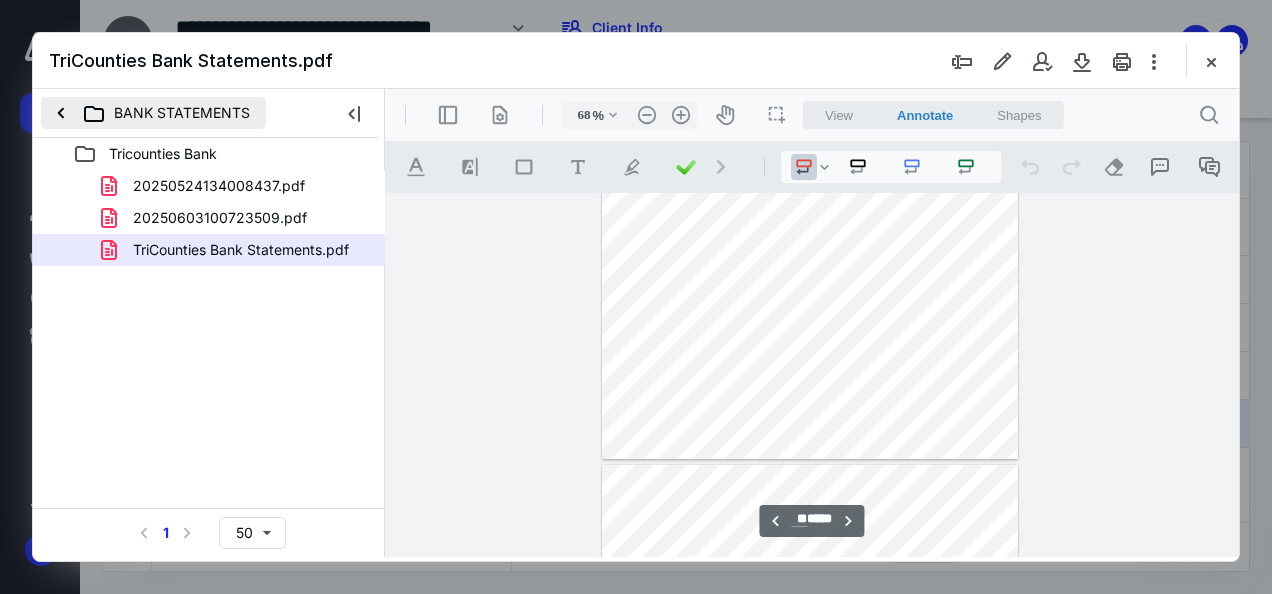 click on "BANK STATEMENTS" at bounding box center [153, 113] 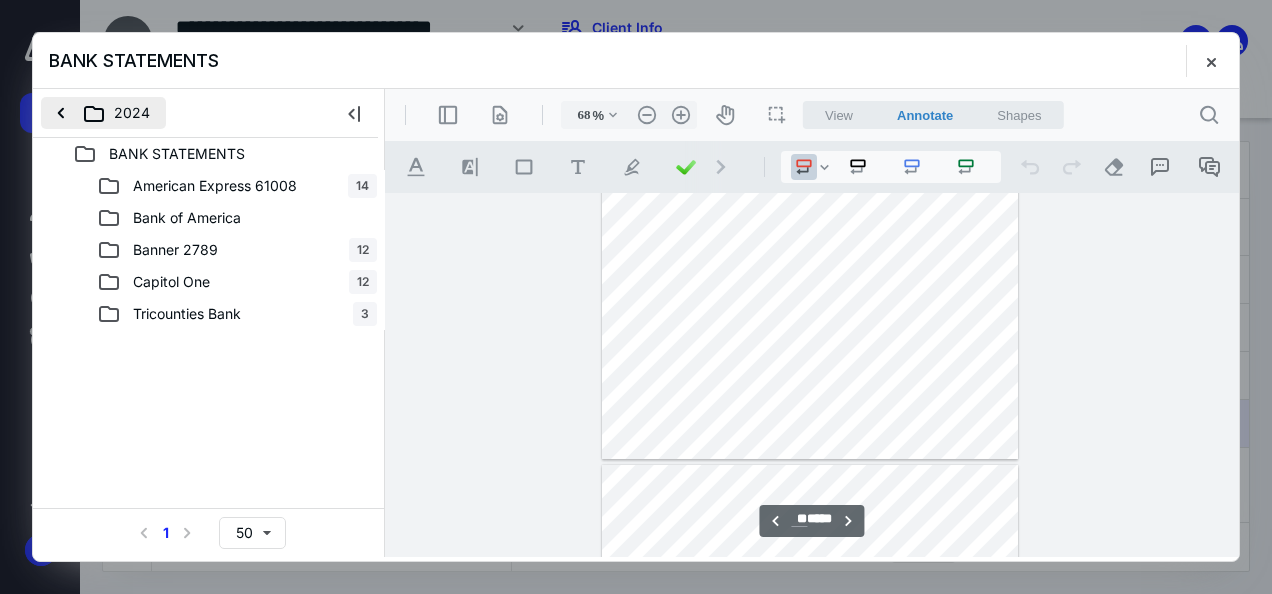 click on "2024" at bounding box center [103, 113] 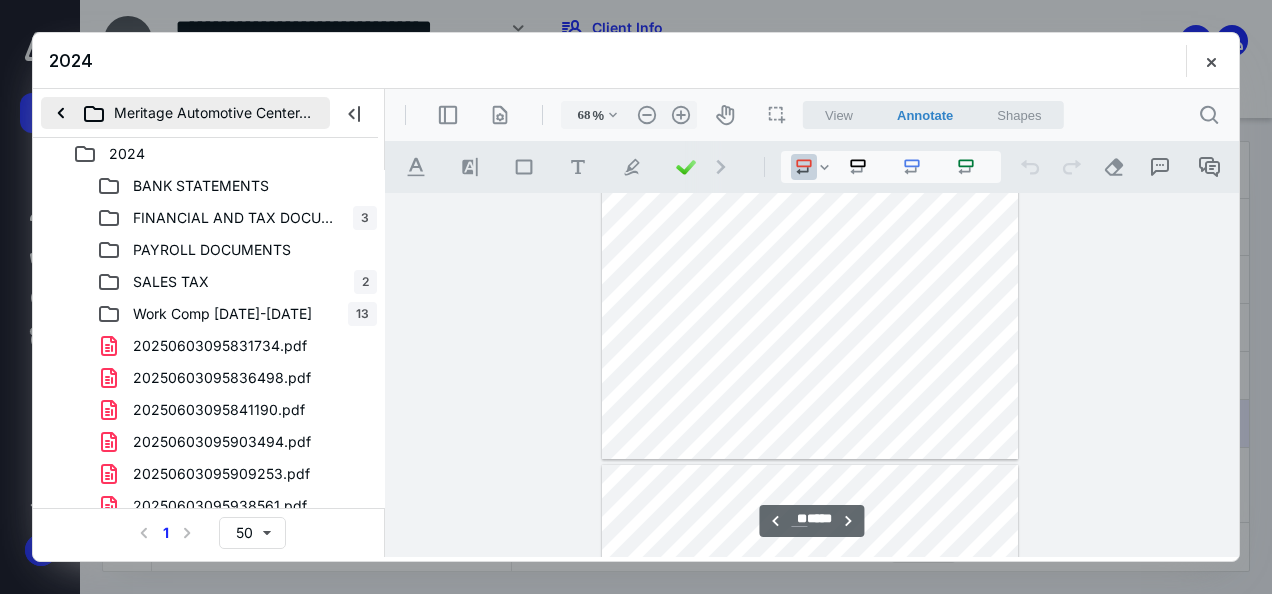 click on "Meritage Automotive Center, Inc." at bounding box center (185, 113) 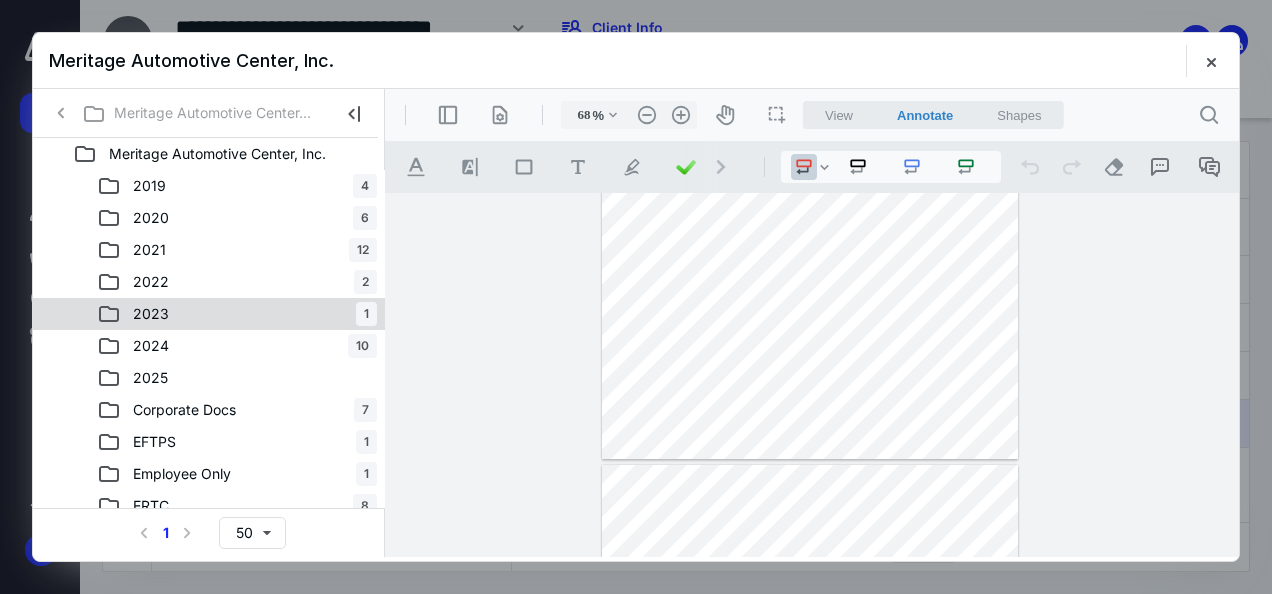click on "2023 1" at bounding box center [237, 314] 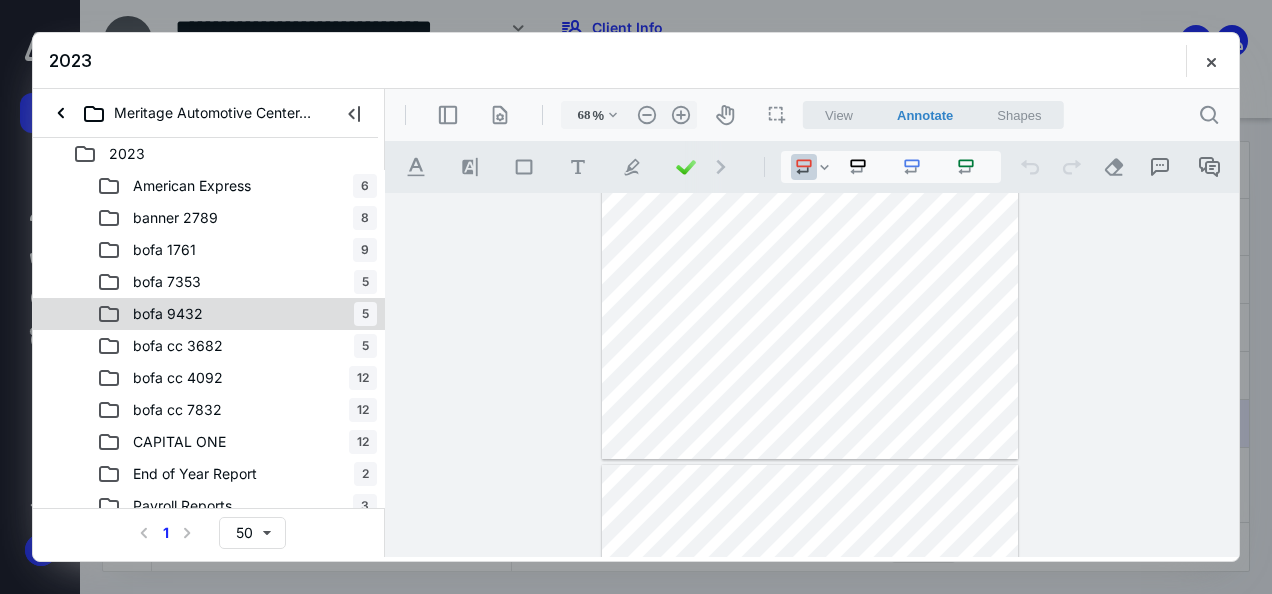 click on "bofa 9432 5" at bounding box center [237, 314] 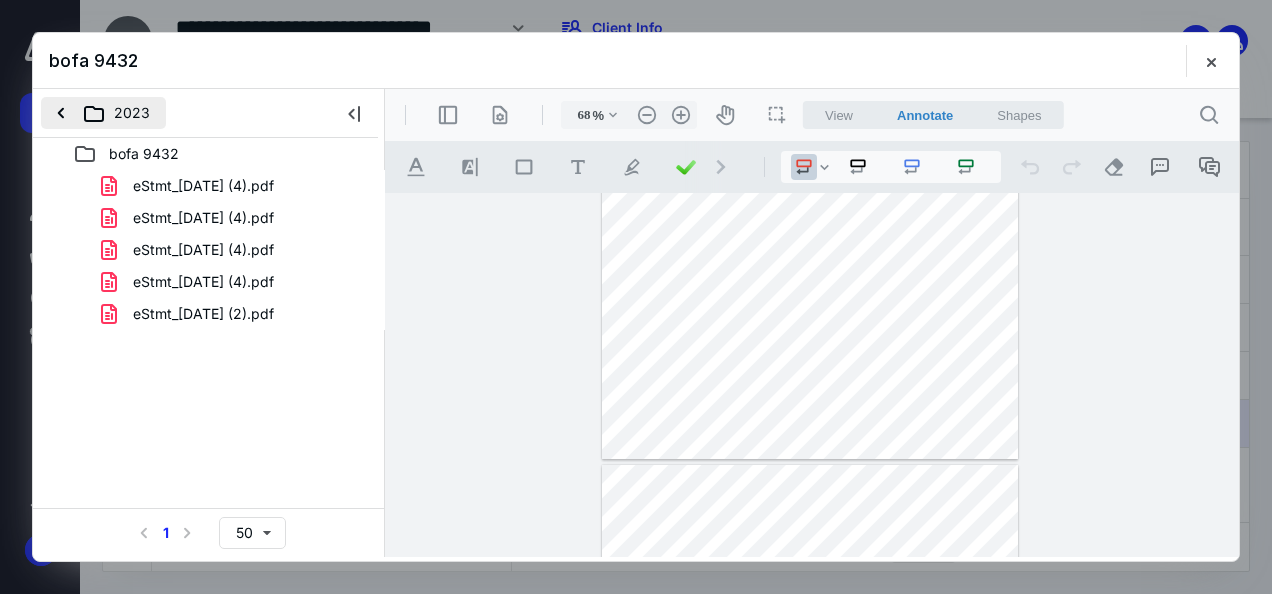click on "2023" at bounding box center [103, 113] 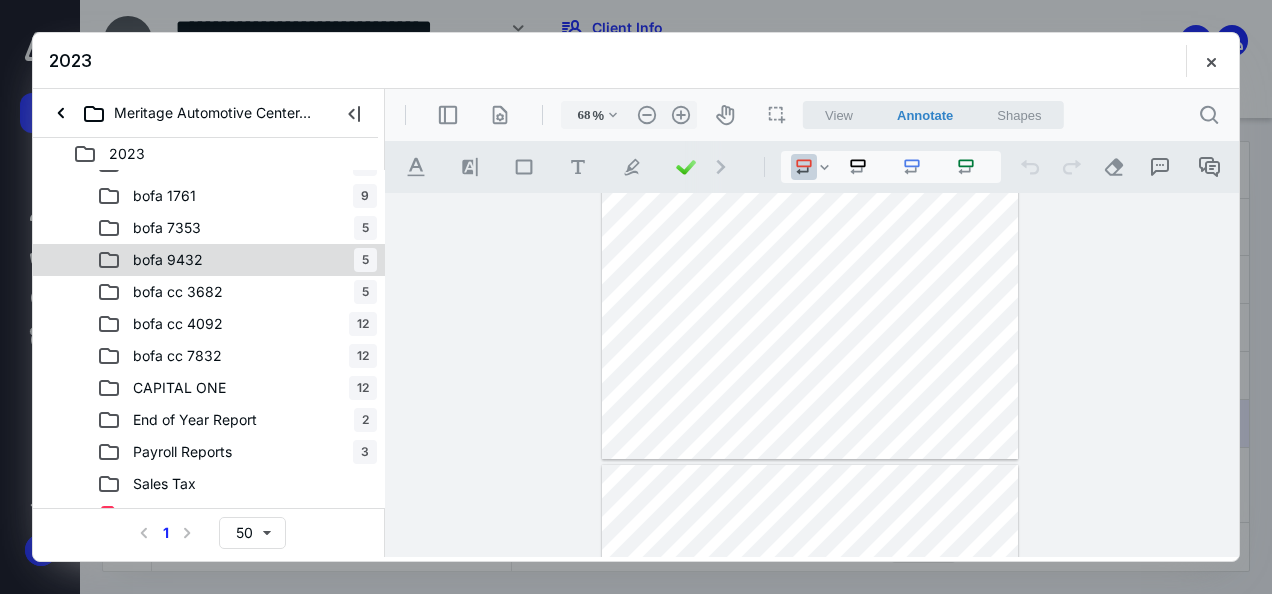 scroll, scrollTop: 78, scrollLeft: 0, axis: vertical 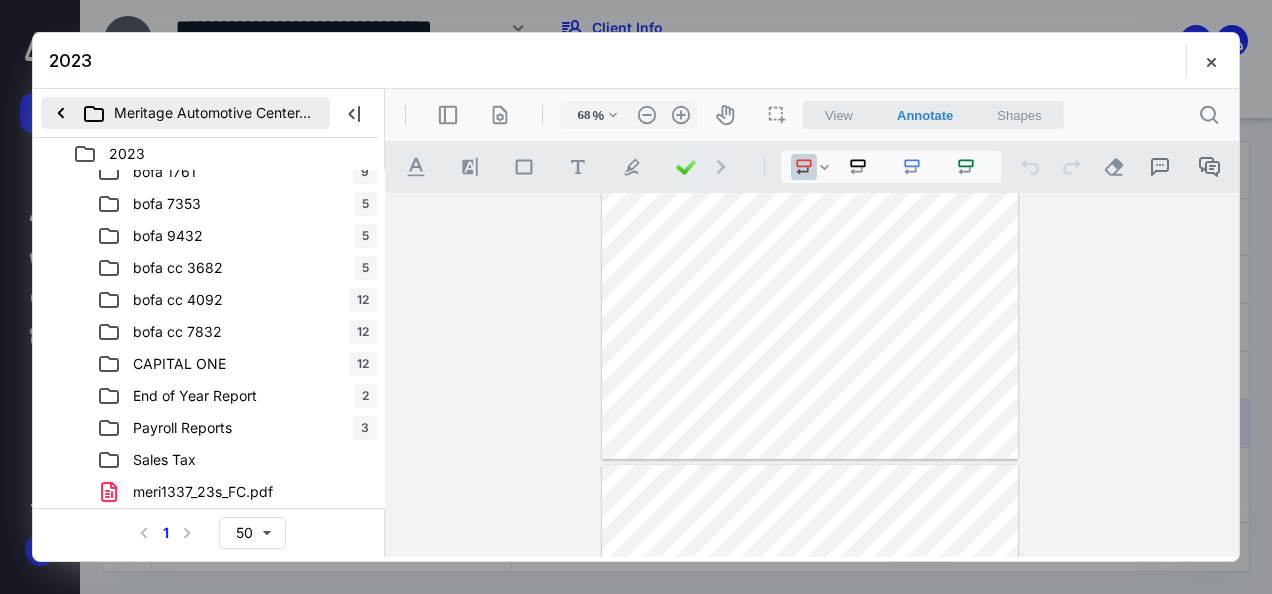 click on "Meritage Automotive Center, Inc." at bounding box center (185, 113) 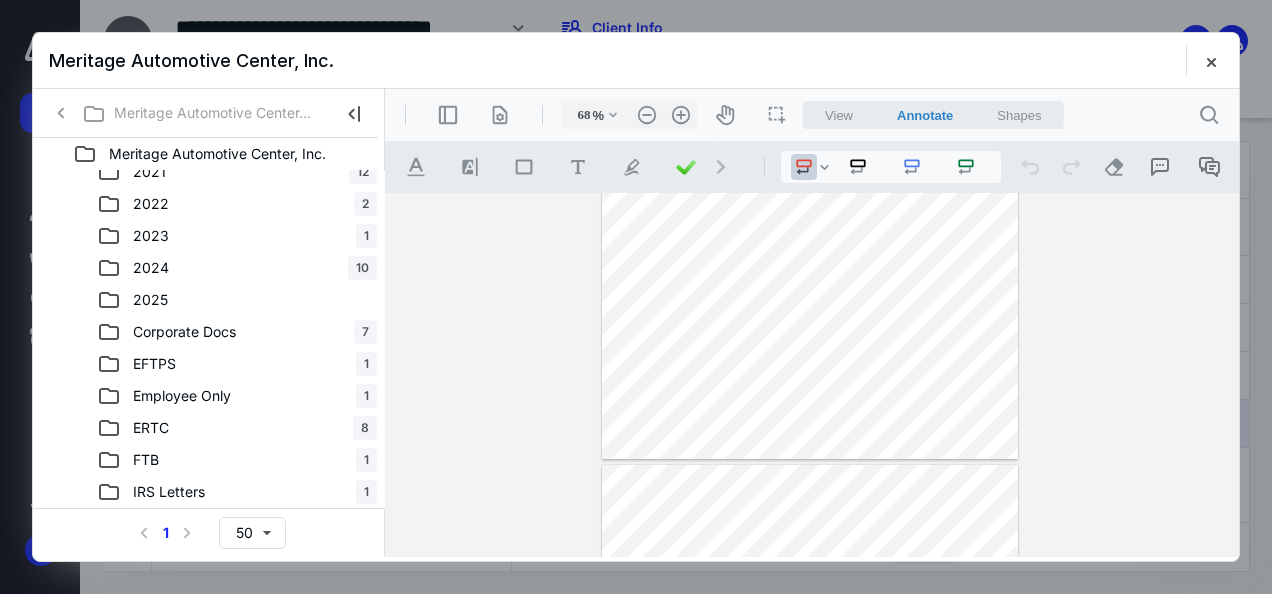 scroll, scrollTop: 0, scrollLeft: 0, axis: both 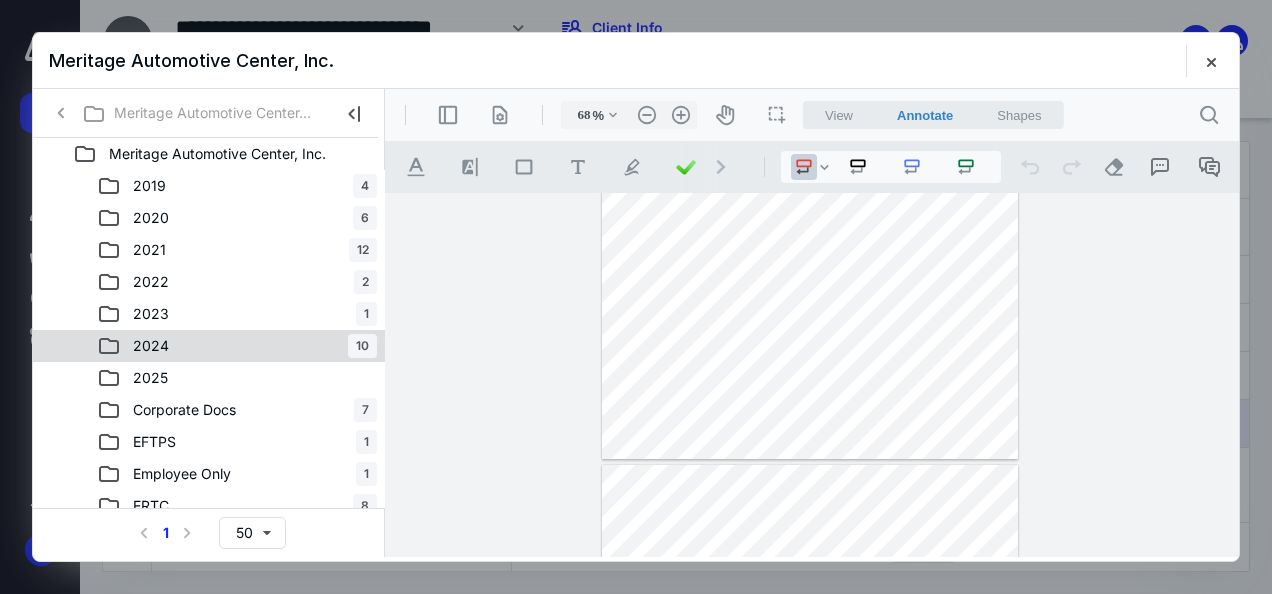 click on "2024" at bounding box center (151, 346) 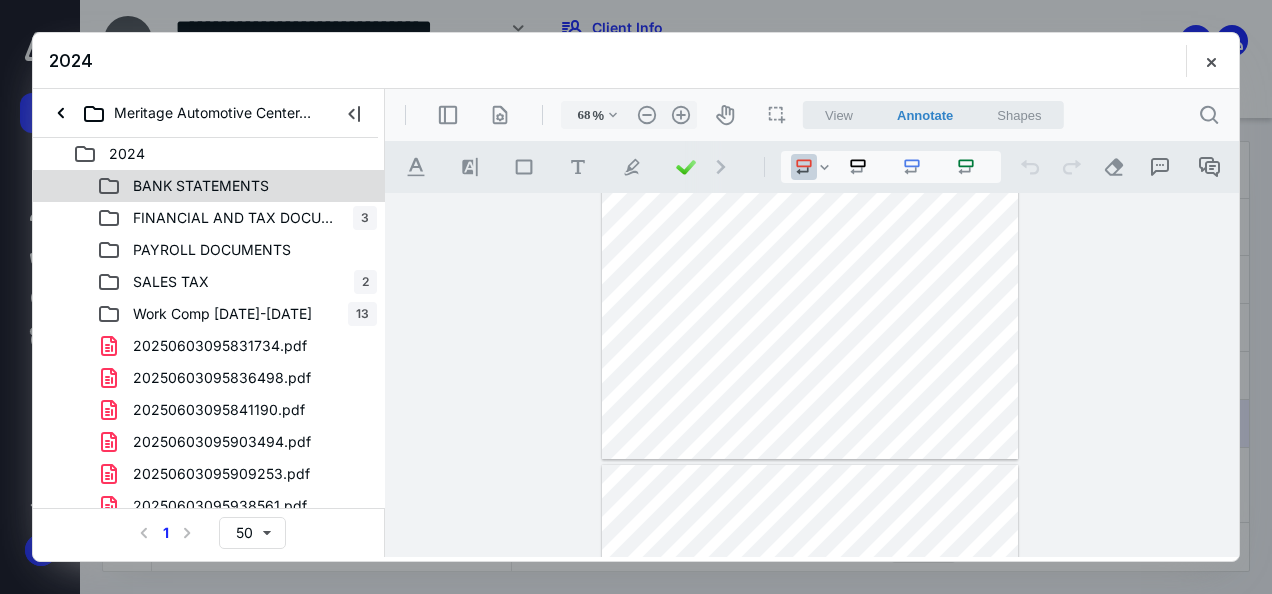 click on "BANK STATEMENTS" at bounding box center (201, 186) 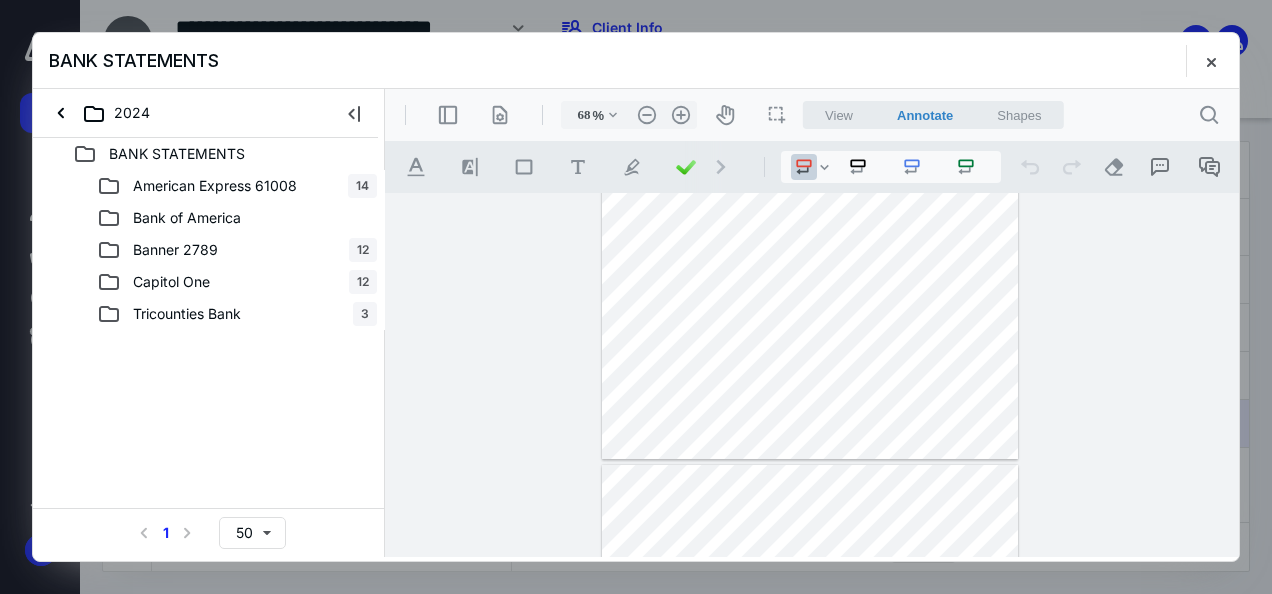 click on "American Express 61008" at bounding box center (215, 186) 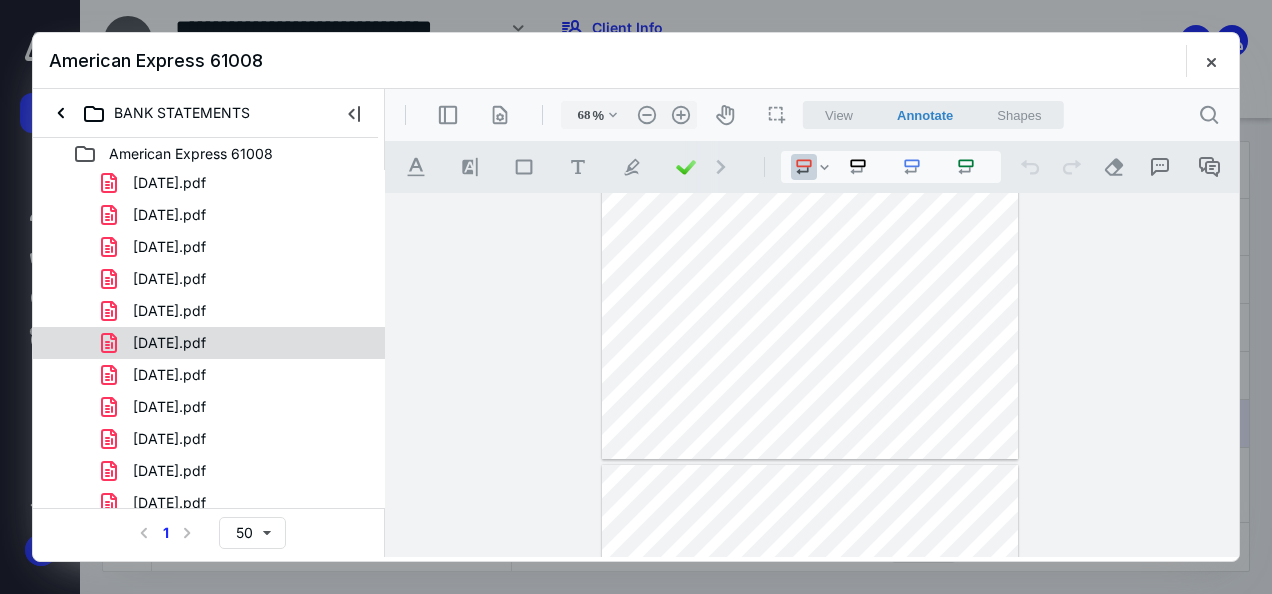 scroll, scrollTop: 0, scrollLeft: 0, axis: both 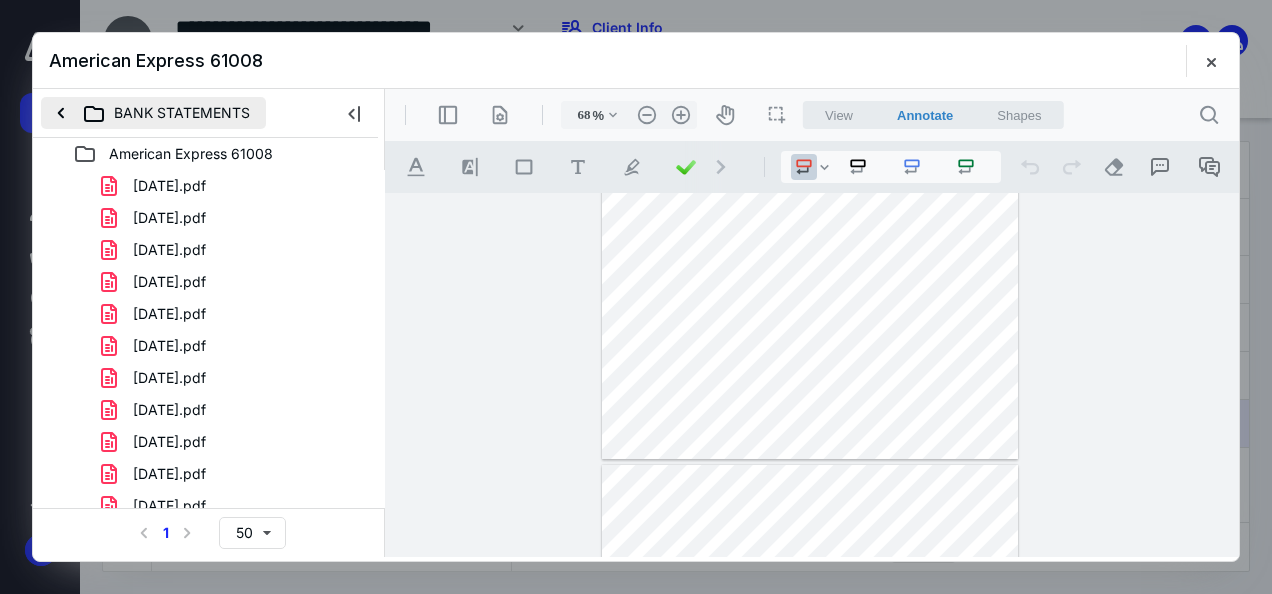 click on "BANK STATEMENTS" at bounding box center (153, 113) 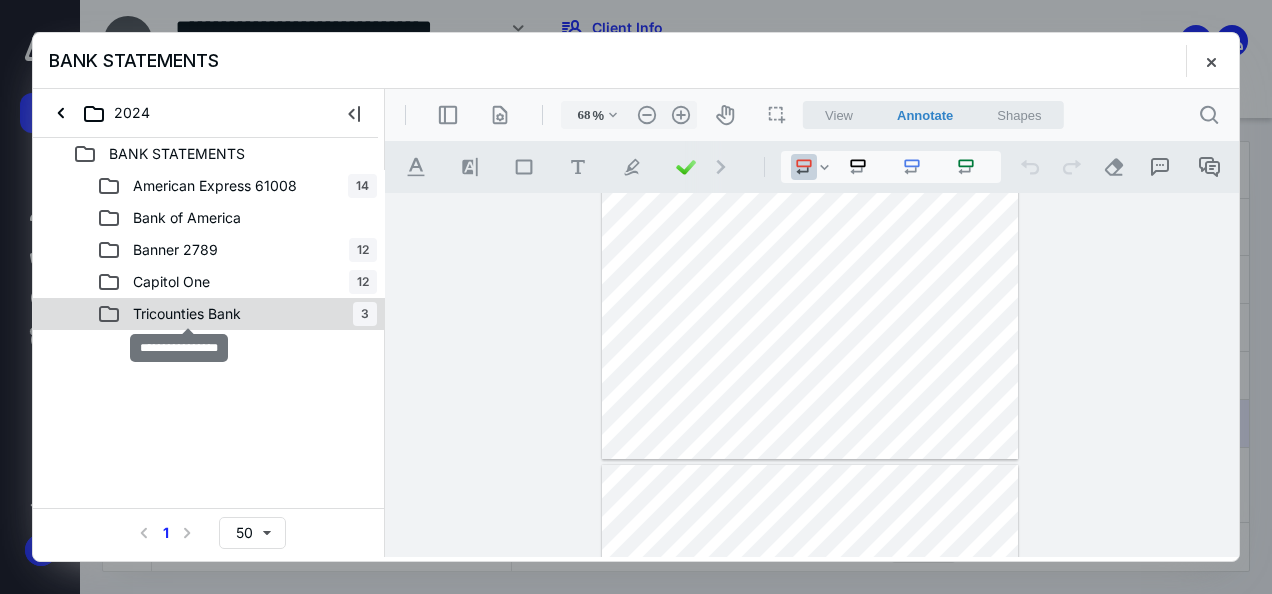 click on "Tricounties Bank" at bounding box center [187, 314] 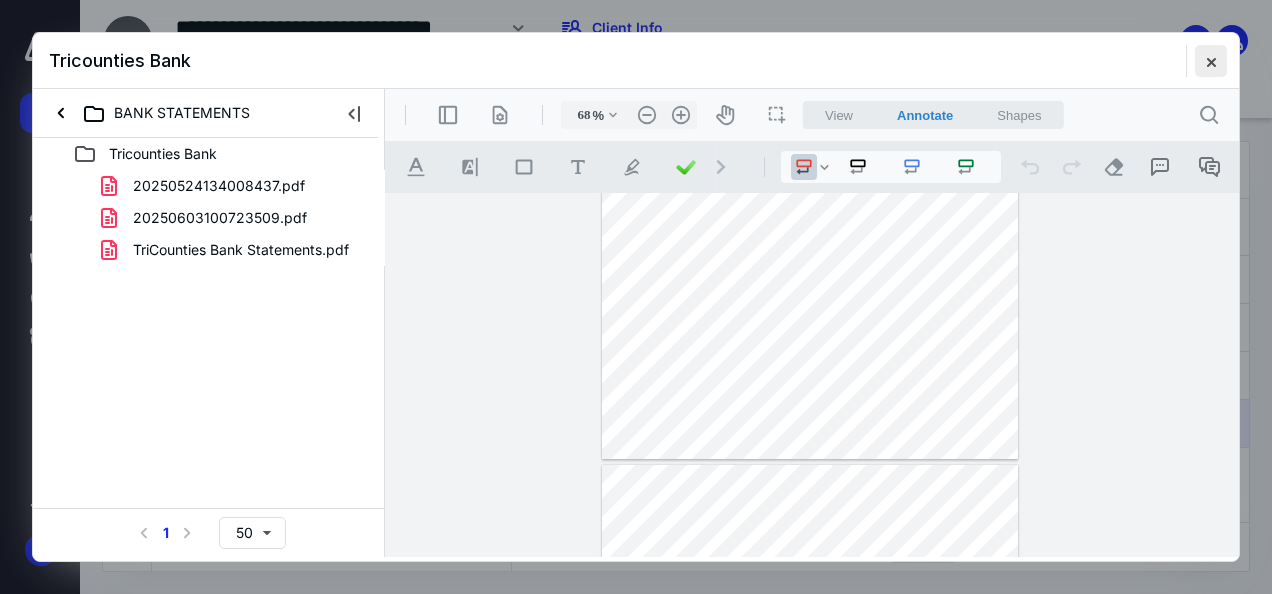 click at bounding box center [1211, 61] 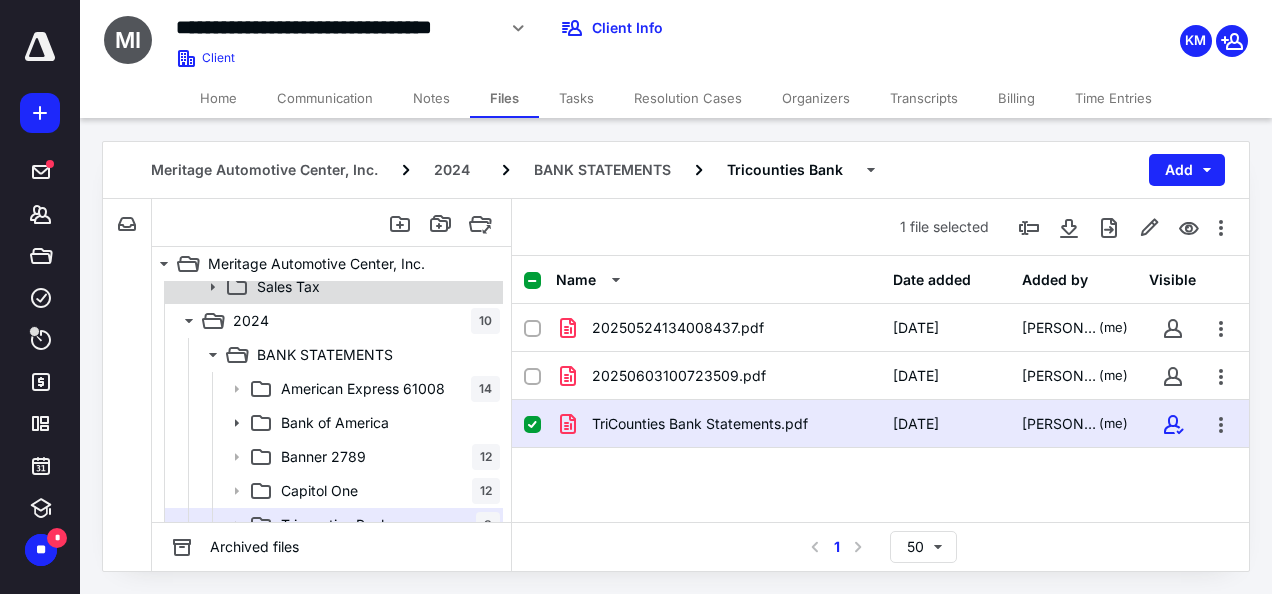 scroll, scrollTop: 600, scrollLeft: 0, axis: vertical 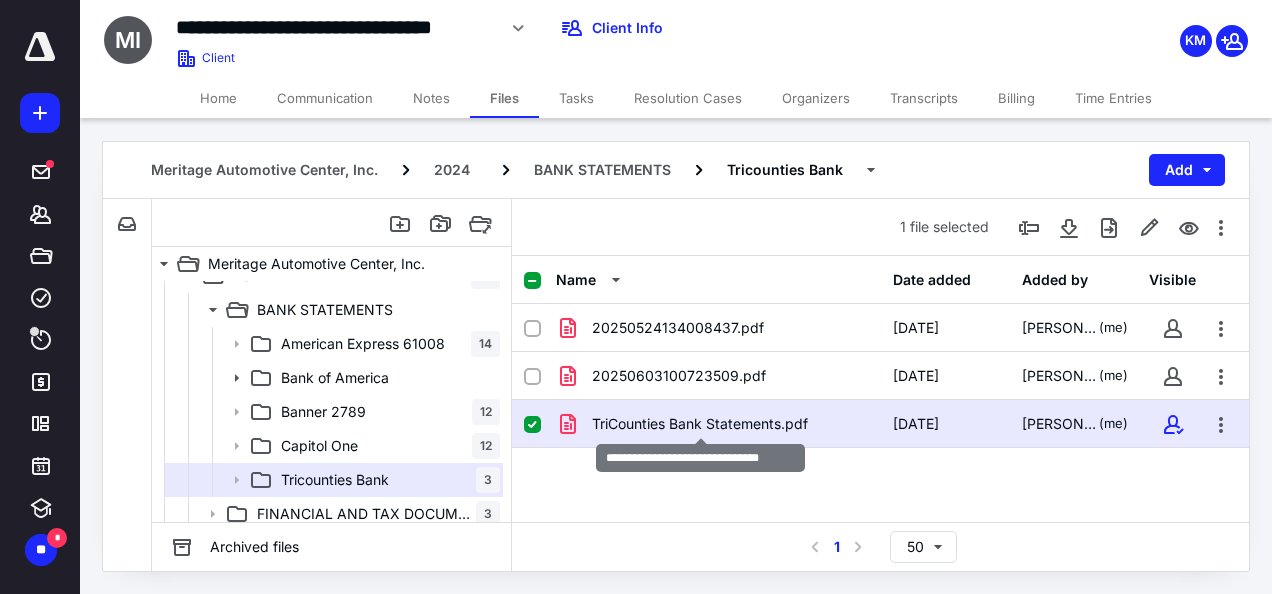 click on "TriCounties Bank Statements.pdf" at bounding box center (700, 424) 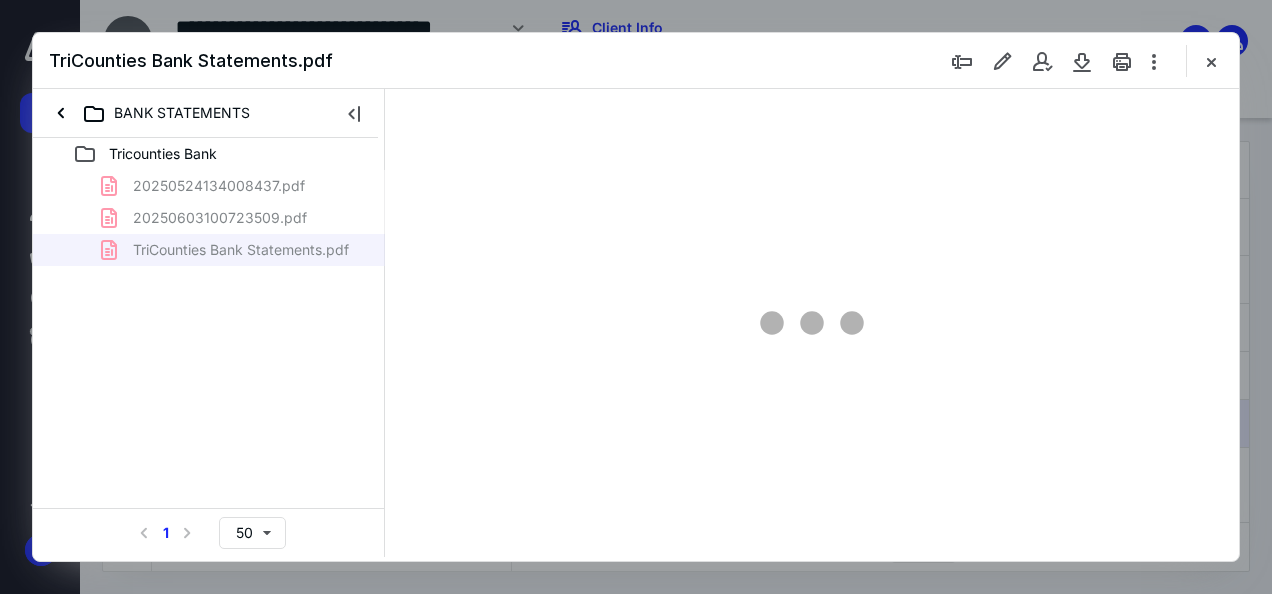 scroll, scrollTop: 0, scrollLeft: 0, axis: both 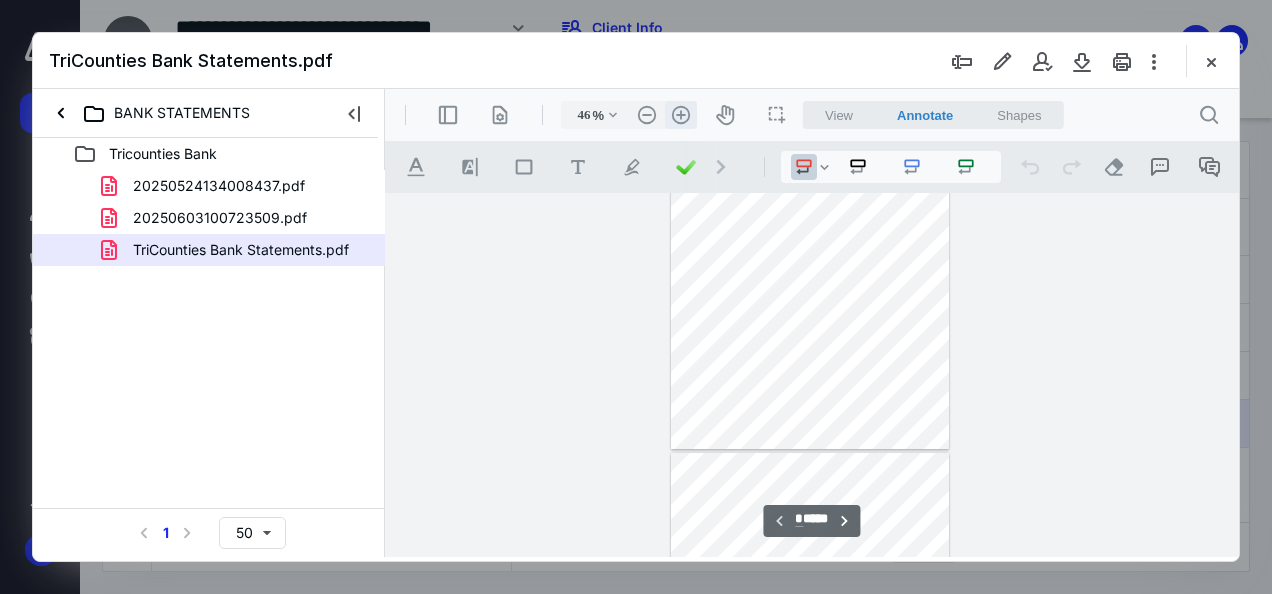 click on ".cls-1{fill:#abb0c4;} icon - header - zoom - in - line" at bounding box center [681, 115] 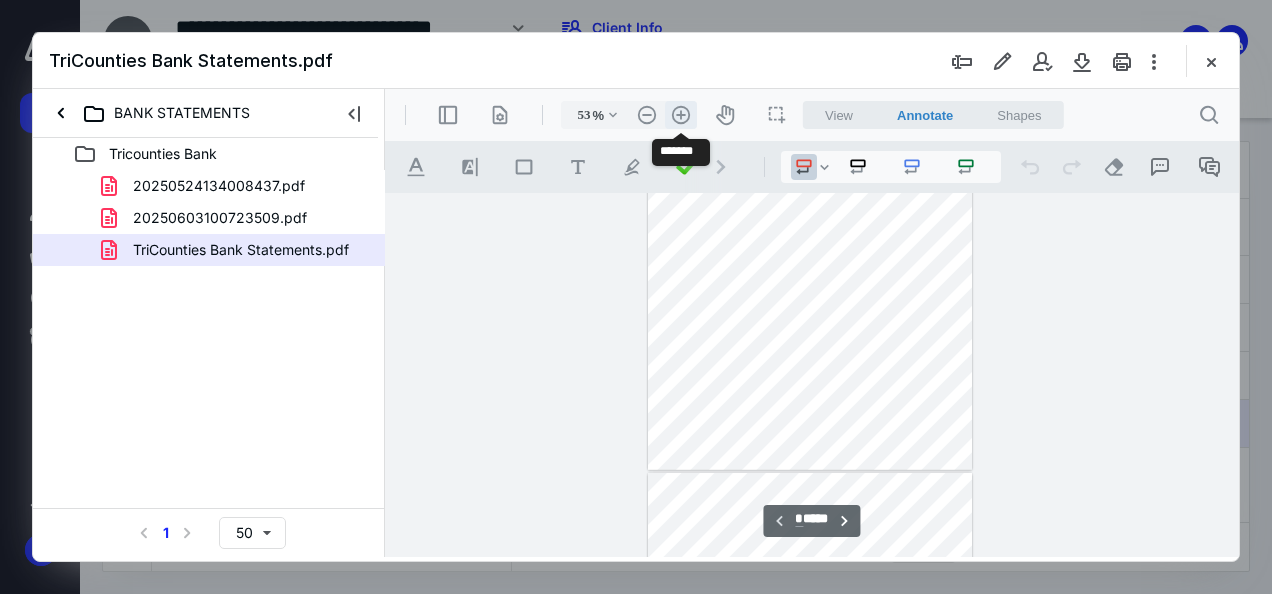 click on ".cls-1{fill:#abb0c4;} icon - header - zoom - in - line" at bounding box center [681, 115] 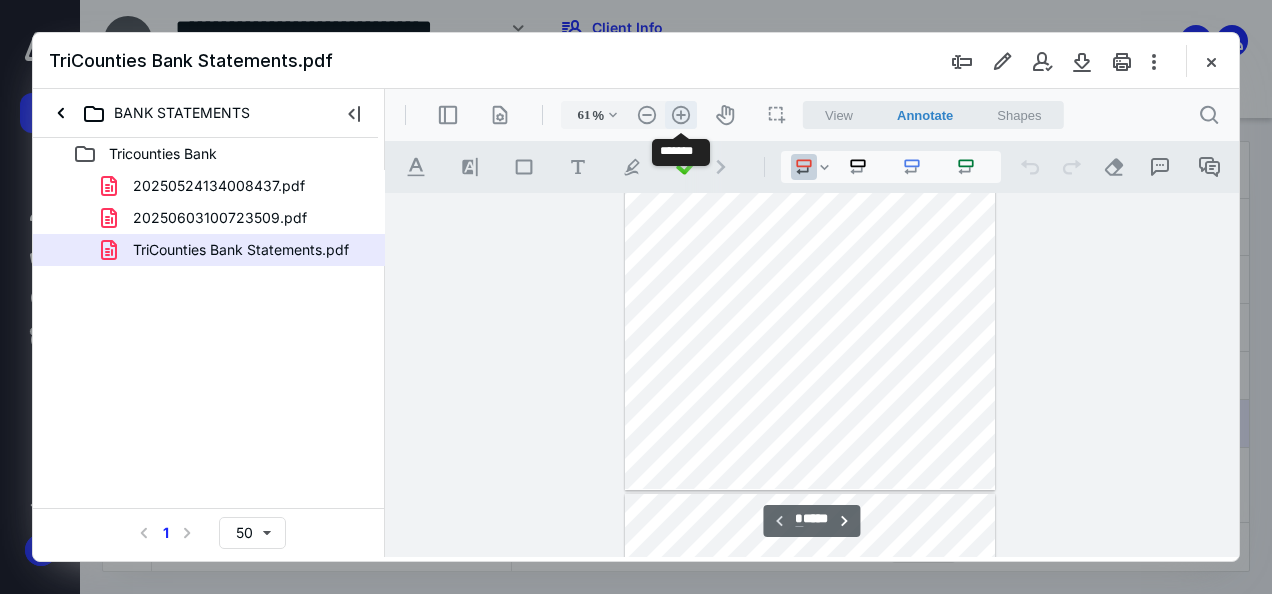 click on ".cls-1{fill:#abb0c4;} icon - header - zoom - in - line" at bounding box center (681, 115) 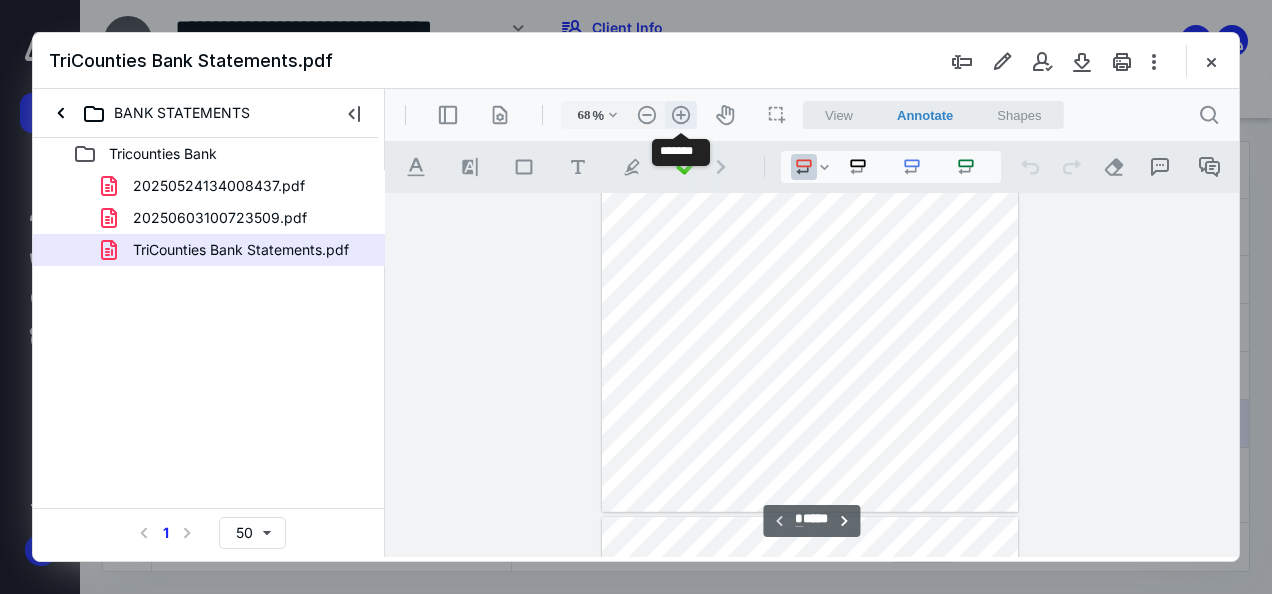 click on ".cls-1{fill:#abb0c4;} icon - header - zoom - in - line" at bounding box center (681, 115) 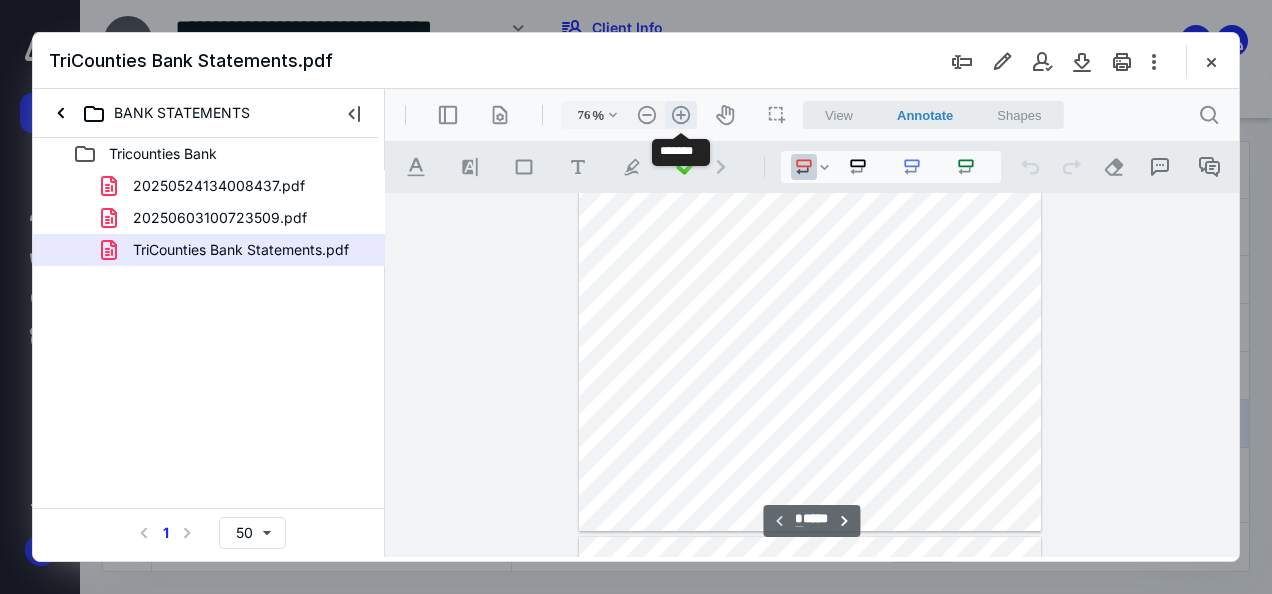click on ".cls-1{fill:#abb0c4;} icon - header - zoom - in - line" at bounding box center (681, 115) 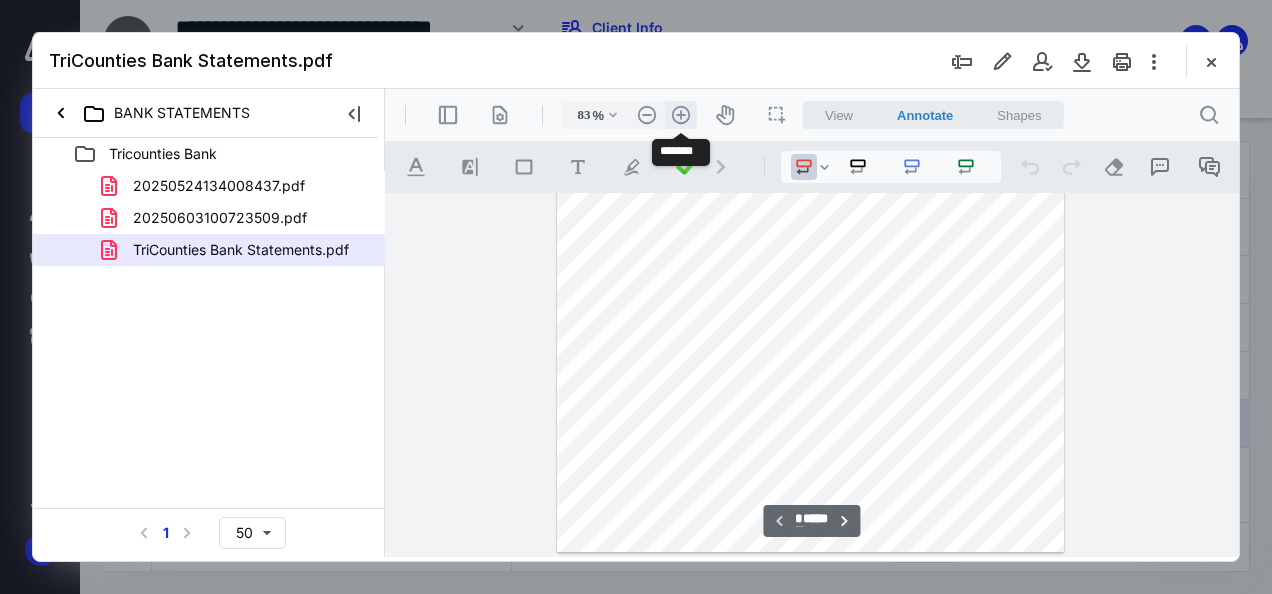 click on ".cls-1{fill:#abb0c4;} icon - header - zoom - in - line" at bounding box center [681, 115] 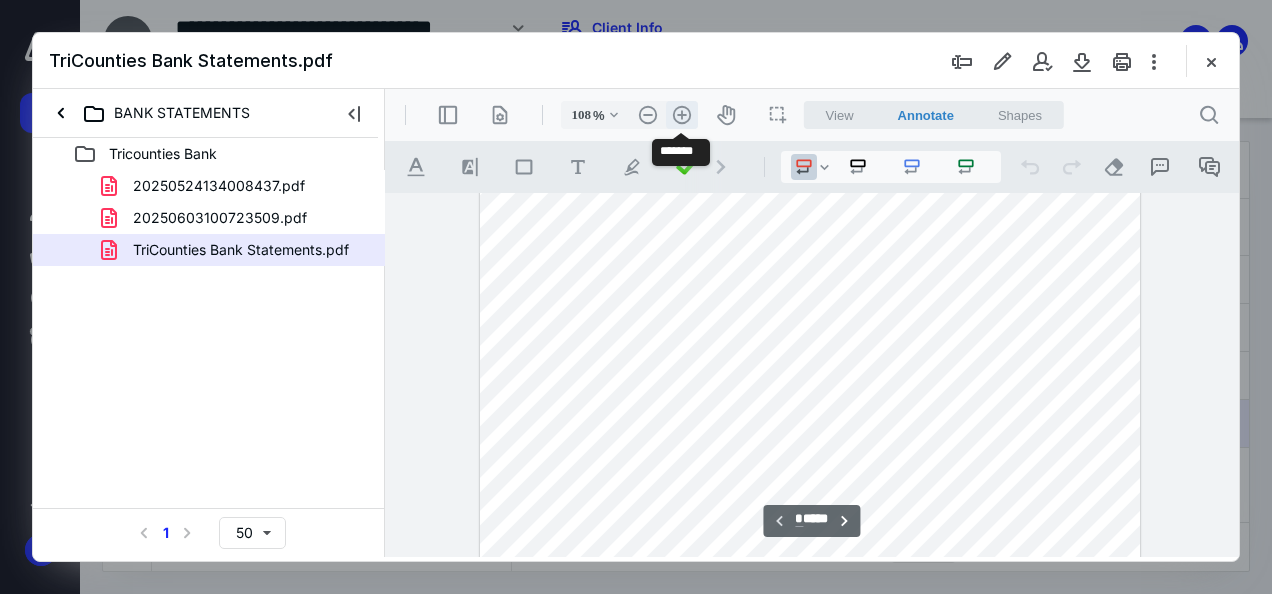 click on ".cls-1{fill:#abb0c4;} icon - header - zoom - in - line" at bounding box center [682, 115] 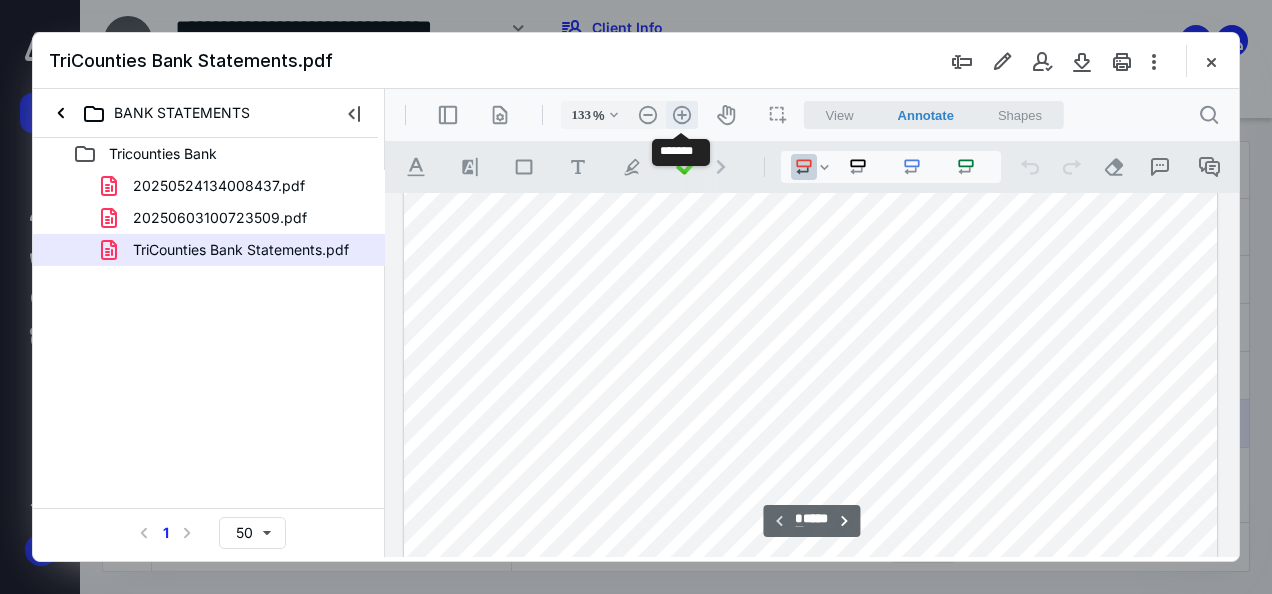 scroll, scrollTop: 561, scrollLeft: 0, axis: vertical 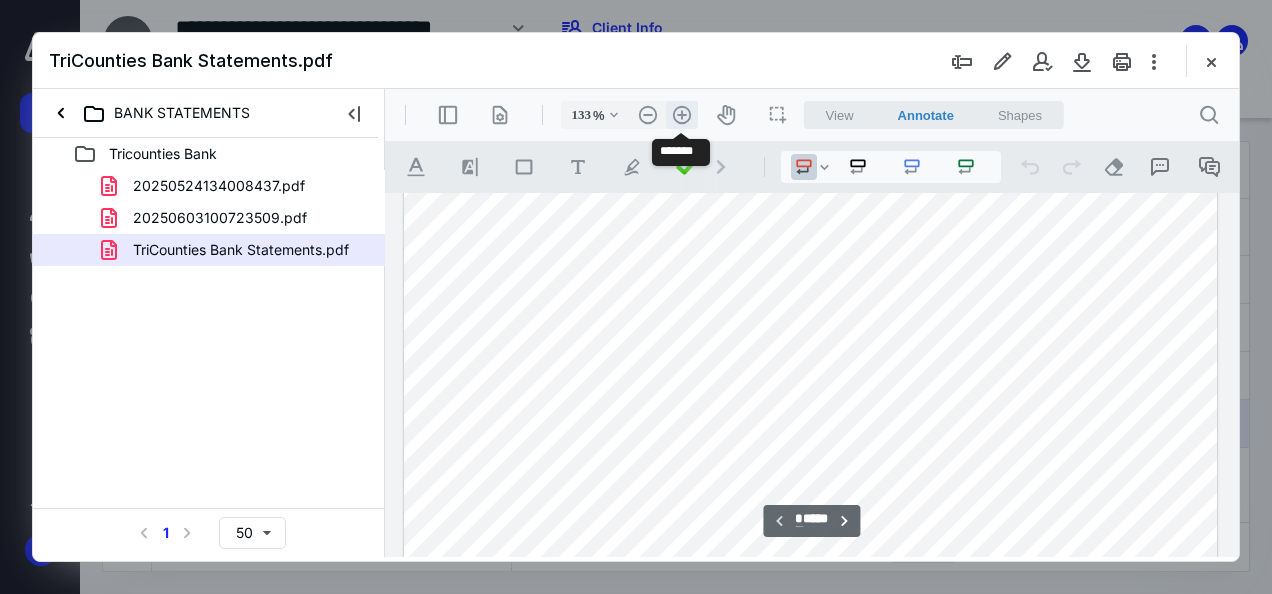 click on ".cls-1{fill:#abb0c4;} icon - header - zoom - in - line" at bounding box center (682, 115) 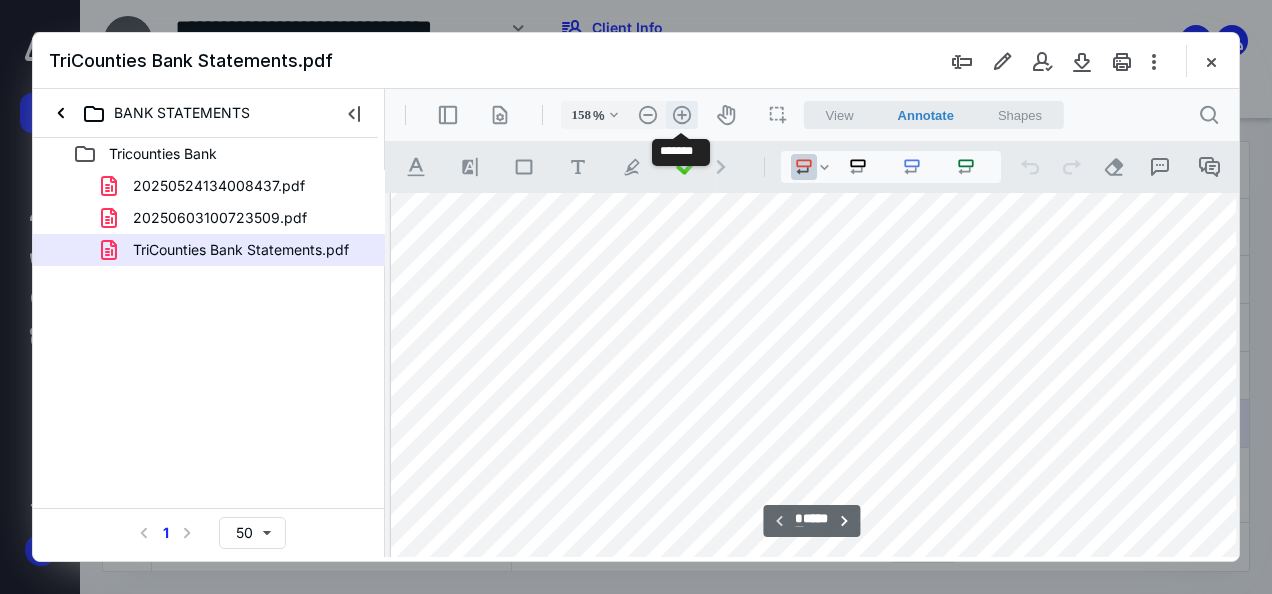 scroll, scrollTop: 691, scrollLeft: 68, axis: both 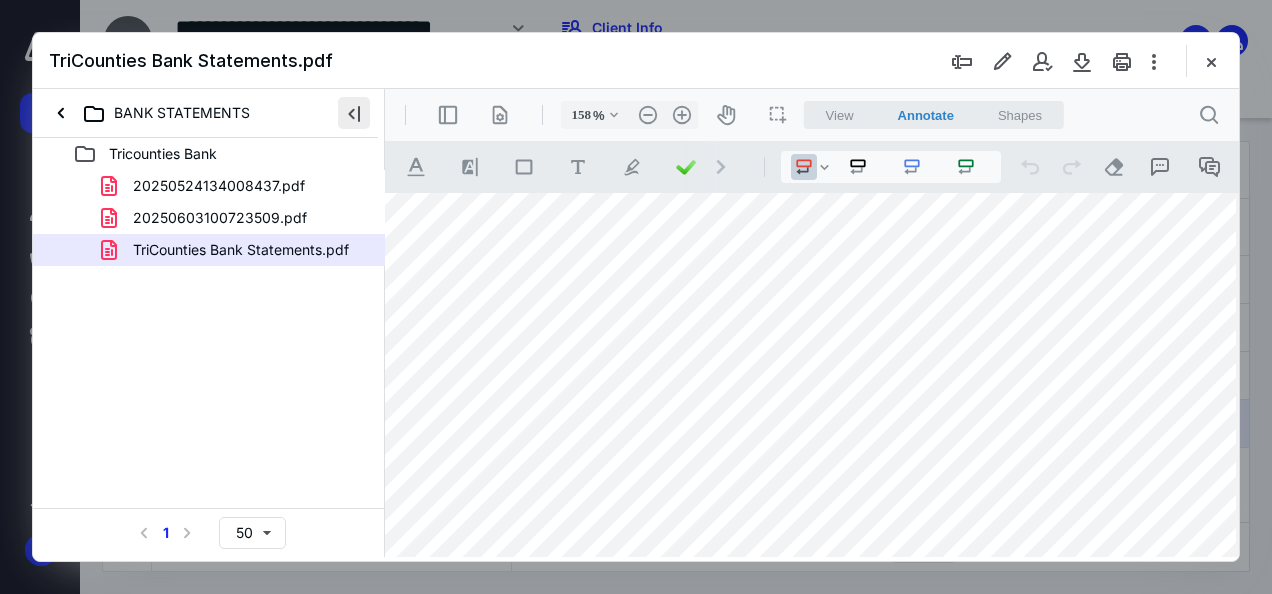 click at bounding box center (354, 113) 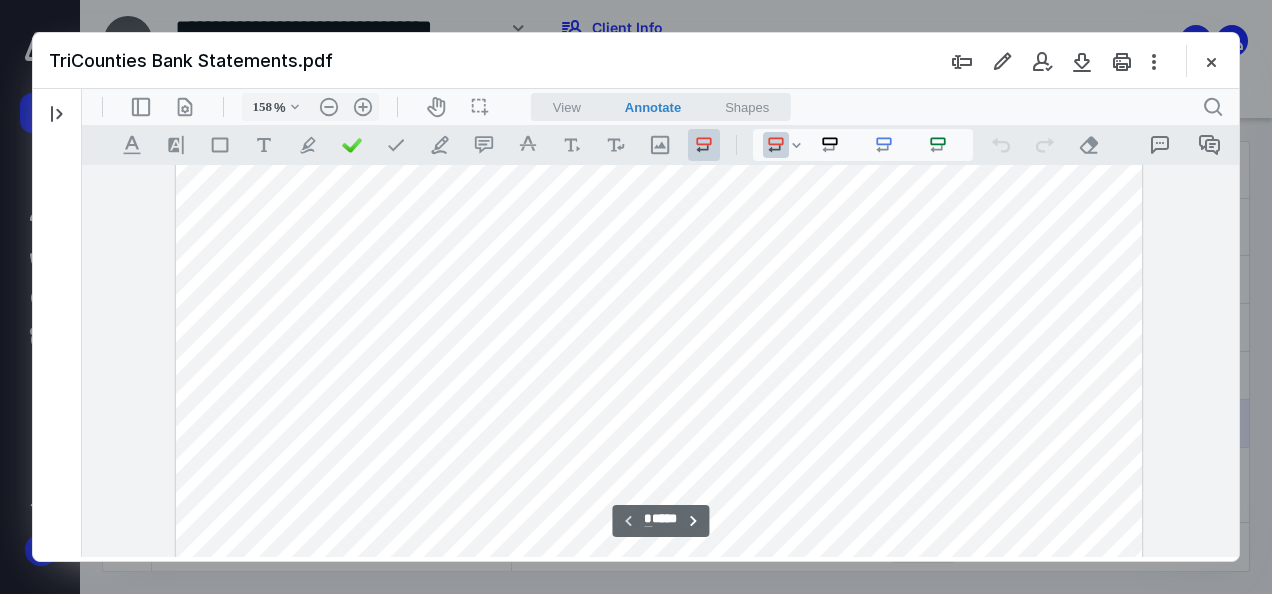 scroll, scrollTop: 791, scrollLeft: 0, axis: vertical 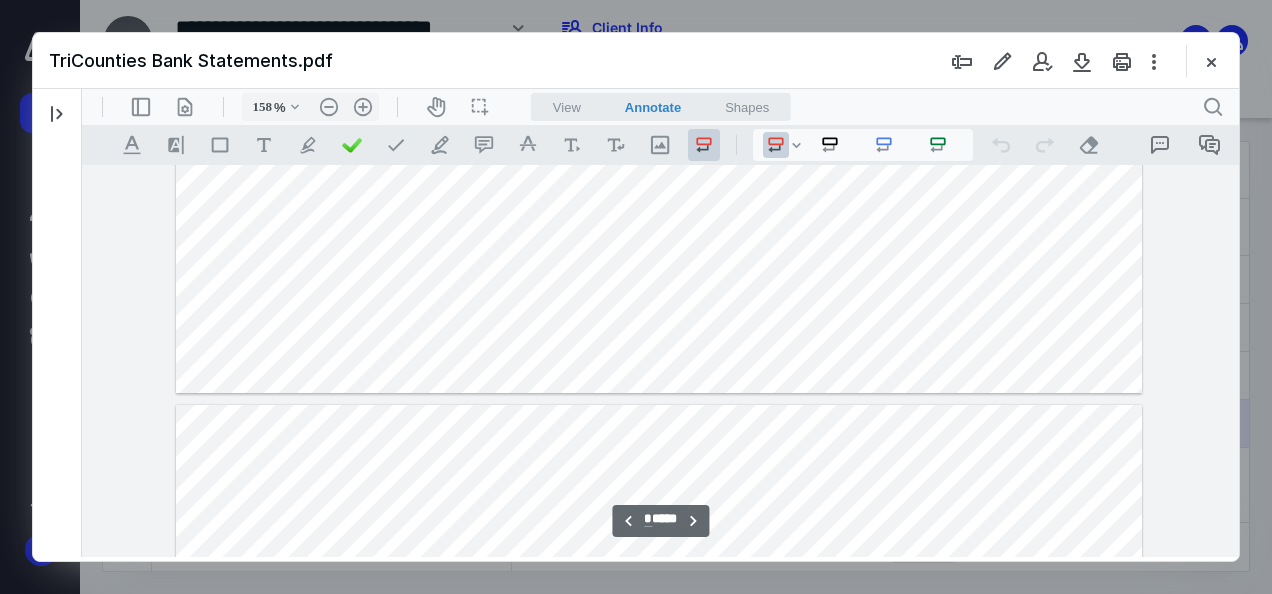 type on "*" 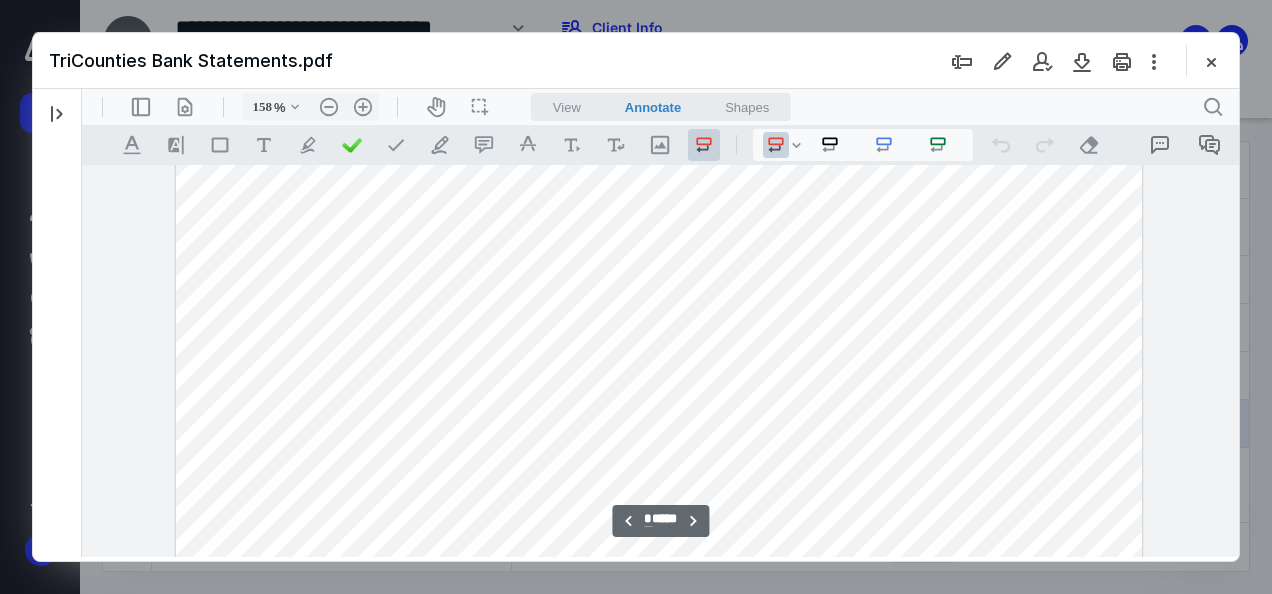 scroll, scrollTop: 2691, scrollLeft: 0, axis: vertical 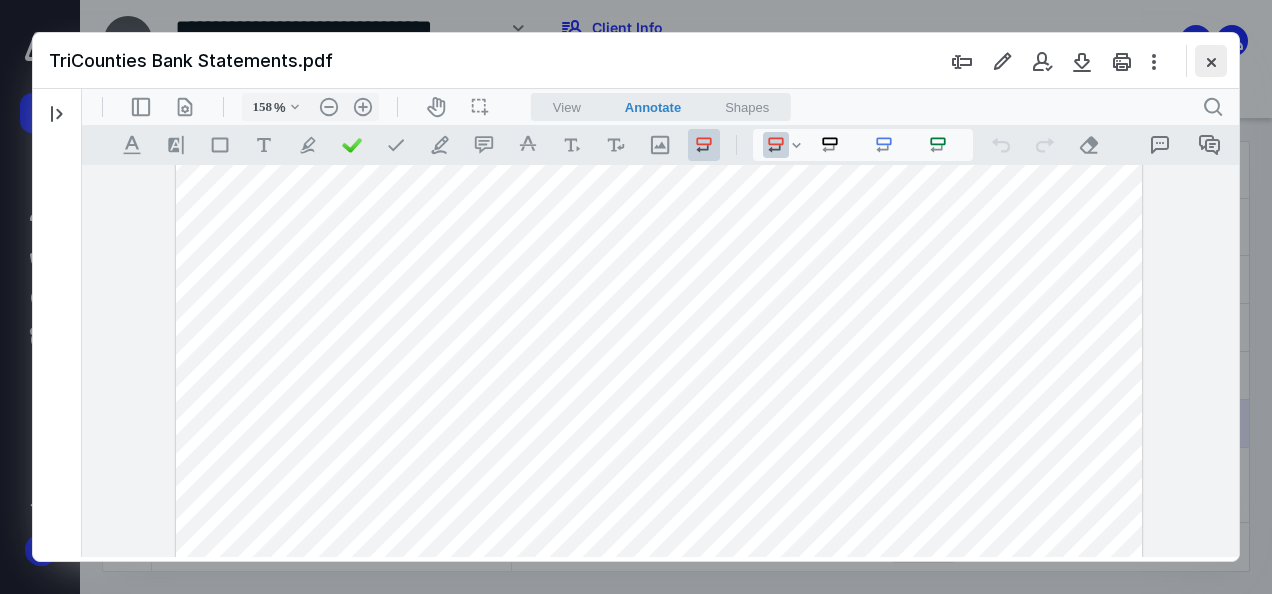 click at bounding box center [1211, 61] 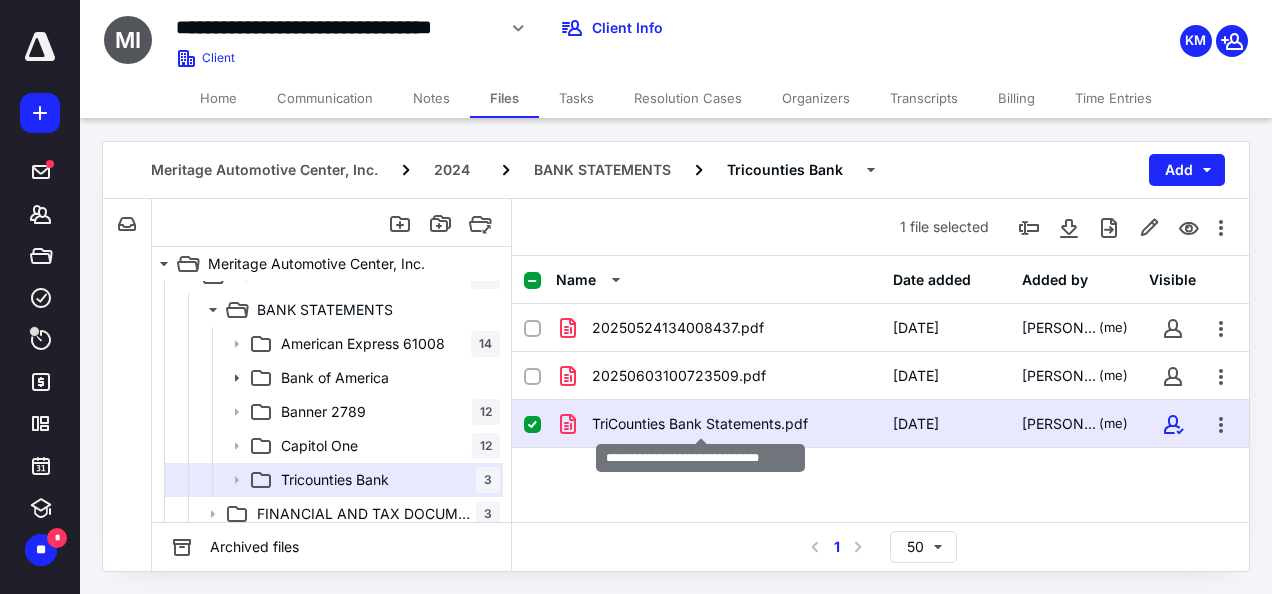 click on "TriCounties Bank Statements.pdf" at bounding box center (700, 424) 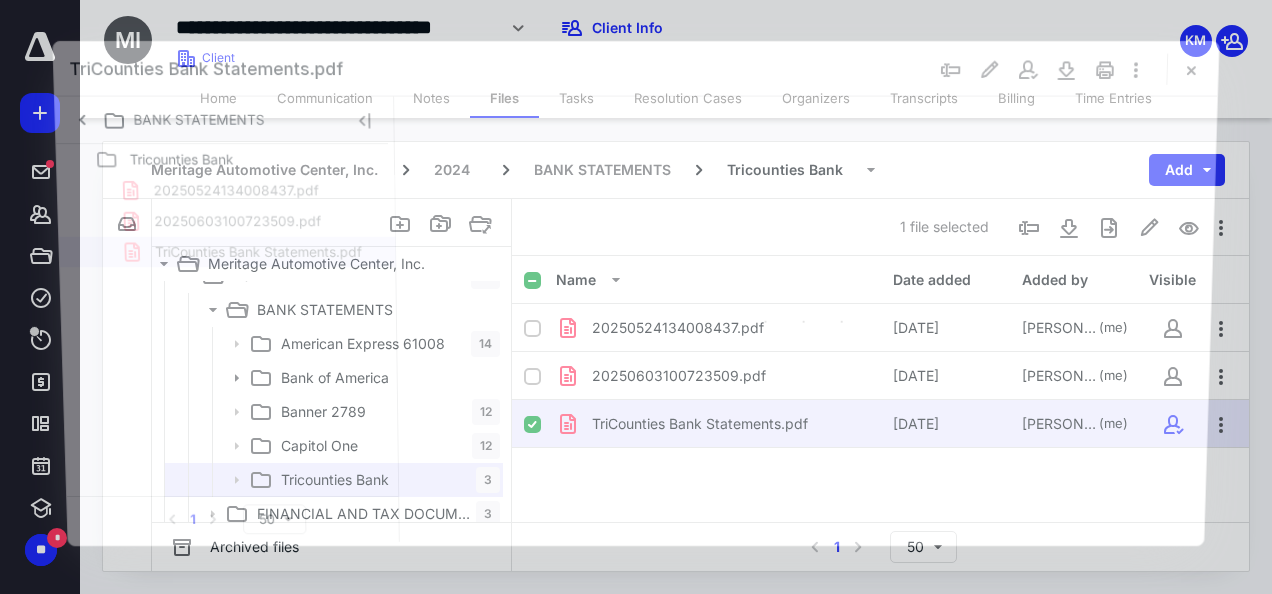 scroll, scrollTop: 0, scrollLeft: 0, axis: both 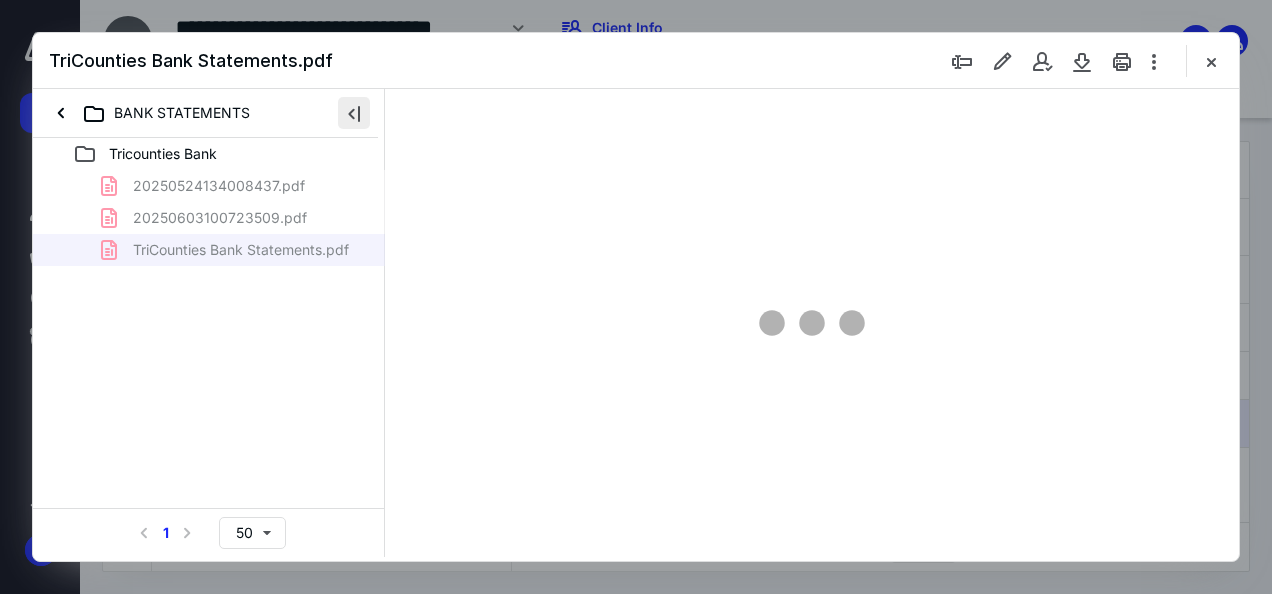 click at bounding box center [354, 113] 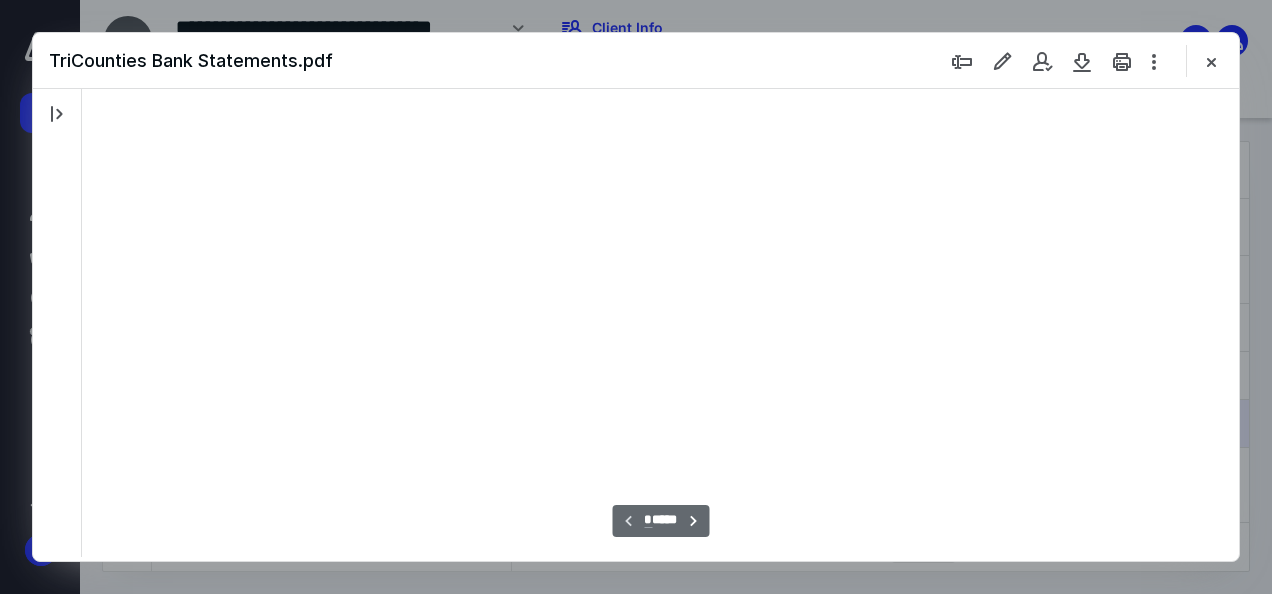 type on "49" 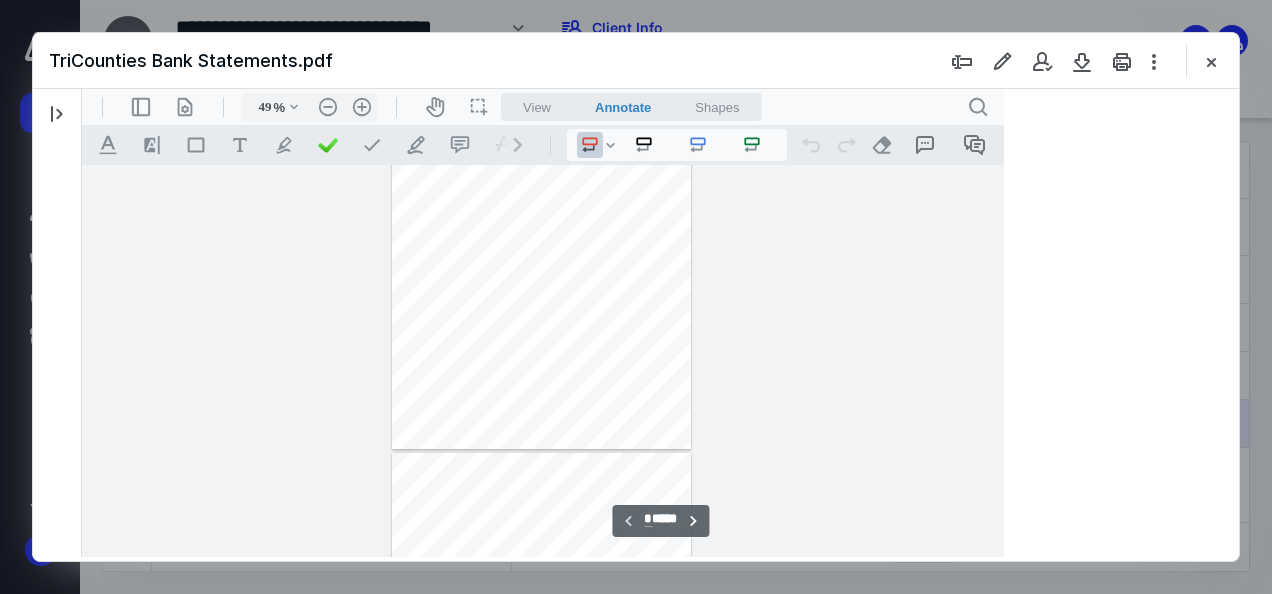 scroll, scrollTop: 78, scrollLeft: 0, axis: vertical 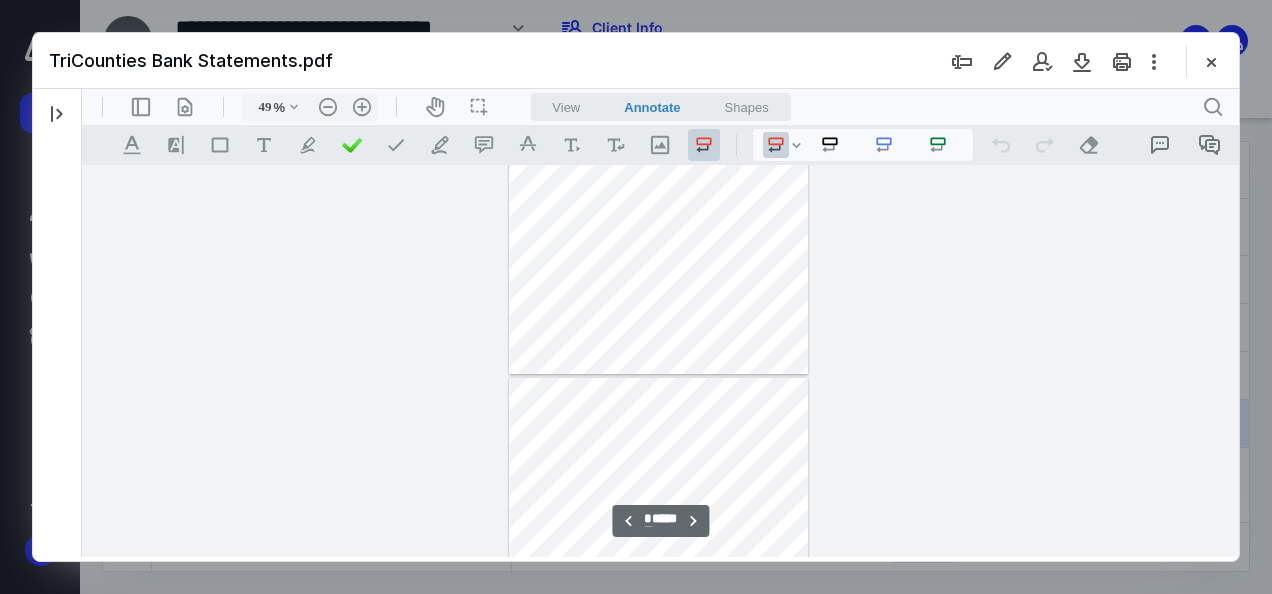 type on "*" 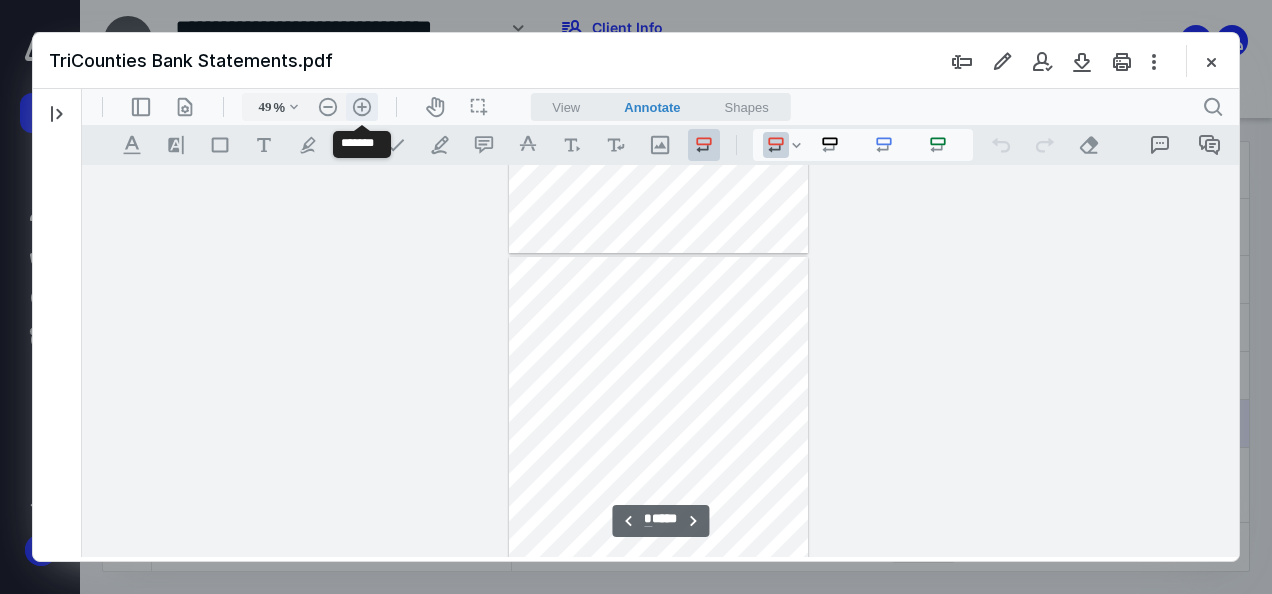 click on ".cls-1{fill:#abb0c4;} icon - header - zoom - in - line" at bounding box center [362, 107] 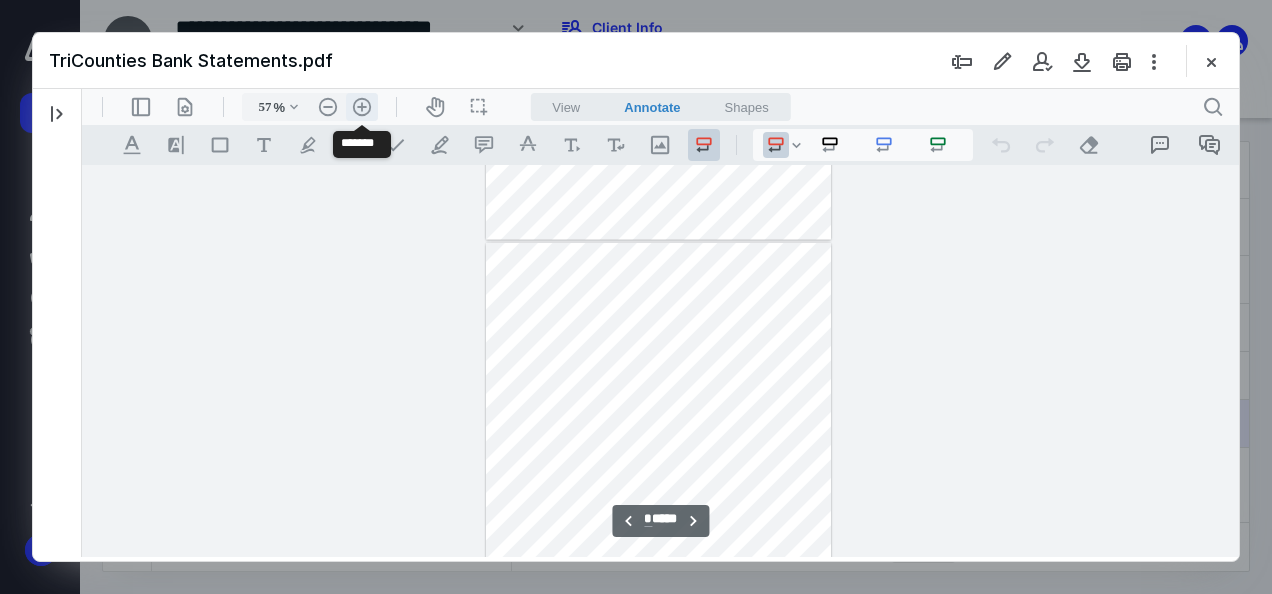 click on ".cls-1{fill:#abb0c4;} icon - header - zoom - in - line" at bounding box center (362, 107) 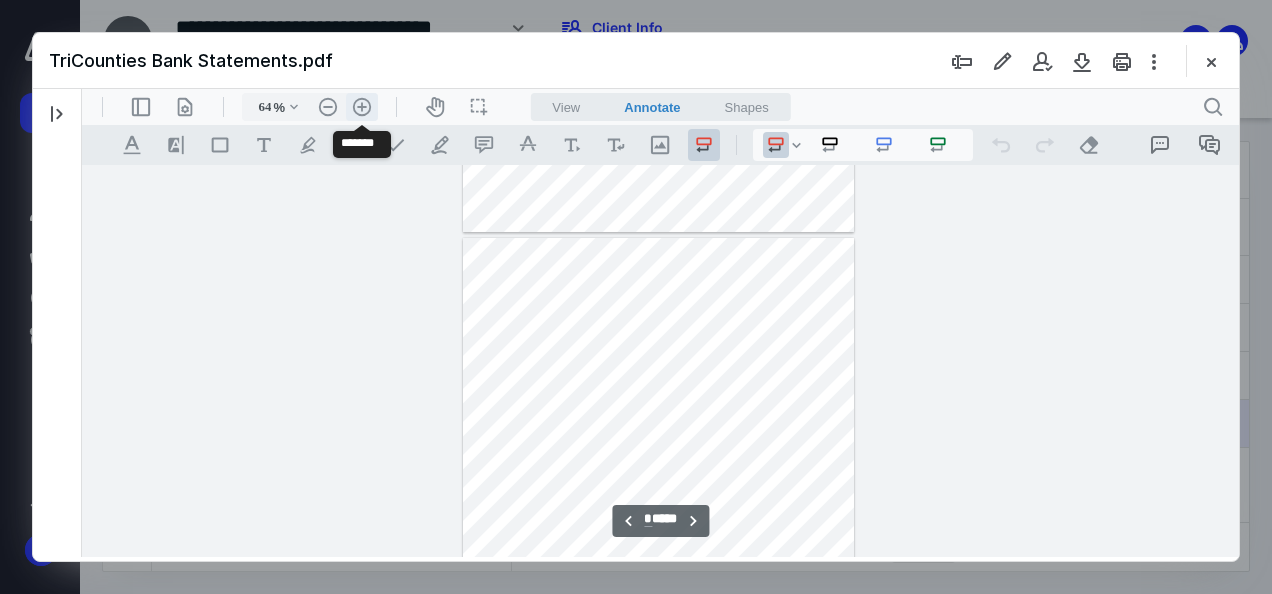 click on ".cls-1{fill:#abb0c4;} icon - header - zoom - in - line" at bounding box center [362, 107] 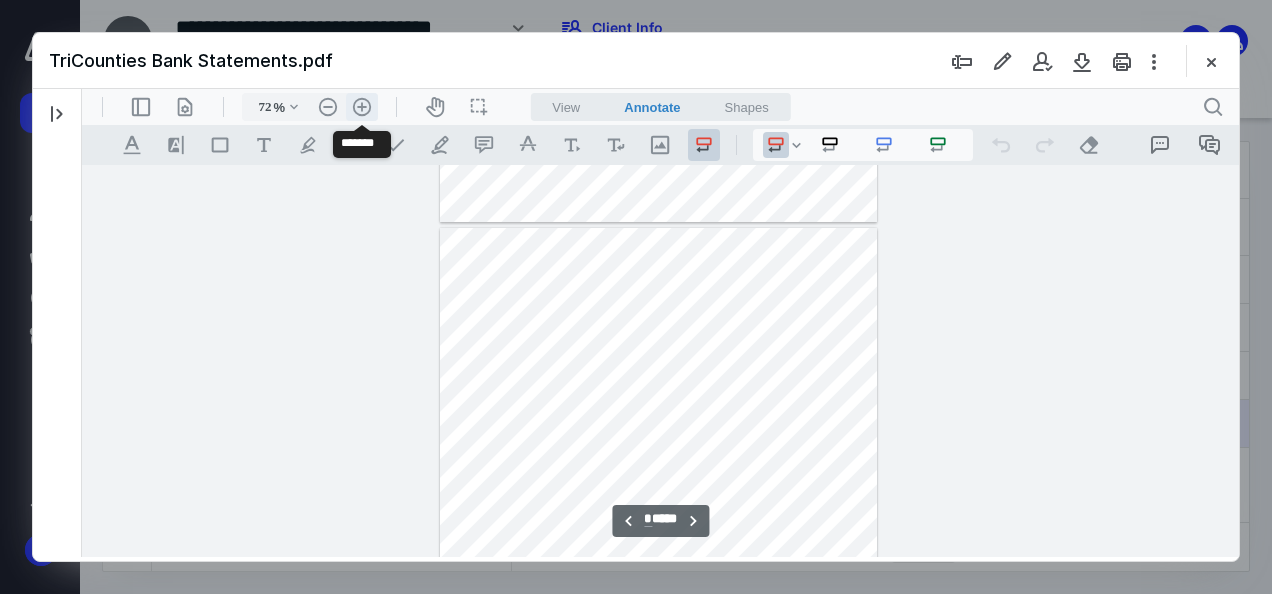 click on ".cls-1{fill:#abb0c4;} icon - header - zoom - in - line" at bounding box center (362, 107) 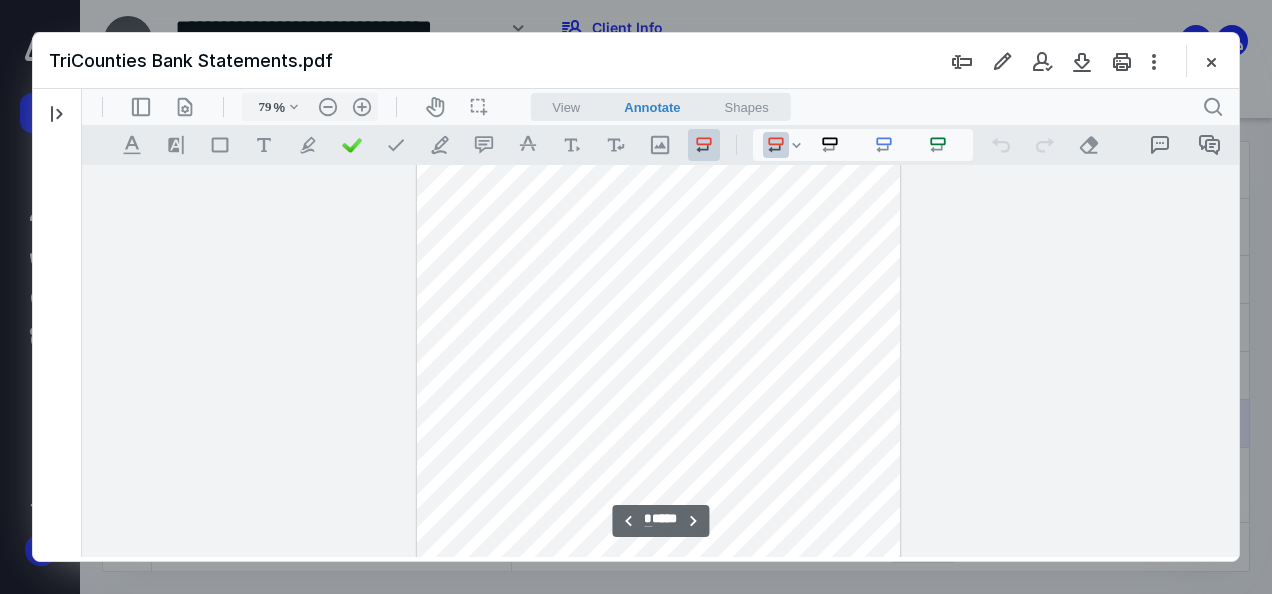 scroll, scrollTop: 2778, scrollLeft: 0, axis: vertical 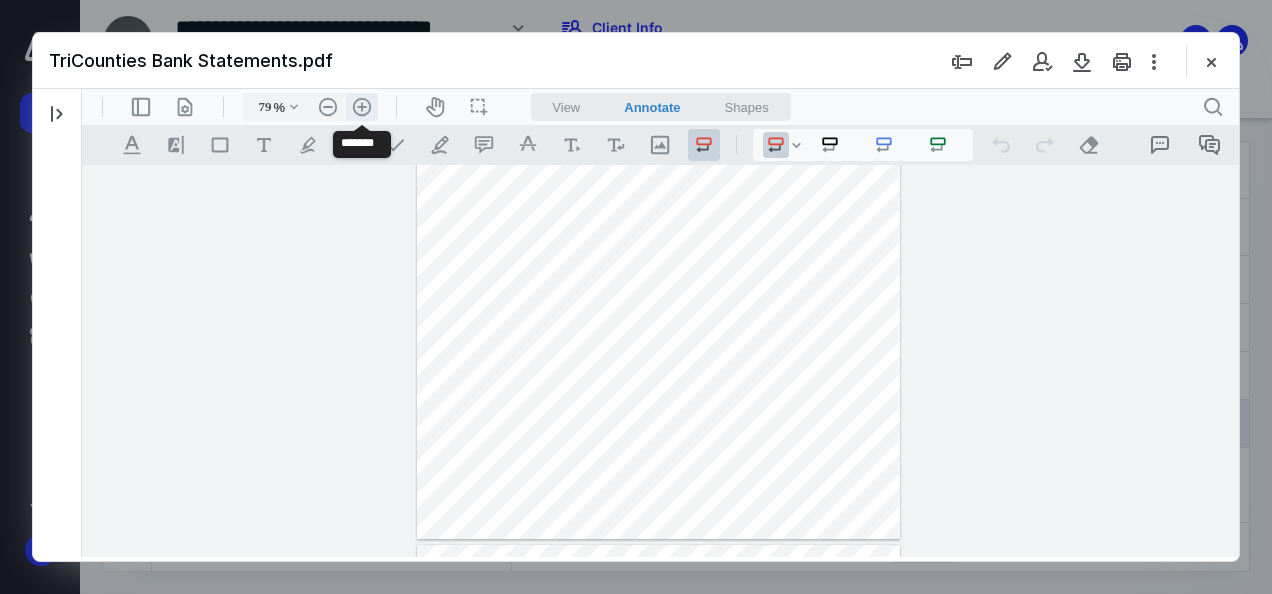 click on ".cls-1{fill:#abb0c4;} icon - header - zoom - in - line" at bounding box center (362, 107) 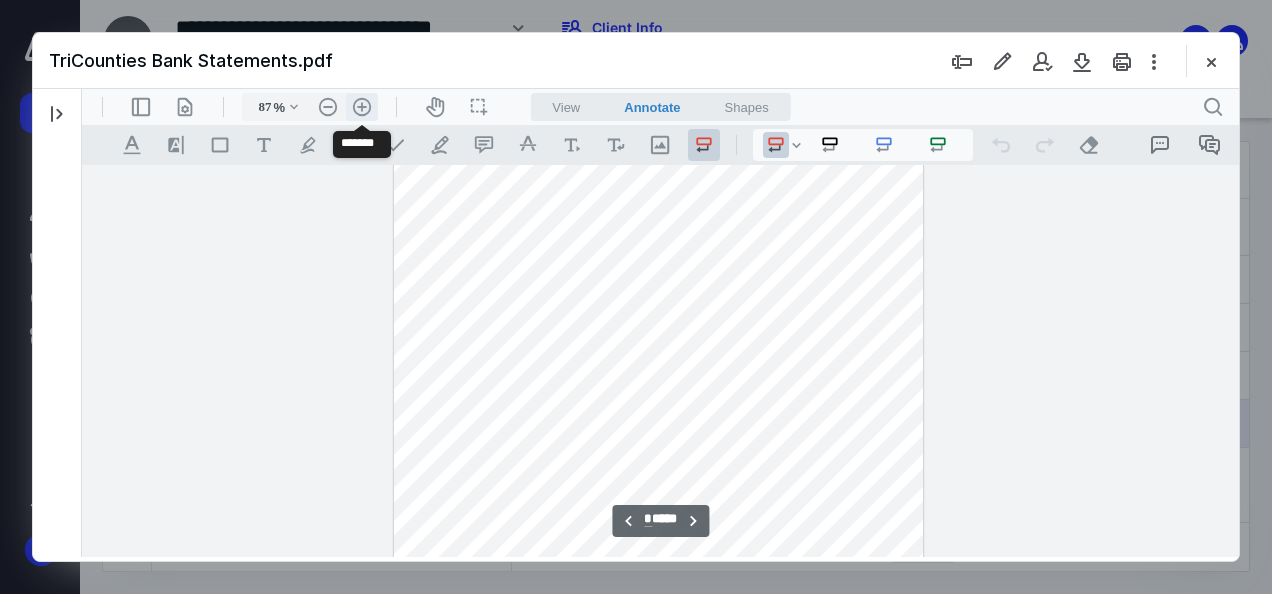click on ".cls-1{fill:#abb0c4;} icon - header - zoom - in - line" at bounding box center (362, 107) 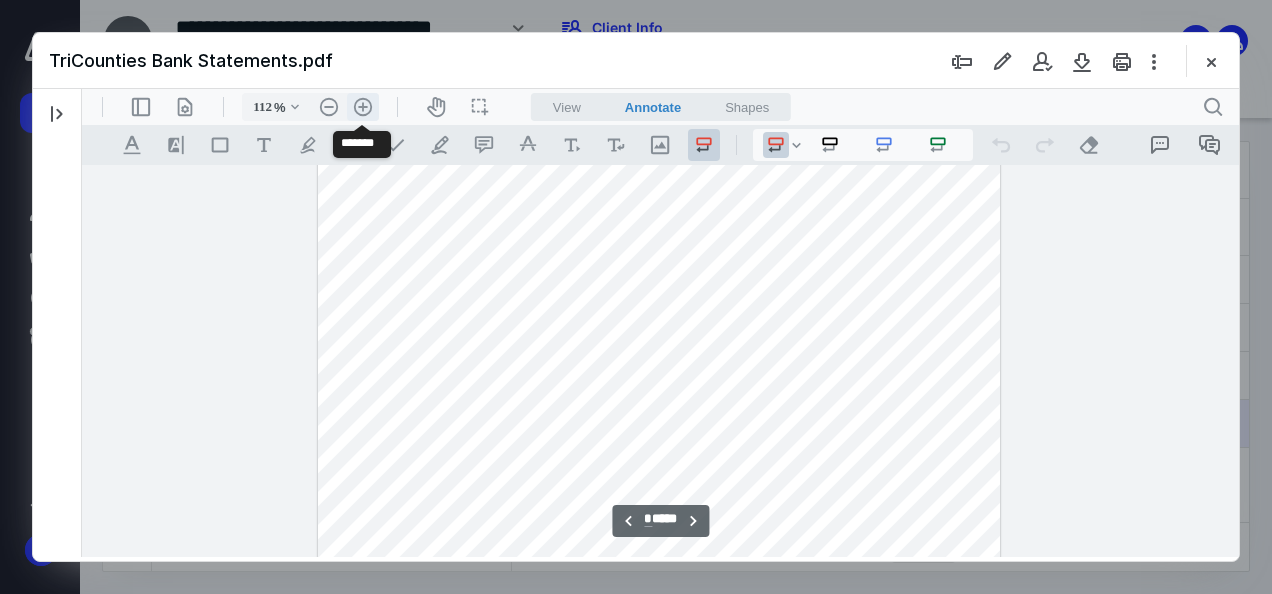 click on ".cls-1{fill:#abb0c4;} icon - header - zoom - in - line" at bounding box center (363, 107) 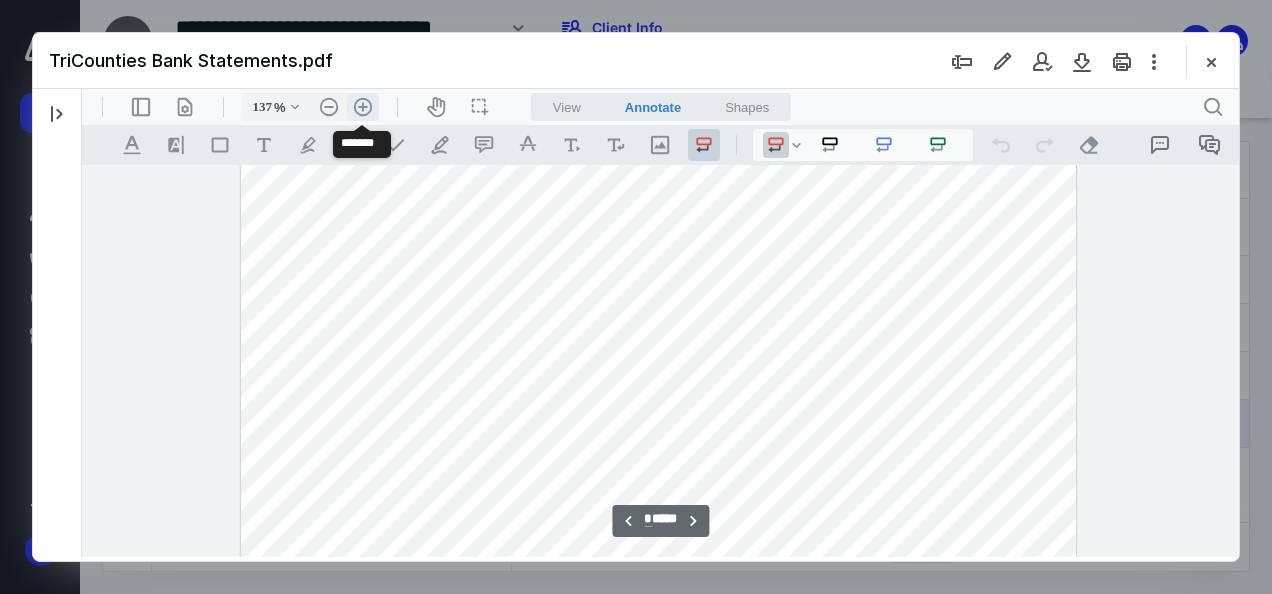click on ".cls-1{fill:#abb0c4;} icon - header - zoom - in - line" at bounding box center (363, 107) 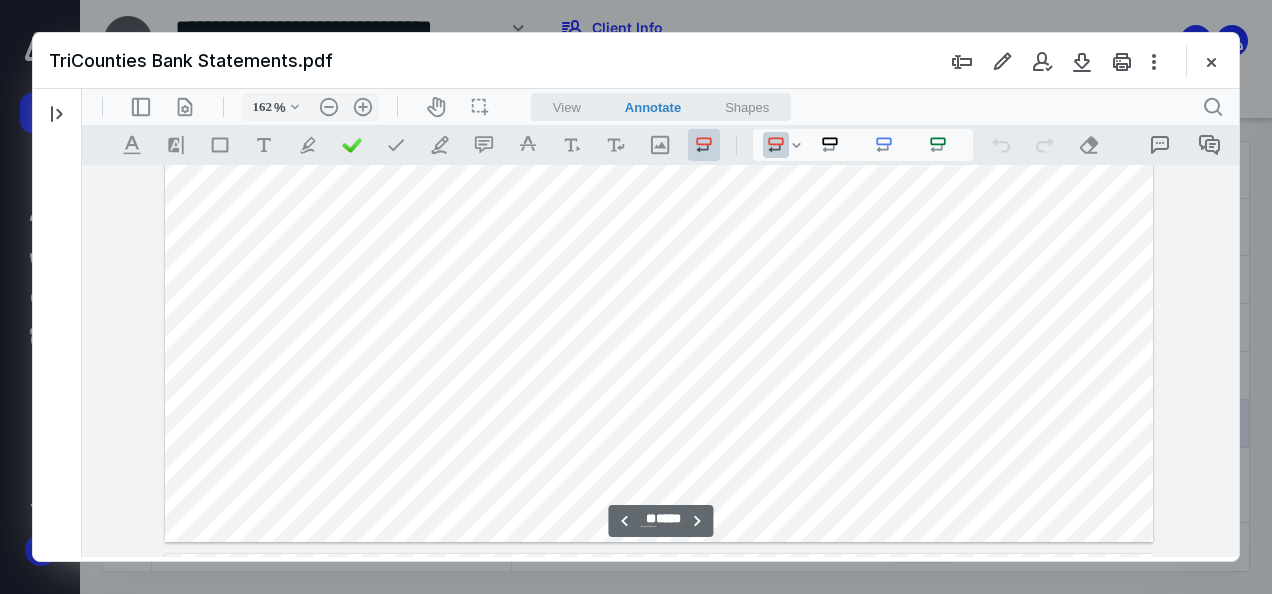 scroll, scrollTop: 16444, scrollLeft: 0, axis: vertical 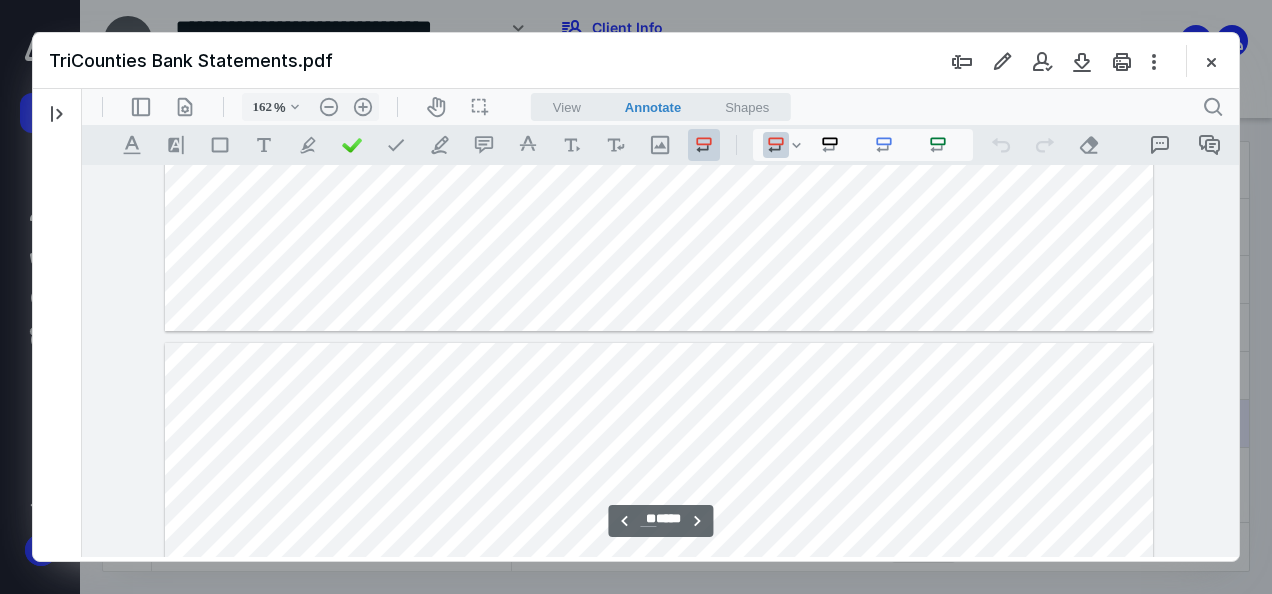 type on "**" 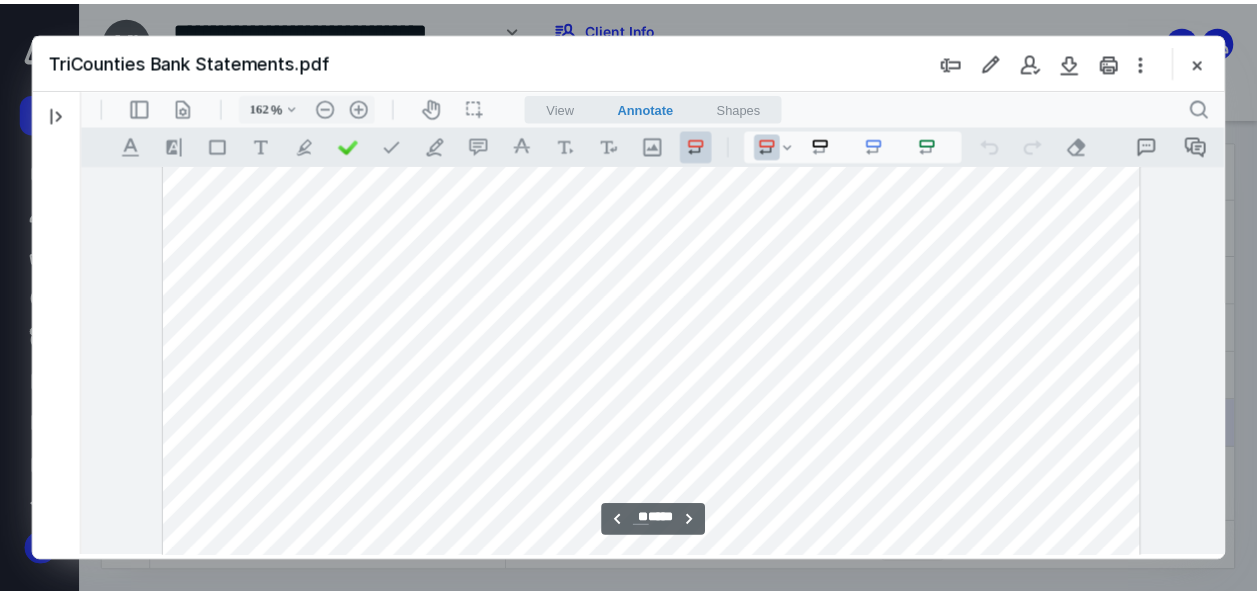 scroll, scrollTop: 18444, scrollLeft: 0, axis: vertical 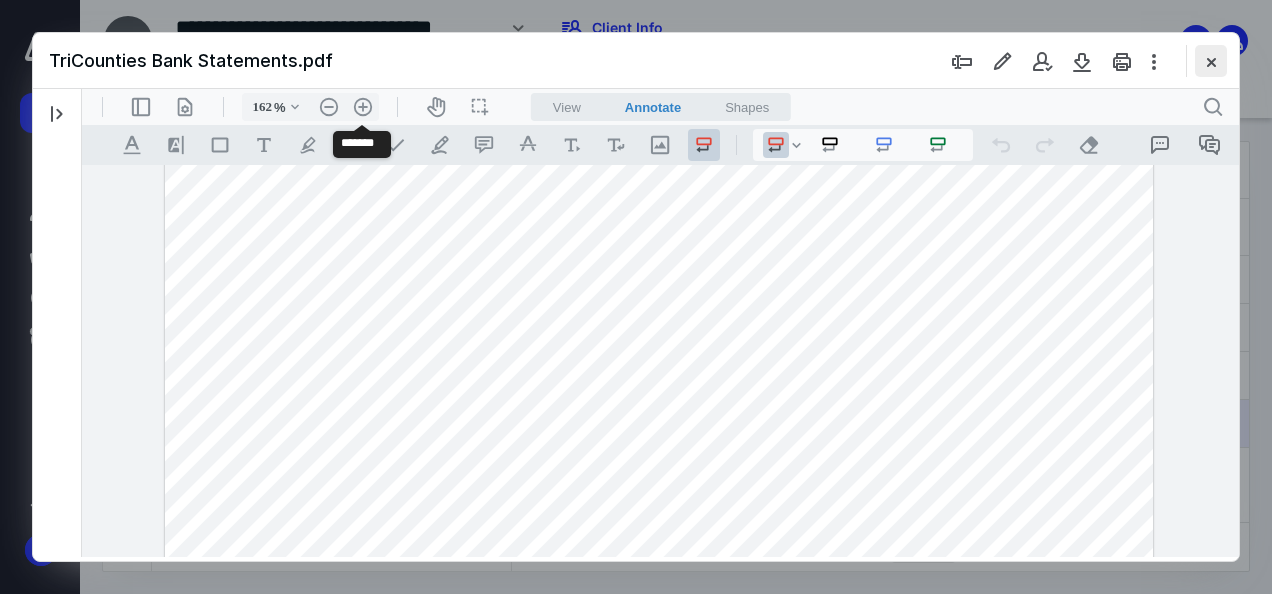 click at bounding box center [1211, 61] 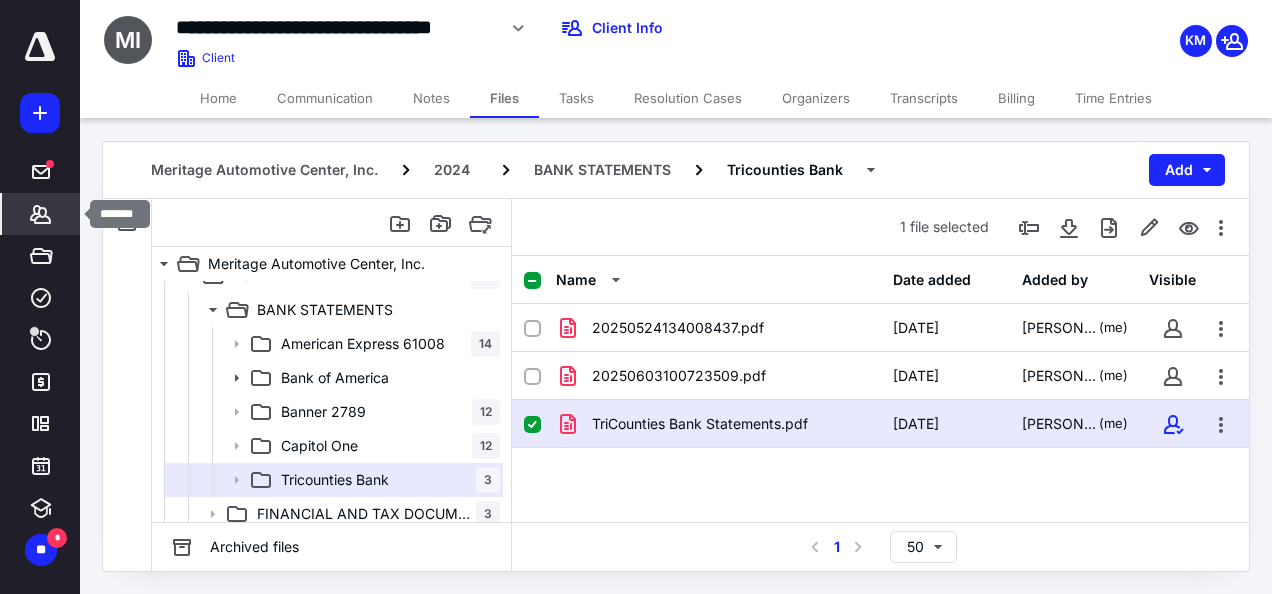 click 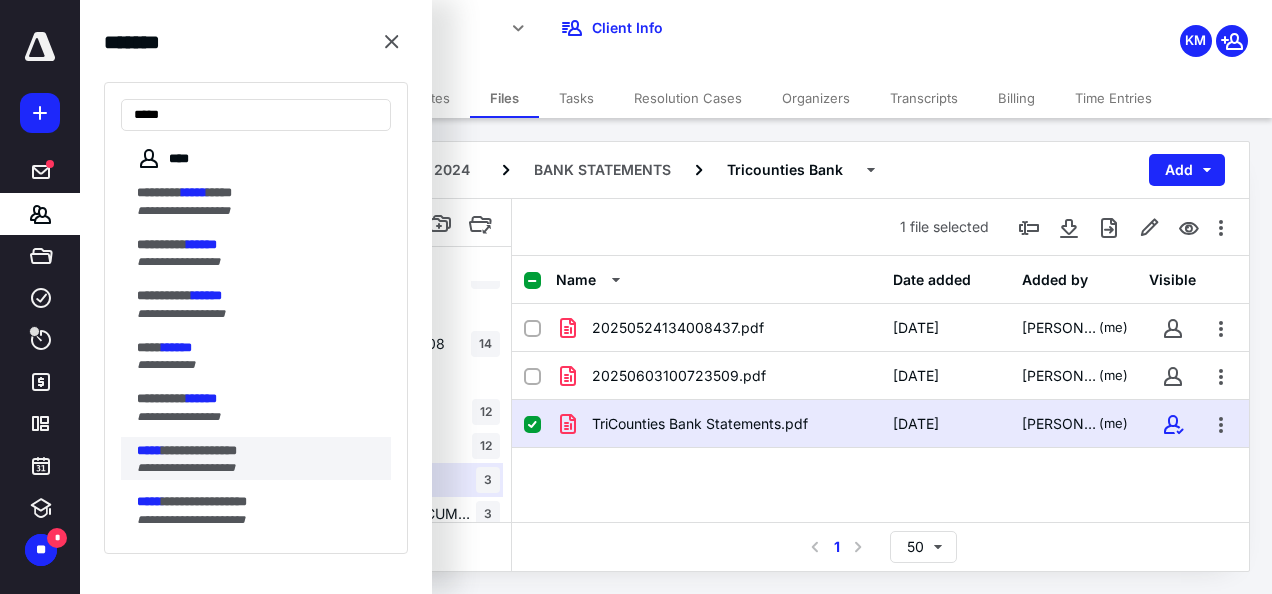 type on "*****" 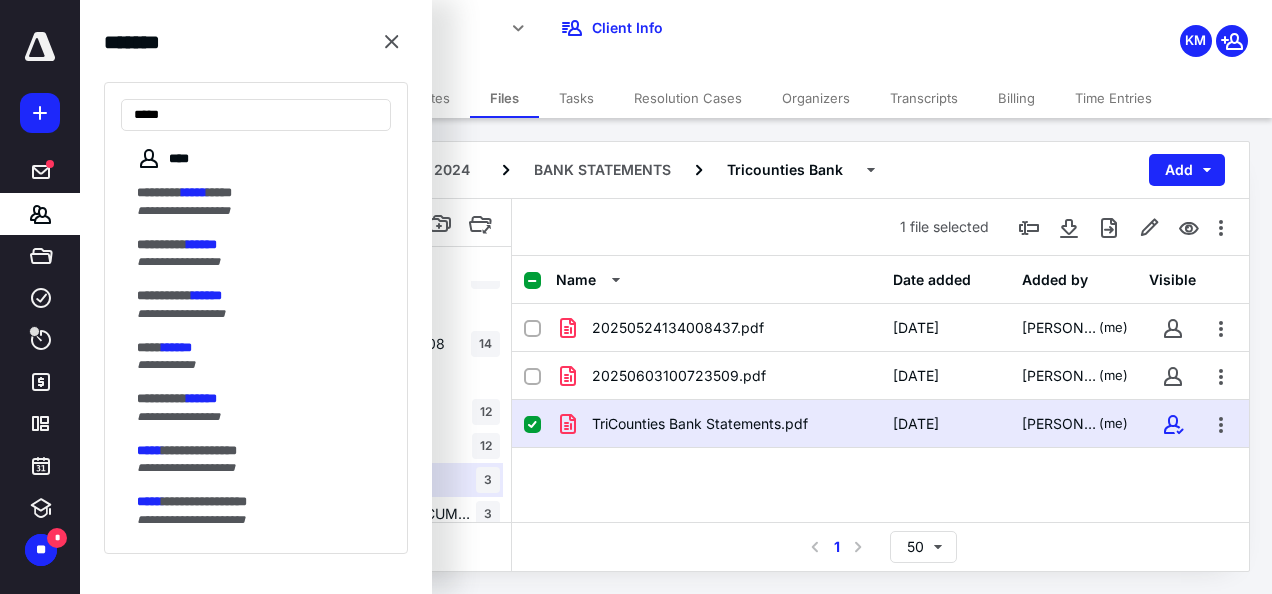 drag, startPoint x: 261, startPoint y: 459, endPoint x: 265, endPoint y: 443, distance: 16.492422 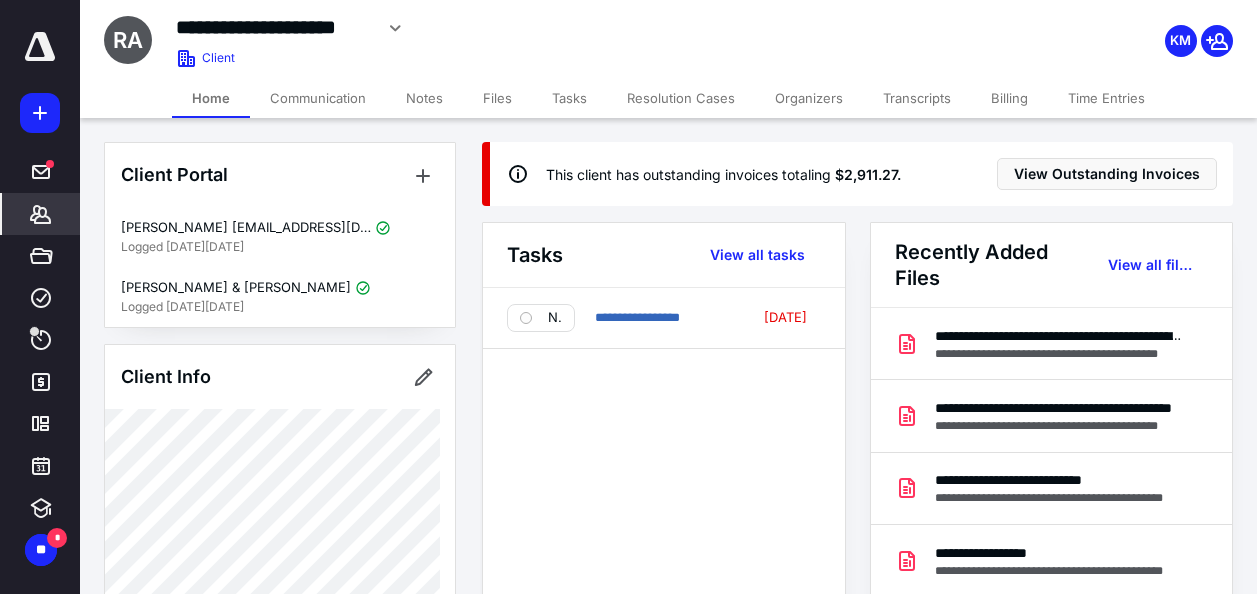 click on "Notes" at bounding box center [424, 98] 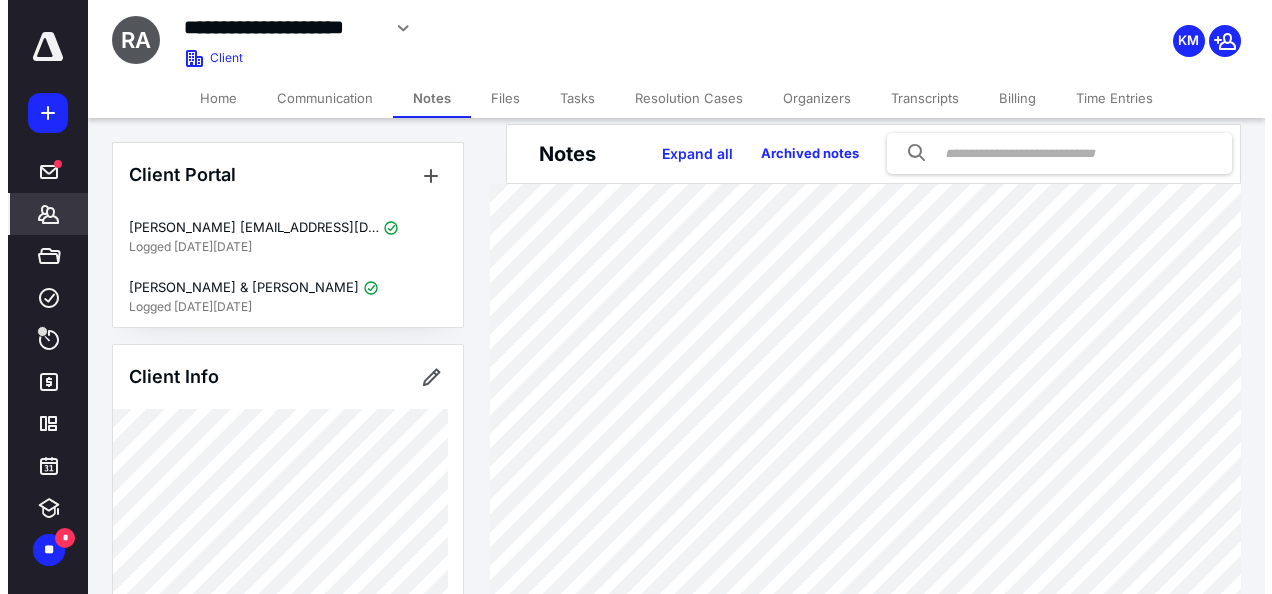 scroll, scrollTop: 0, scrollLeft: 0, axis: both 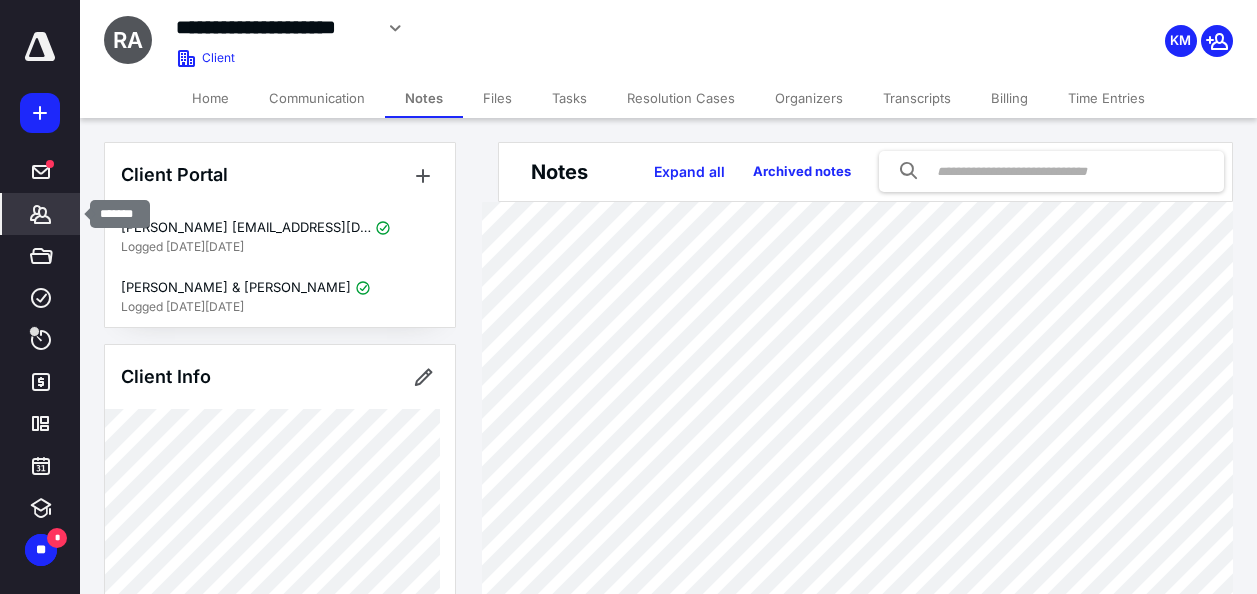 drag, startPoint x: 33, startPoint y: 211, endPoint x: 19, endPoint y: 204, distance: 15.652476 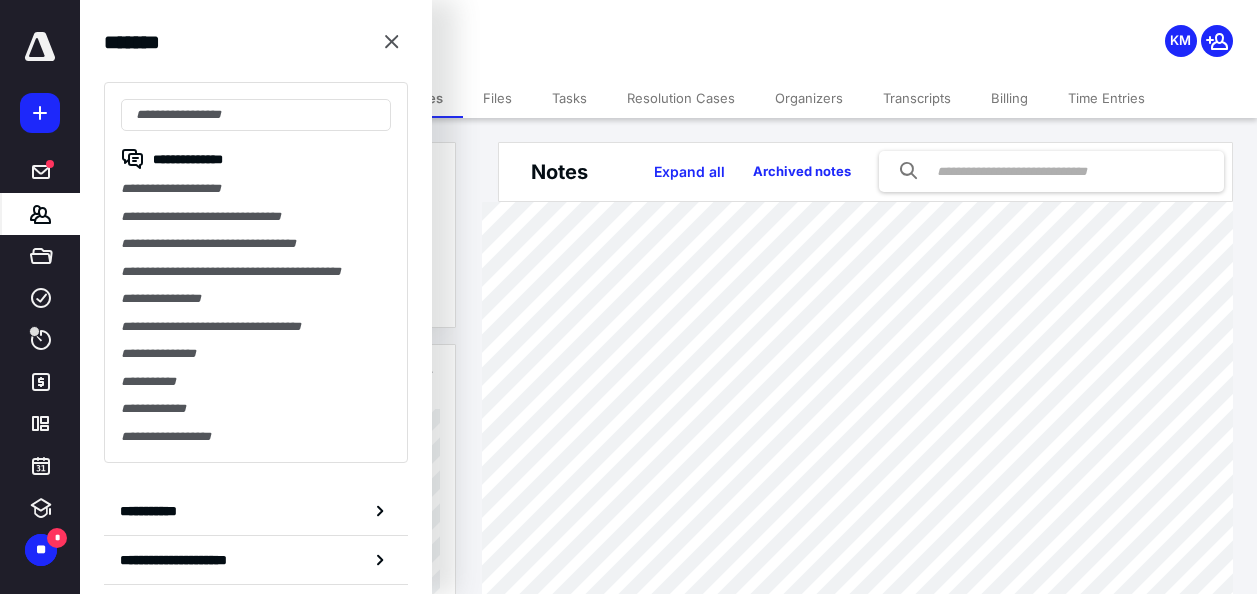 click on "**********" at bounding box center (256, 217) 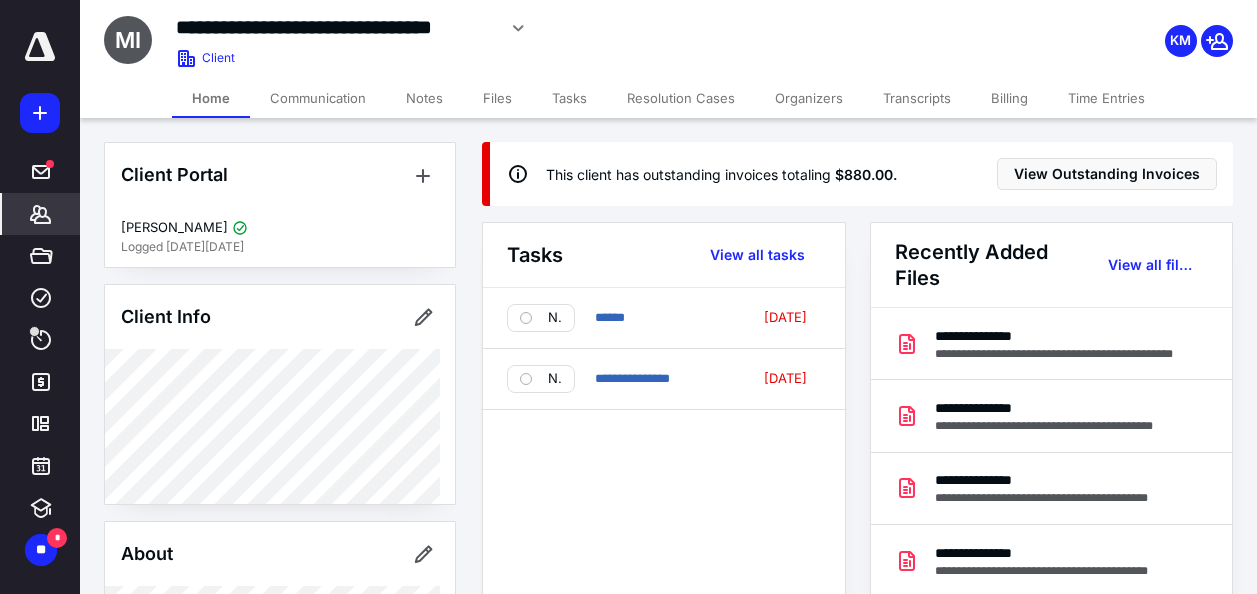 click on "Files" at bounding box center (497, 98) 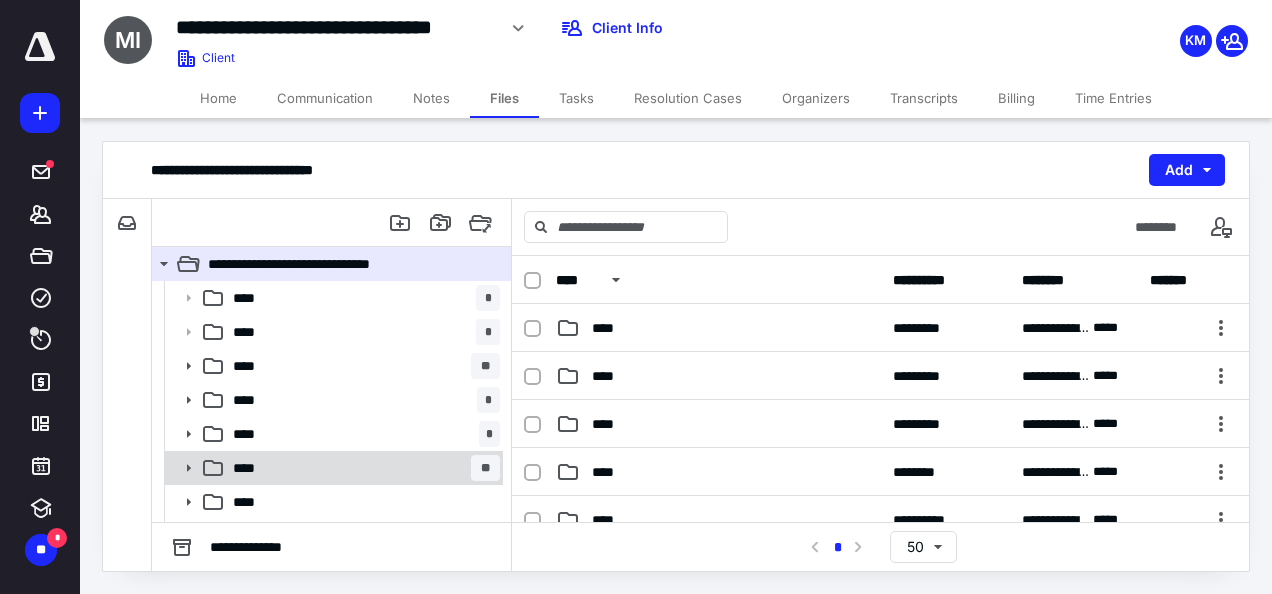click on "**** **" at bounding box center [362, 468] 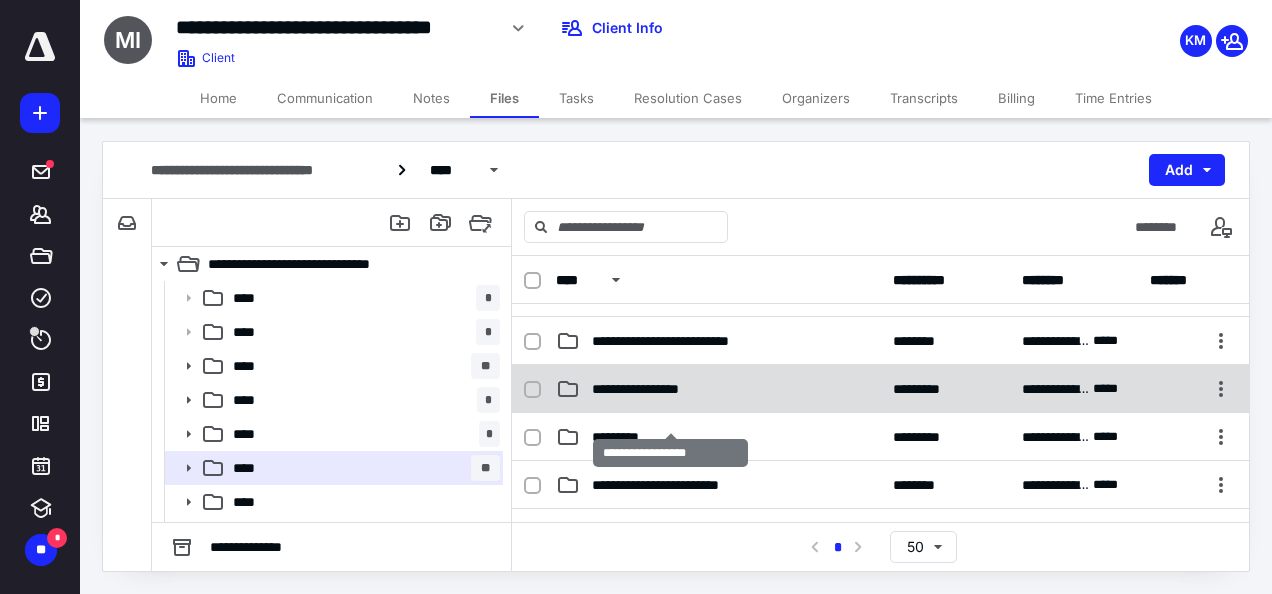 scroll, scrollTop: 0, scrollLeft: 0, axis: both 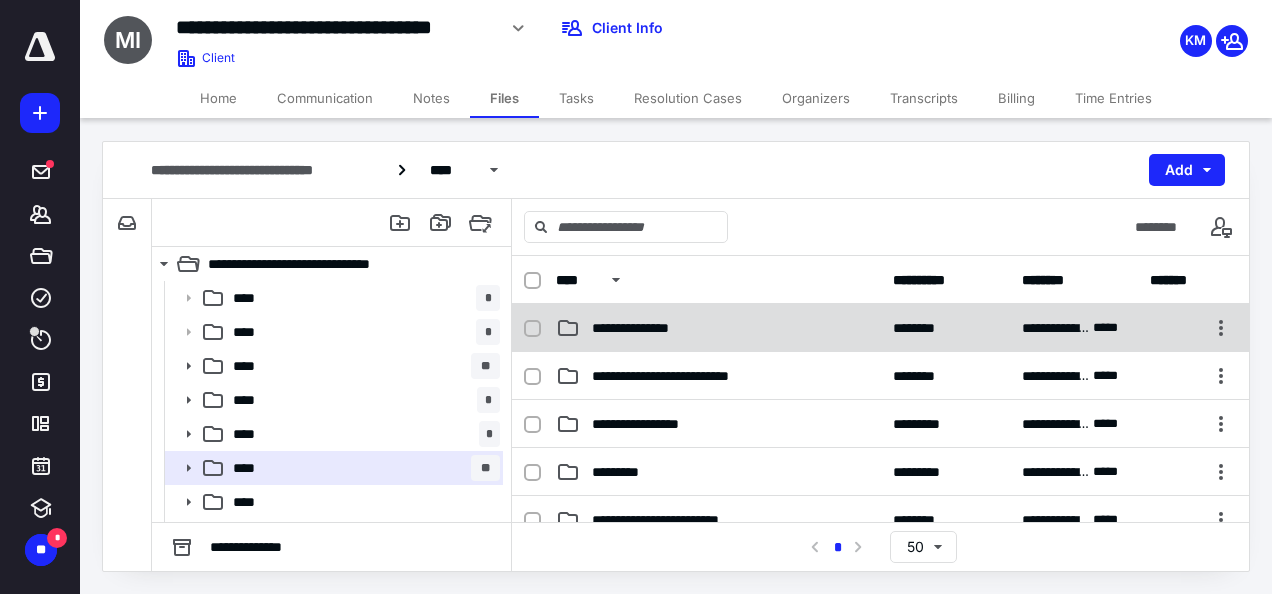 click on "**********" at bounding box center (880, 328) 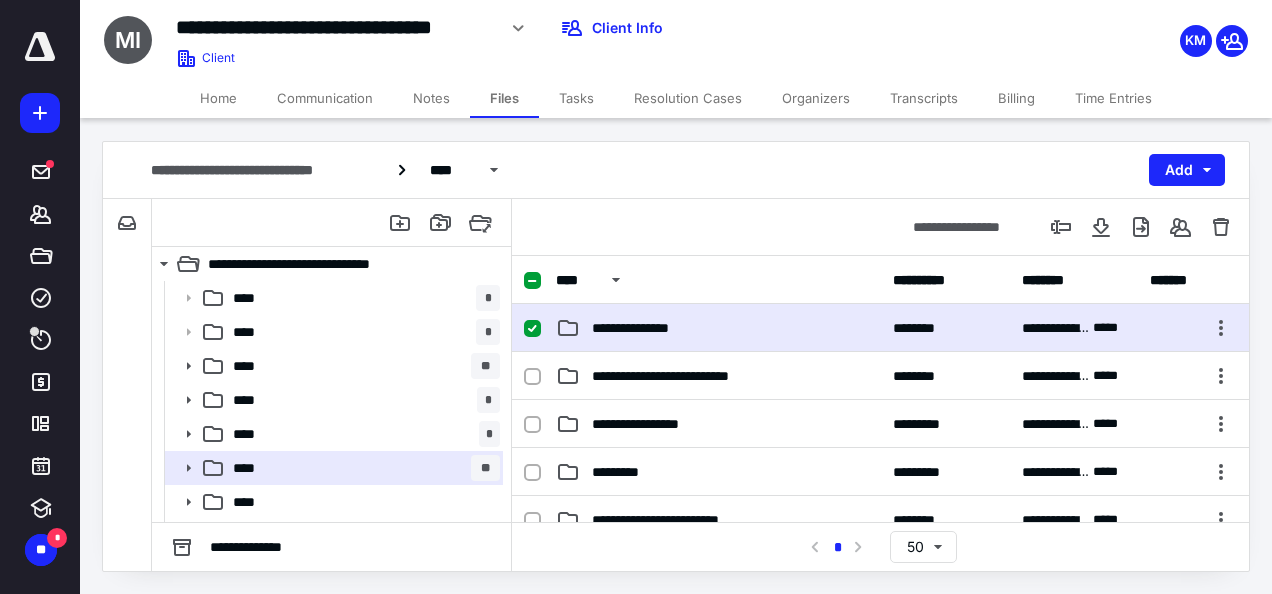 click on "**********" at bounding box center [880, 328] 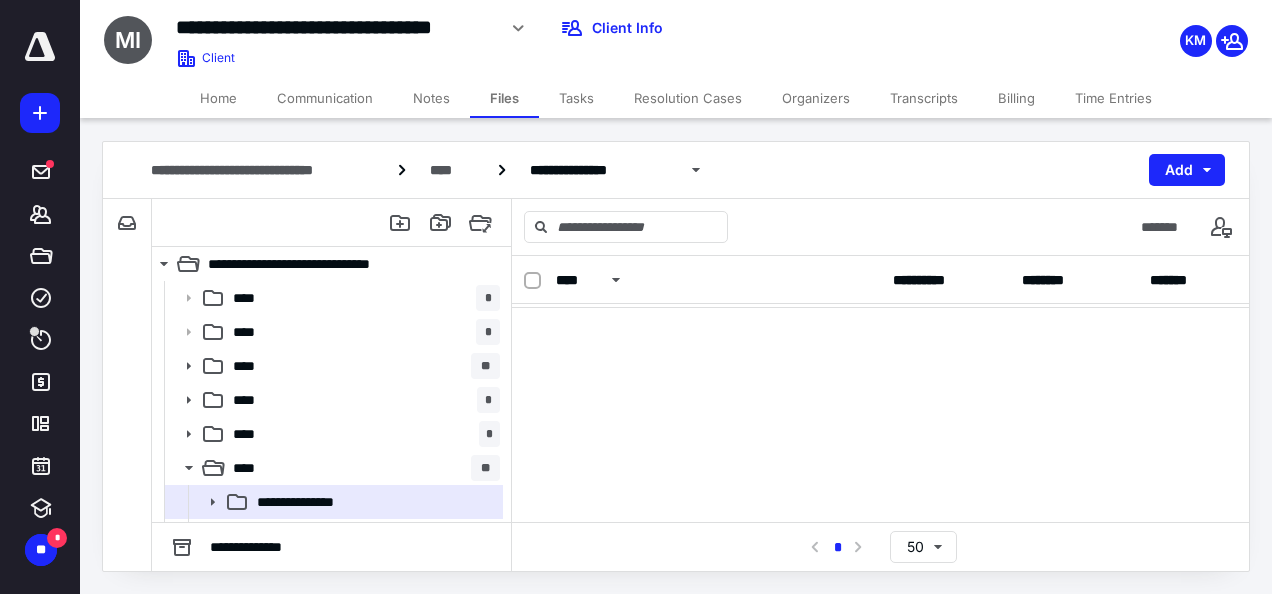 scroll, scrollTop: 200, scrollLeft: 0, axis: vertical 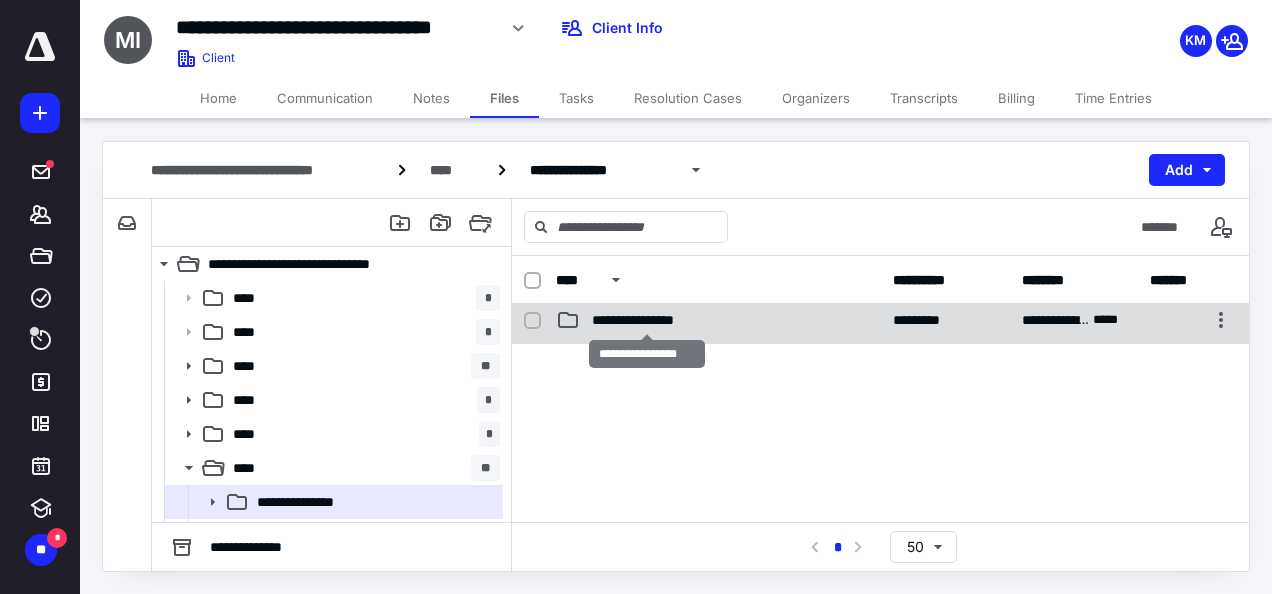 click on "**********" at bounding box center (647, 320) 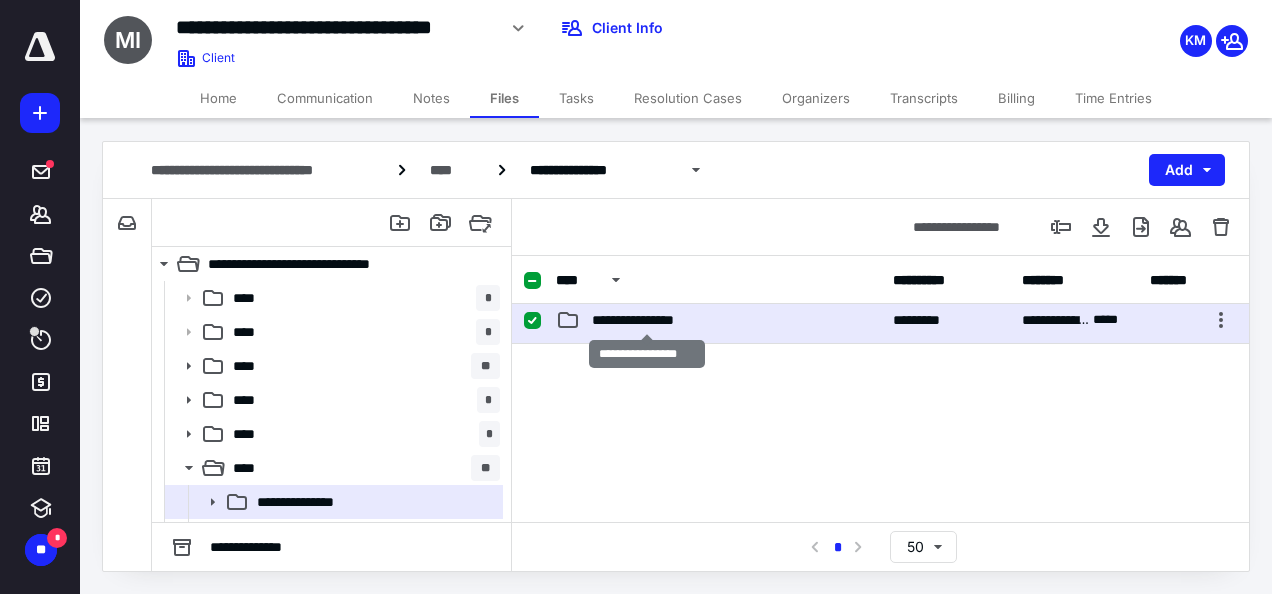 click on "**********" at bounding box center [647, 320] 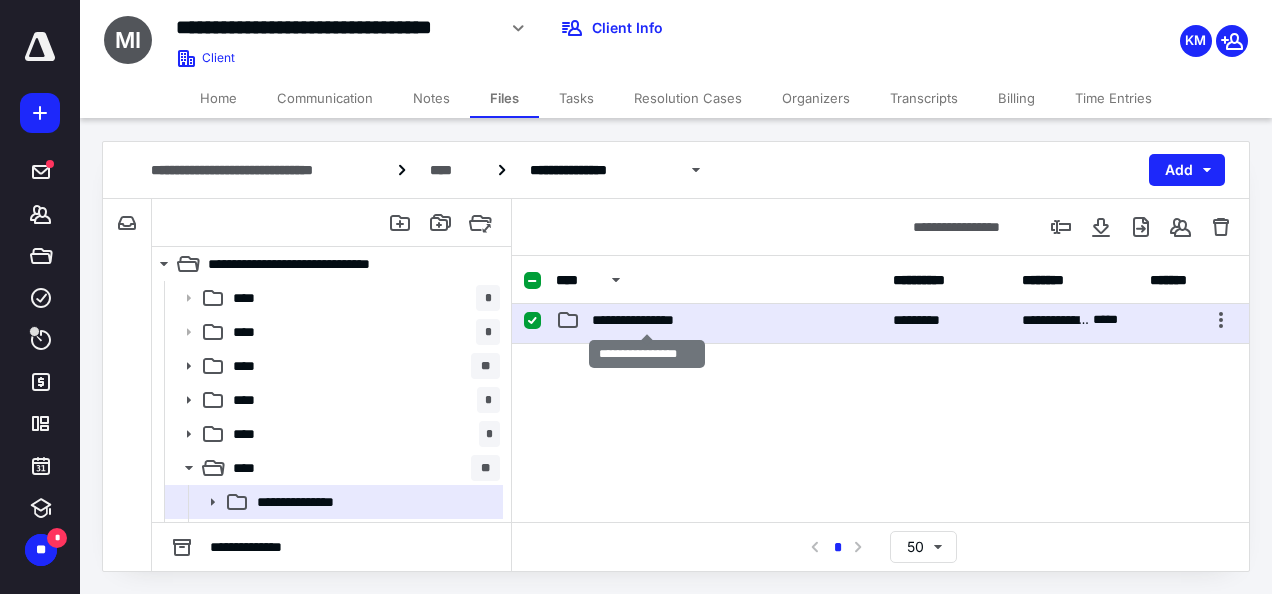 scroll, scrollTop: 0, scrollLeft: 0, axis: both 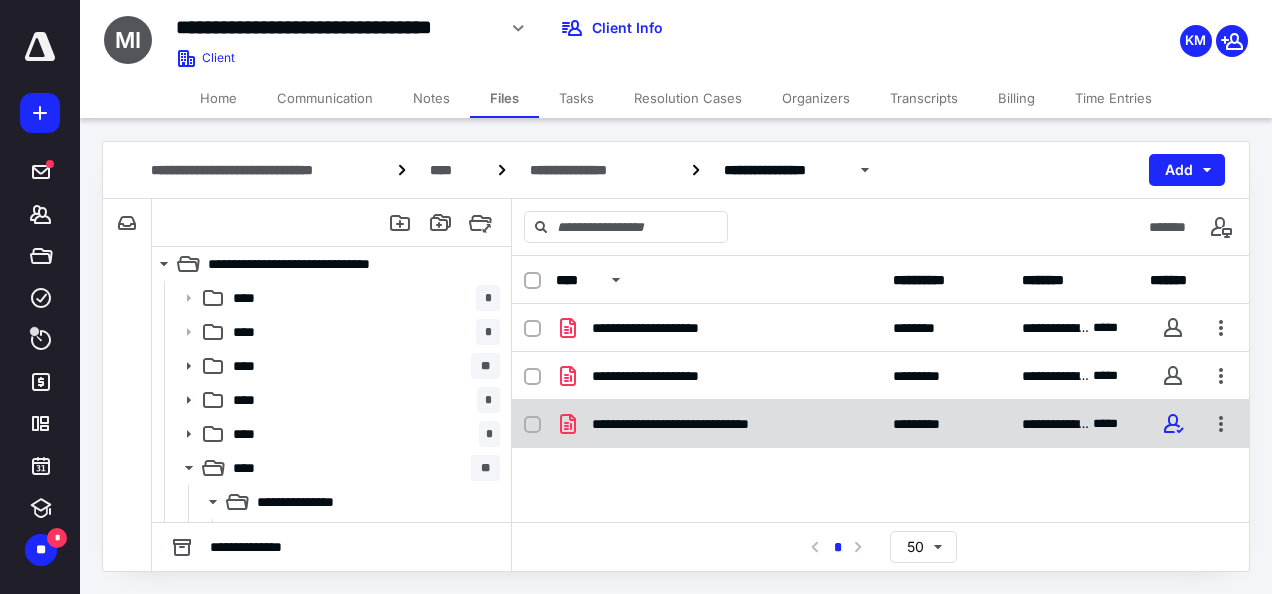 click on "**********" at bounding box center (701, 424) 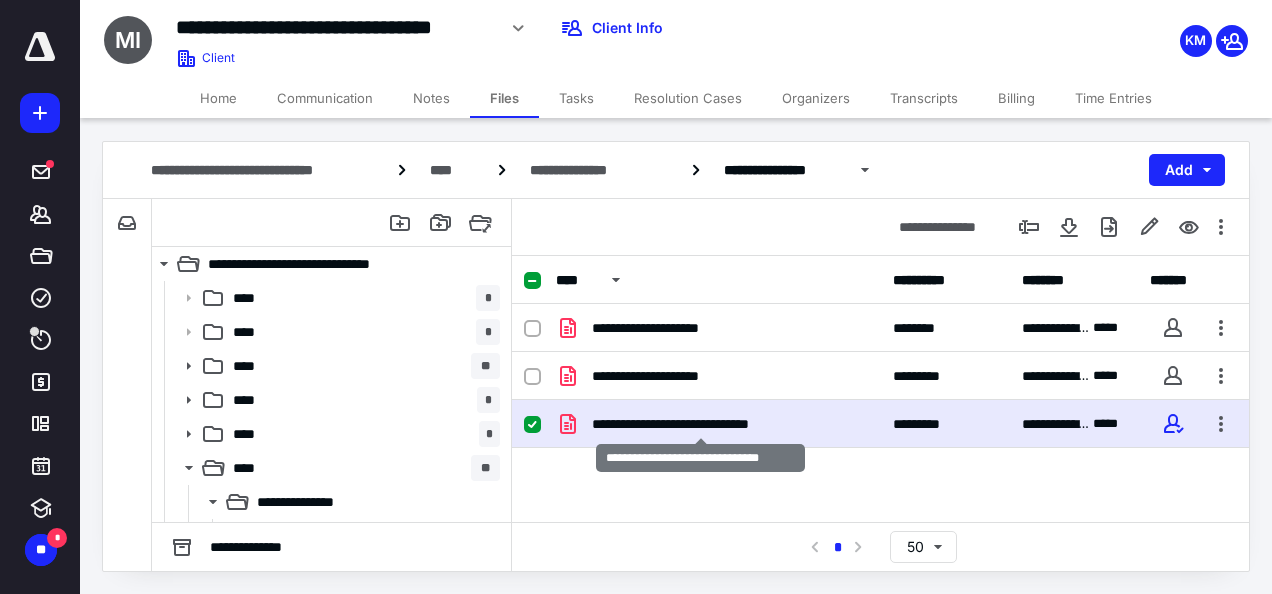 click on "**********" at bounding box center [701, 424] 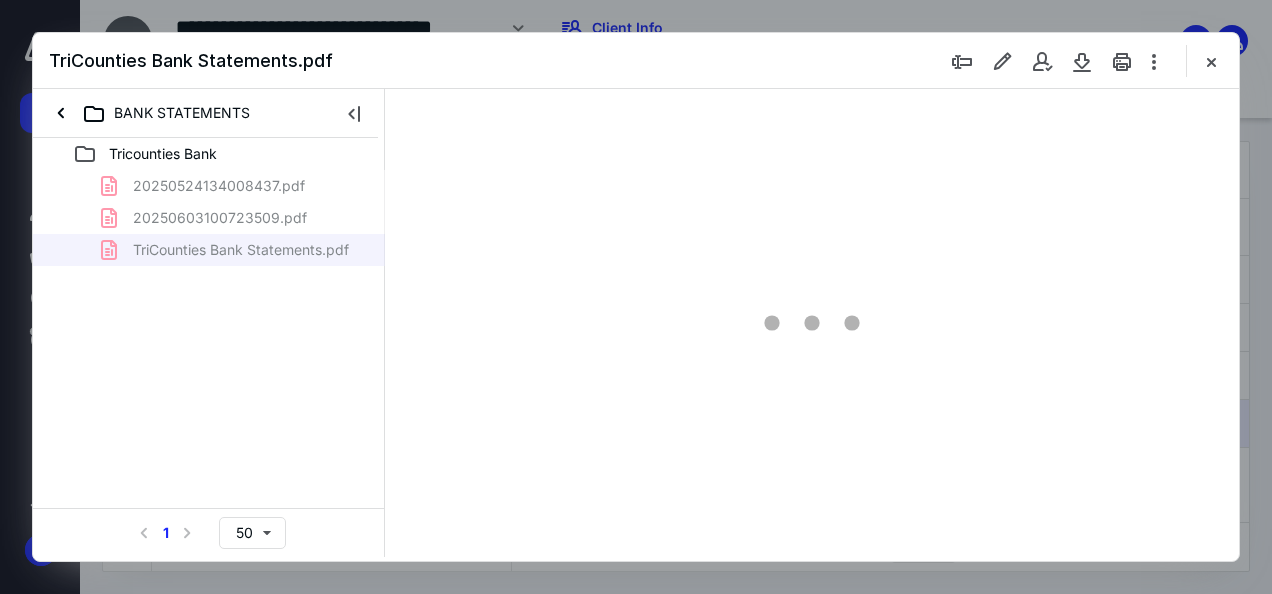 scroll, scrollTop: 0, scrollLeft: 0, axis: both 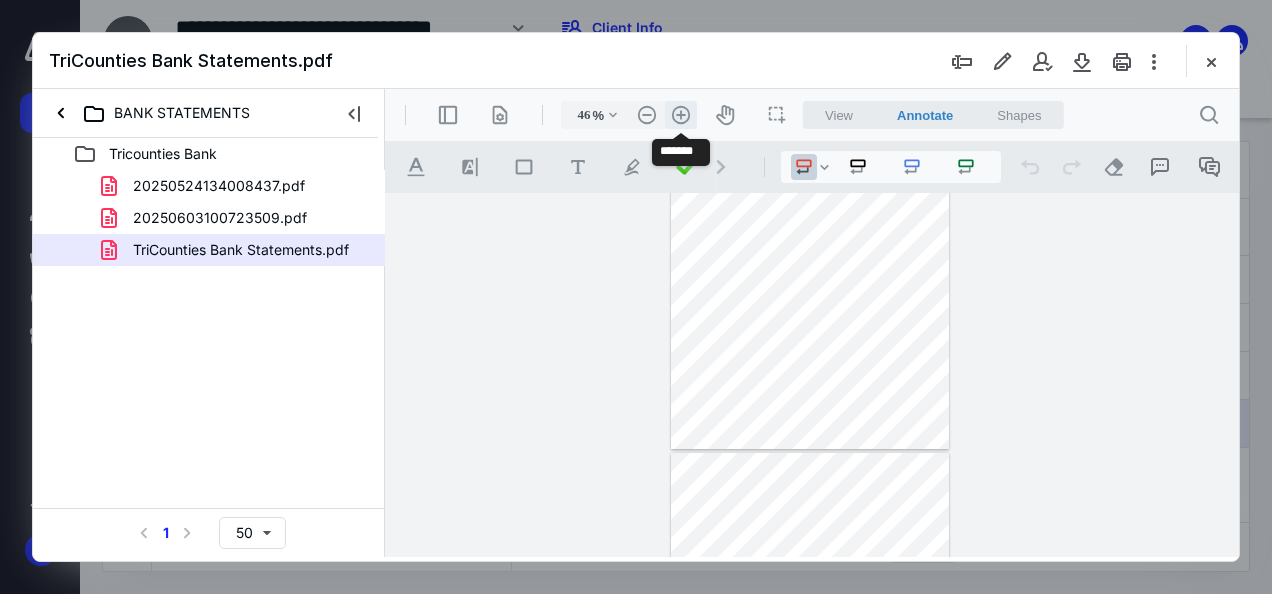 click on ".cls-1{fill:#abb0c4;} icon - header - zoom - in - line" at bounding box center [681, 115] 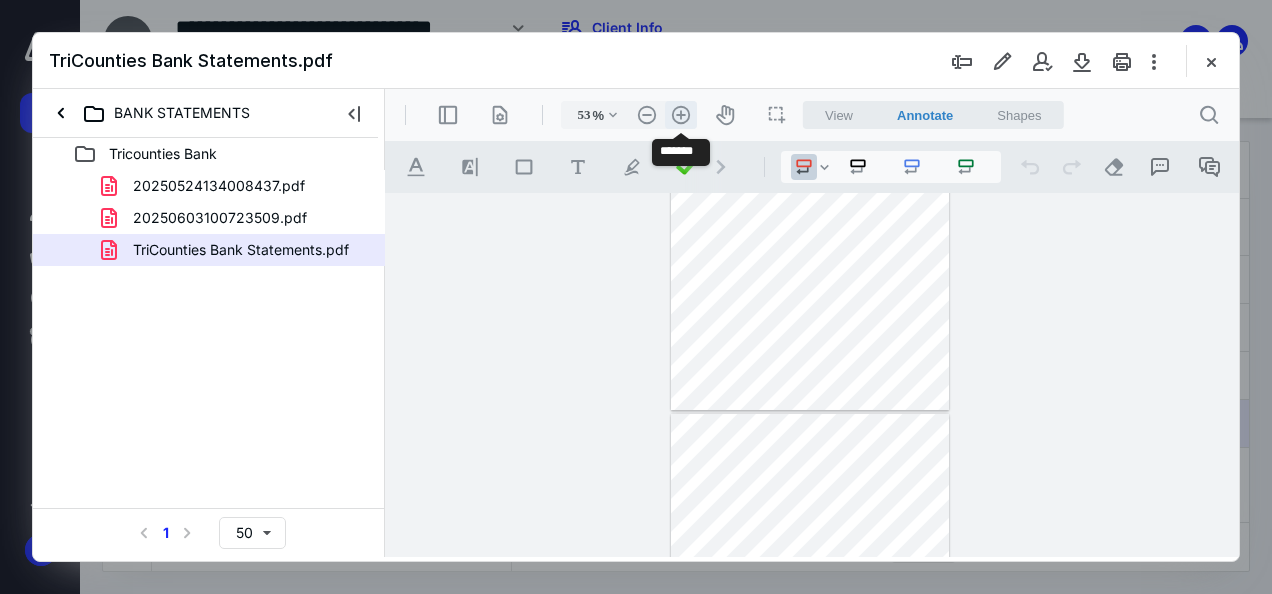 click on ".cls-1{fill:#abb0c4;} icon - header - zoom - in - line" at bounding box center (681, 115) 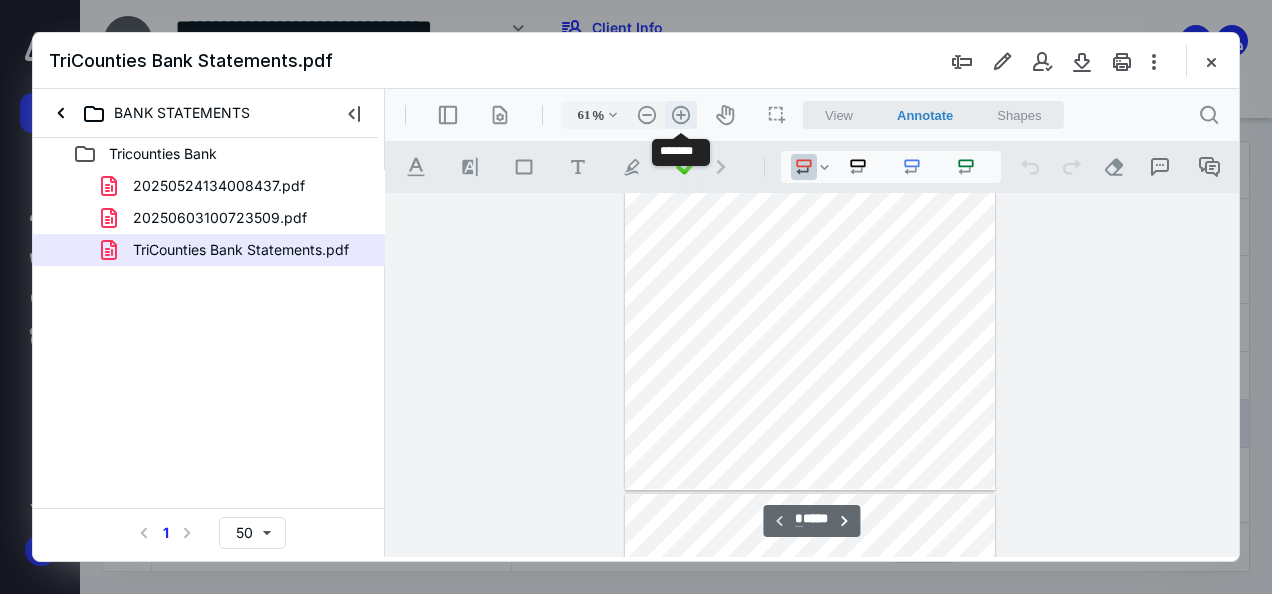 click on ".cls-1{fill:#abb0c4;} icon - header - zoom - in - line" at bounding box center [681, 115] 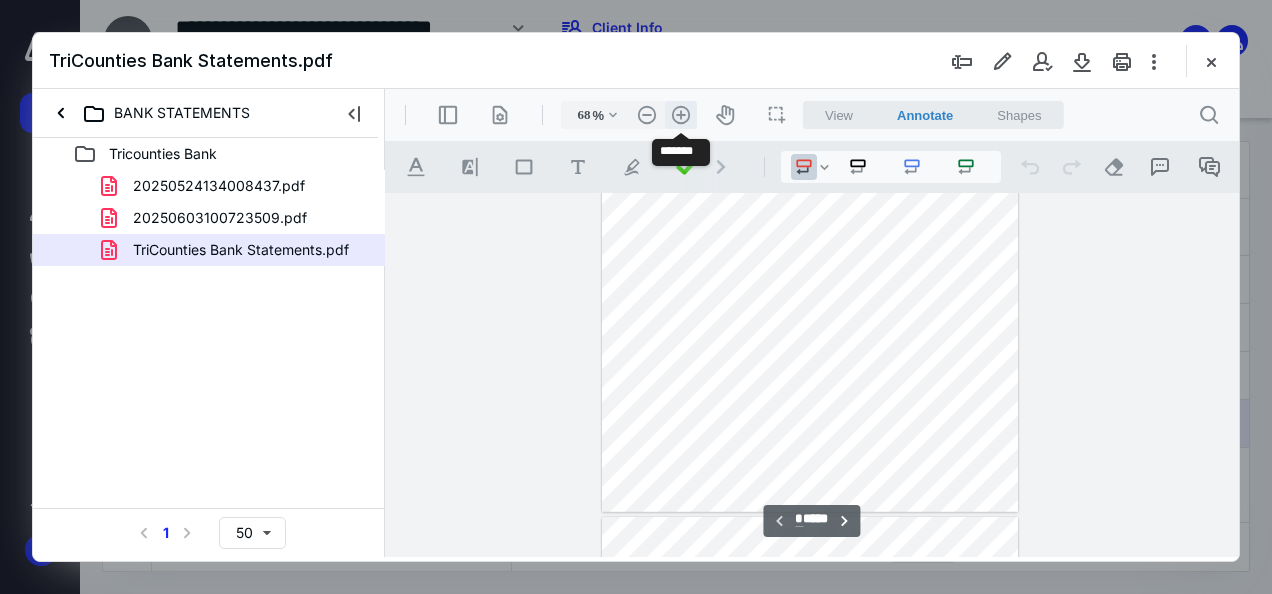 click on ".cls-1{fill:#abb0c4;} icon - header - zoom - in - line" at bounding box center (681, 115) 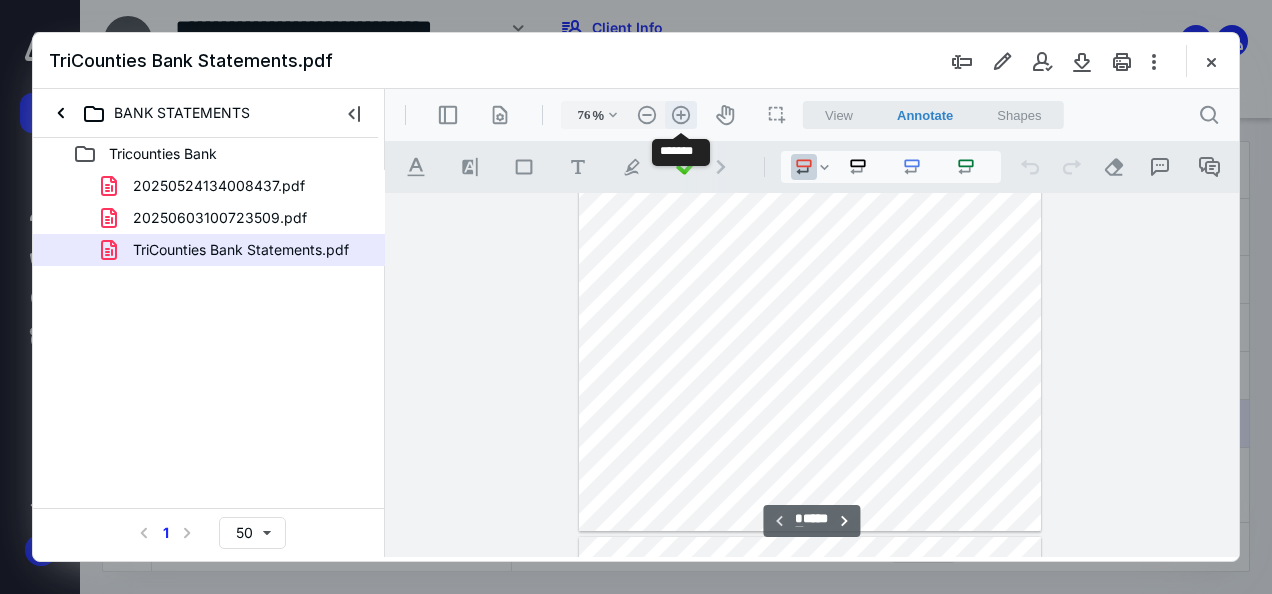 click on ".cls-1{fill:#abb0c4;} icon - header - zoom - in - line" at bounding box center (681, 115) 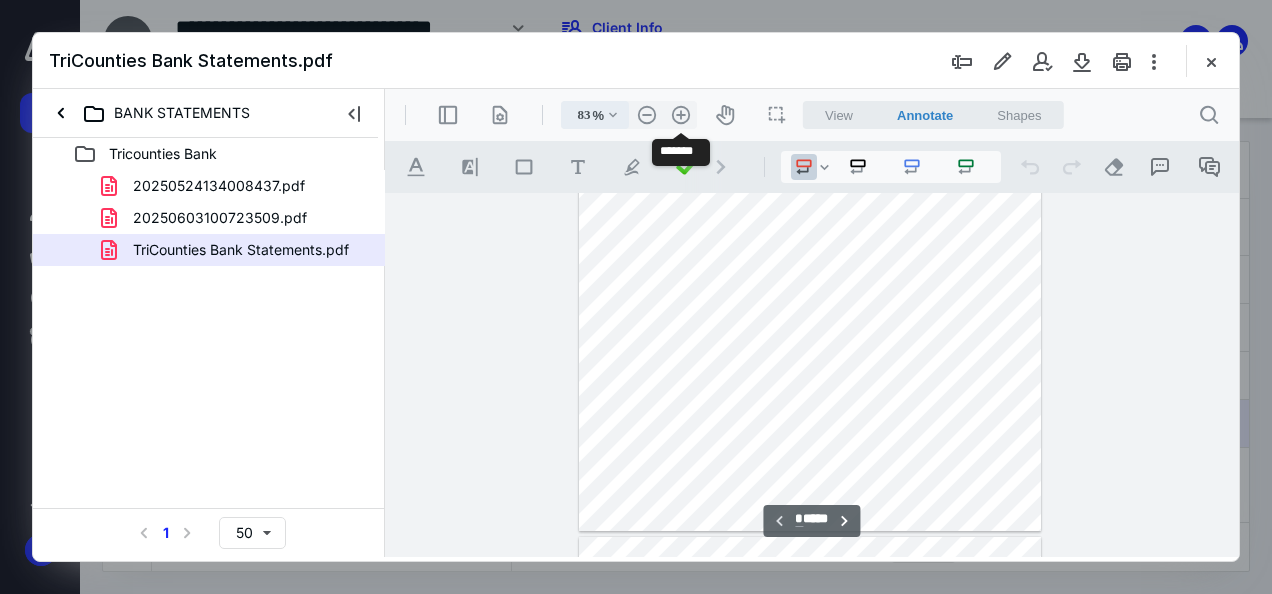 scroll, scrollTop: 301, scrollLeft: 0, axis: vertical 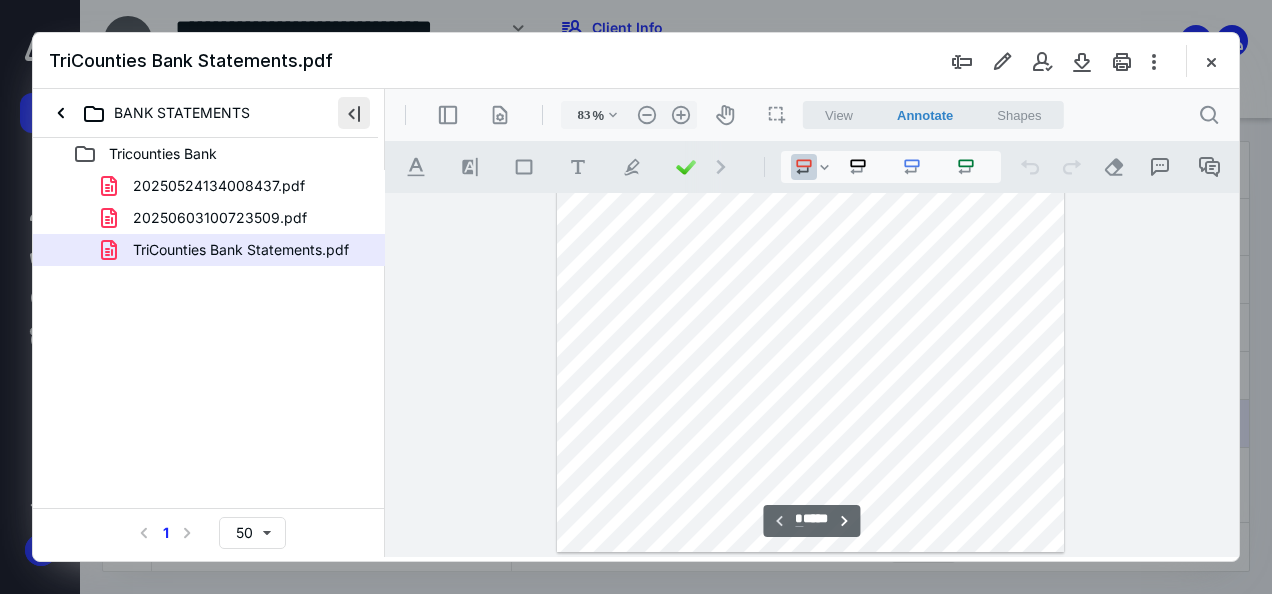 drag, startPoint x: 351, startPoint y: 111, endPoint x: 164, endPoint y: 69, distance: 191.65855 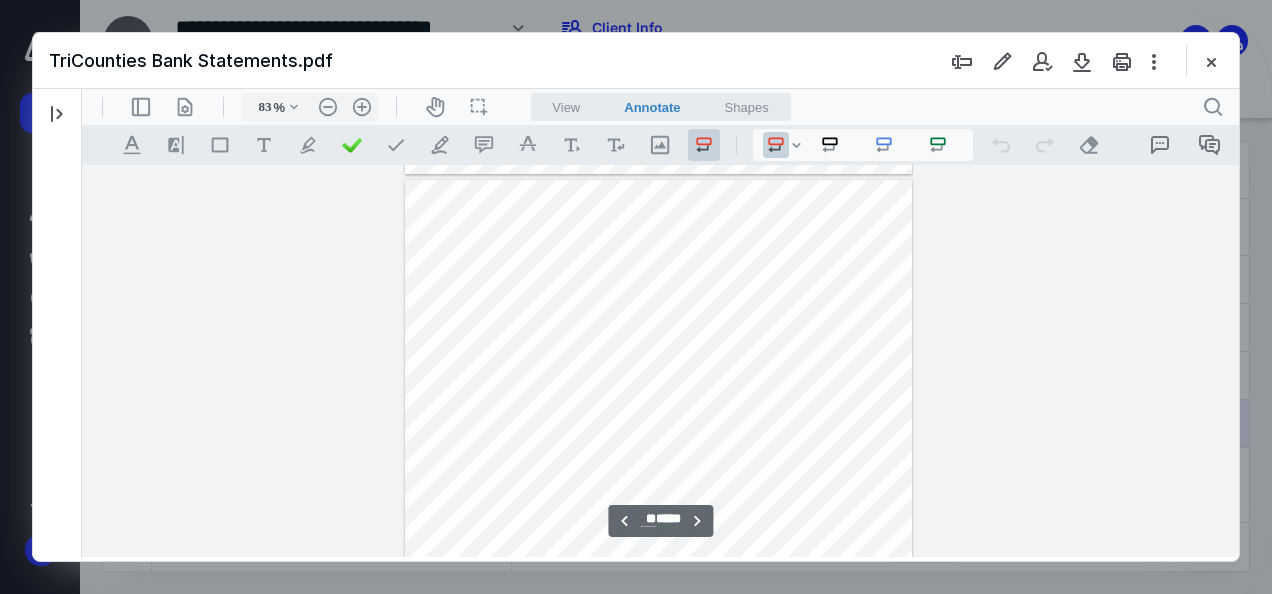 scroll, scrollTop: 6801, scrollLeft: 0, axis: vertical 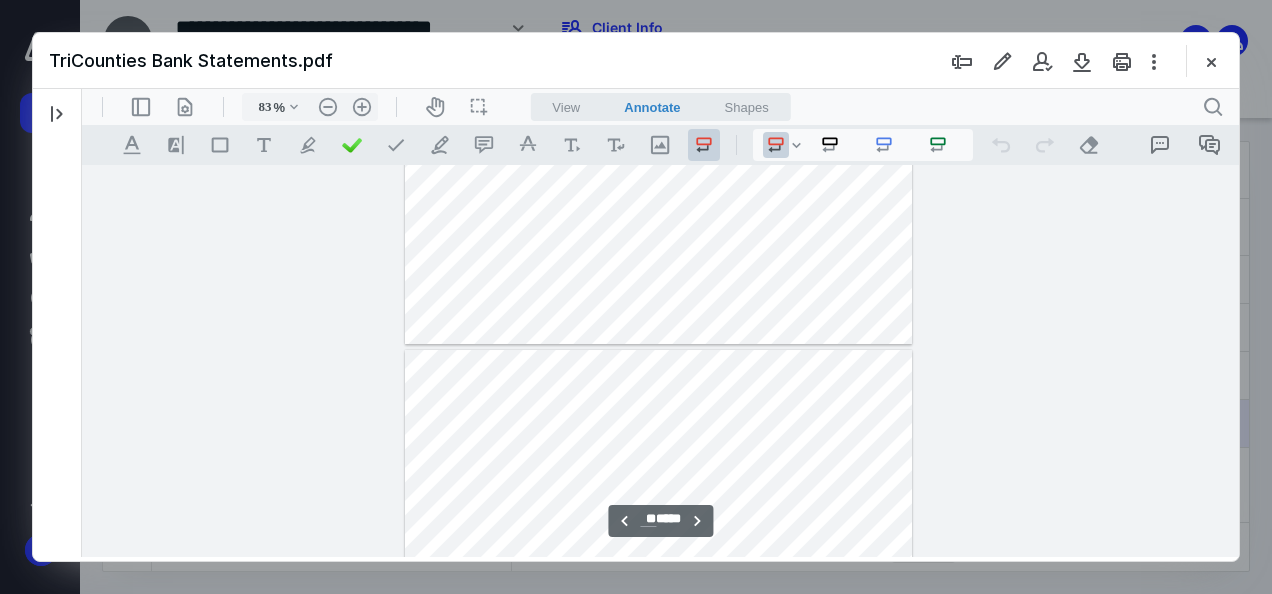 type on "**" 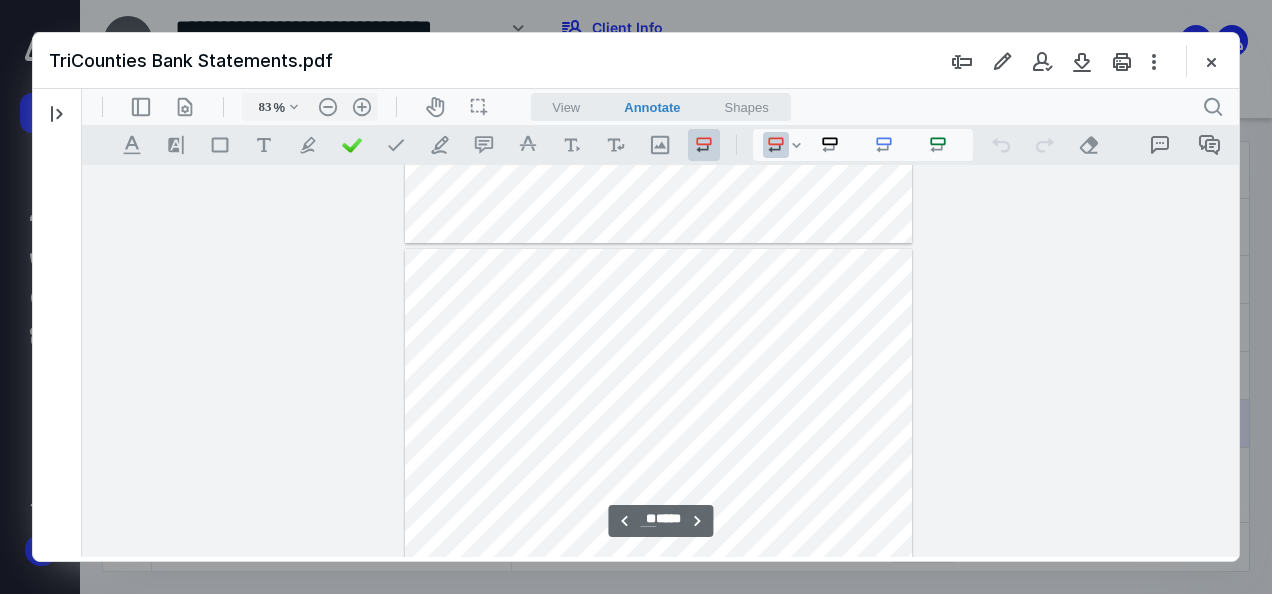 scroll, scrollTop: 9301, scrollLeft: 0, axis: vertical 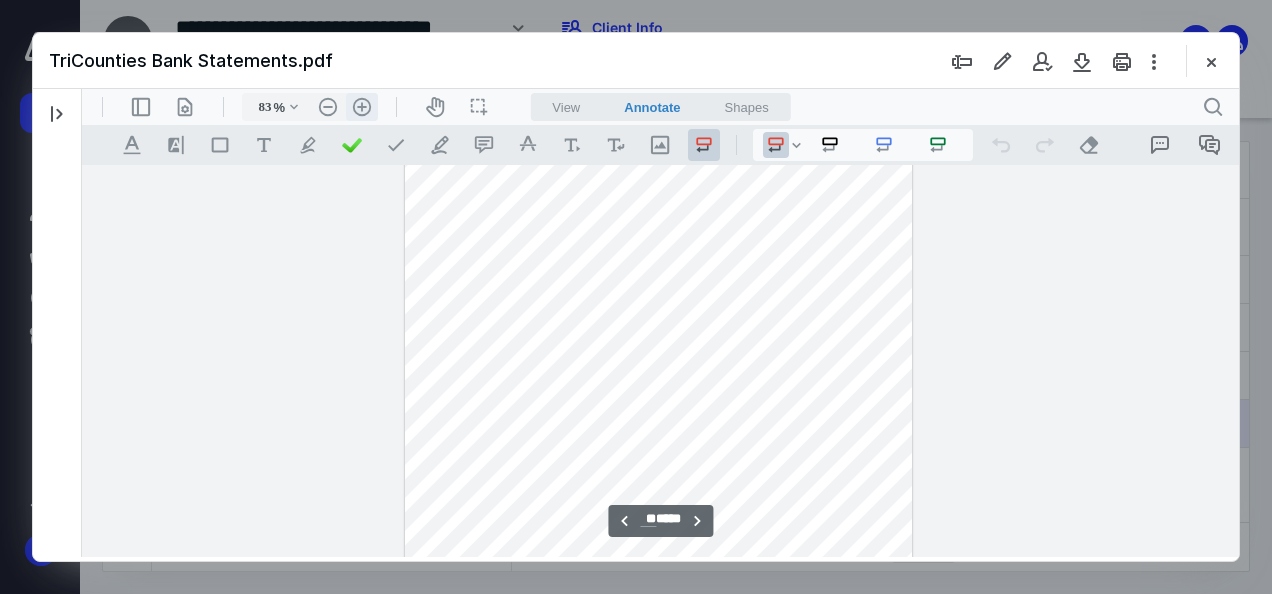 click on ".cls-1{fill:#abb0c4;} icon - header - zoom - in - line" at bounding box center [362, 107] 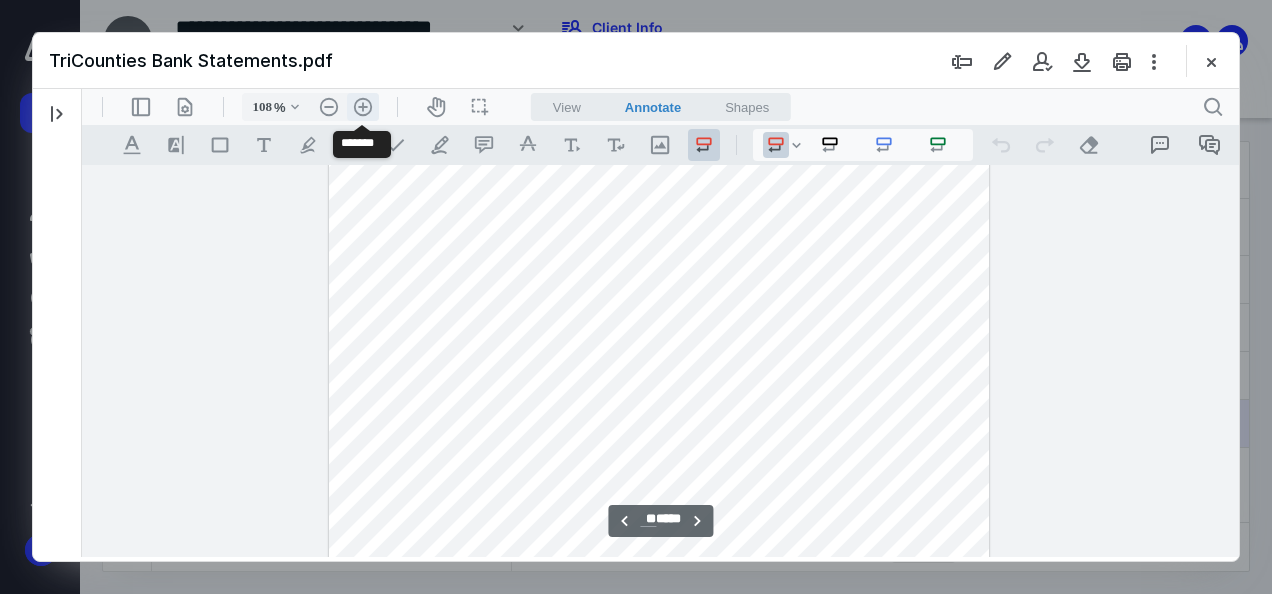 click on ".cls-1{fill:#abb0c4;} icon - header - zoom - in - line" at bounding box center [363, 107] 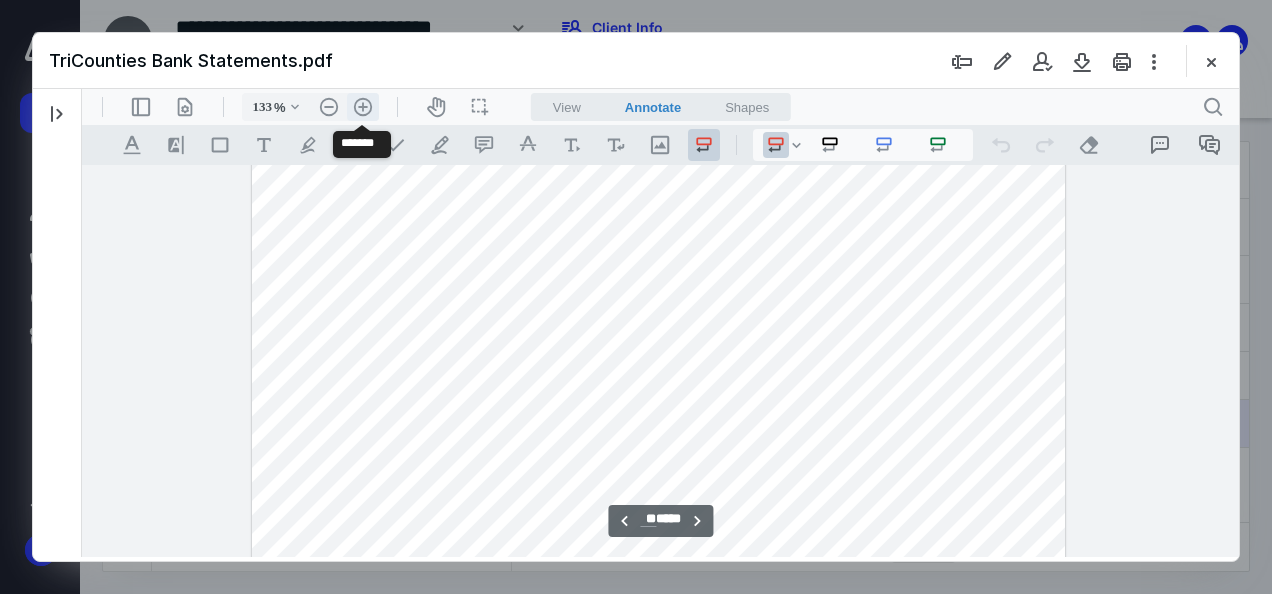 click on ".cls-1{fill:#abb0c4;} icon - header - zoom - in - line" at bounding box center (363, 107) 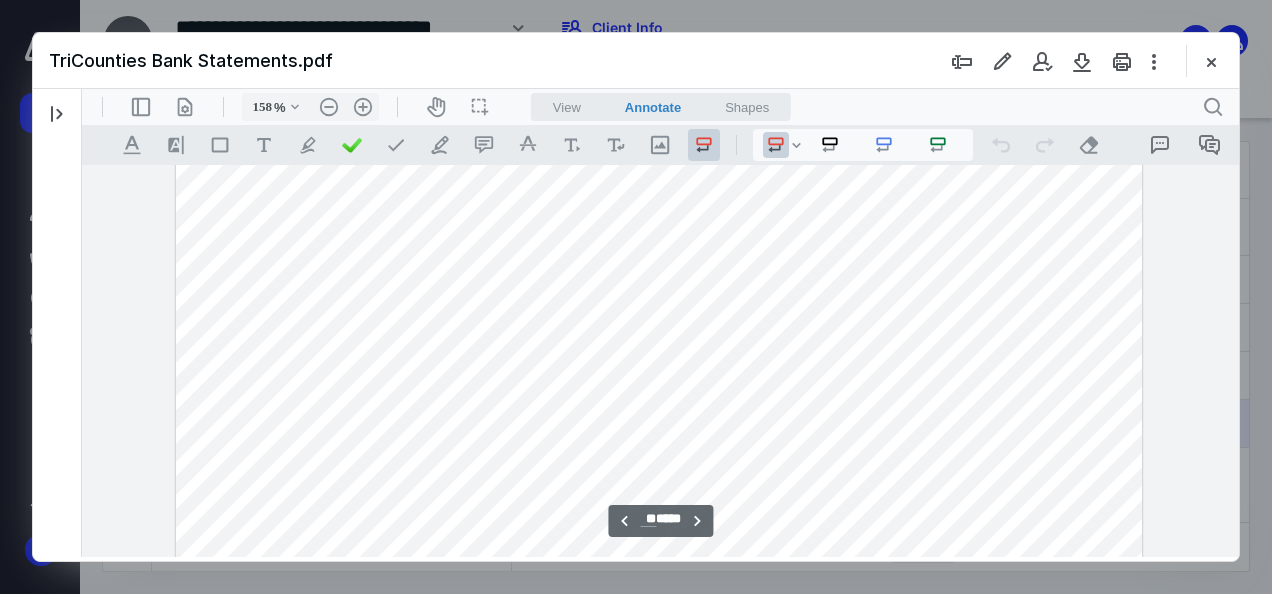 scroll, scrollTop: 38048, scrollLeft: 0, axis: vertical 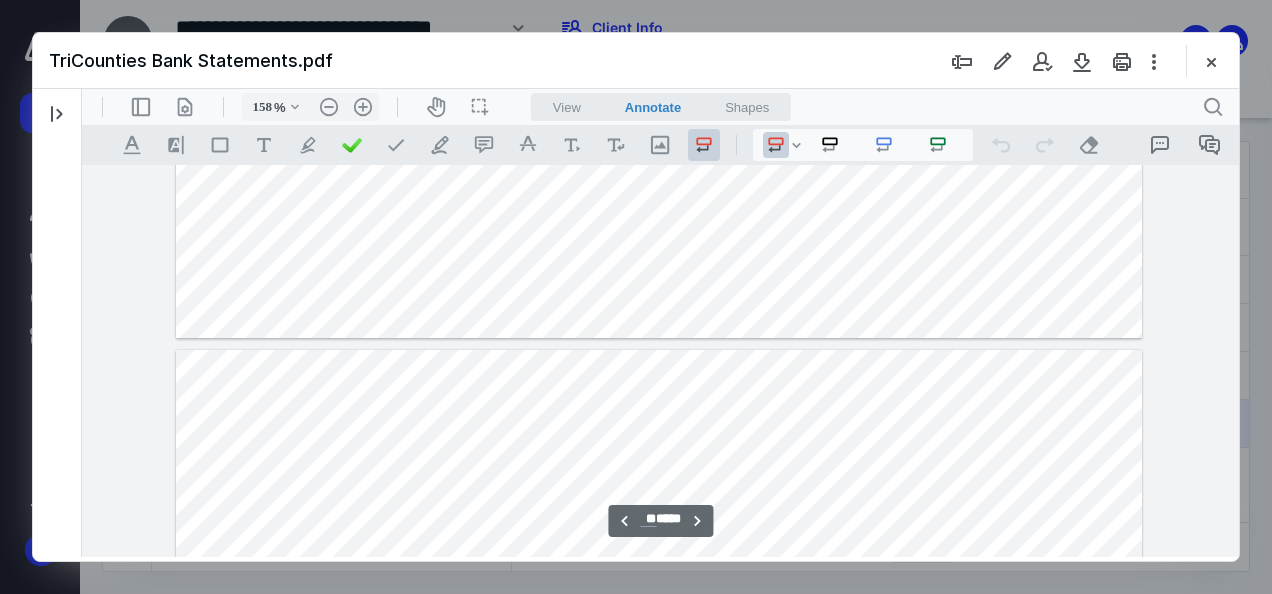 type on "**" 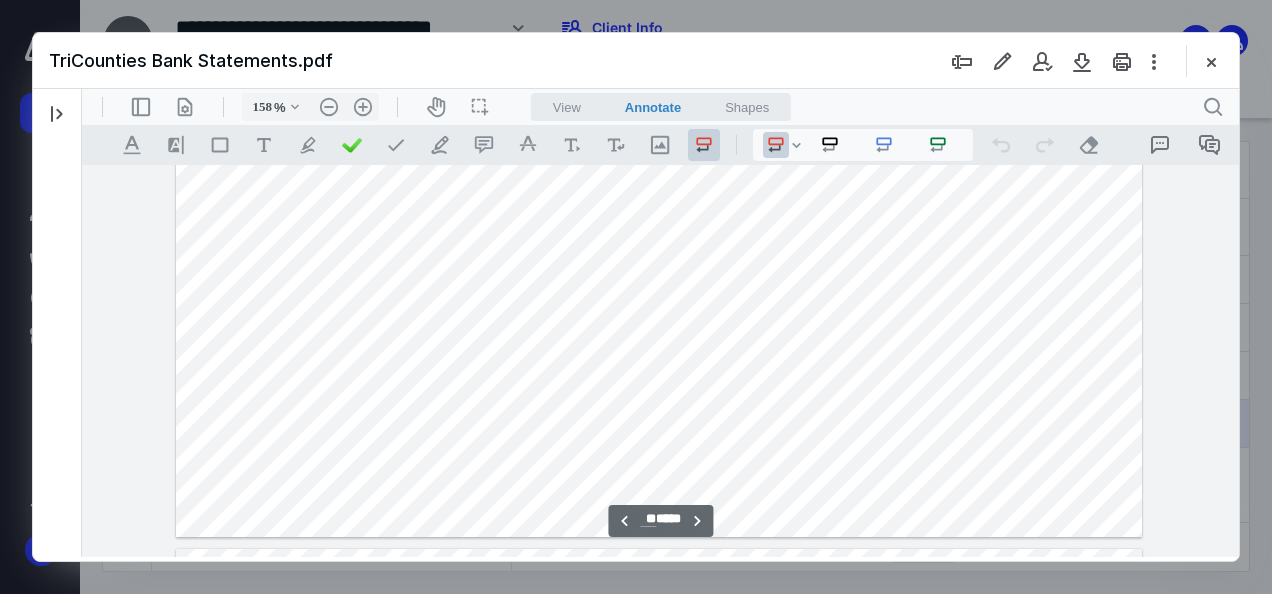 scroll, scrollTop: 36248, scrollLeft: 0, axis: vertical 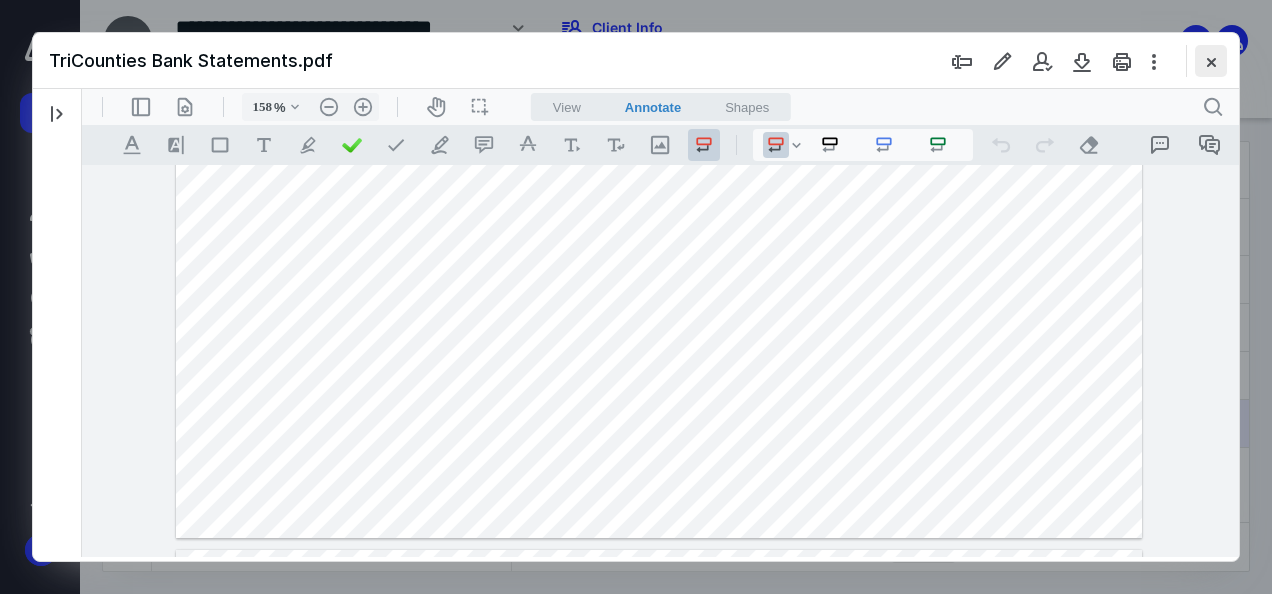 click at bounding box center [1211, 61] 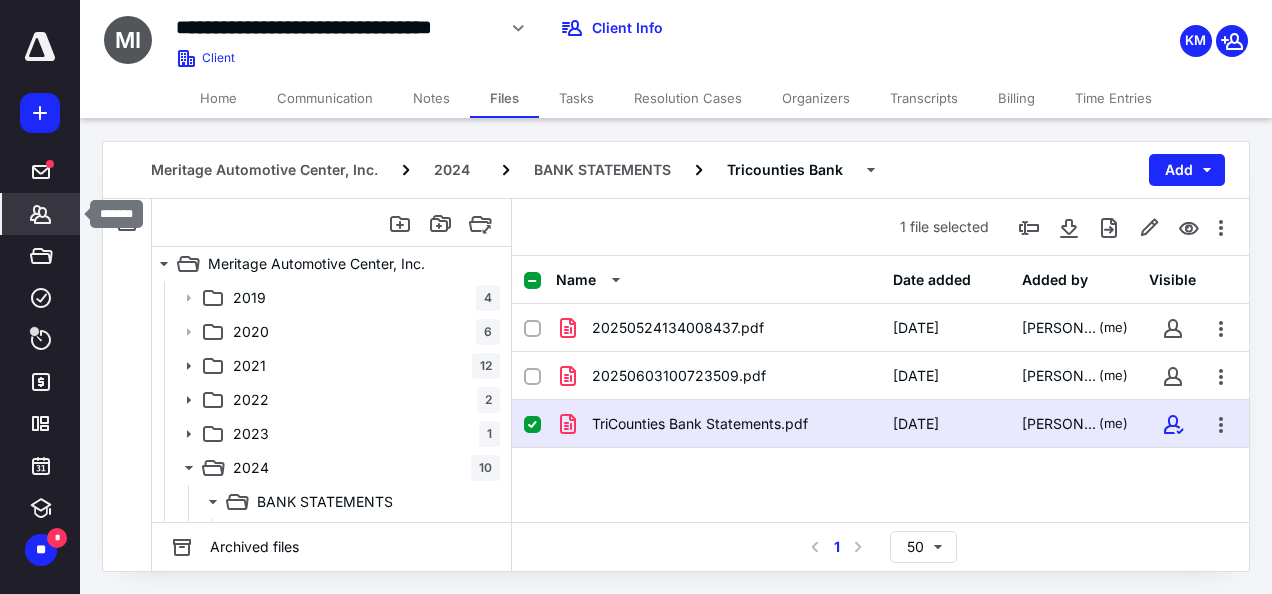 click 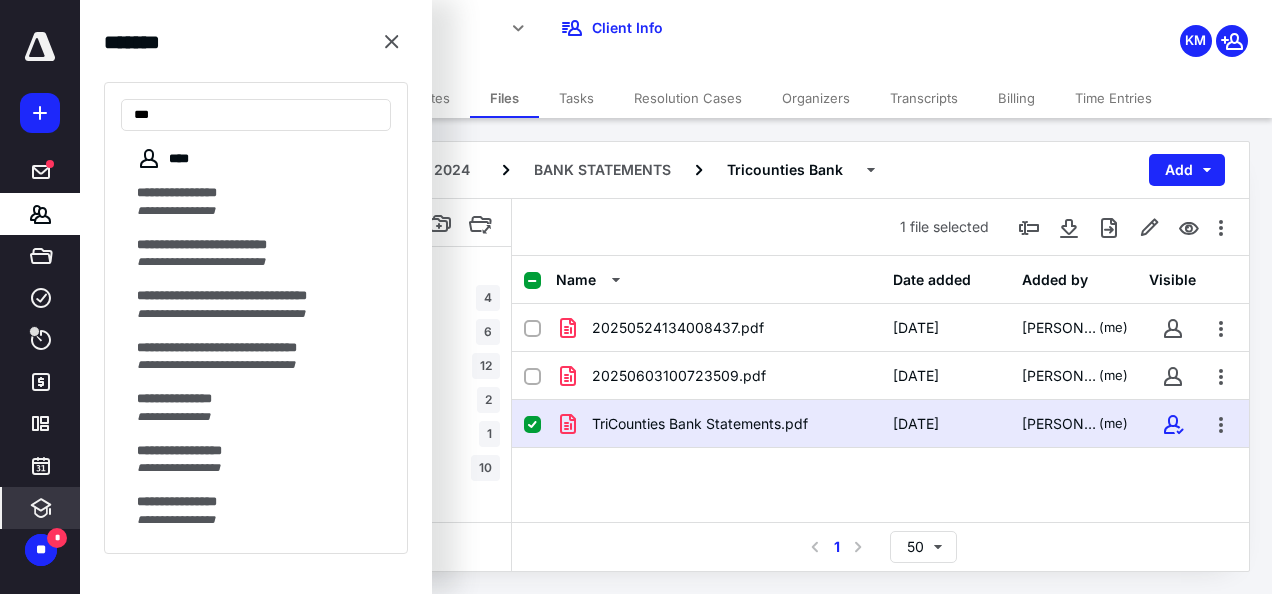 type on "***" 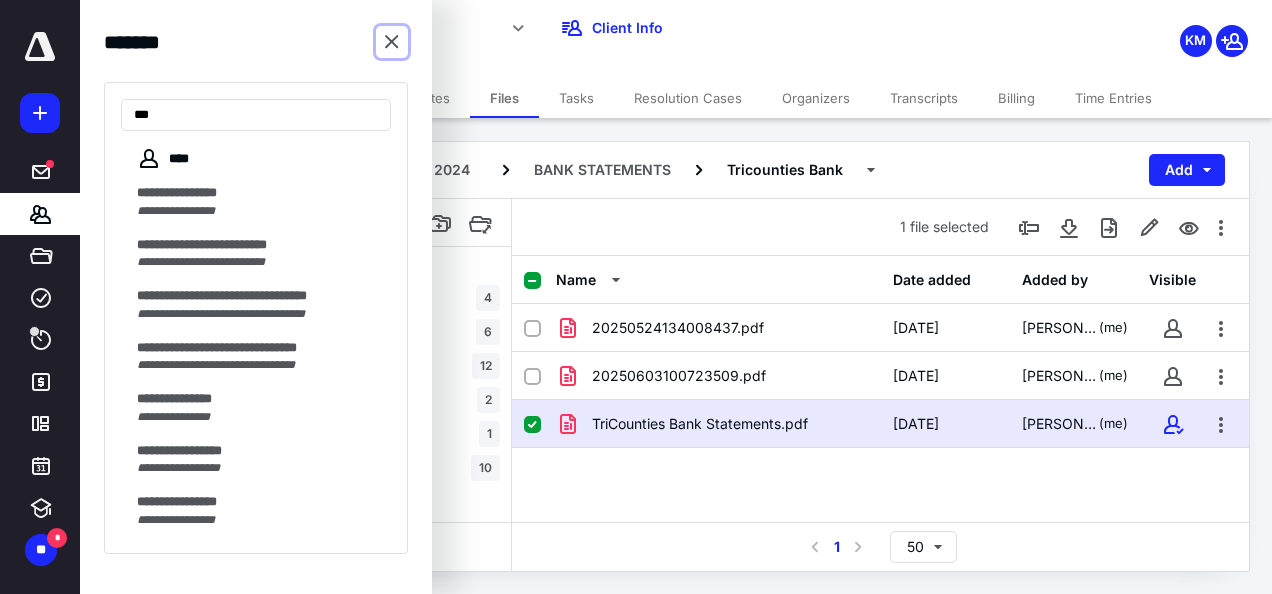 drag, startPoint x: 378, startPoint y: 49, endPoint x: 351, endPoint y: 35, distance: 30.413813 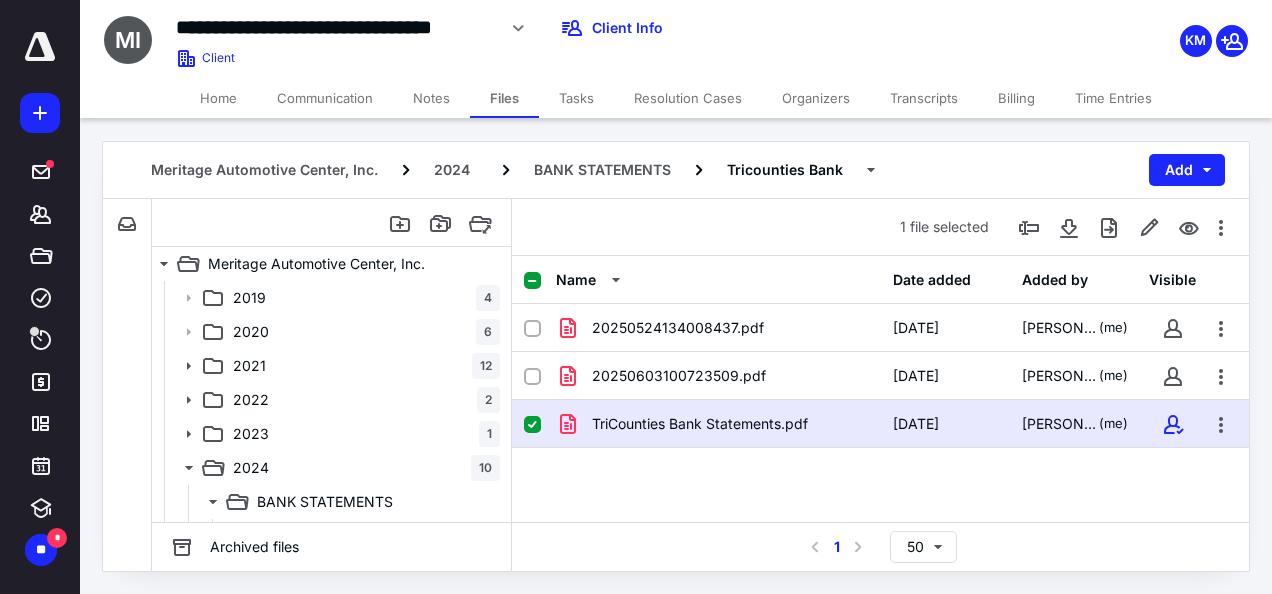 click on "TriCounties Bank Statements.pdf [DATE] [PERSON_NAME]-[PERSON_NAME]  (me)" at bounding box center (880, 424) 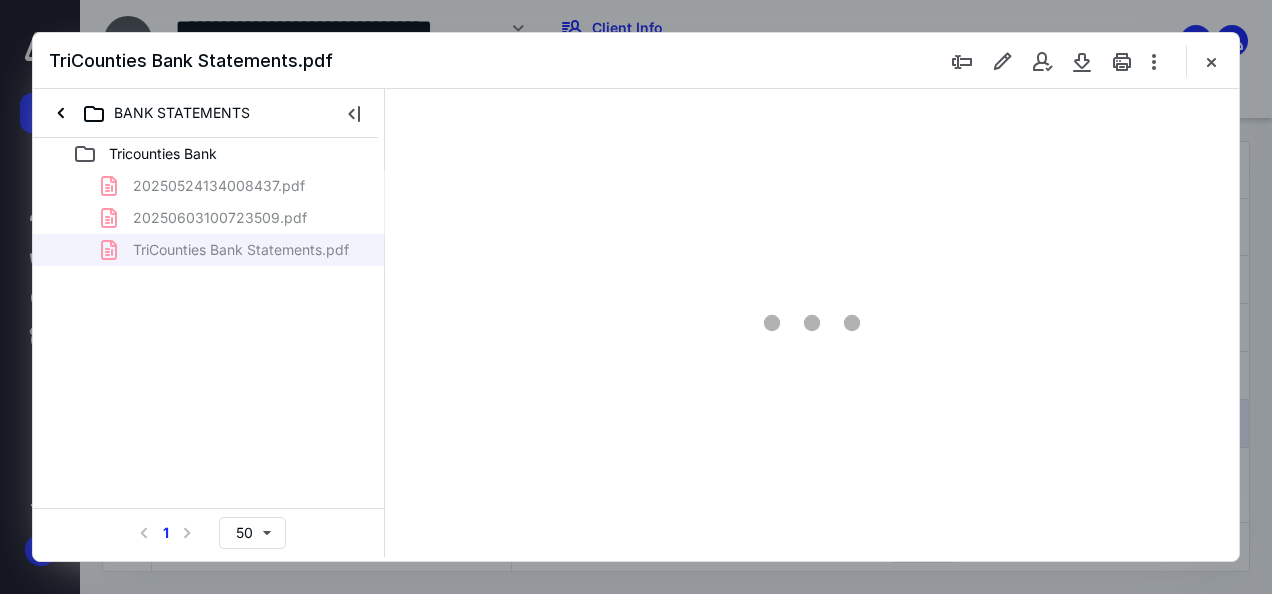 scroll, scrollTop: 0, scrollLeft: 0, axis: both 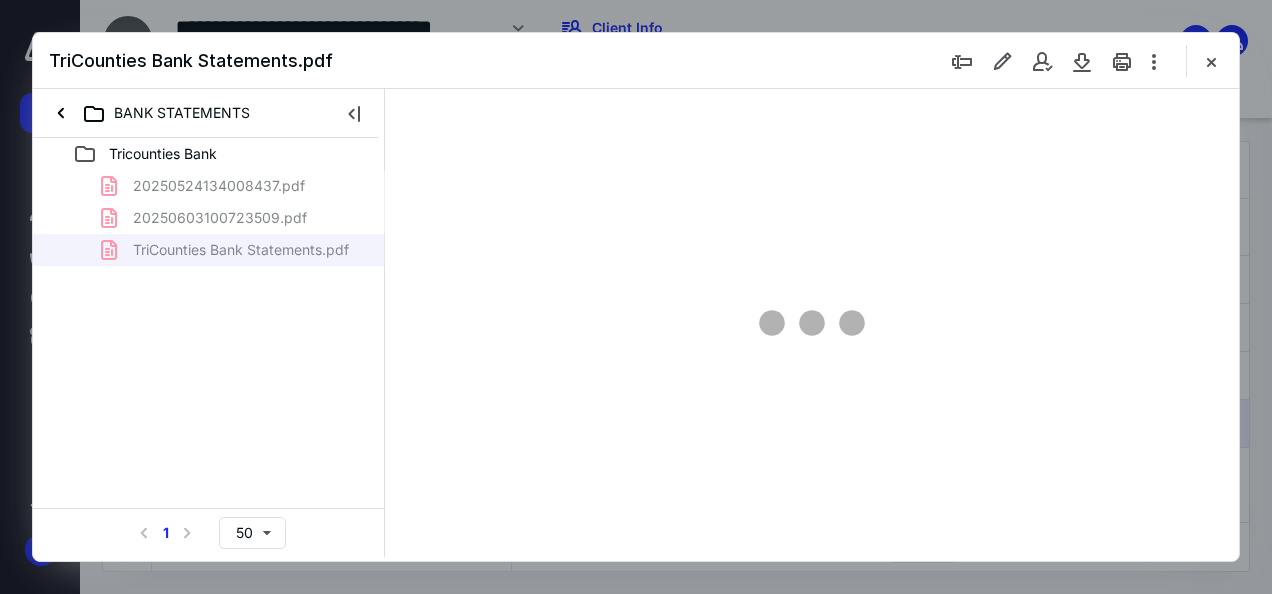 type on "46" 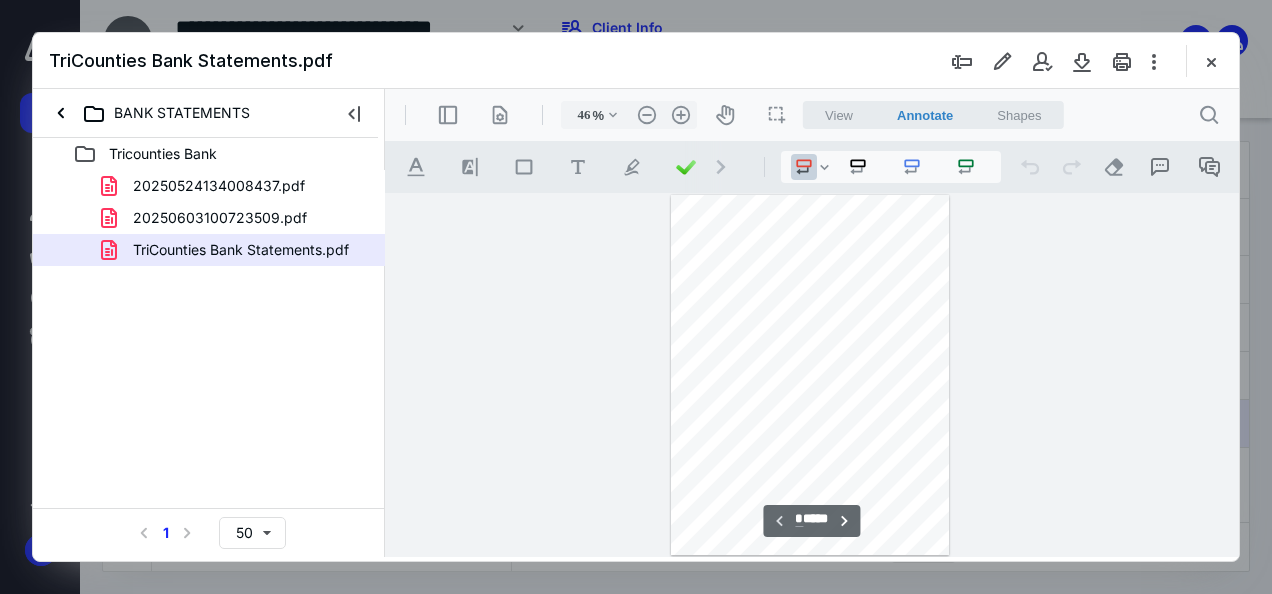 scroll, scrollTop: 106, scrollLeft: 0, axis: vertical 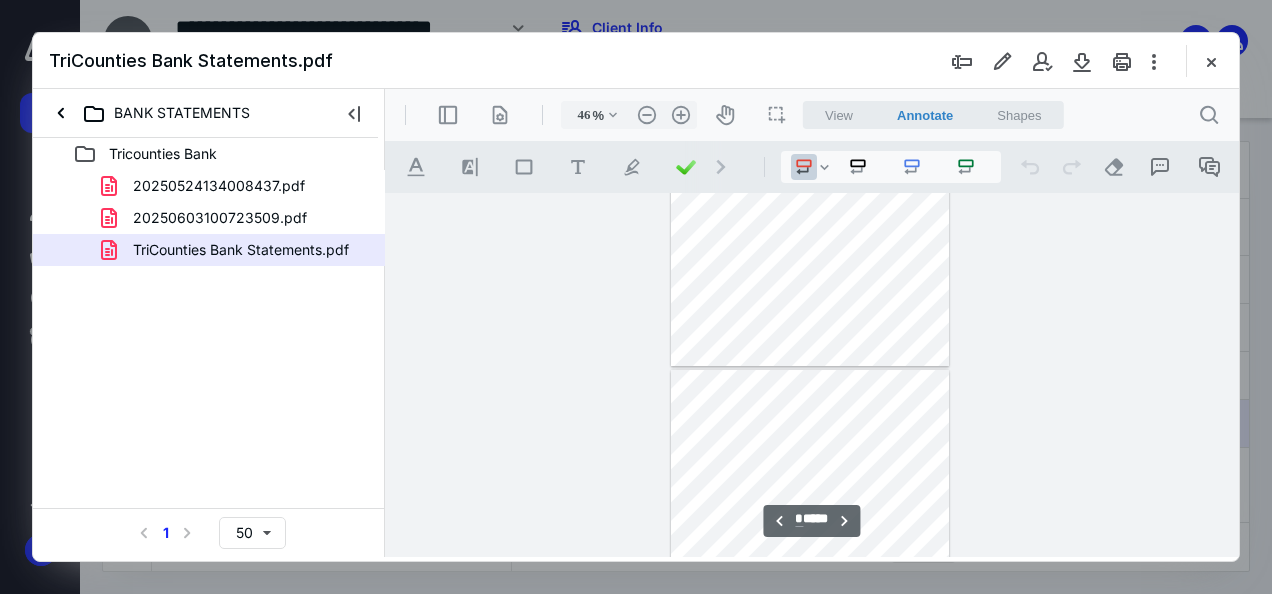 type on "*" 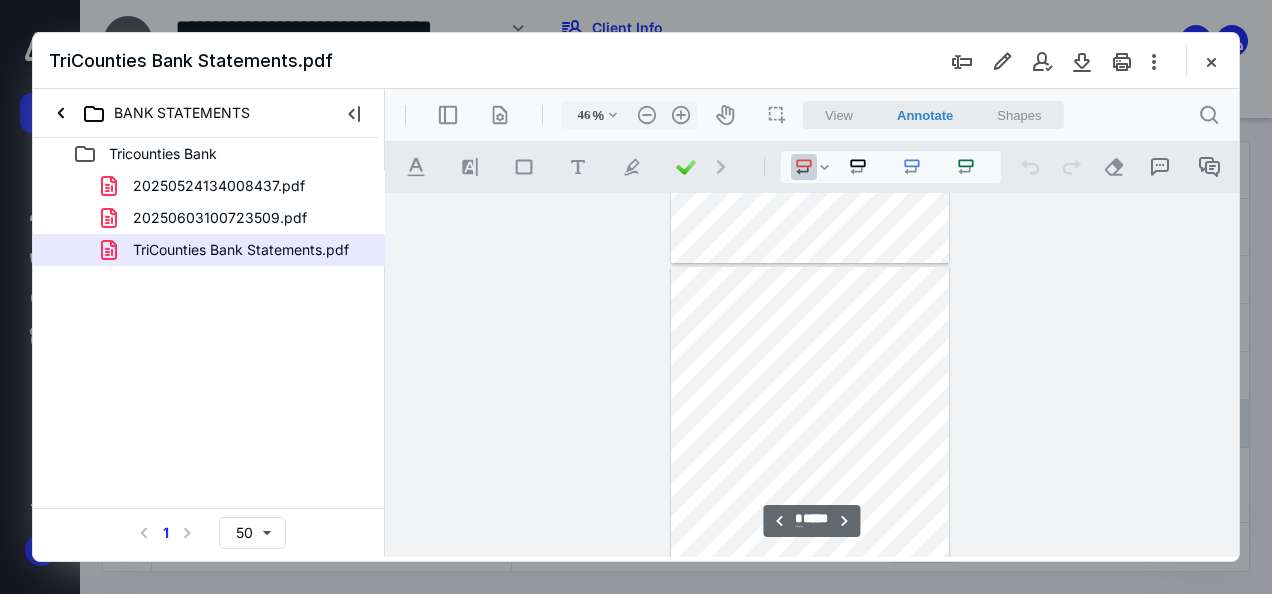 scroll, scrollTop: 706, scrollLeft: 0, axis: vertical 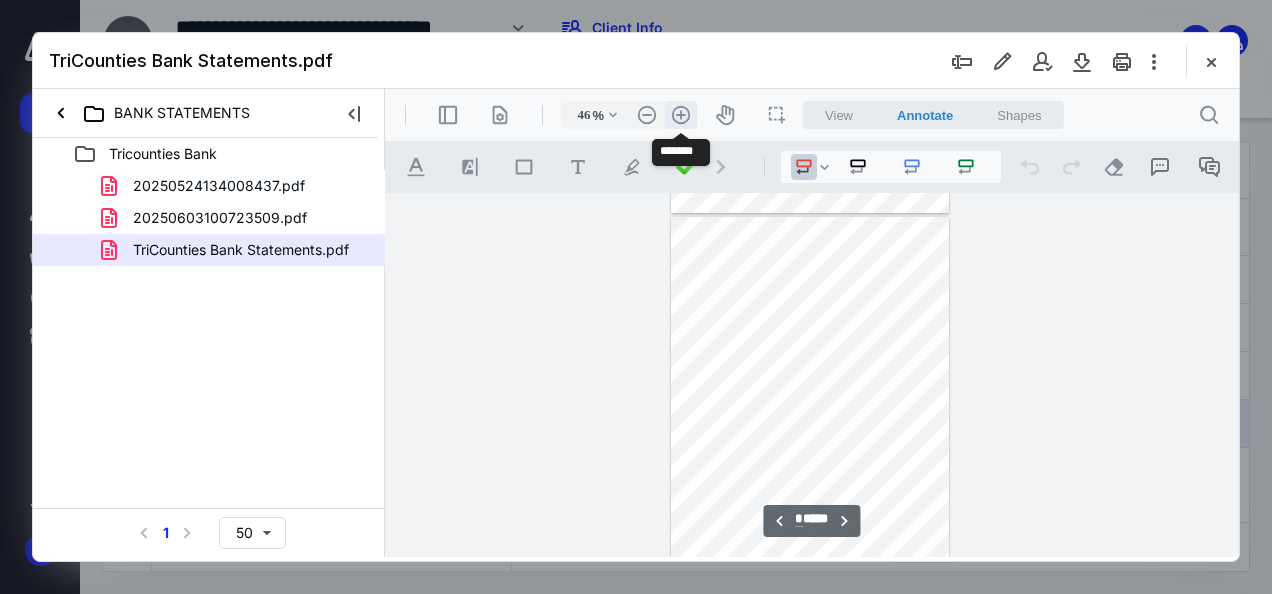 click on ".cls-1{fill:#abb0c4;} icon - header - zoom - in - line" at bounding box center [681, 115] 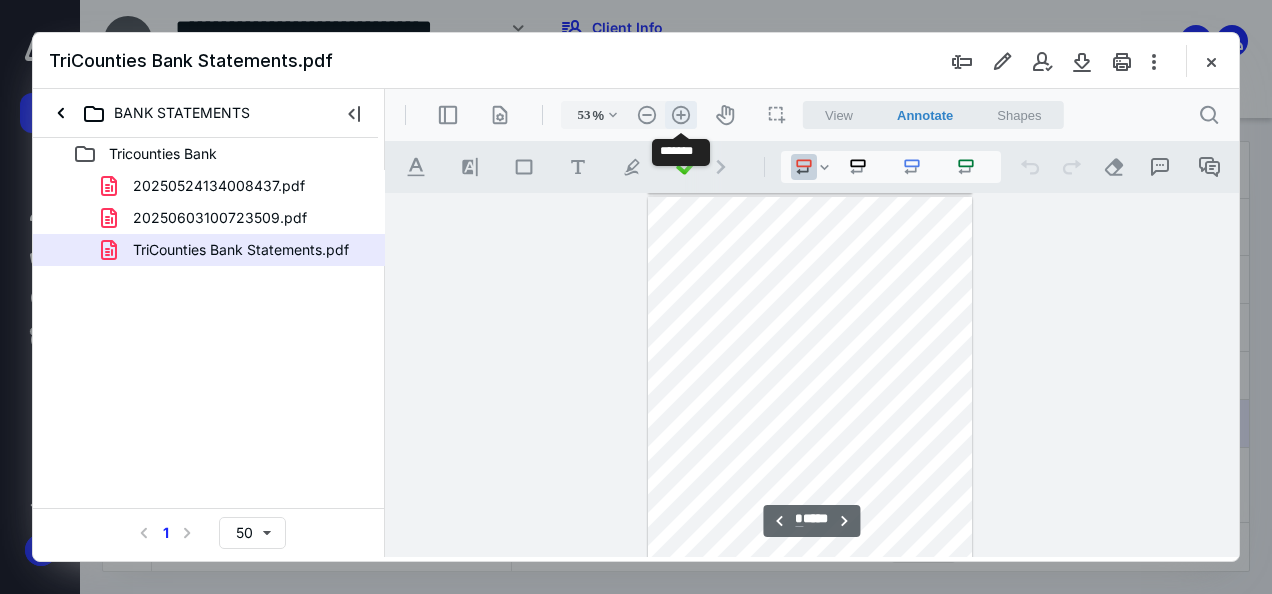 click on ".cls-1{fill:#abb0c4;} icon - header - zoom - in - line" at bounding box center (681, 115) 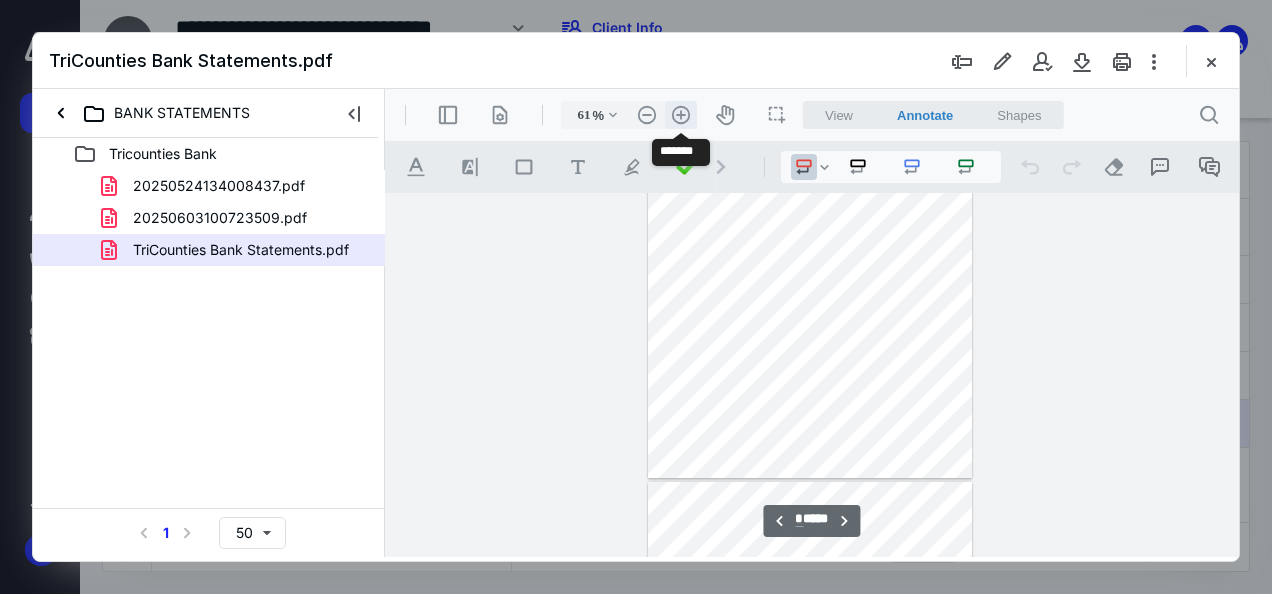 click on ".cls-1{fill:#abb0c4;} icon - header - zoom - in - line" at bounding box center (681, 115) 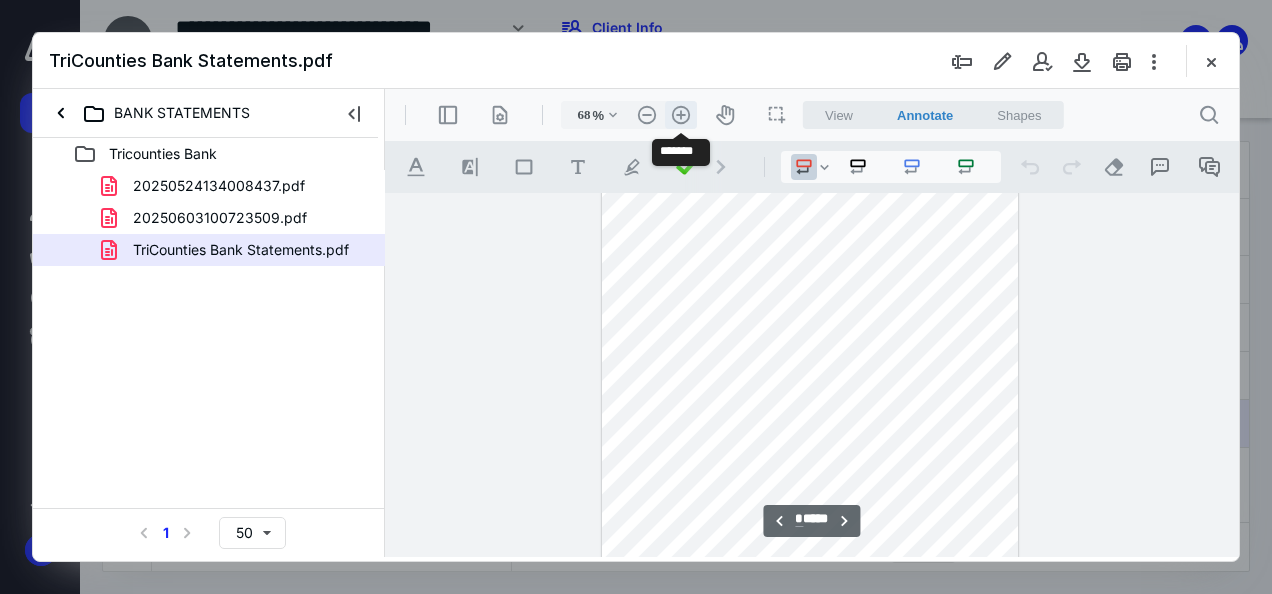 click on ".cls-1{fill:#abb0c4;} icon - header - zoom - in - line" at bounding box center (681, 115) 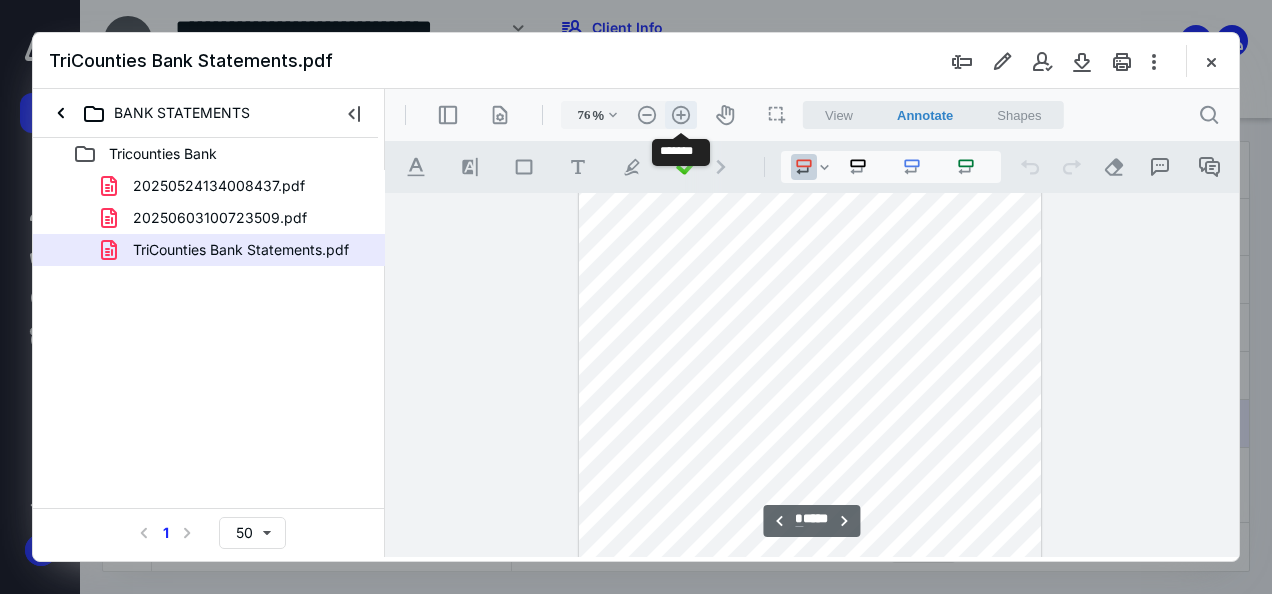 click on ".cls-1{fill:#abb0c4;} icon - header - zoom - in - line" at bounding box center [681, 115] 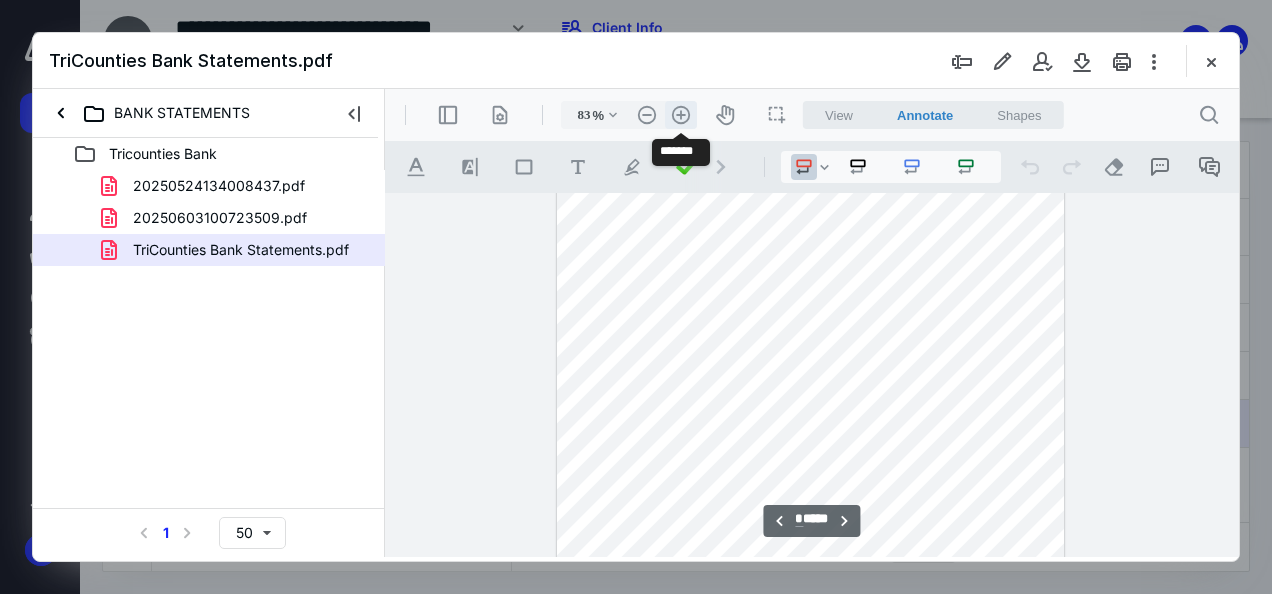 click on ".cls-1{fill:#abb0c4;} icon - header - zoom - in - line" at bounding box center (681, 115) 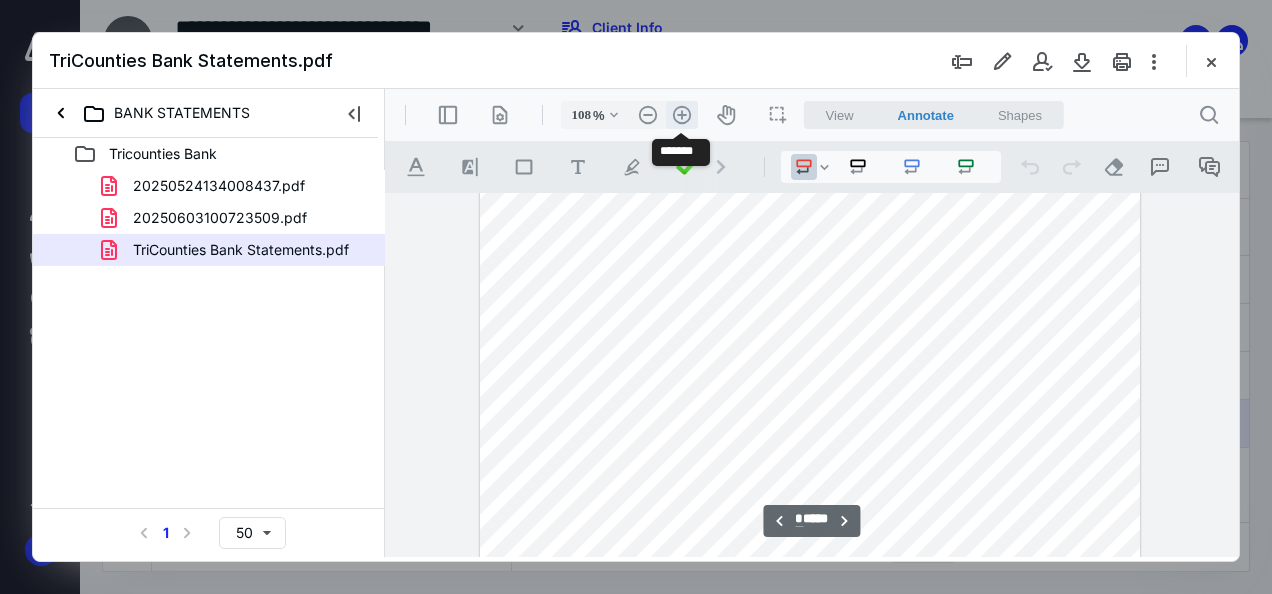 click on ".cls-1{fill:#abb0c4;} icon - header - zoom - in - line" at bounding box center (682, 115) 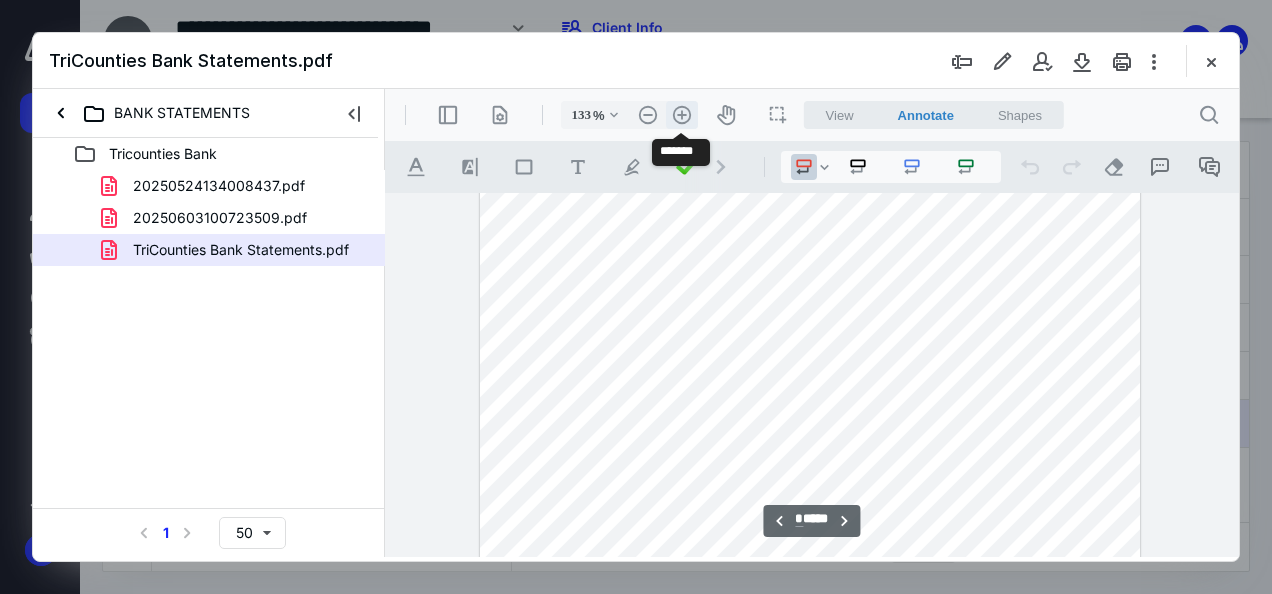 scroll, scrollTop: 2316, scrollLeft: 0, axis: vertical 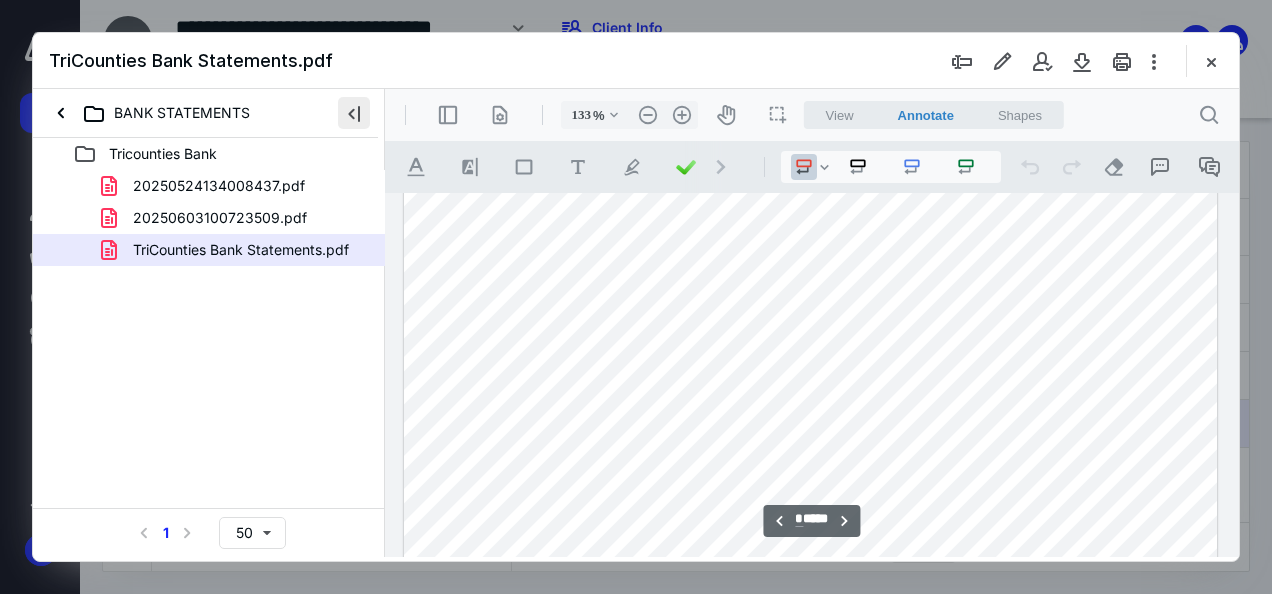 click at bounding box center (354, 113) 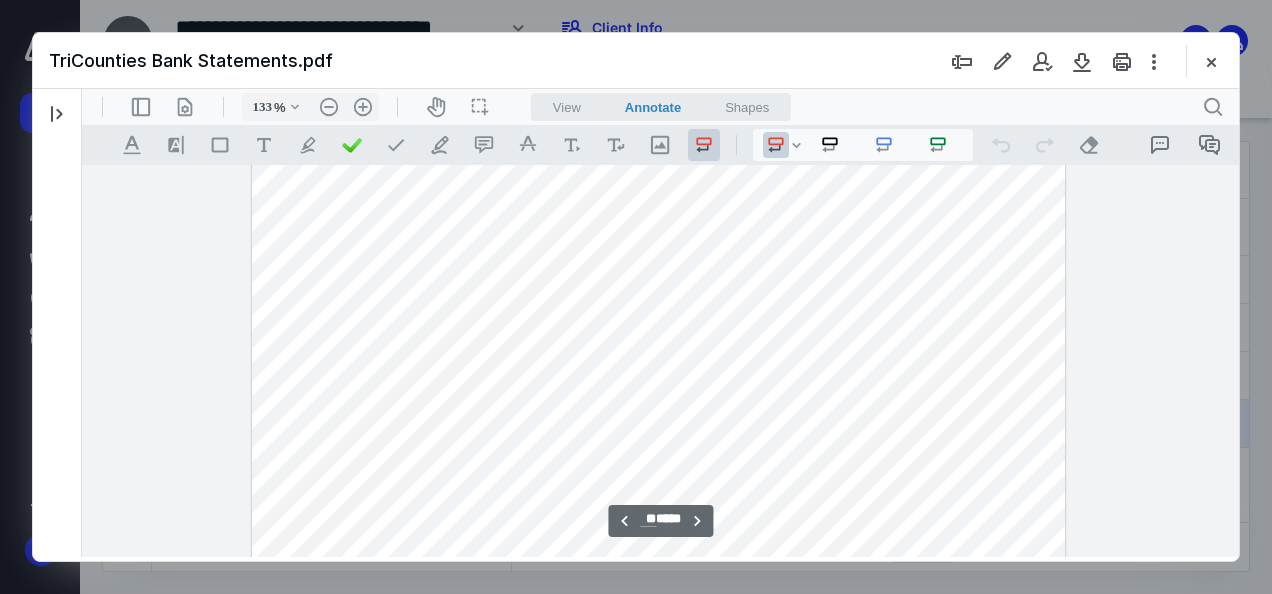 scroll, scrollTop: 36416, scrollLeft: 0, axis: vertical 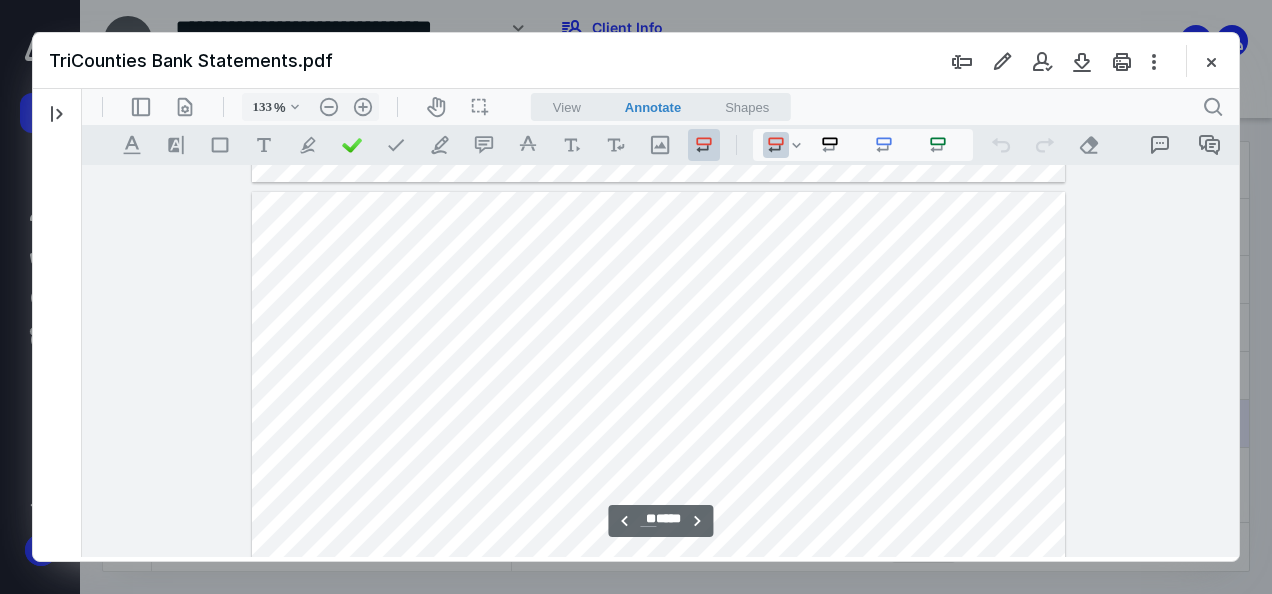 type on "**" 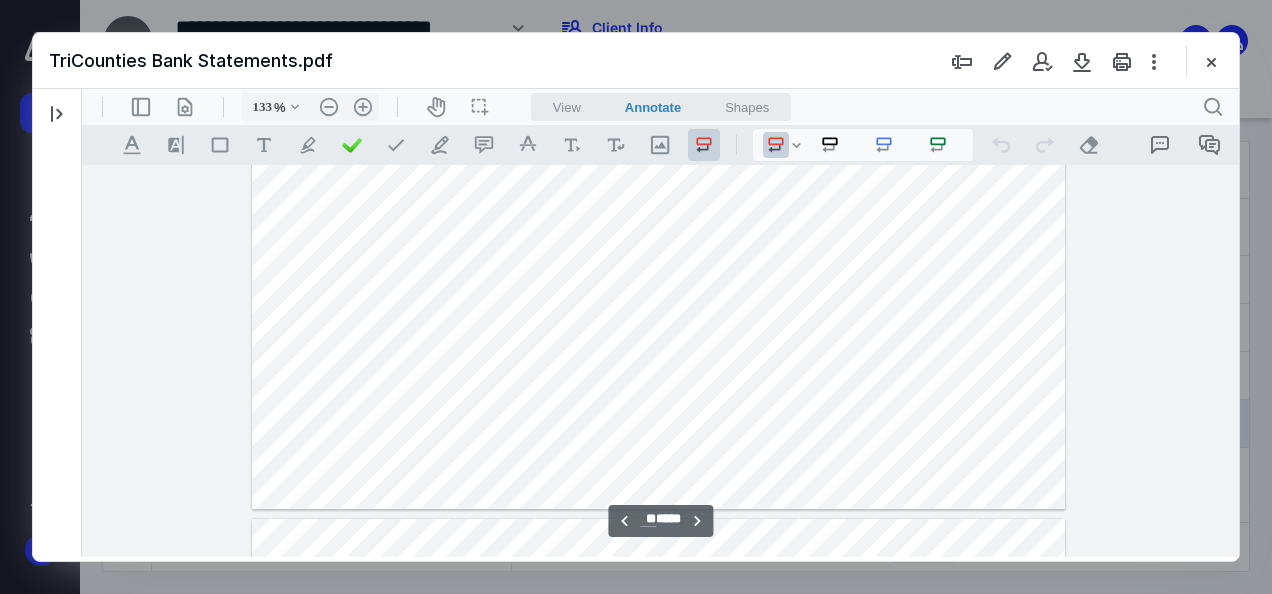 scroll, scrollTop: 34716, scrollLeft: 0, axis: vertical 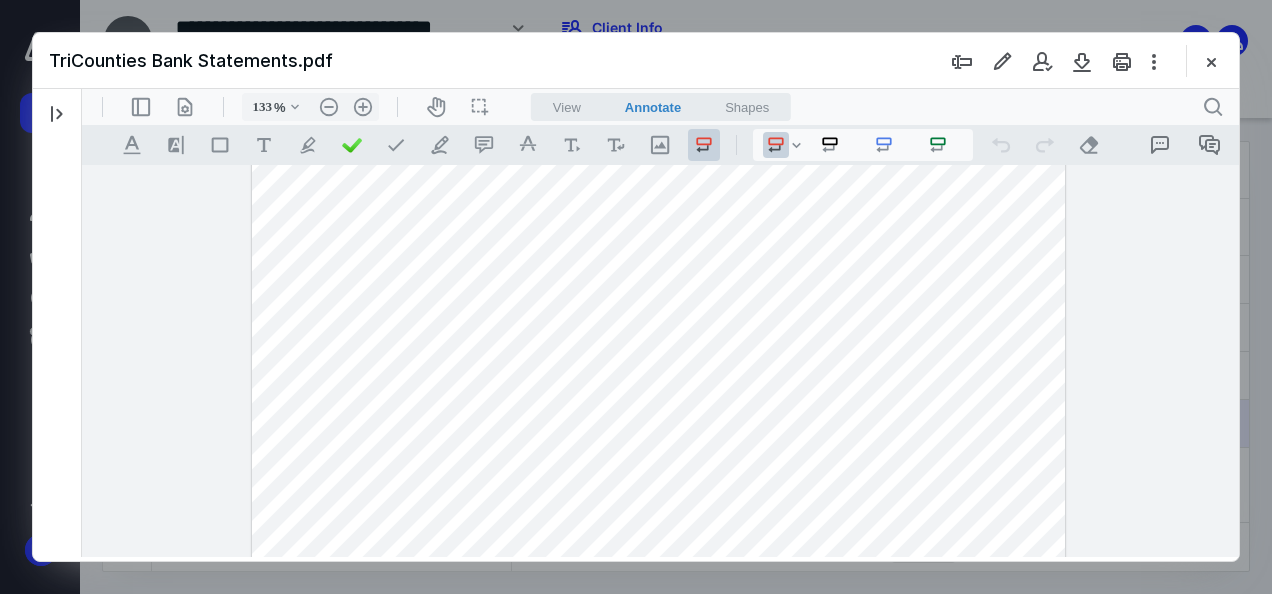 click at bounding box center (659, 104) 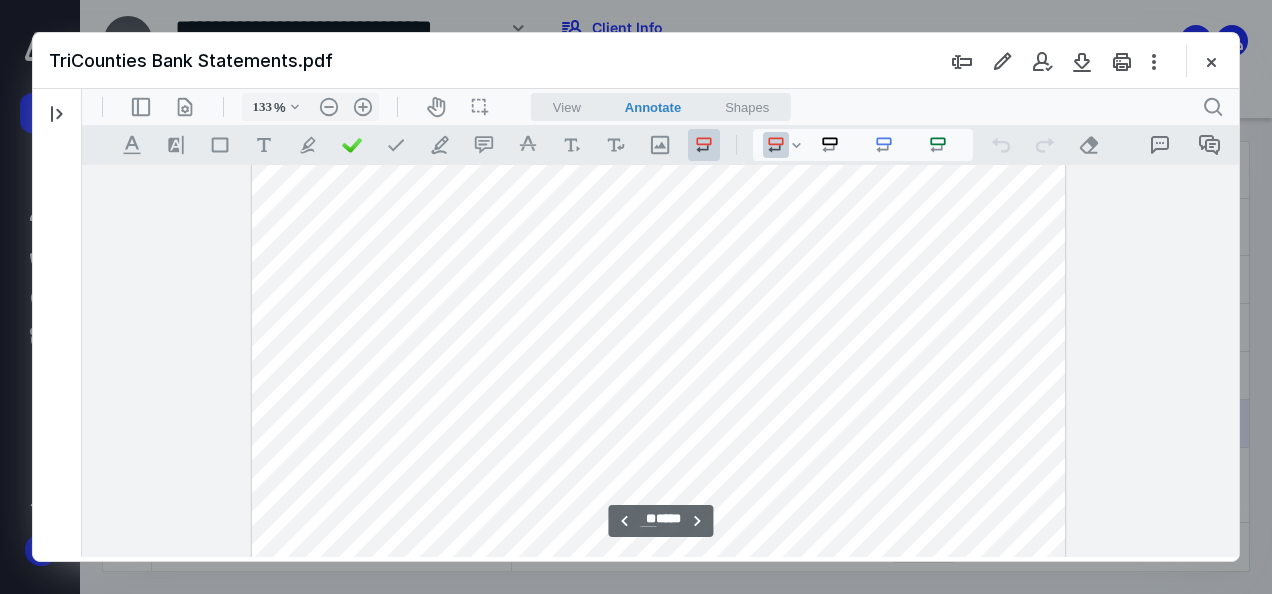 scroll, scrollTop: 55916, scrollLeft: 0, axis: vertical 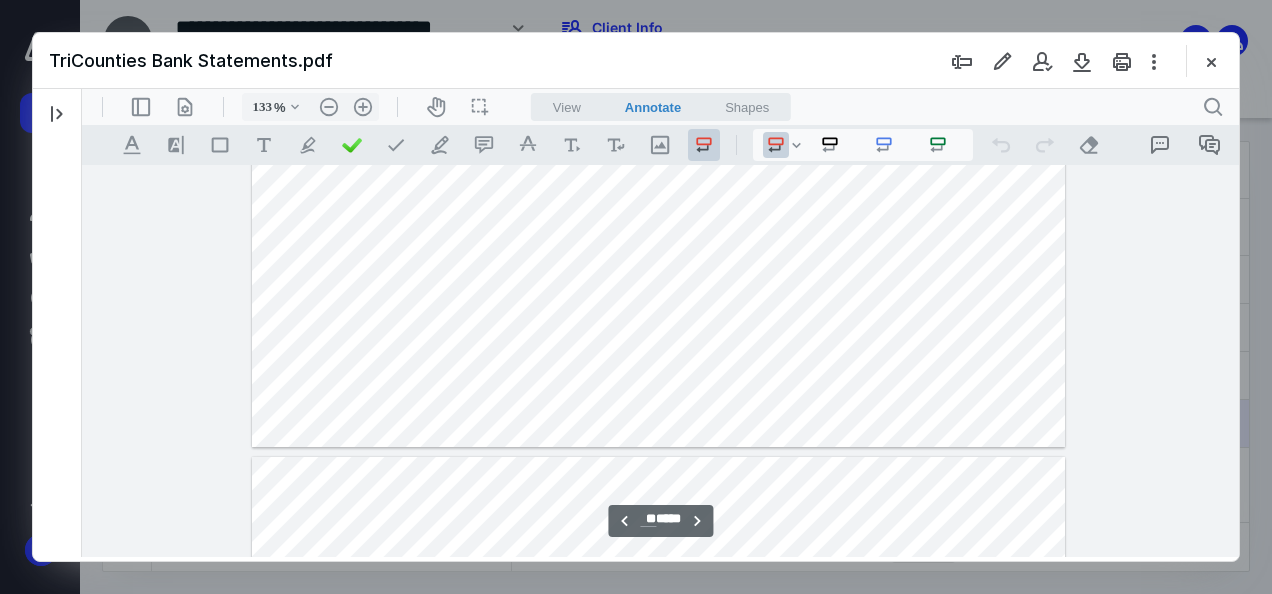 type on "**" 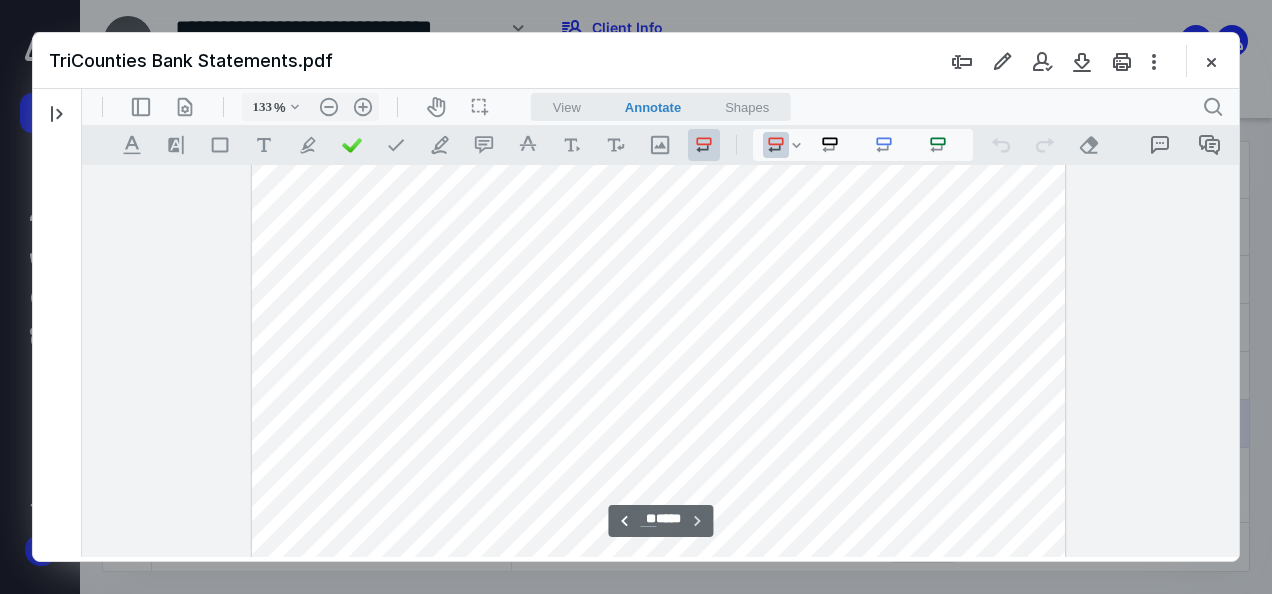 scroll, scrollTop: 59136, scrollLeft: 0, axis: vertical 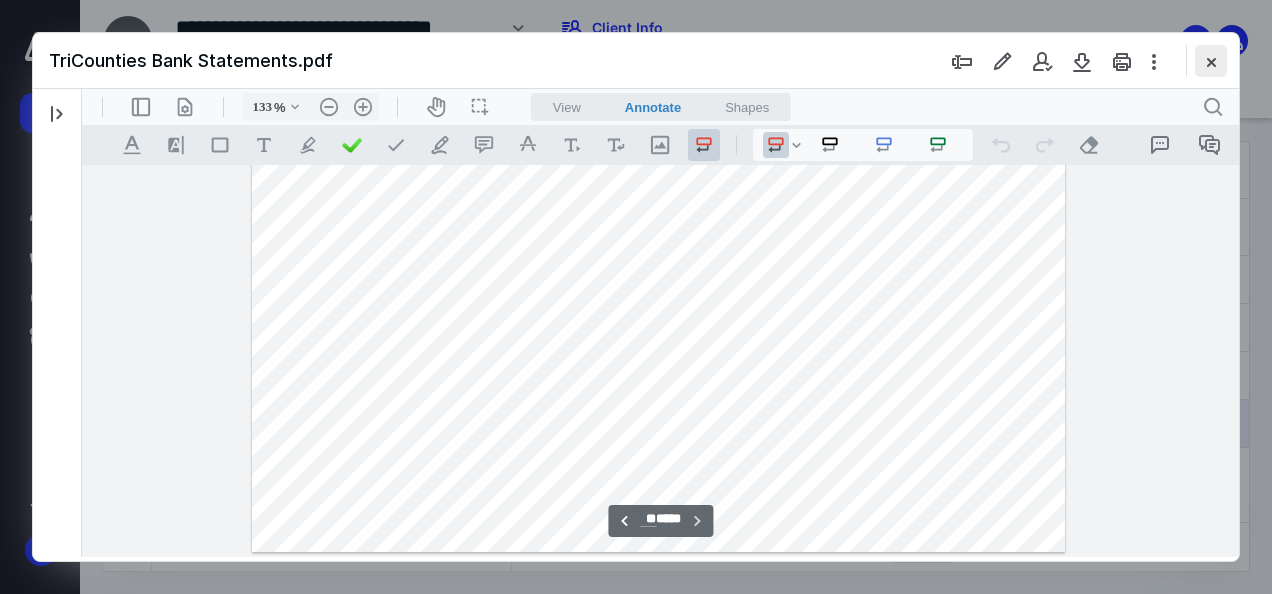 click at bounding box center (1211, 61) 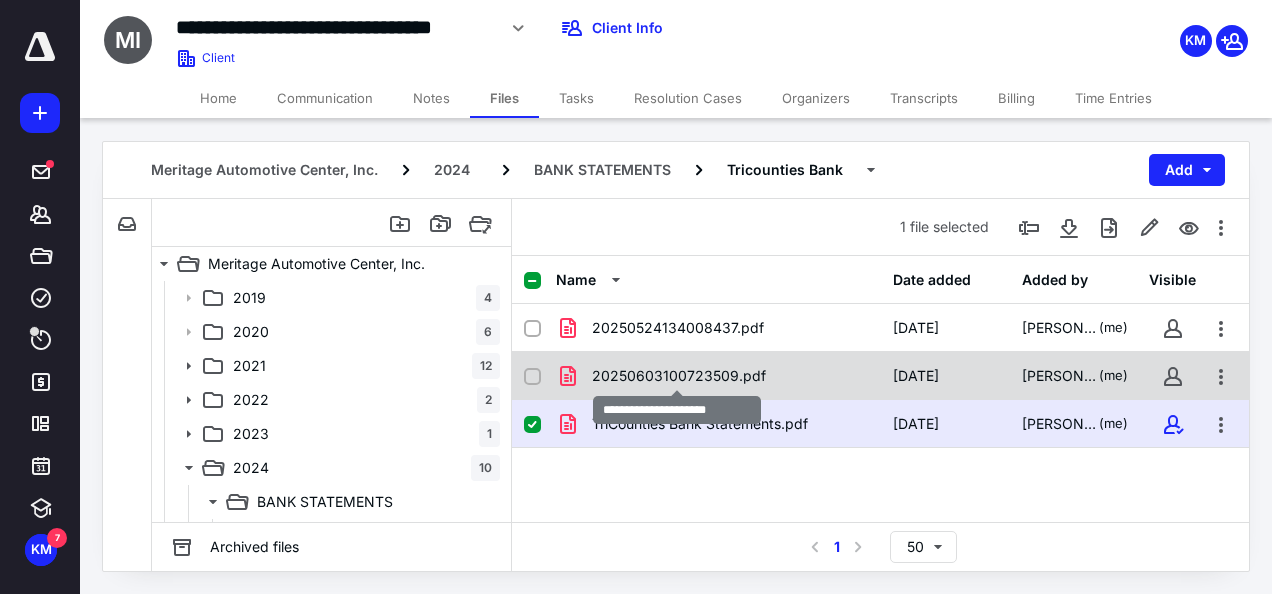 click on "20250603100723509.pdf" at bounding box center (679, 376) 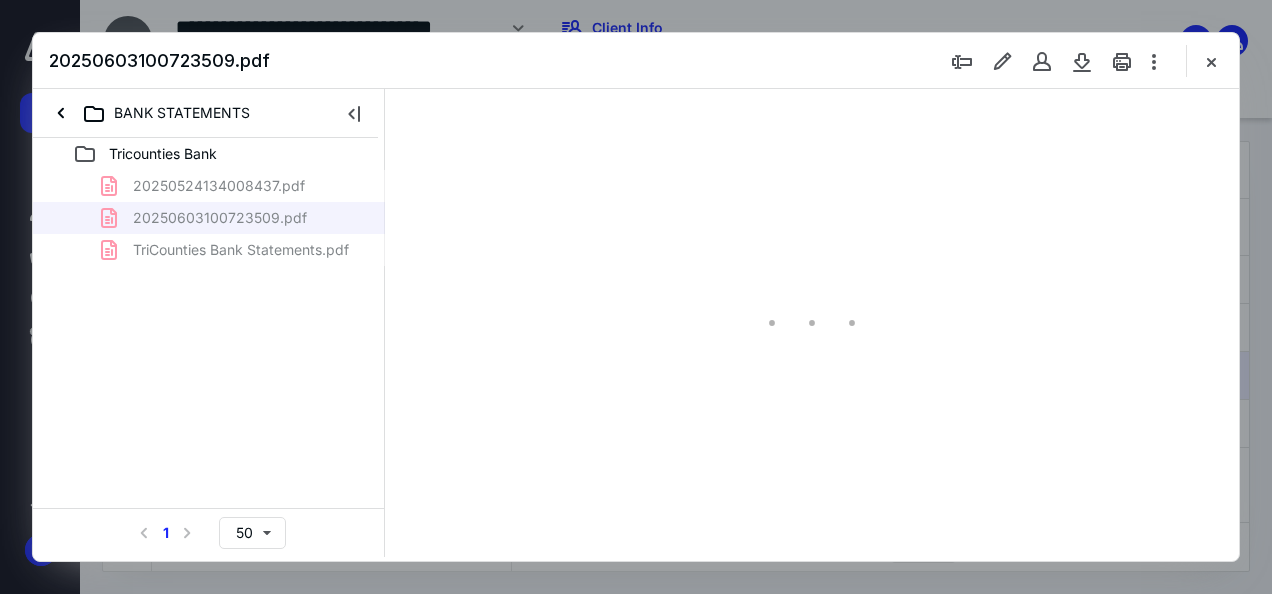 scroll, scrollTop: 0, scrollLeft: 0, axis: both 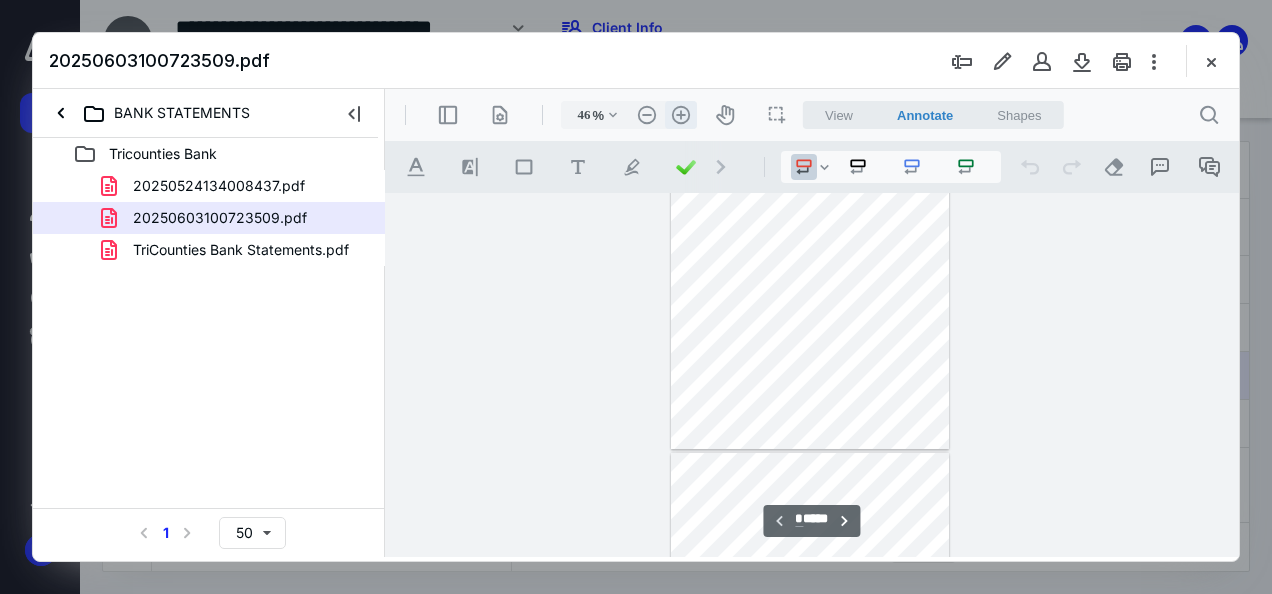 click on ".cls-1{fill:#abb0c4;} icon - header - zoom - in - line" at bounding box center [681, 115] 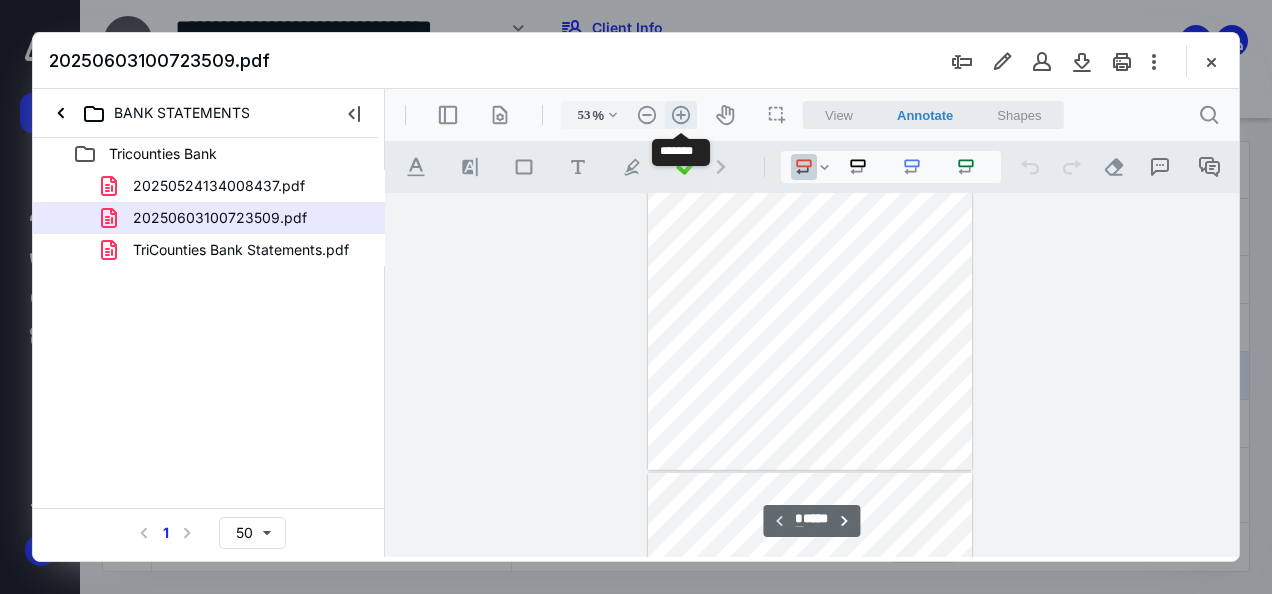 click on ".cls-1{fill:#abb0c4;} icon - header - zoom - in - line" at bounding box center [681, 115] 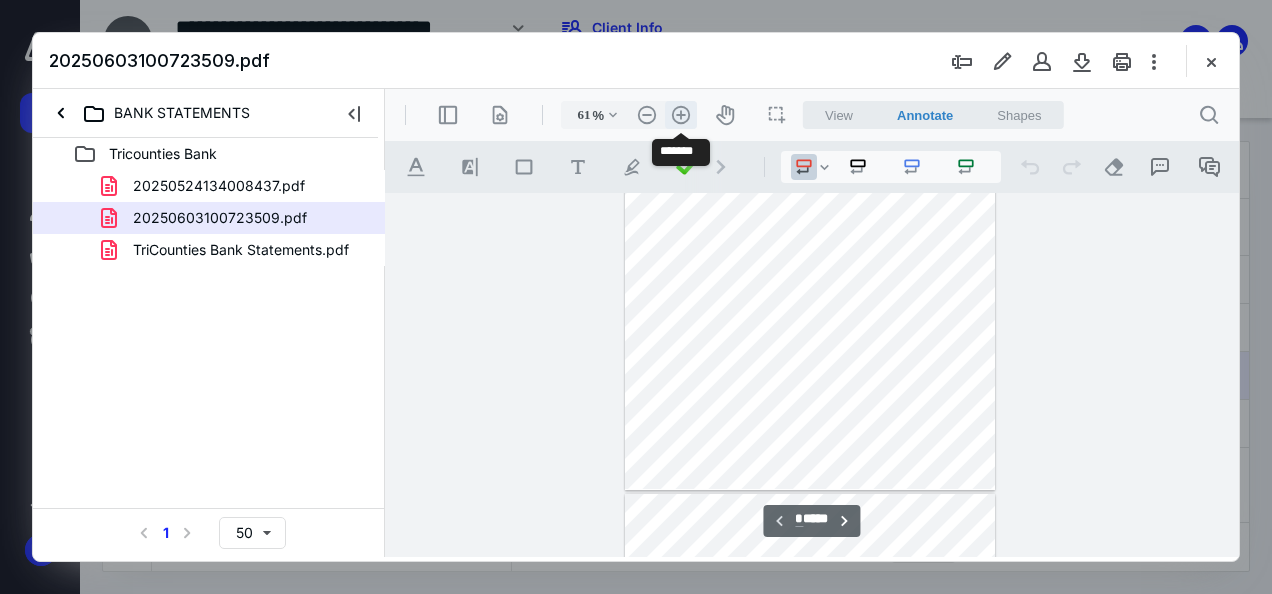 click on ".cls-1{fill:#abb0c4;} icon - header - zoom - in - line" at bounding box center (681, 115) 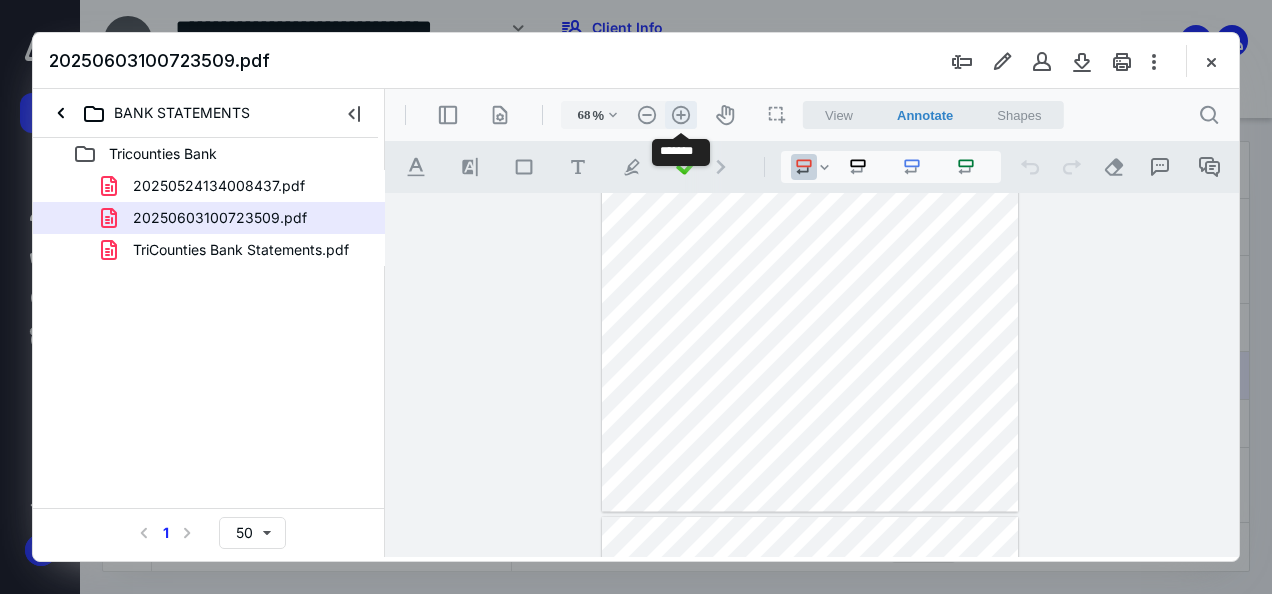 click on ".cls-1{fill:#abb0c4;} icon - header - zoom - in - line" at bounding box center [681, 115] 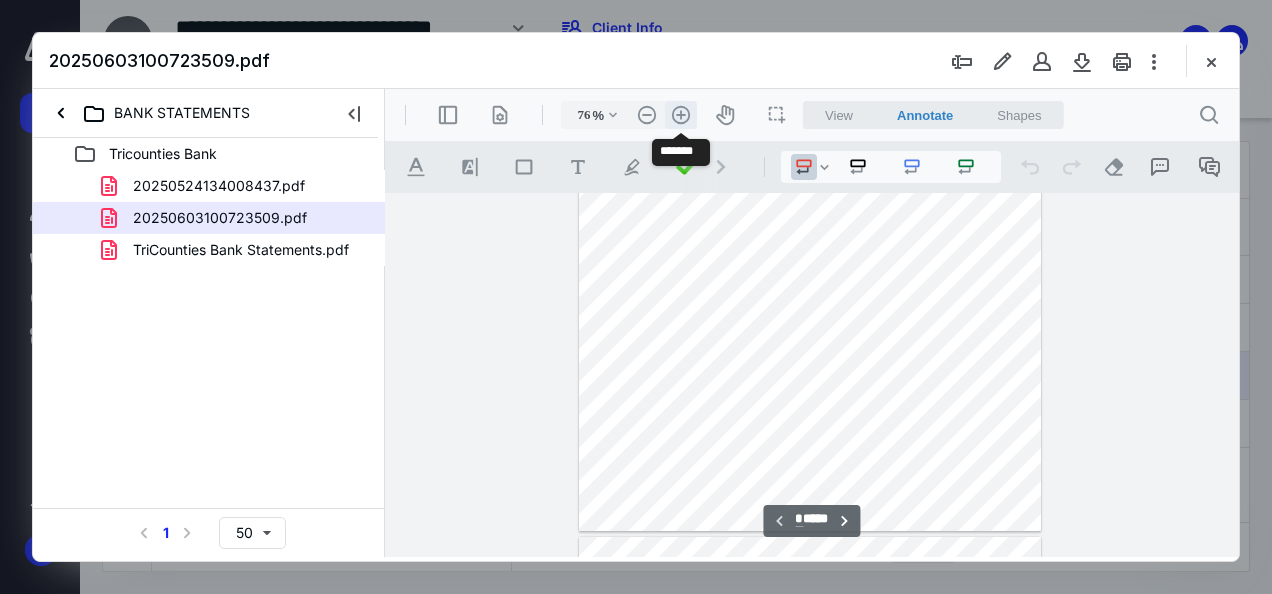 click on ".cls-1{fill:#abb0c4;} icon - header - zoom - in - line" at bounding box center [681, 115] 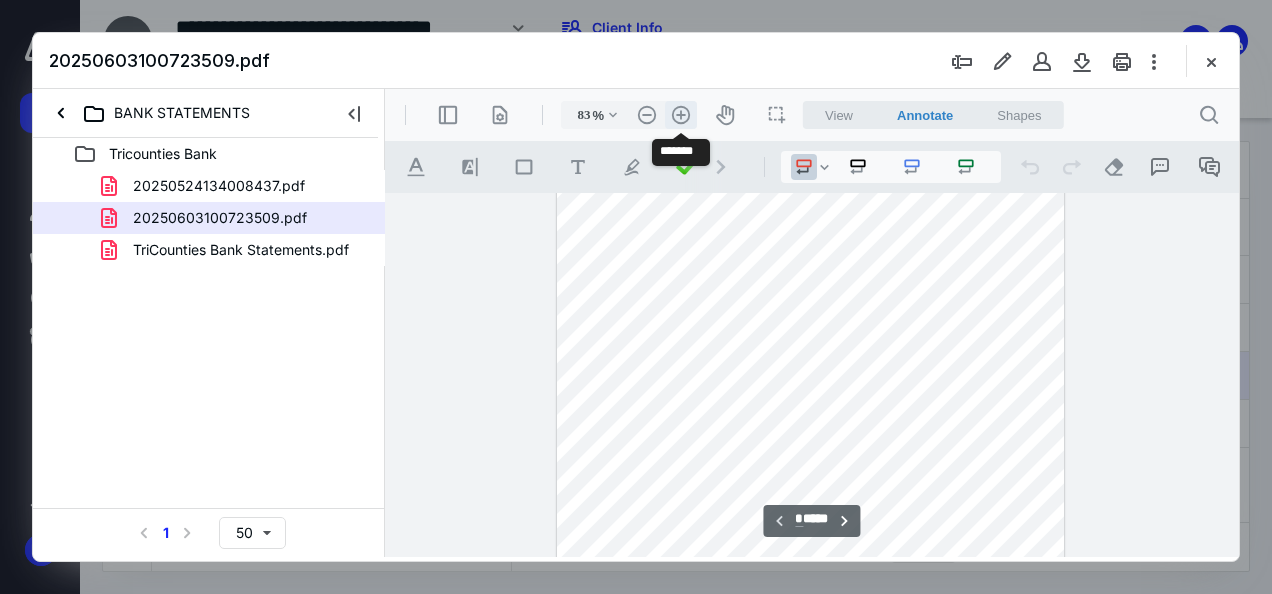 scroll, scrollTop: 301, scrollLeft: 0, axis: vertical 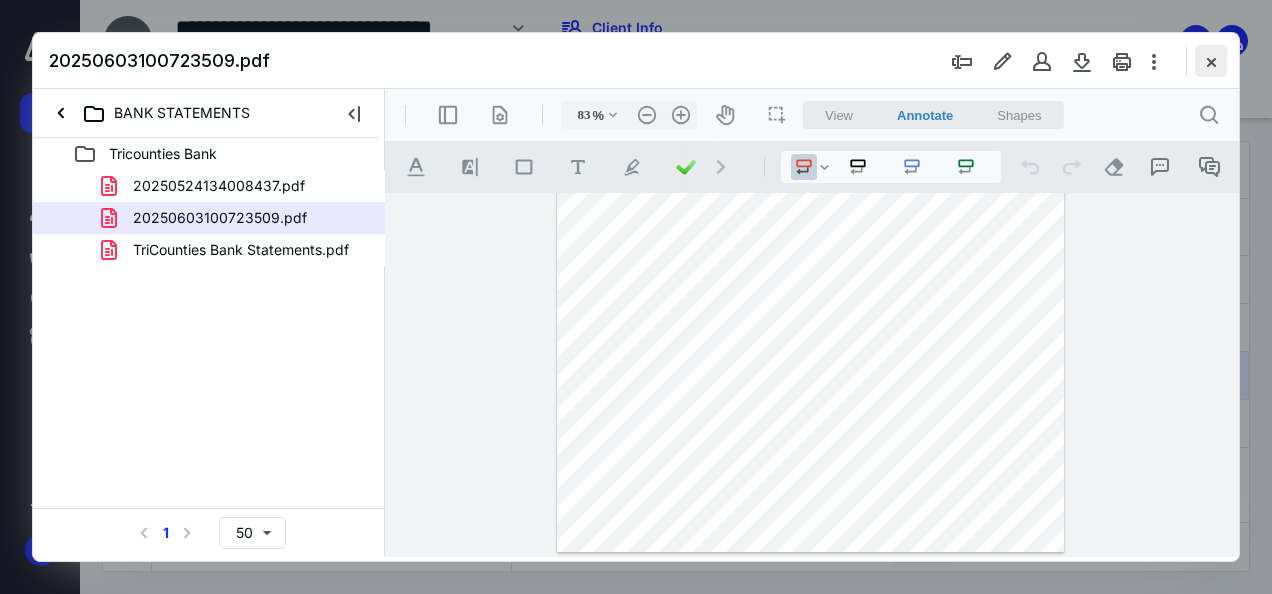 click at bounding box center [1211, 61] 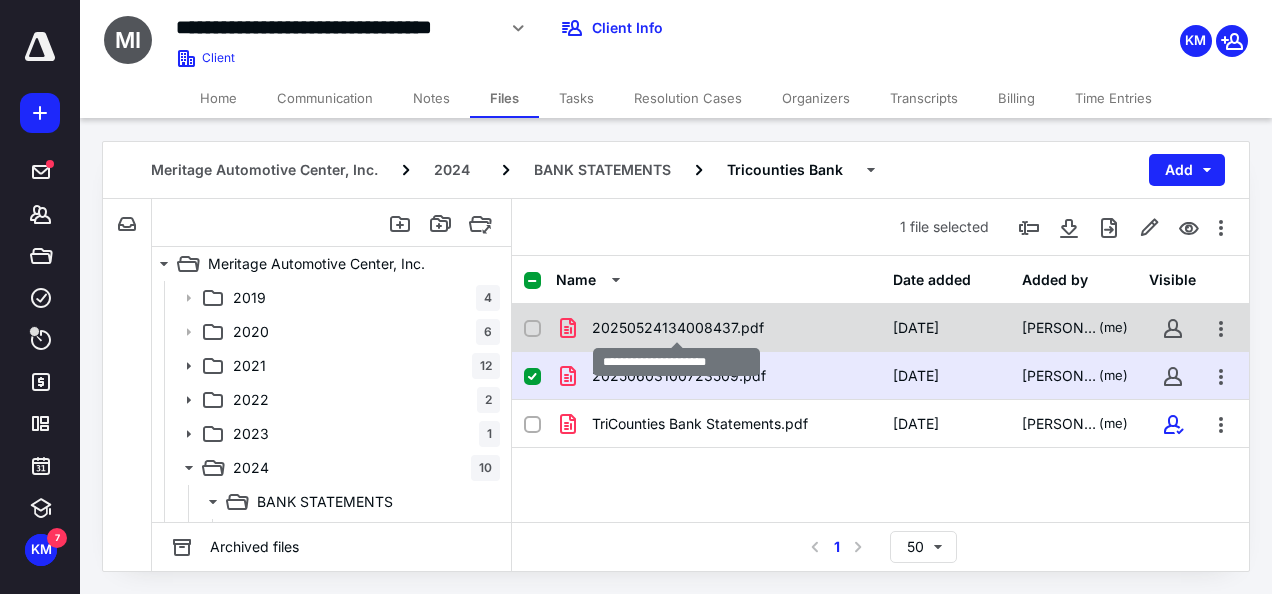 click on "20250524134008437.pdf" at bounding box center (678, 328) 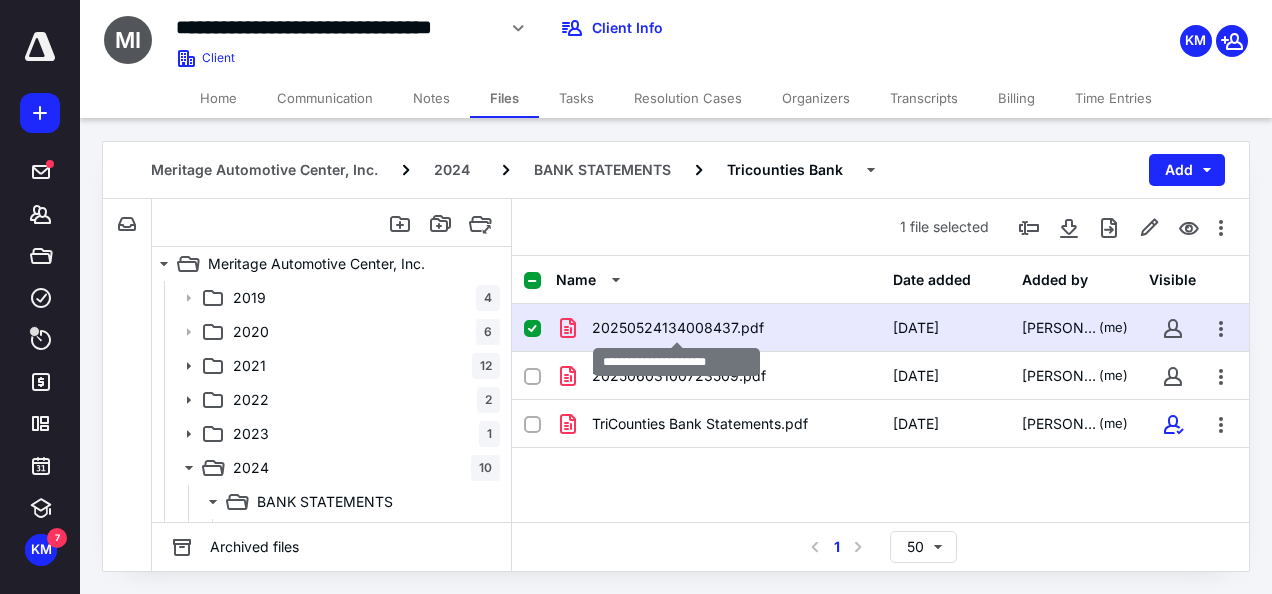 click on "20250524134008437.pdf" at bounding box center [678, 328] 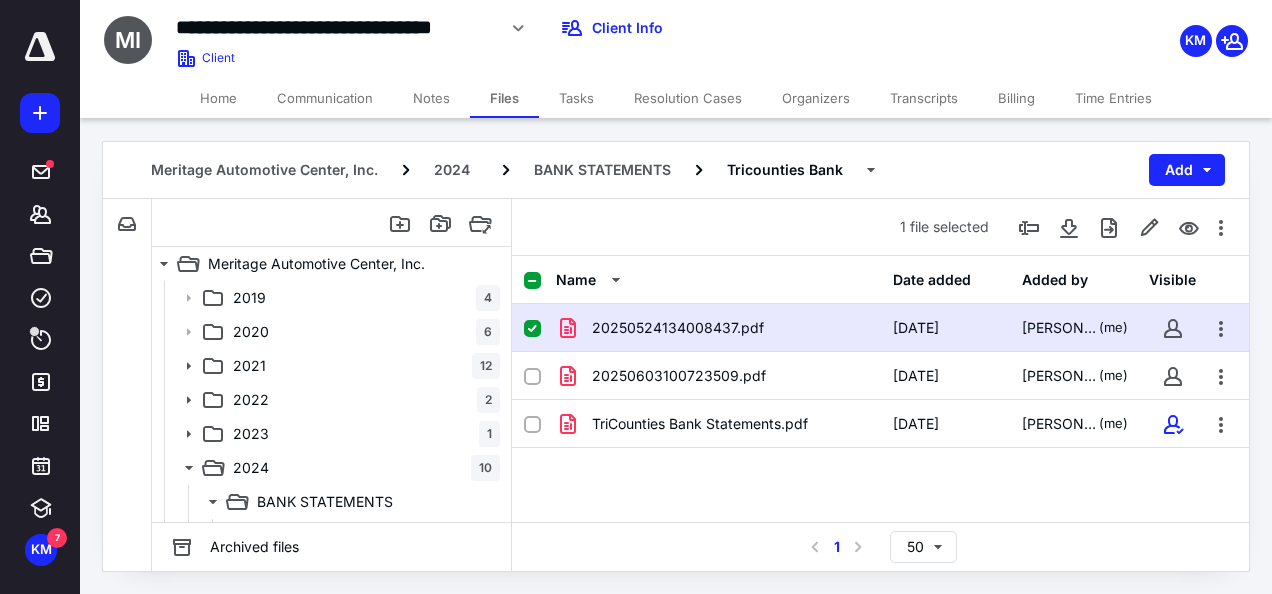 click at bounding box center (540, 328) 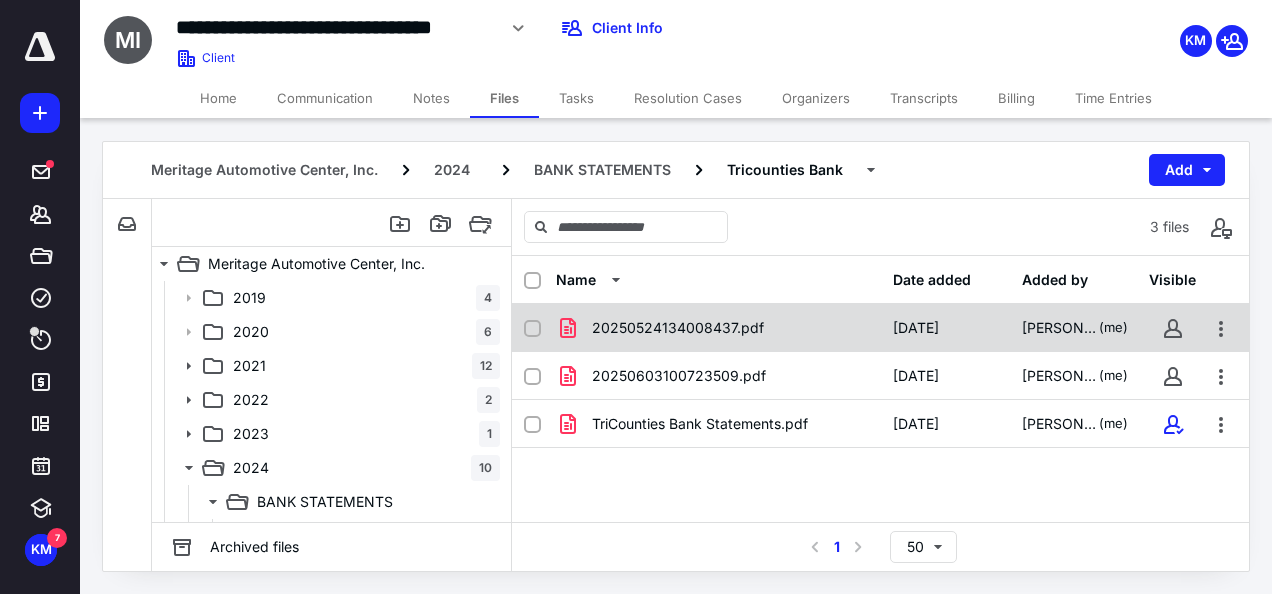 click at bounding box center (540, 328) 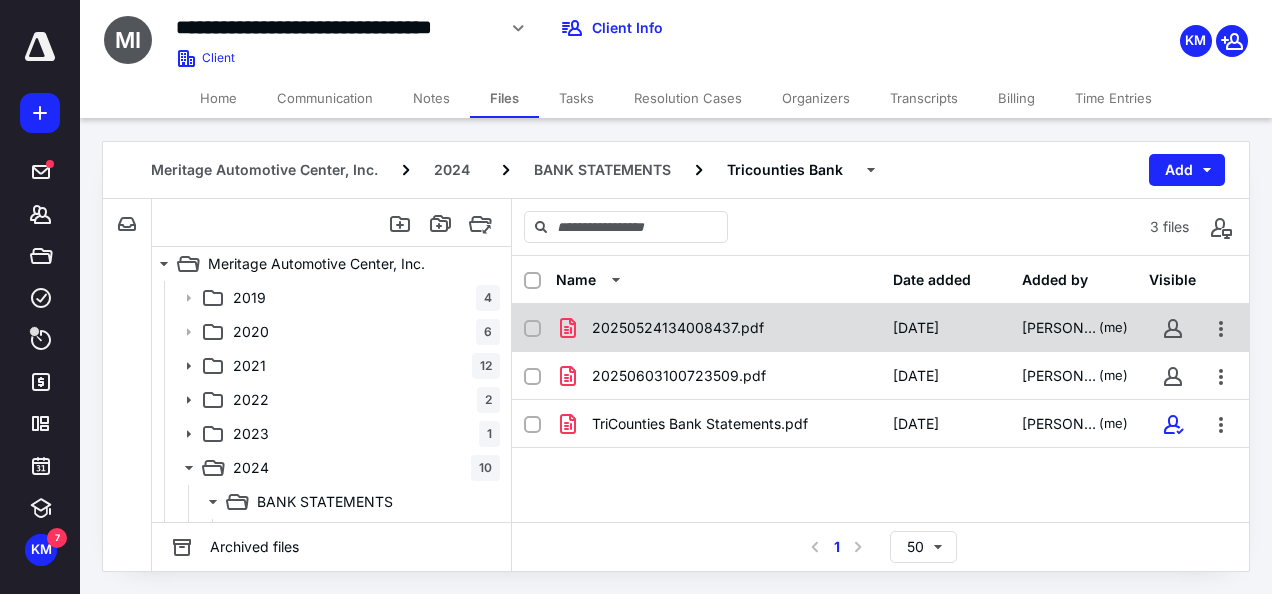 checkbox on "true" 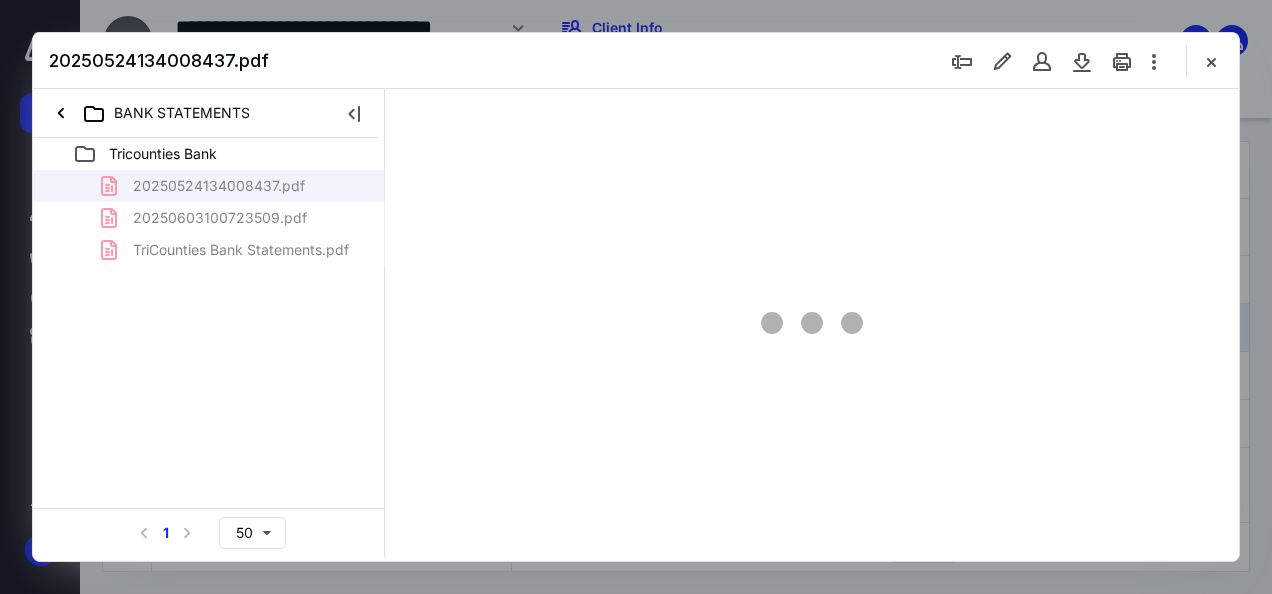 scroll, scrollTop: 0, scrollLeft: 0, axis: both 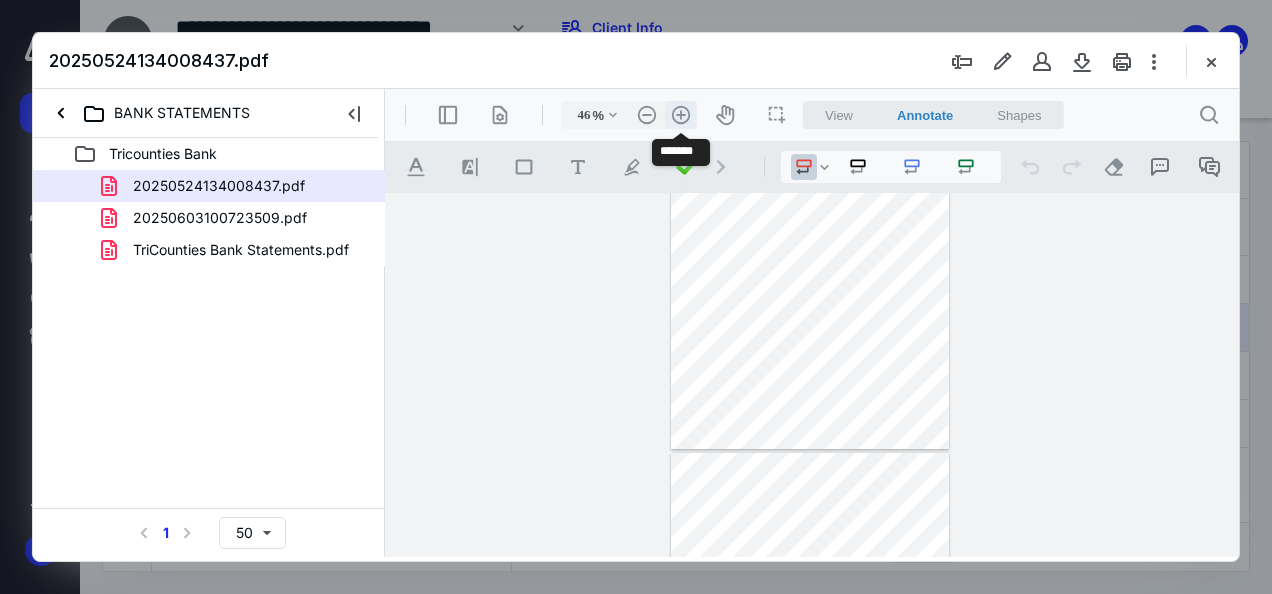 click on ".cls-1{fill:#abb0c4;} icon - header - zoom - in - line" at bounding box center (681, 115) 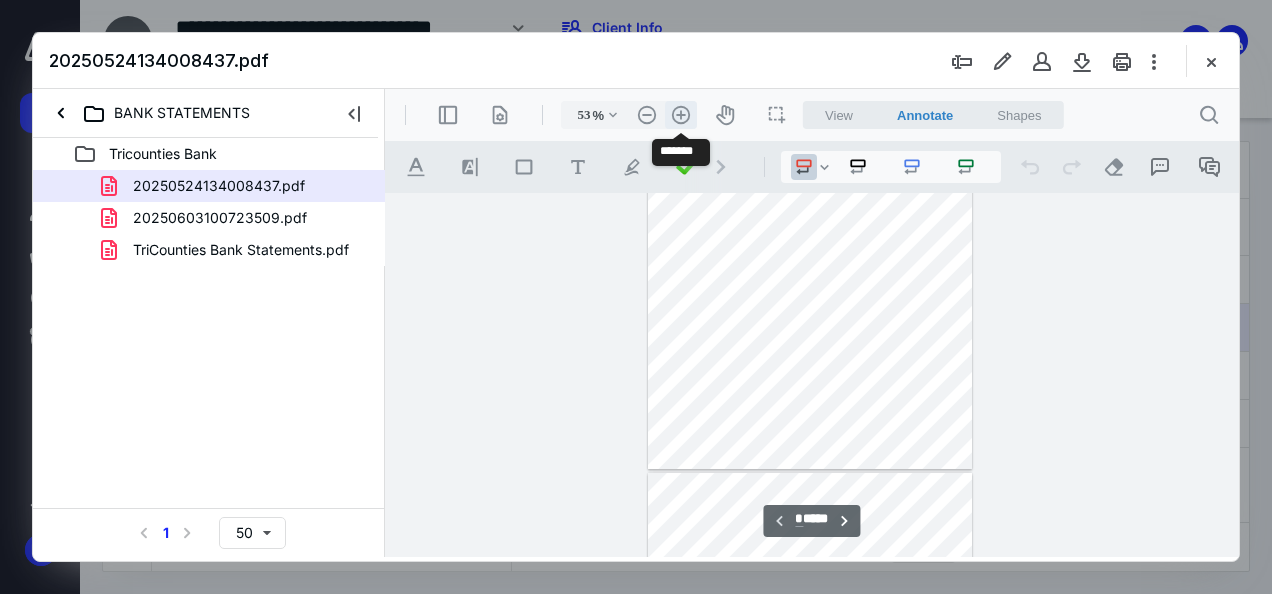 click on ".cls-1{fill:#abb0c4;} icon - header - zoom - in - line" at bounding box center [681, 115] 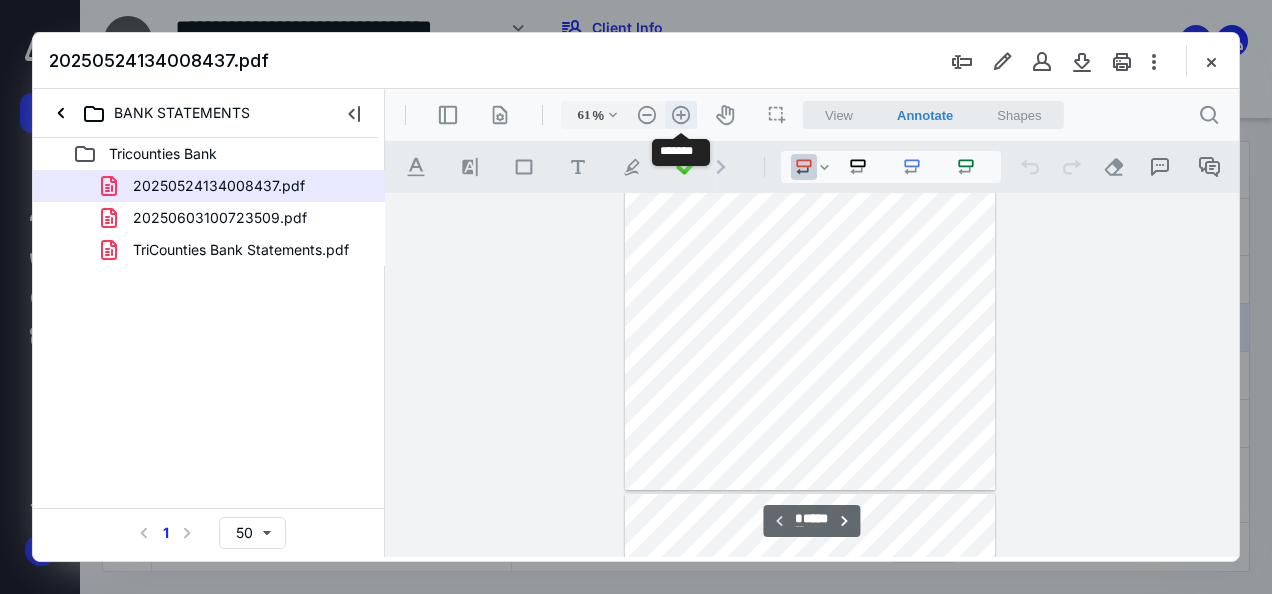 click on ".cls-1{fill:#abb0c4;} icon - header - zoom - in - line" at bounding box center [681, 115] 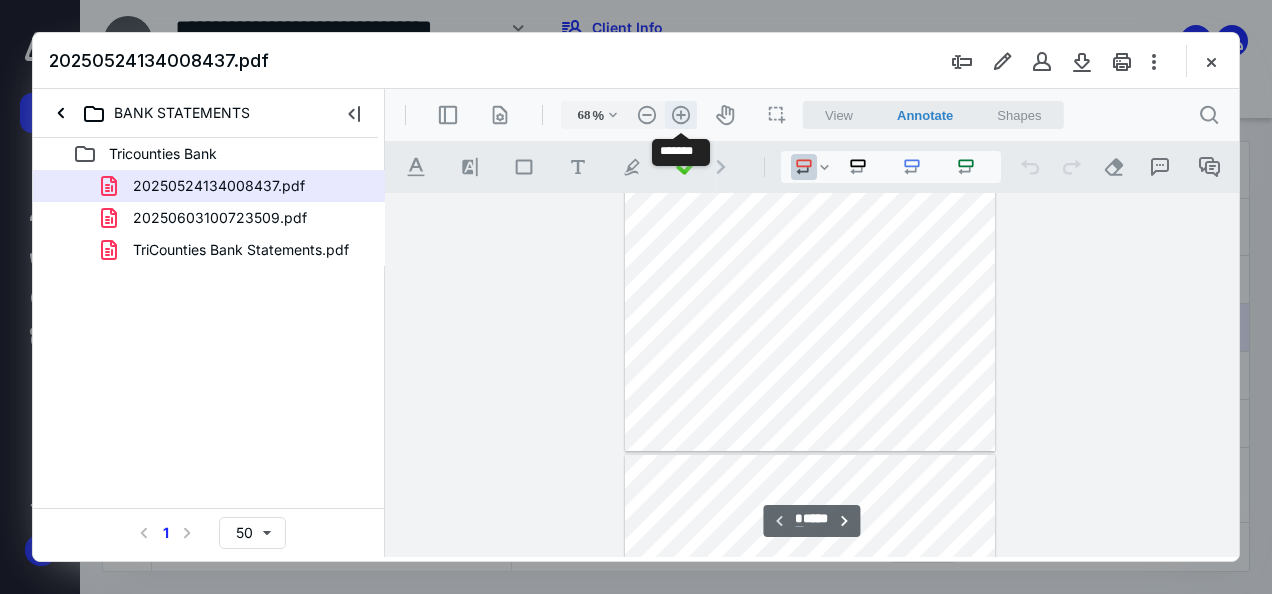 click on ".cls-1{fill:#abb0c4;} icon - header - zoom - in - line" at bounding box center (681, 115) 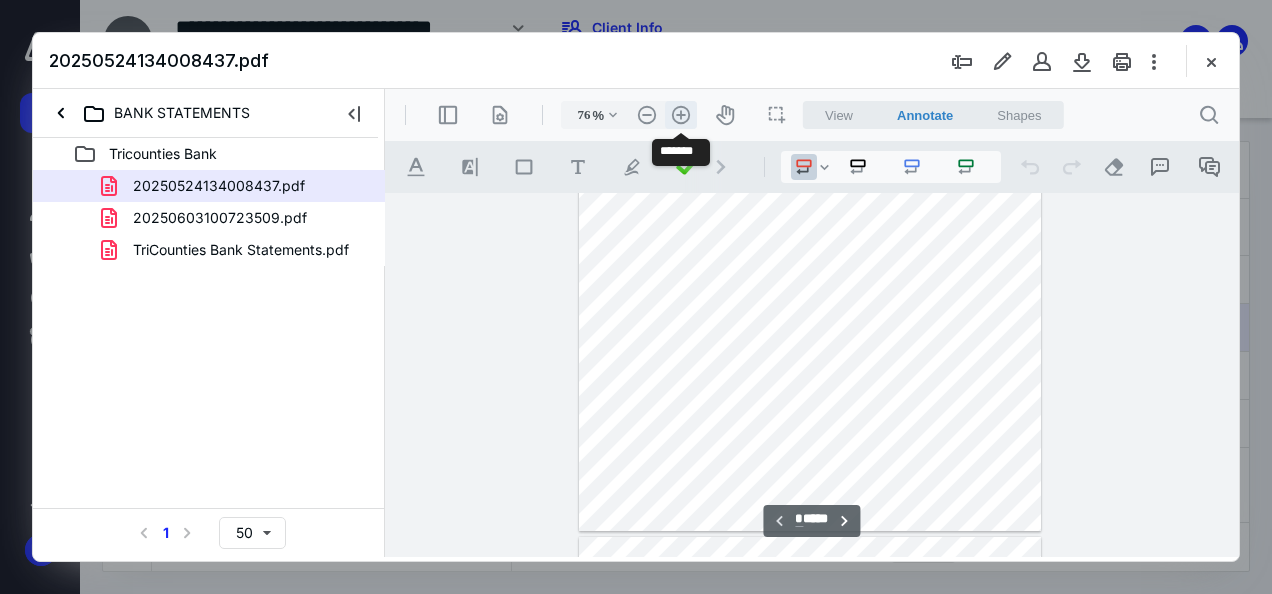 click on ".cls-1{fill:#abb0c4;} icon - header - zoom - in - line" at bounding box center (681, 115) 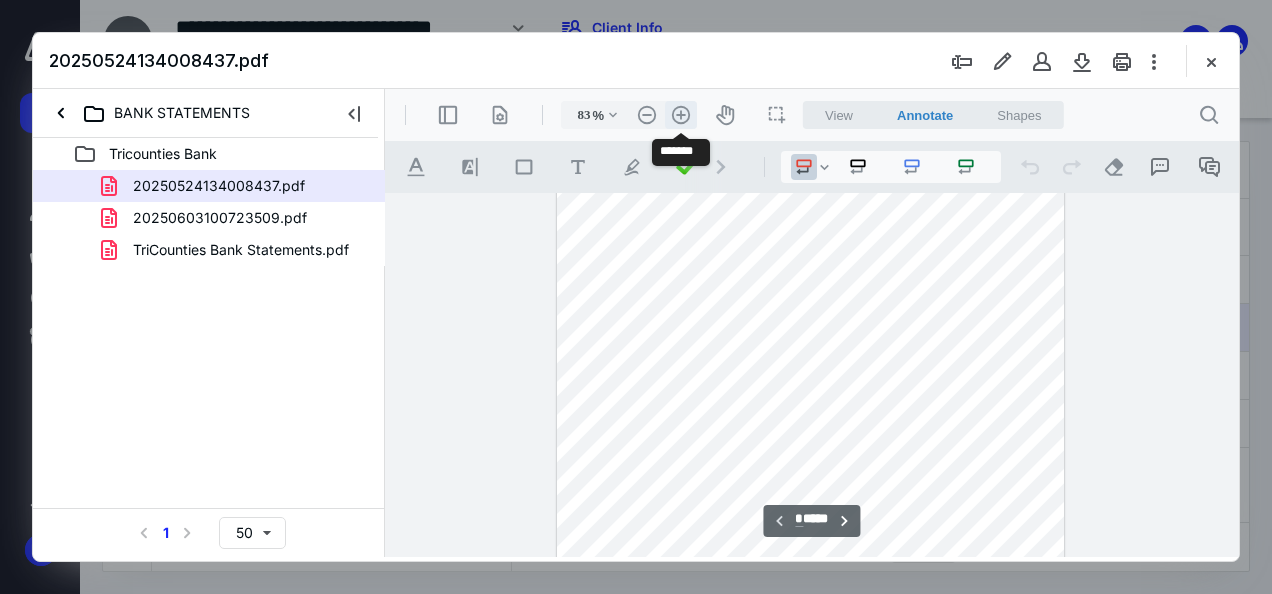 scroll, scrollTop: 301, scrollLeft: 0, axis: vertical 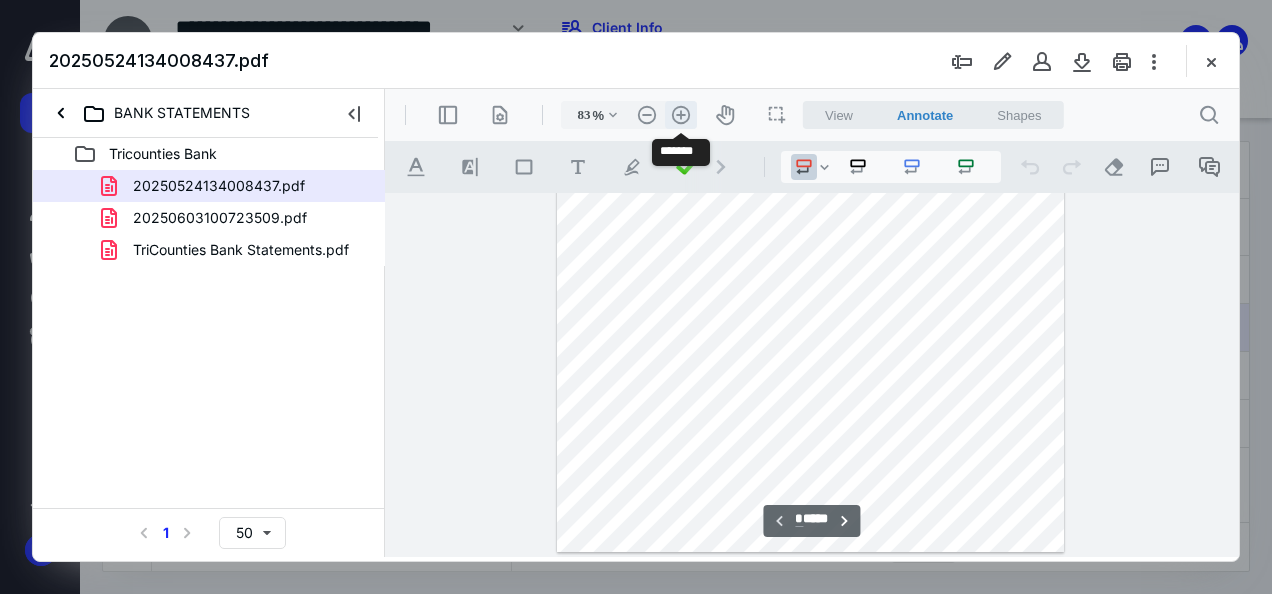 click on ".cls-1{fill:#abb0c4;} icon - header - zoom - in - line" at bounding box center (681, 115) 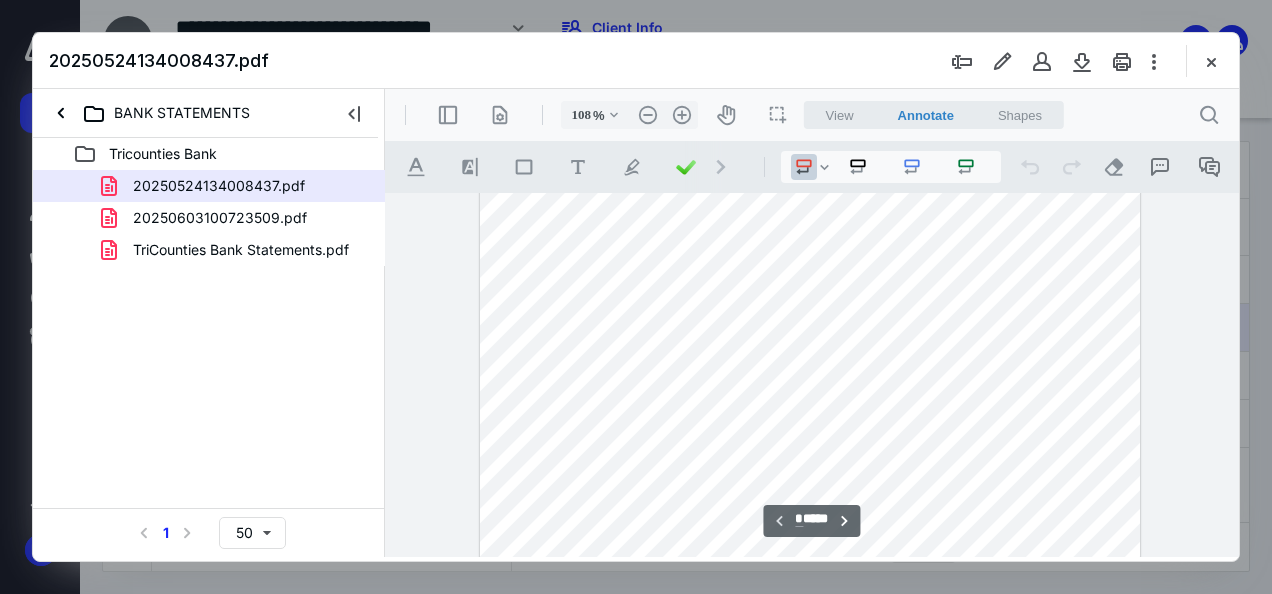 scroll, scrollTop: 431, scrollLeft: 0, axis: vertical 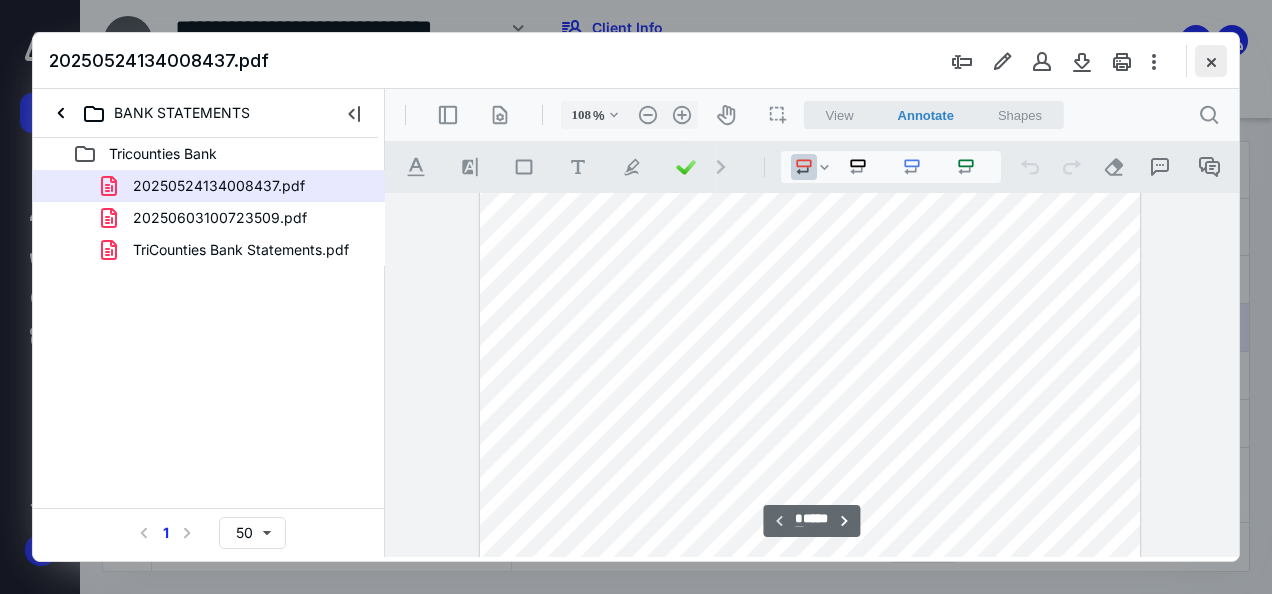click at bounding box center (1211, 61) 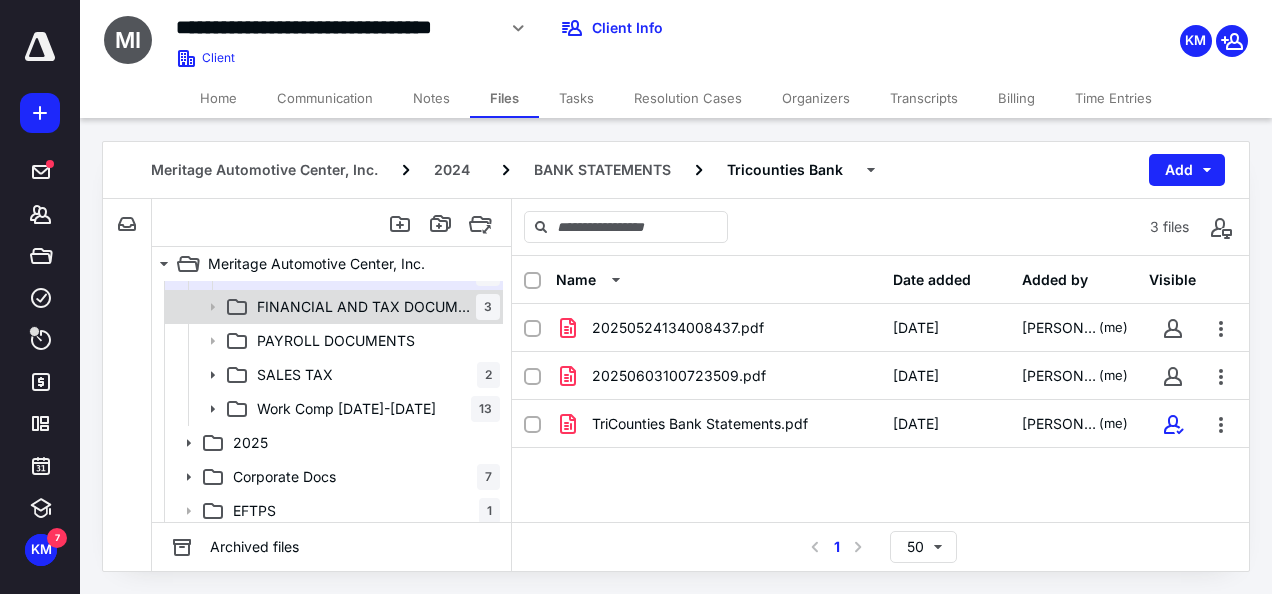 scroll, scrollTop: 400, scrollLeft: 0, axis: vertical 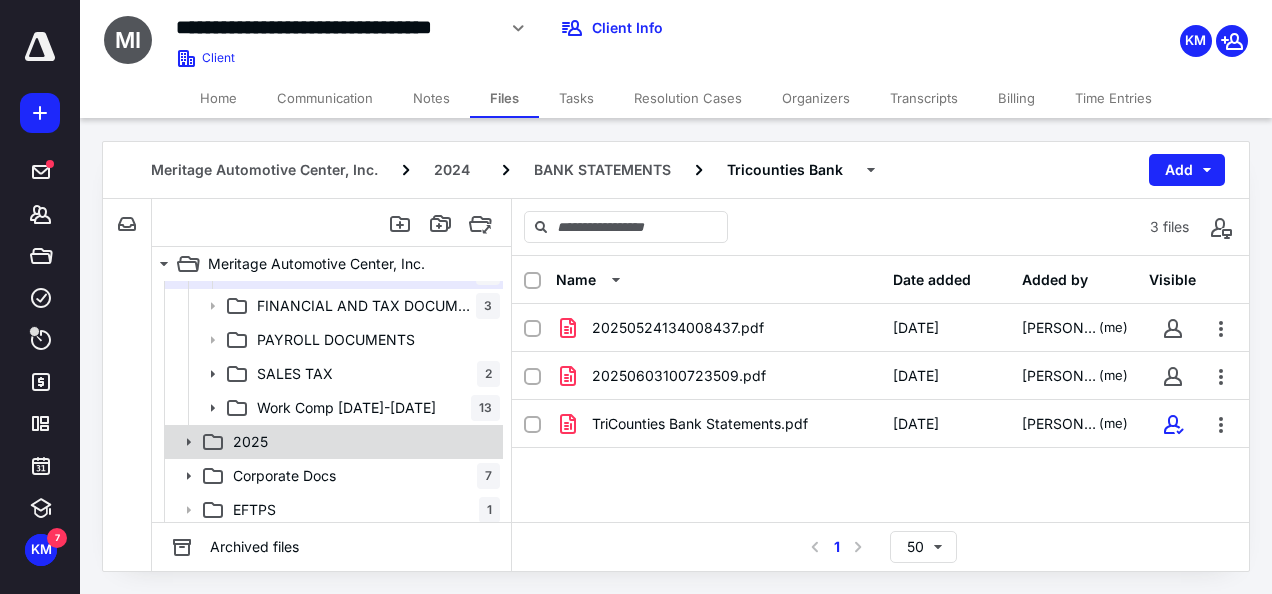 click on "2025" at bounding box center (362, 442) 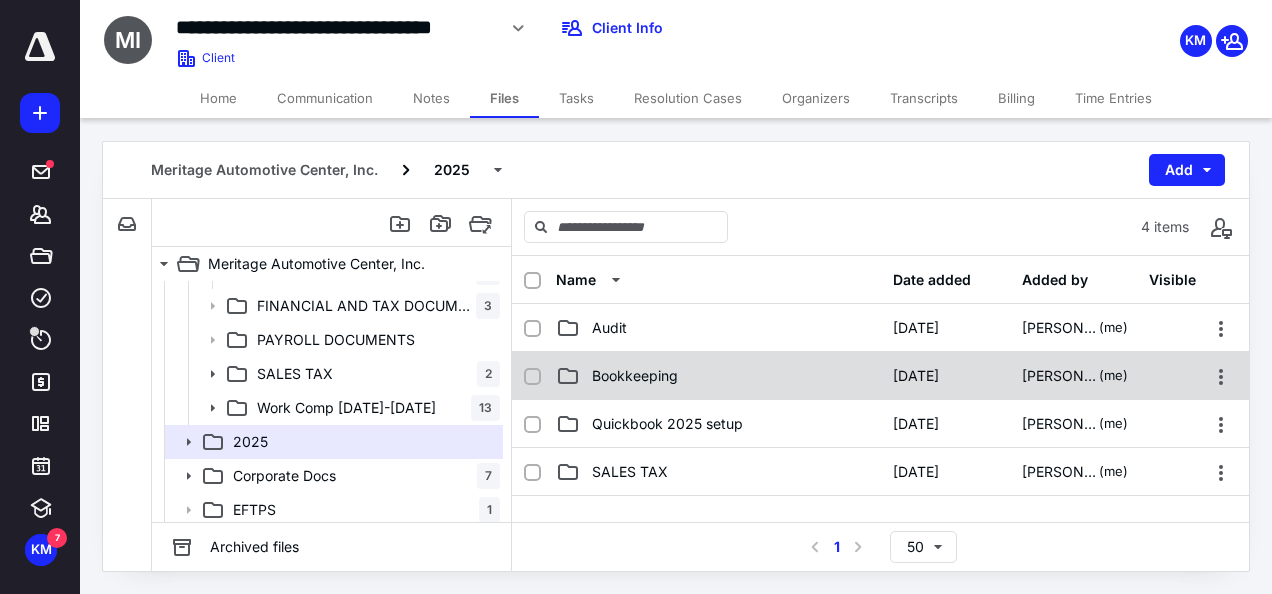 click on "Bookkeeping" at bounding box center (635, 376) 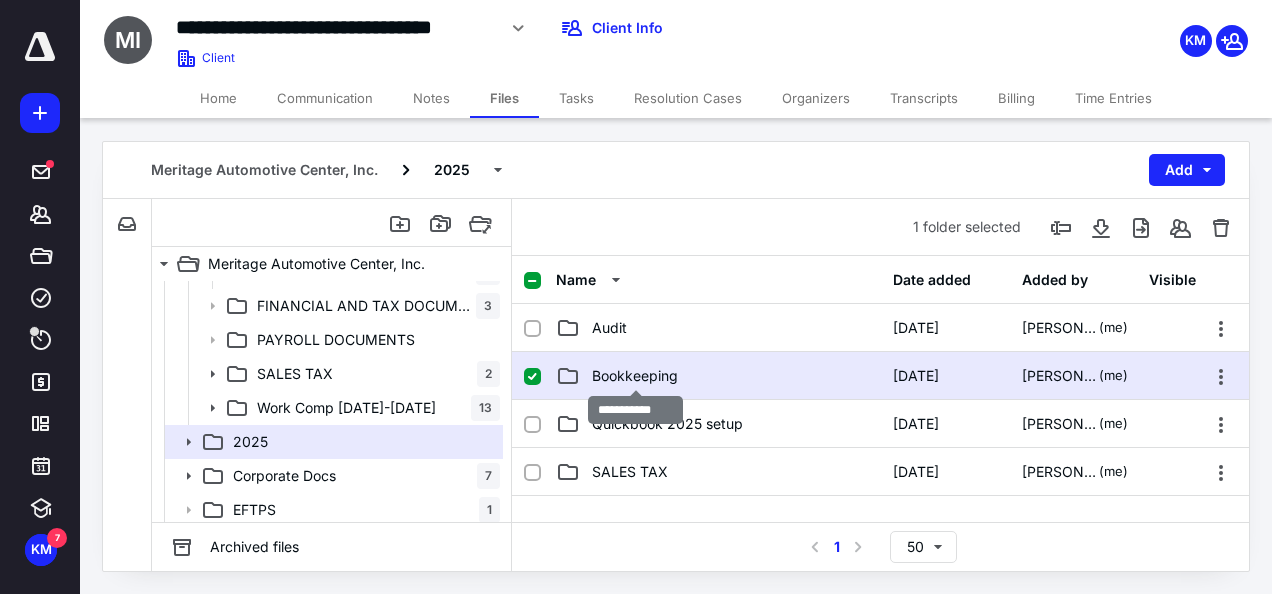 click on "Bookkeeping" at bounding box center (635, 376) 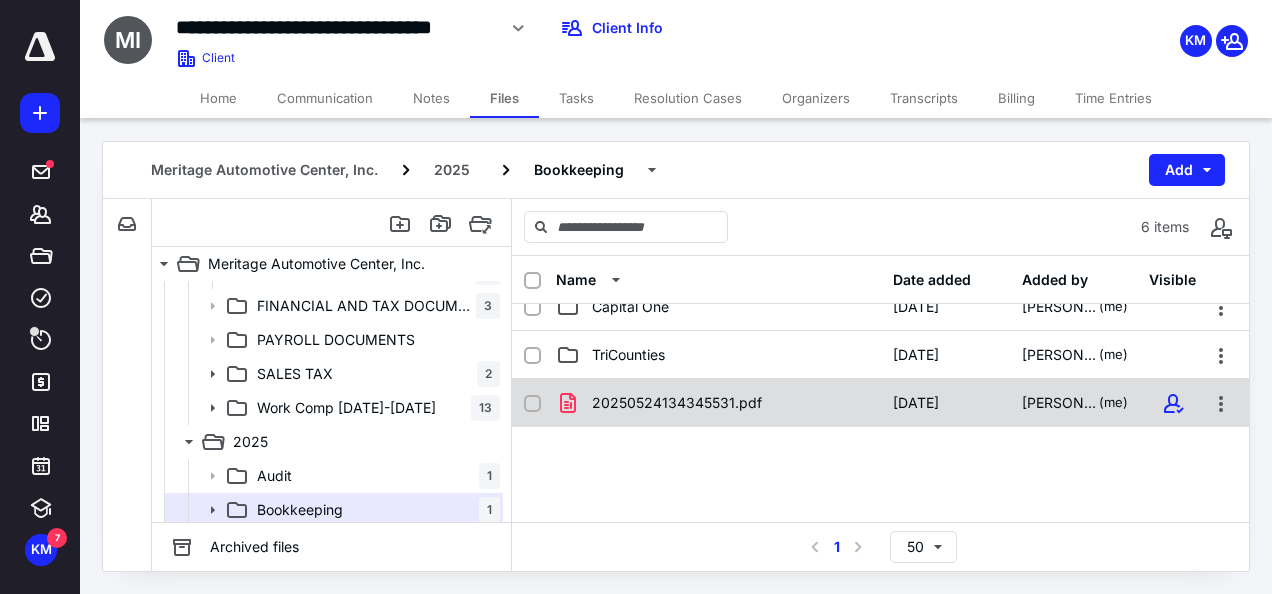 scroll, scrollTop: 200, scrollLeft: 0, axis: vertical 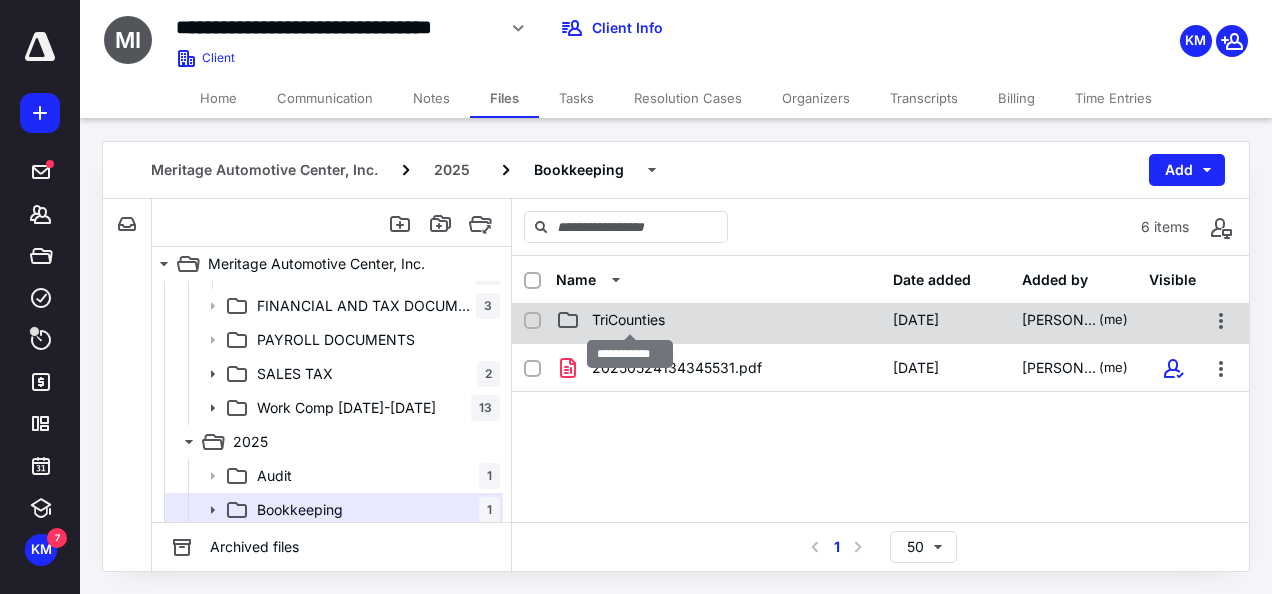 click on "TriCounties" at bounding box center (628, 320) 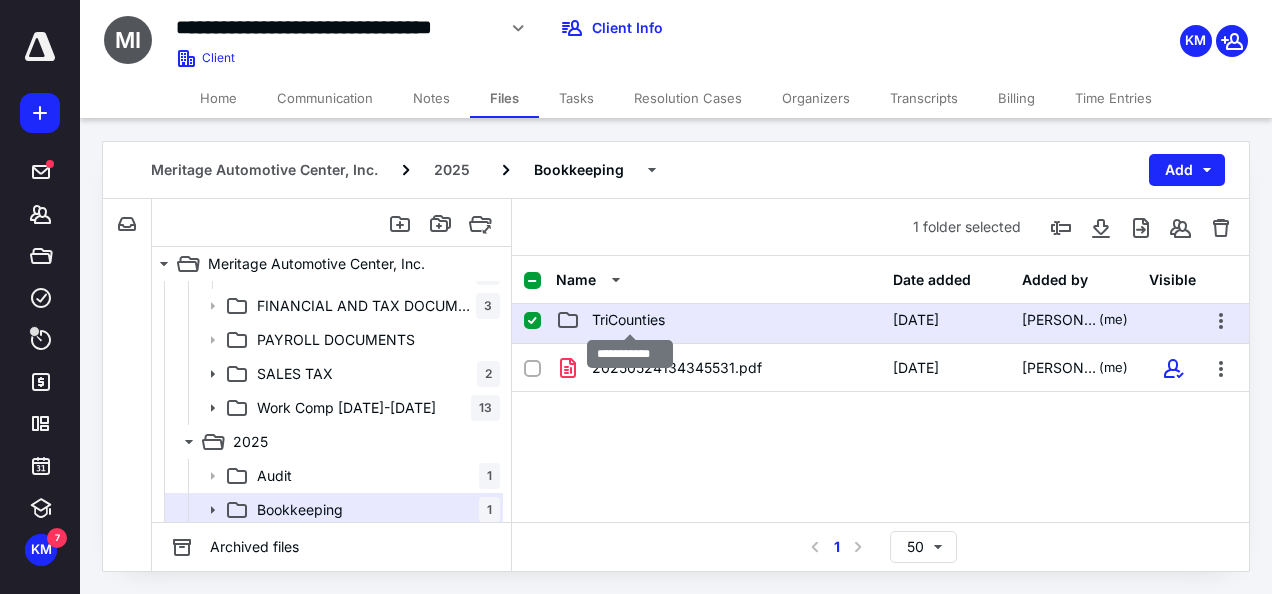 click on "TriCounties" at bounding box center (628, 320) 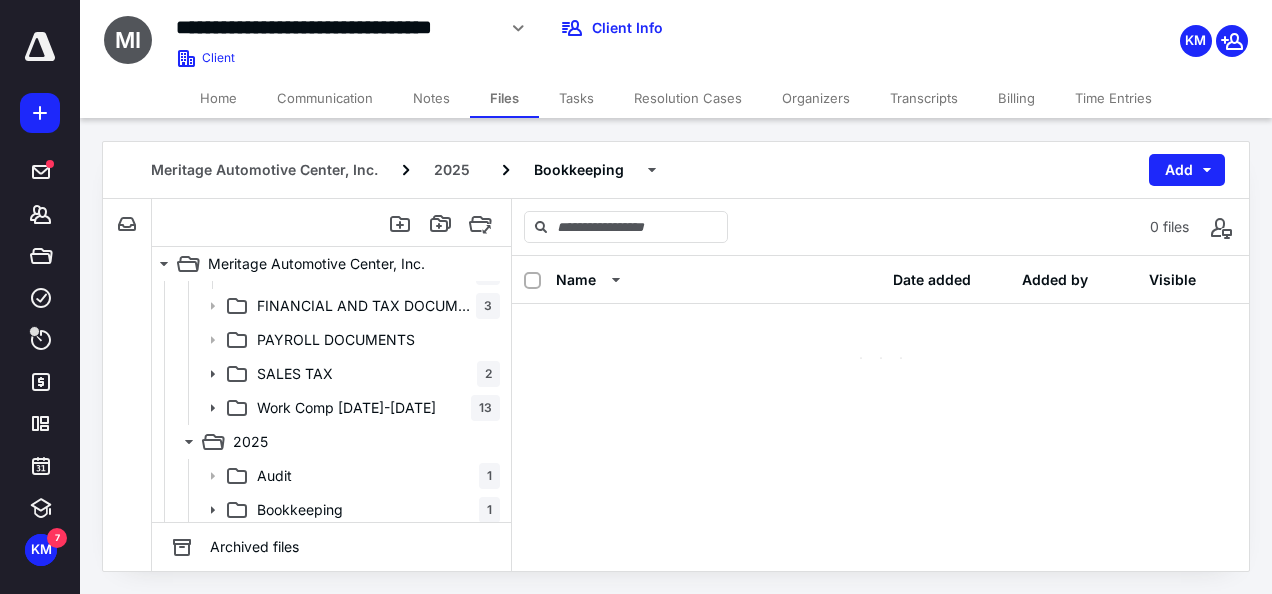 scroll, scrollTop: 0, scrollLeft: 0, axis: both 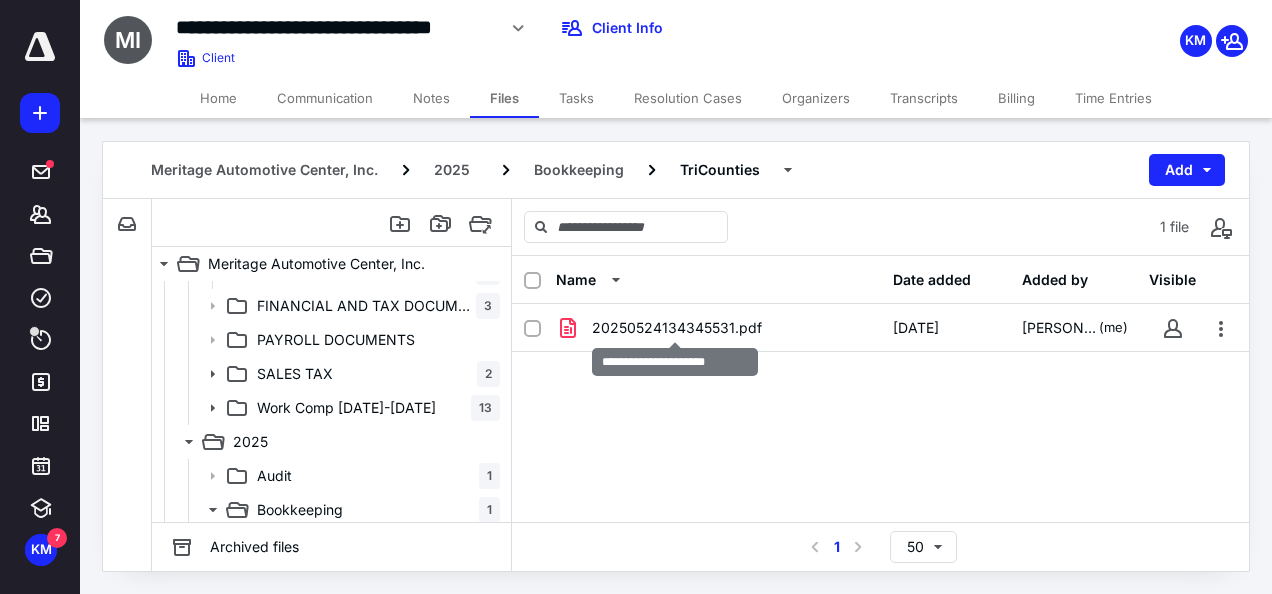click on "20250524134345531.pdf" at bounding box center [677, 328] 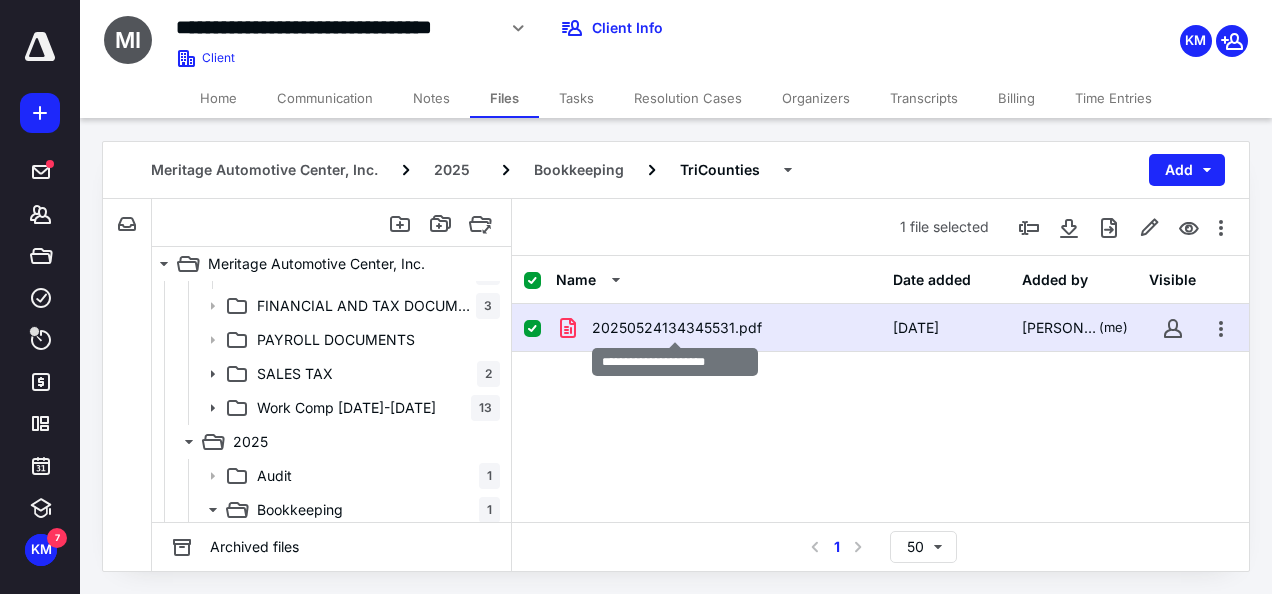 click on "20250524134345531.pdf" at bounding box center (677, 328) 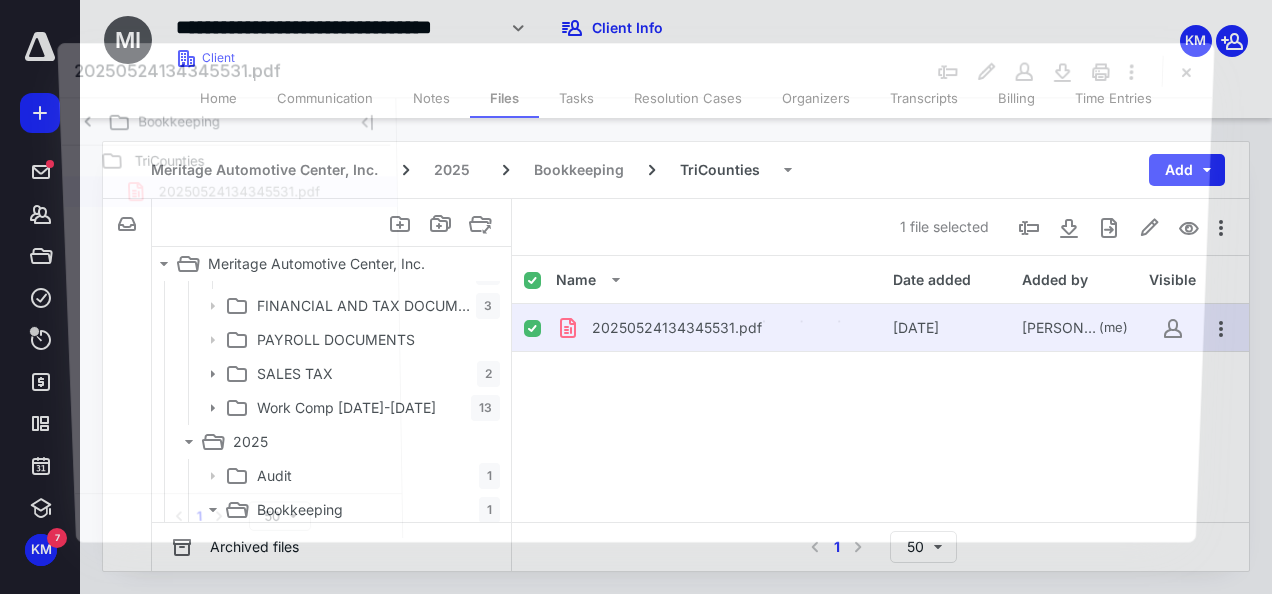 scroll, scrollTop: 0, scrollLeft: 0, axis: both 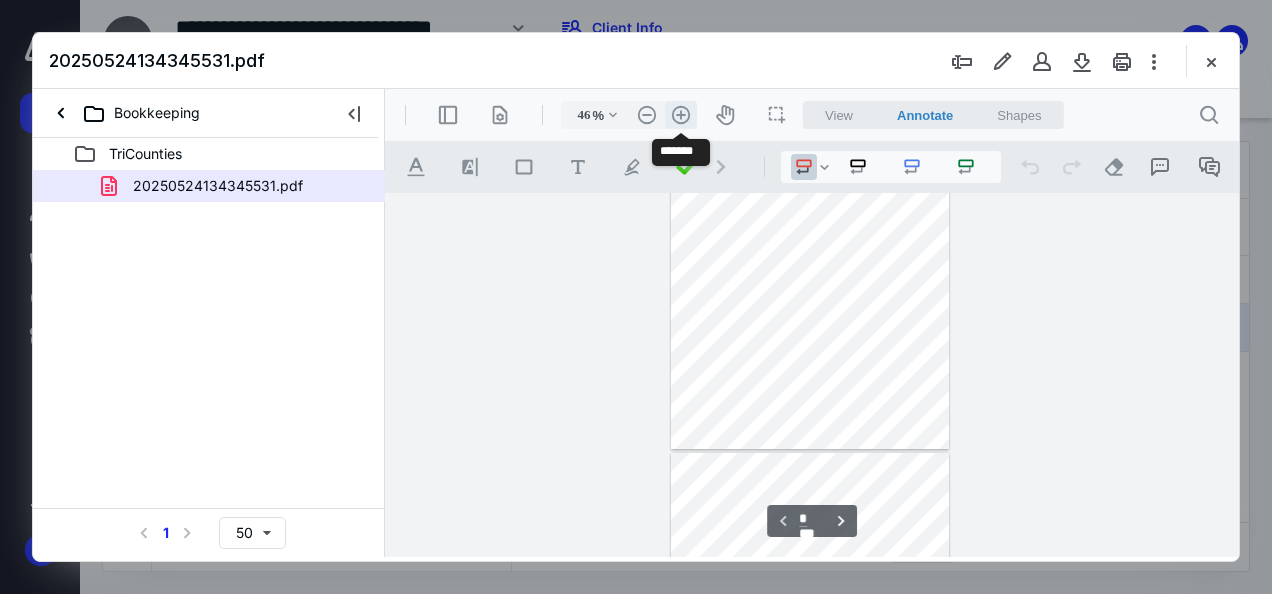 click on ".cls-1{fill:#abb0c4;} icon - header - zoom - in - line" at bounding box center (681, 115) 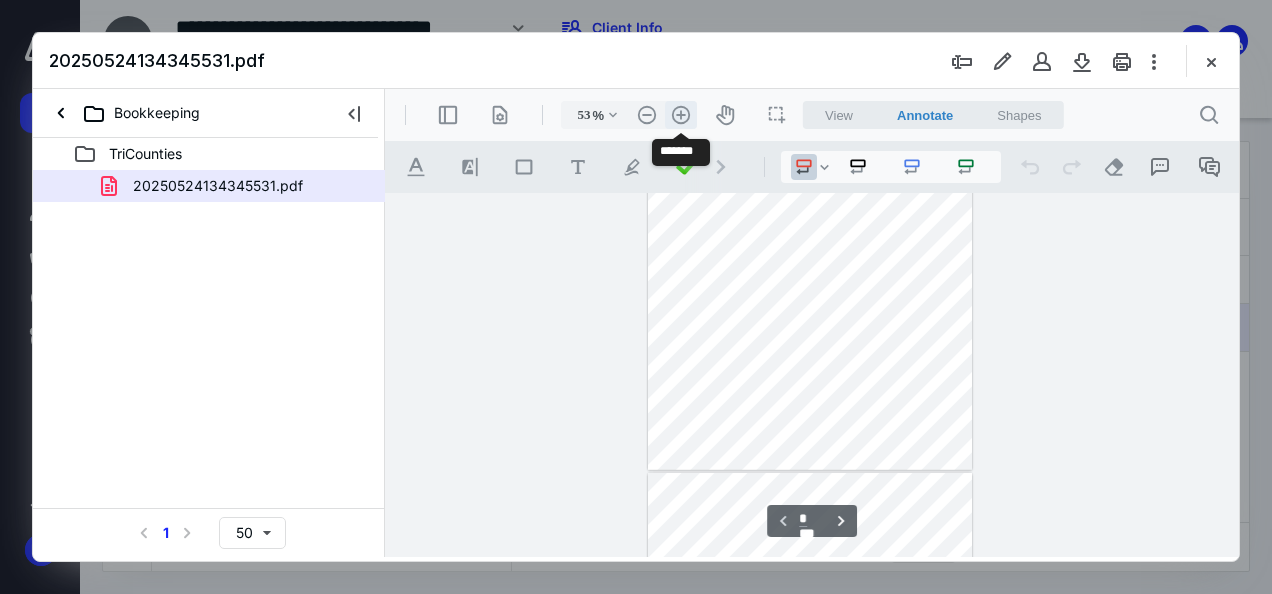 click on ".cls-1{fill:#abb0c4;} icon - header - zoom - in - line" at bounding box center [681, 115] 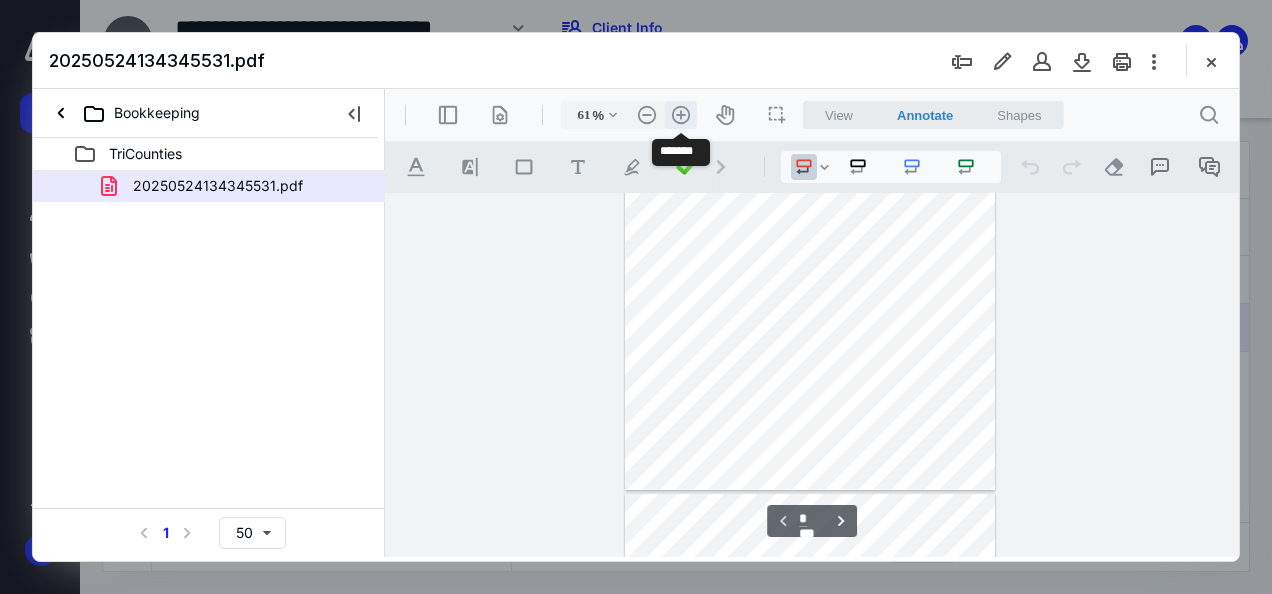 click on ".cls-1{fill:#abb0c4;} icon - header - zoom - in - line" at bounding box center (681, 115) 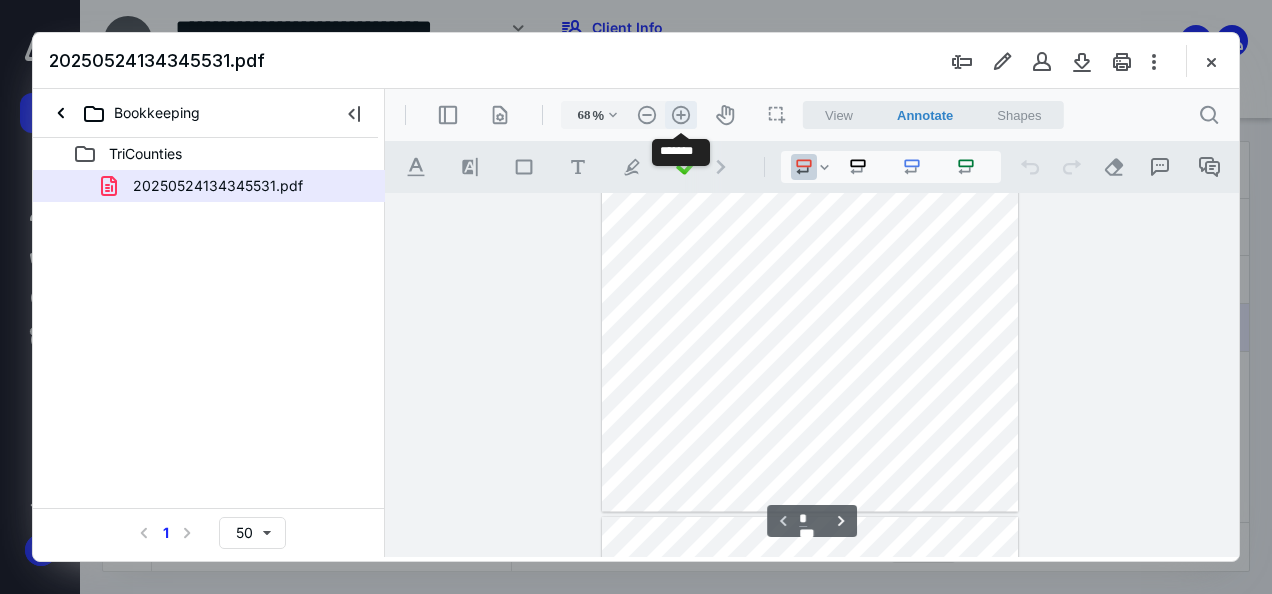 click on ".cls-1{fill:#abb0c4;} icon - header - zoom - in - line" at bounding box center [681, 115] 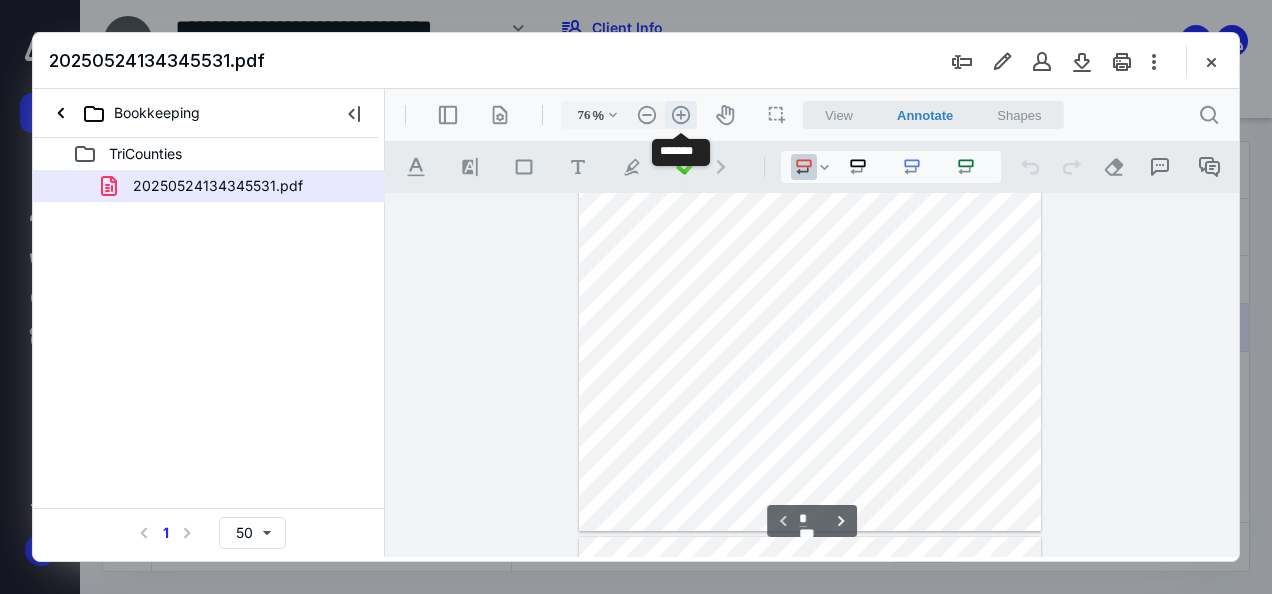 click on ".cls-1{fill:#abb0c4;} icon - header - zoom - in - line" at bounding box center [681, 115] 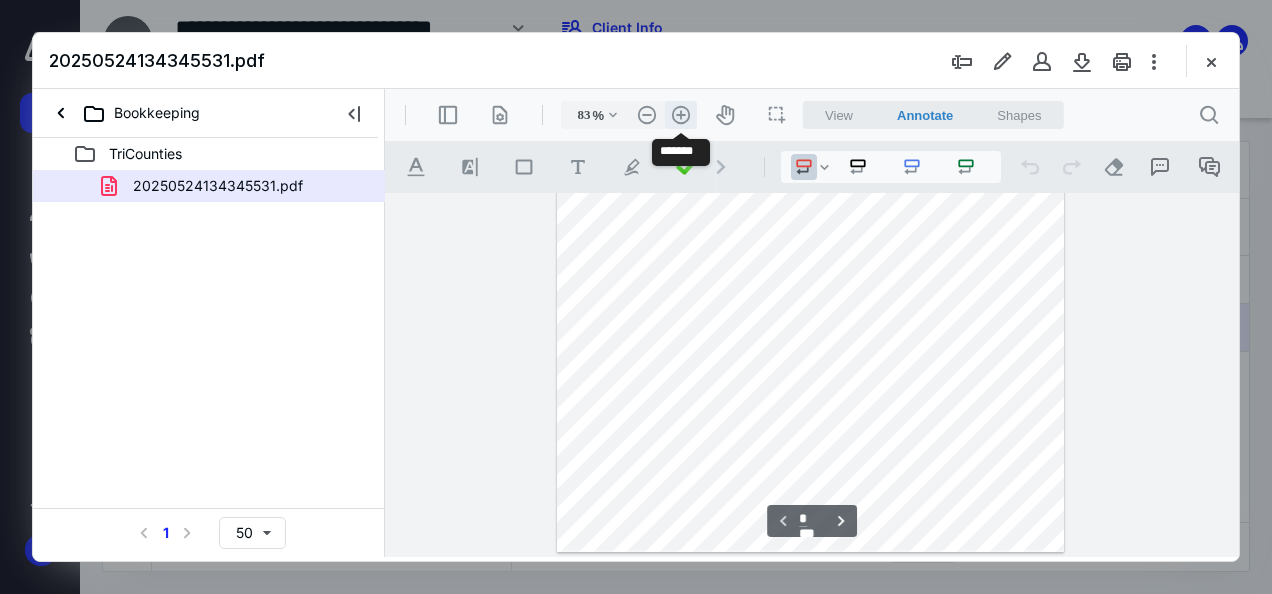 click on ".cls-1{fill:#abb0c4;} icon - header - zoom - in - line" at bounding box center [681, 115] 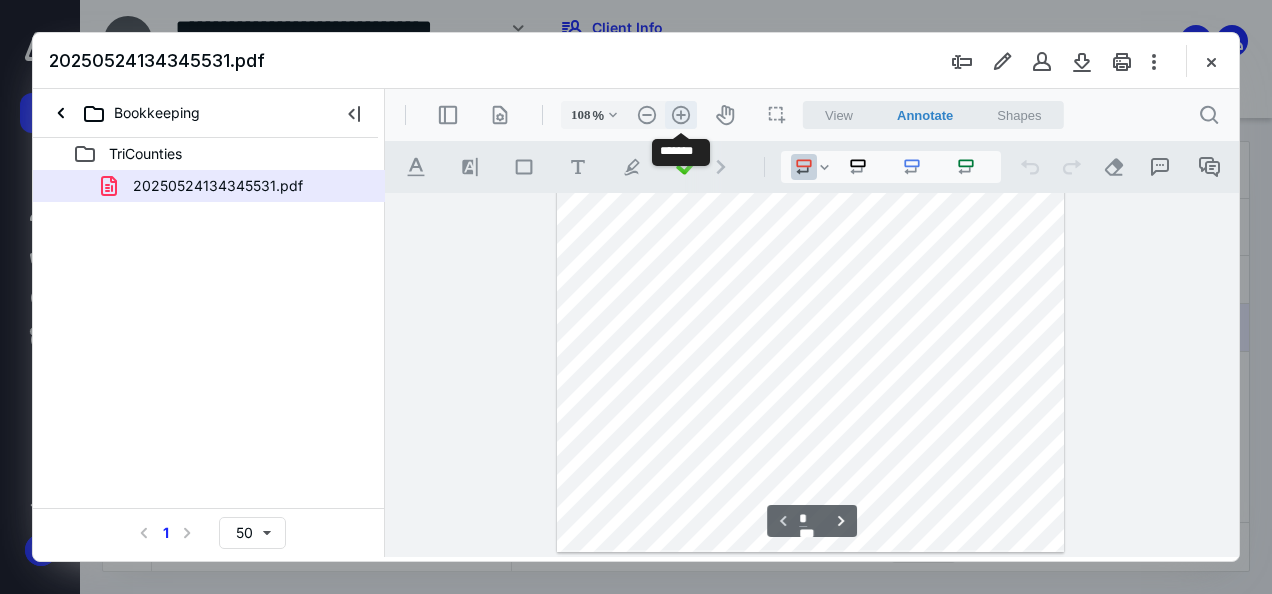 scroll, scrollTop: 431, scrollLeft: 0, axis: vertical 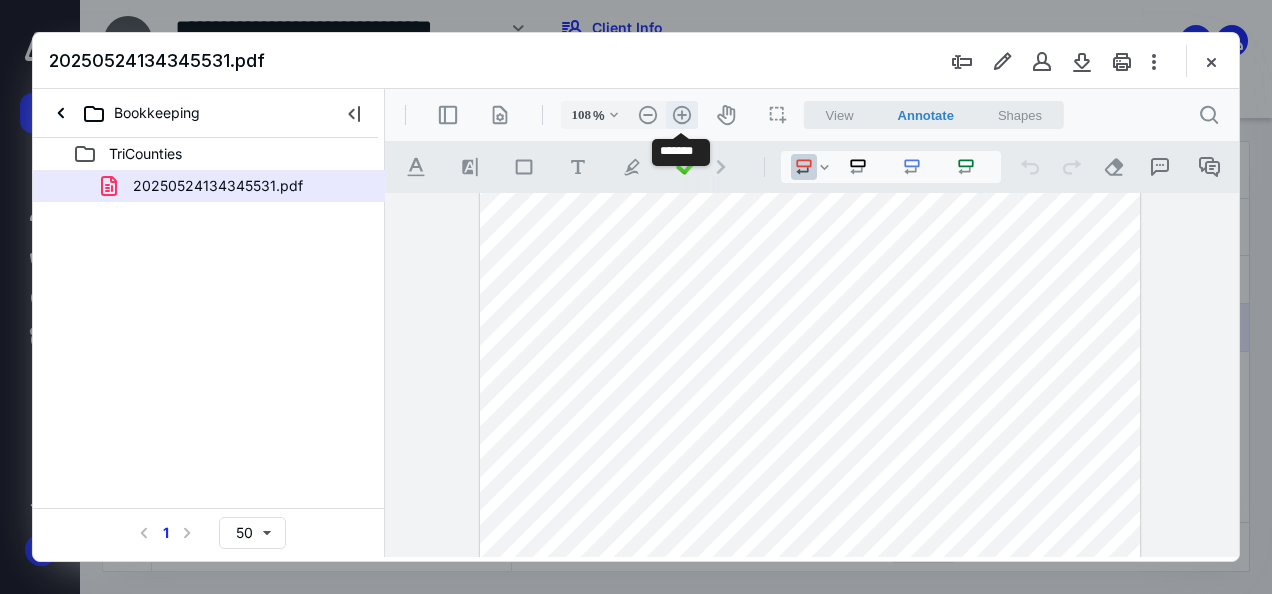 click on ".cls-1{fill:#abb0c4;} icon - header - zoom - in - line" at bounding box center (682, 115) 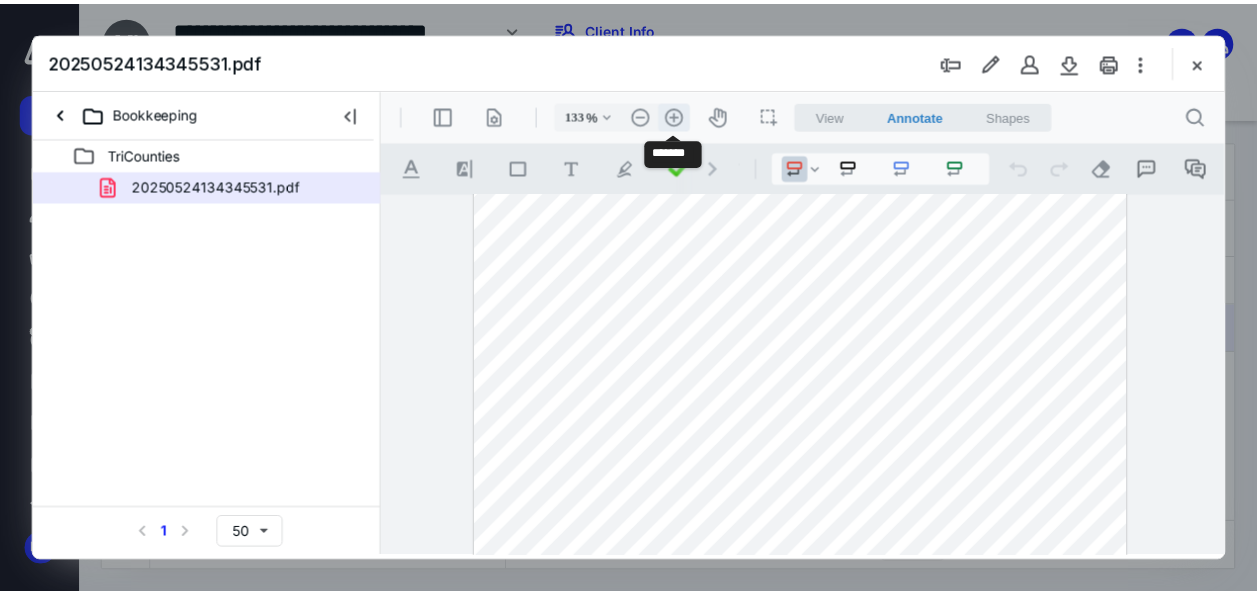 scroll, scrollTop: 561, scrollLeft: 0, axis: vertical 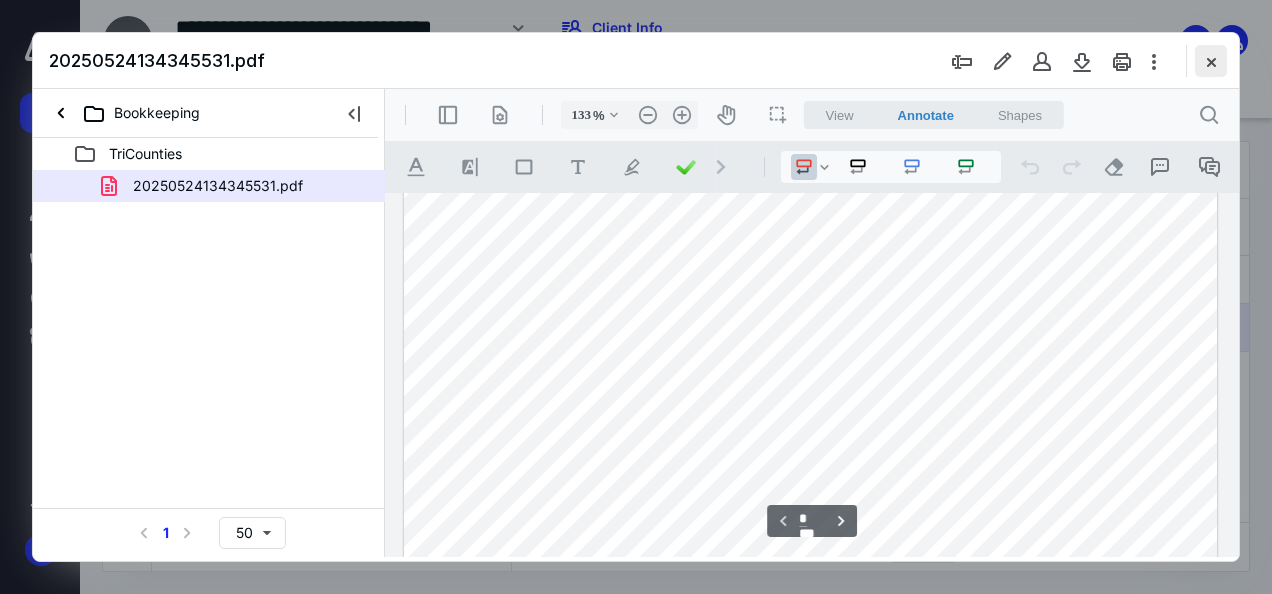 click at bounding box center (1211, 61) 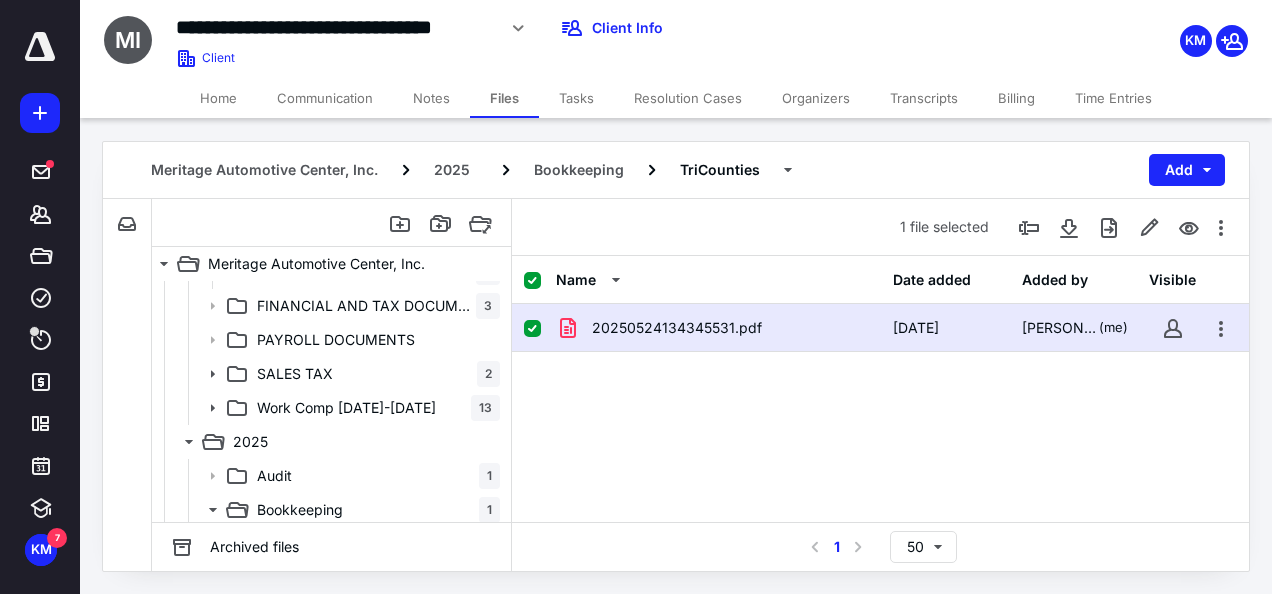 click on "Notes" at bounding box center (431, 98) 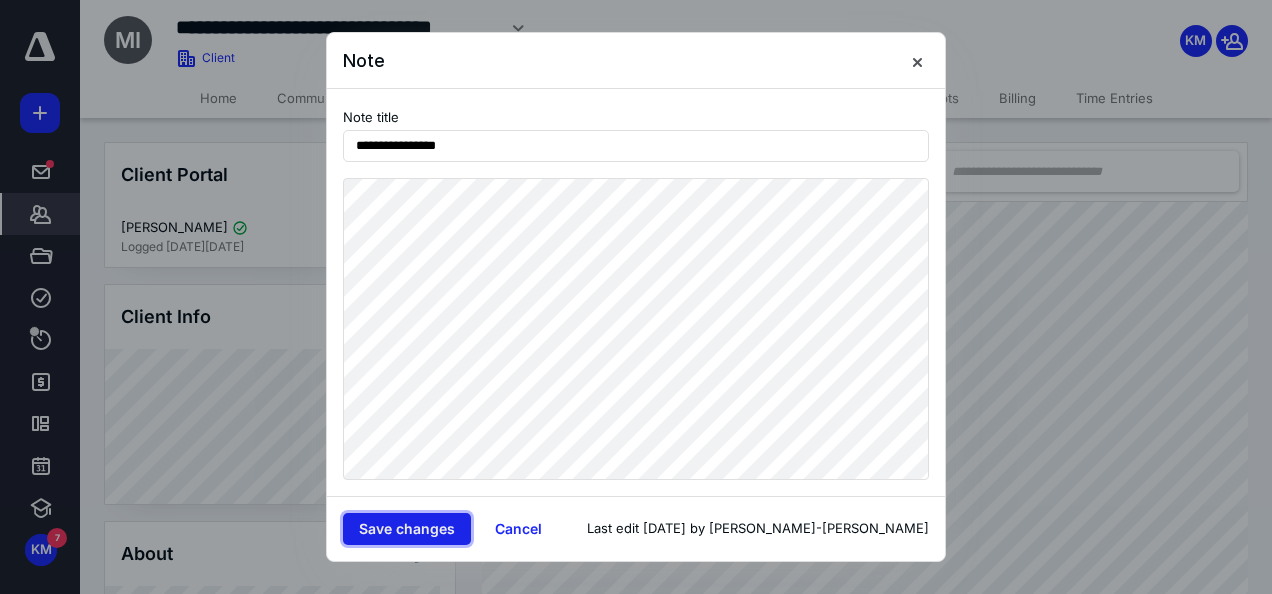 click on "Save changes" at bounding box center (407, 529) 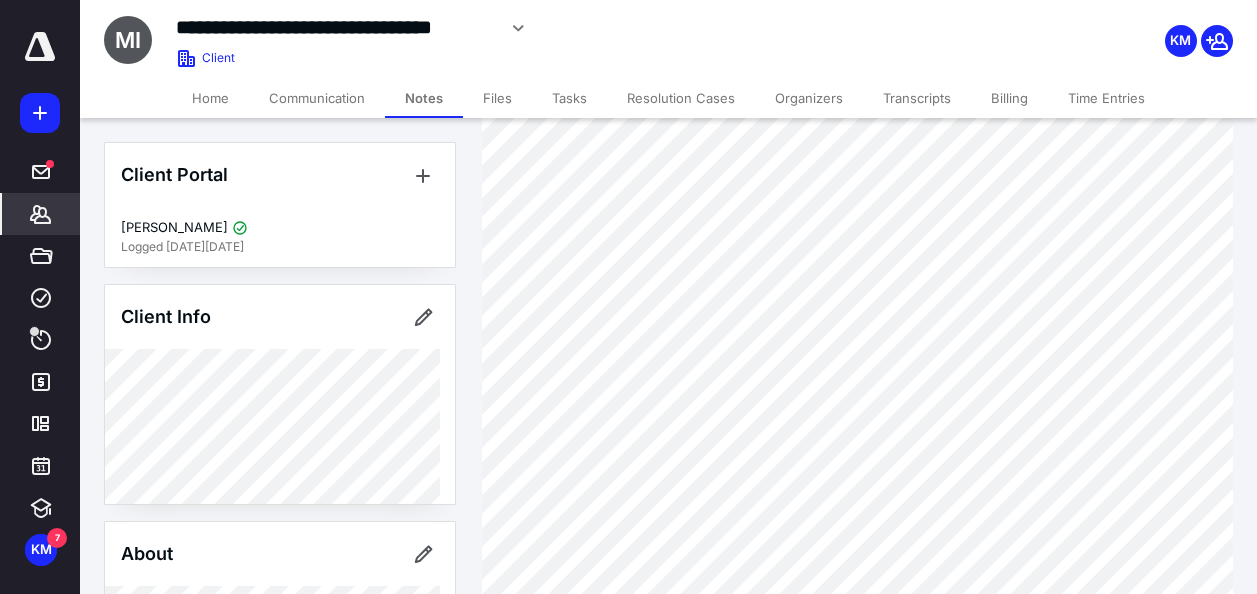 scroll, scrollTop: 500, scrollLeft: 0, axis: vertical 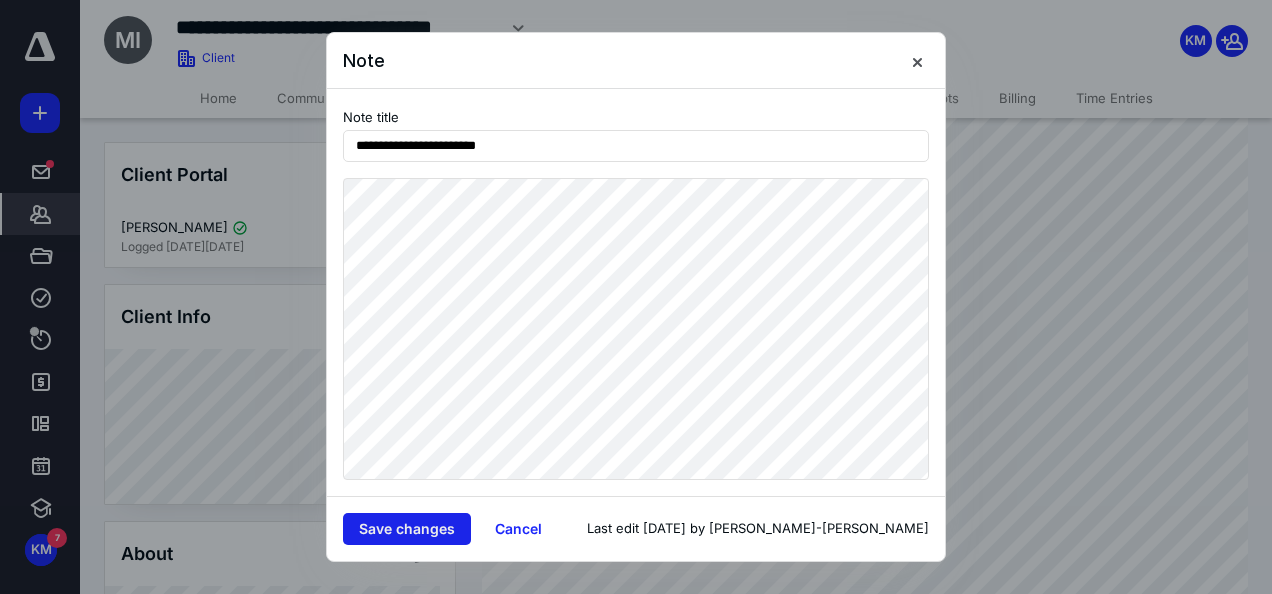 click on "Save changes" at bounding box center [407, 529] 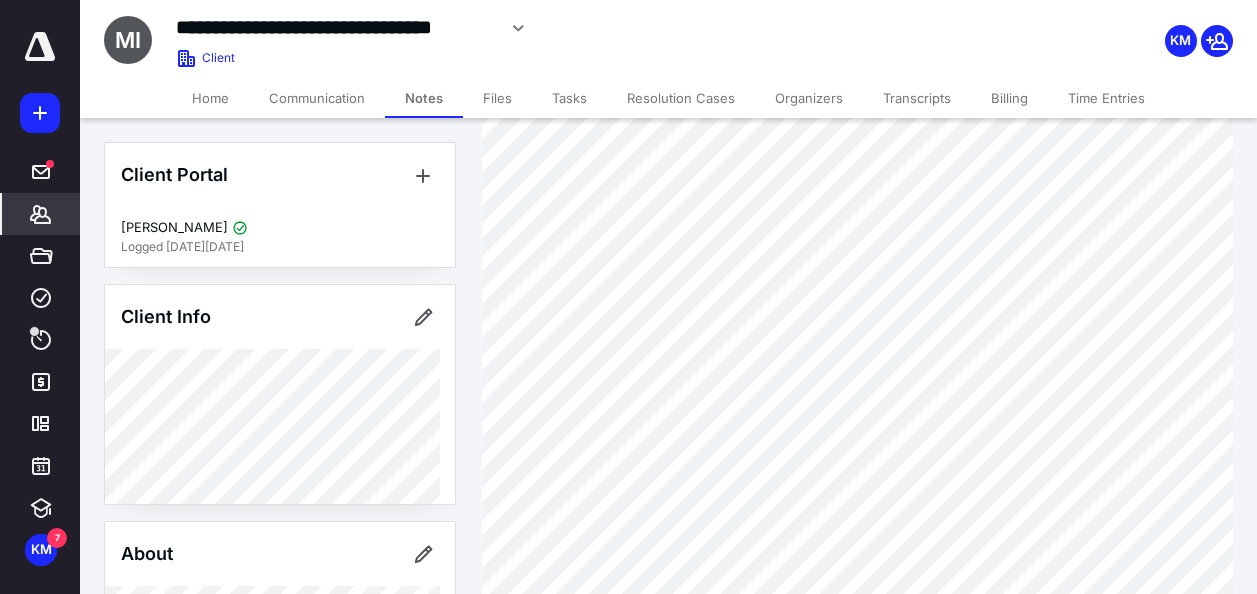 scroll, scrollTop: 100, scrollLeft: 0, axis: vertical 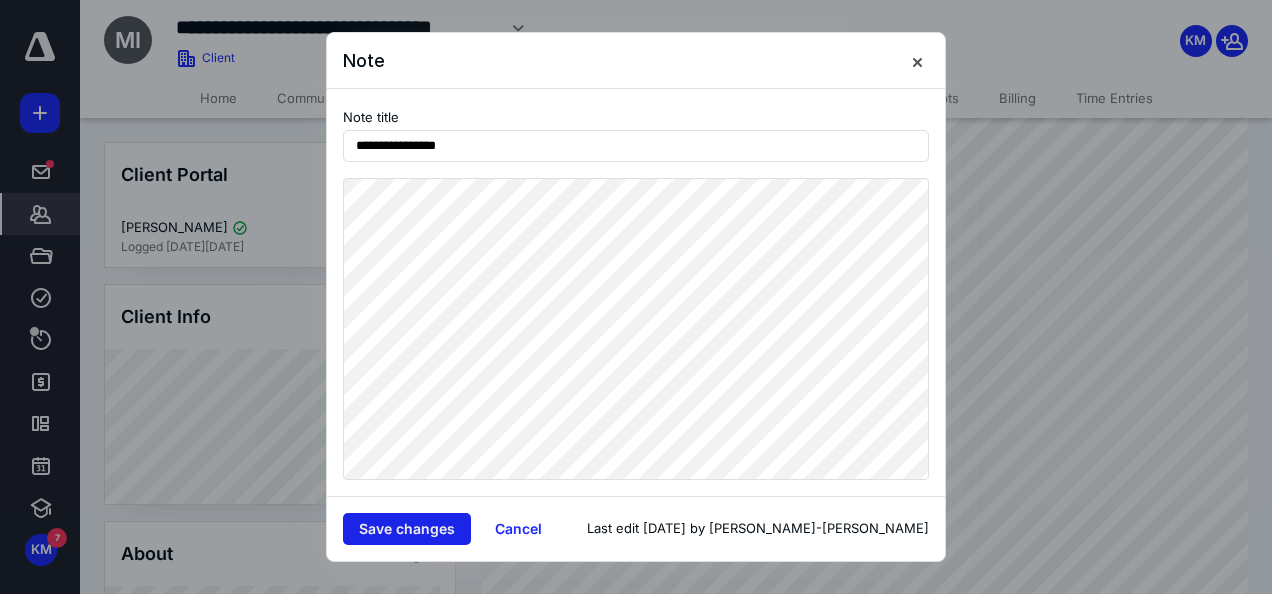 click on "Save changes" at bounding box center (407, 529) 